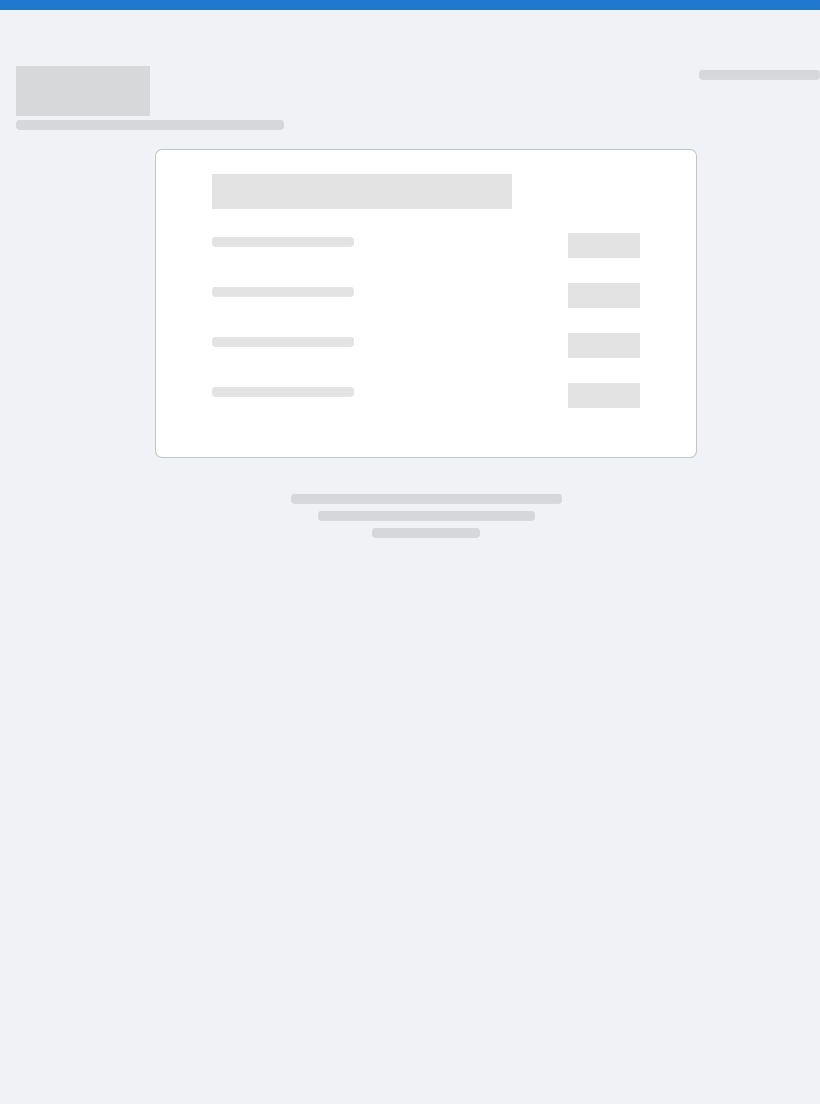 scroll, scrollTop: 0, scrollLeft: 0, axis: both 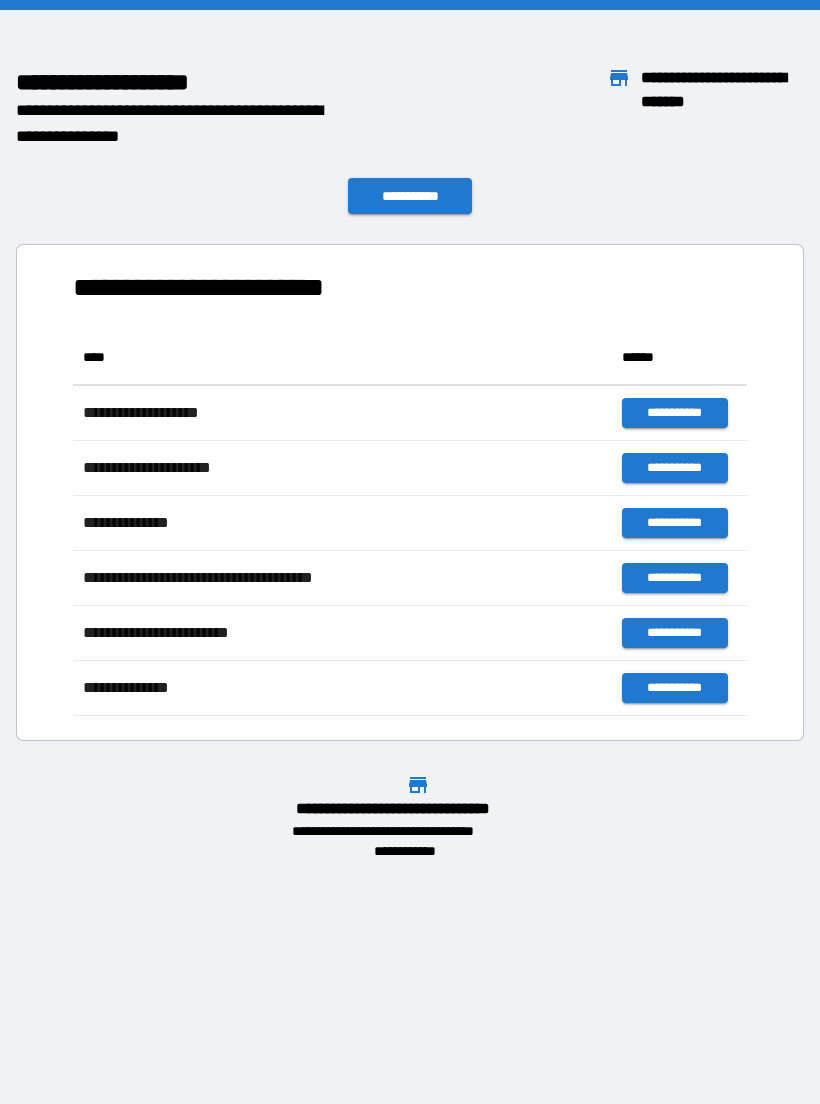 click on "**********" at bounding box center [410, 484] 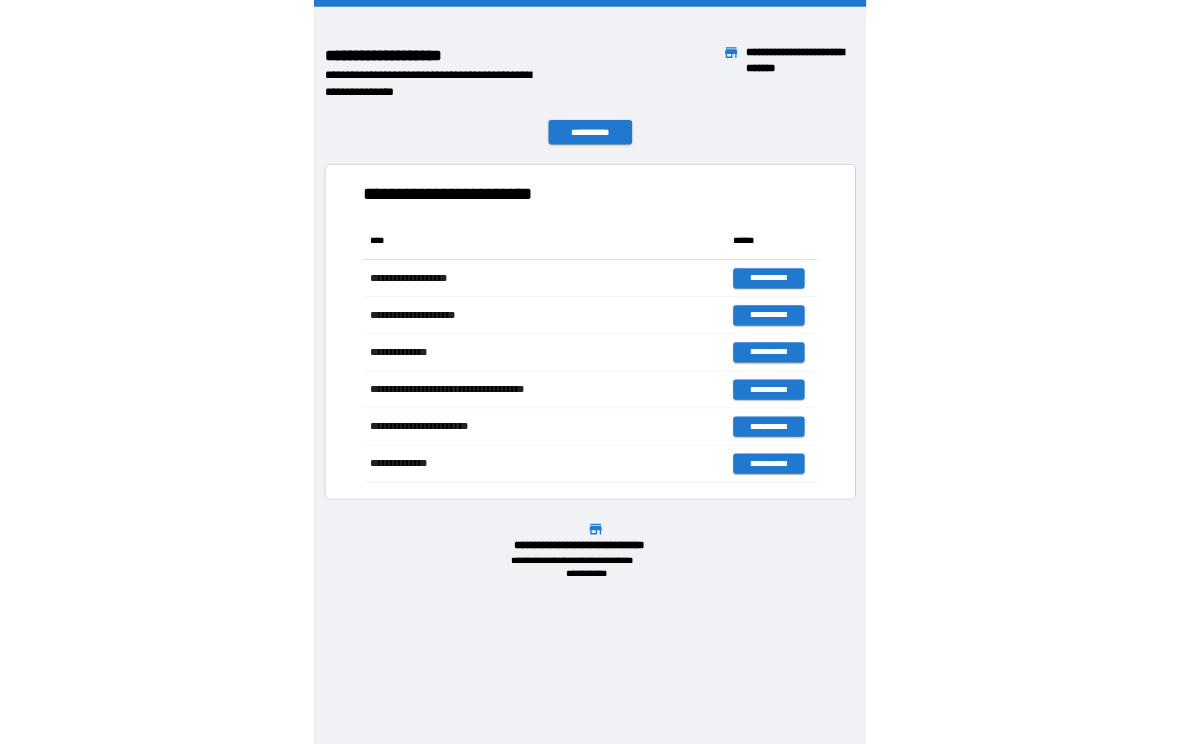 scroll, scrollTop: 1, scrollLeft: 1, axis: both 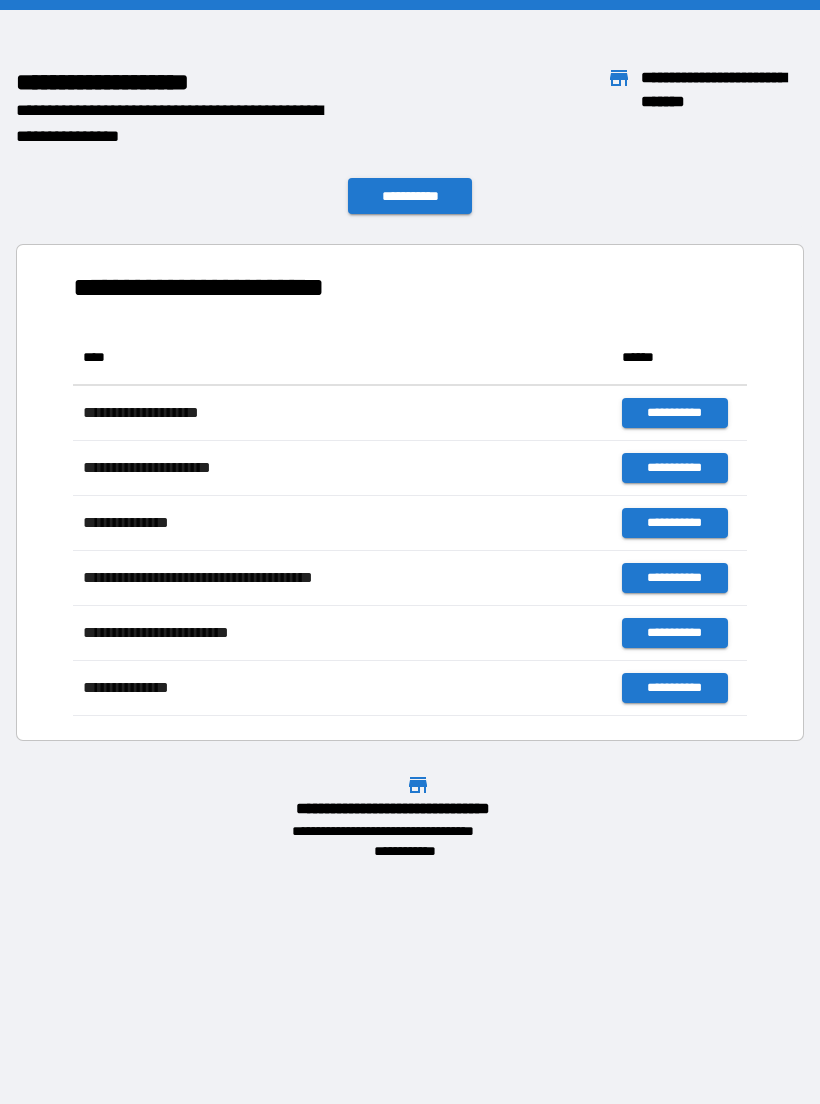 click on "**********" at bounding box center (410, 435) 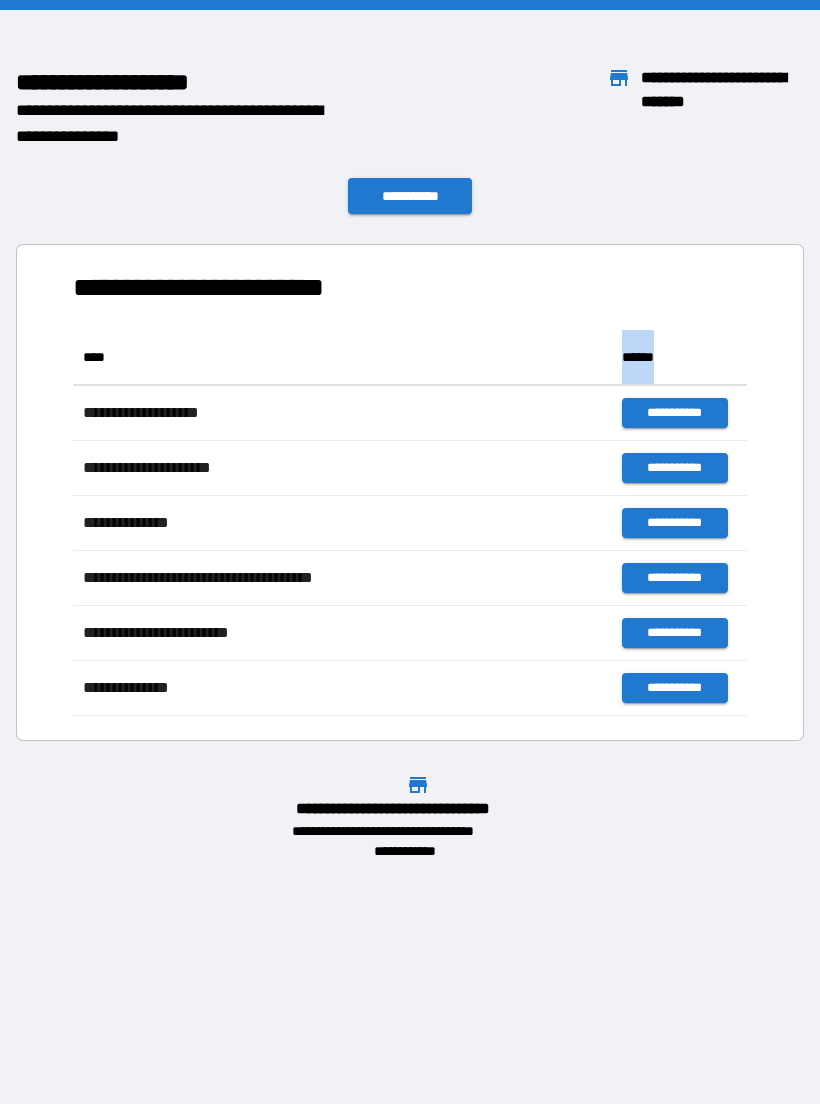 click on "**********" at bounding box center [410, 435] 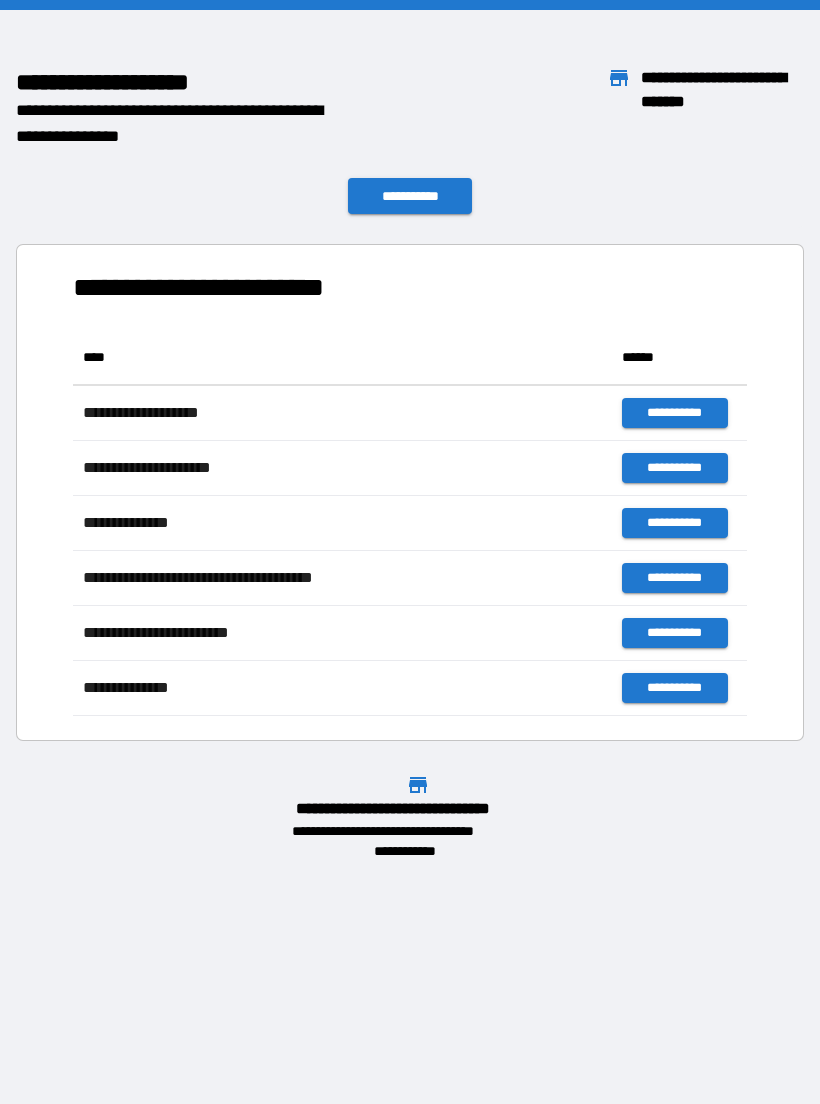 click on "**********" at bounding box center (410, 435) 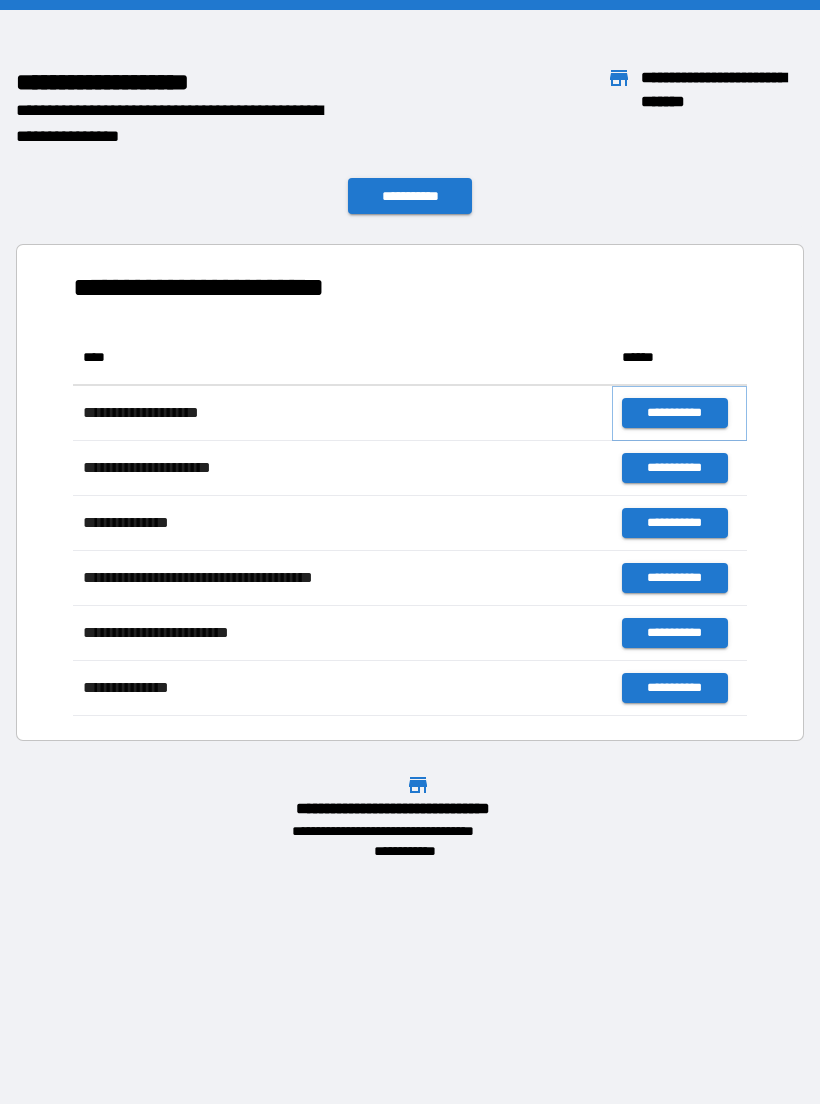 click on "**********" at bounding box center (674, 413) 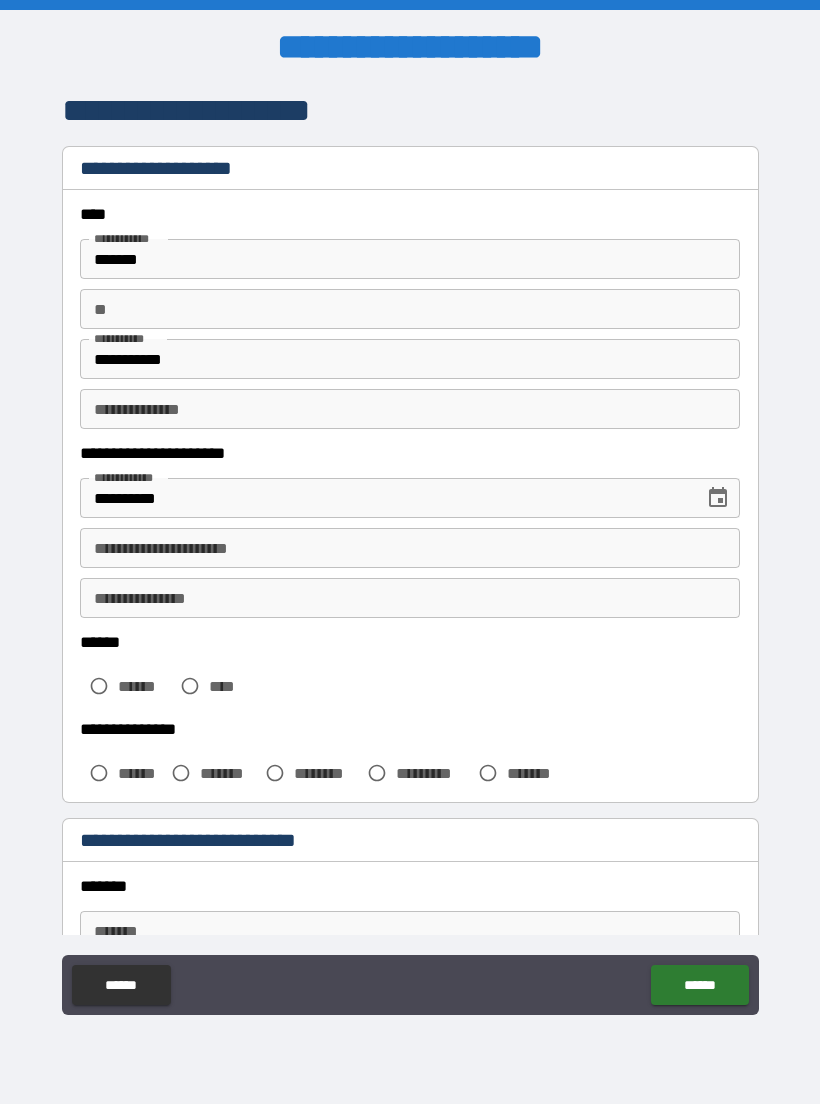 click on "**********" at bounding box center [410, 548] 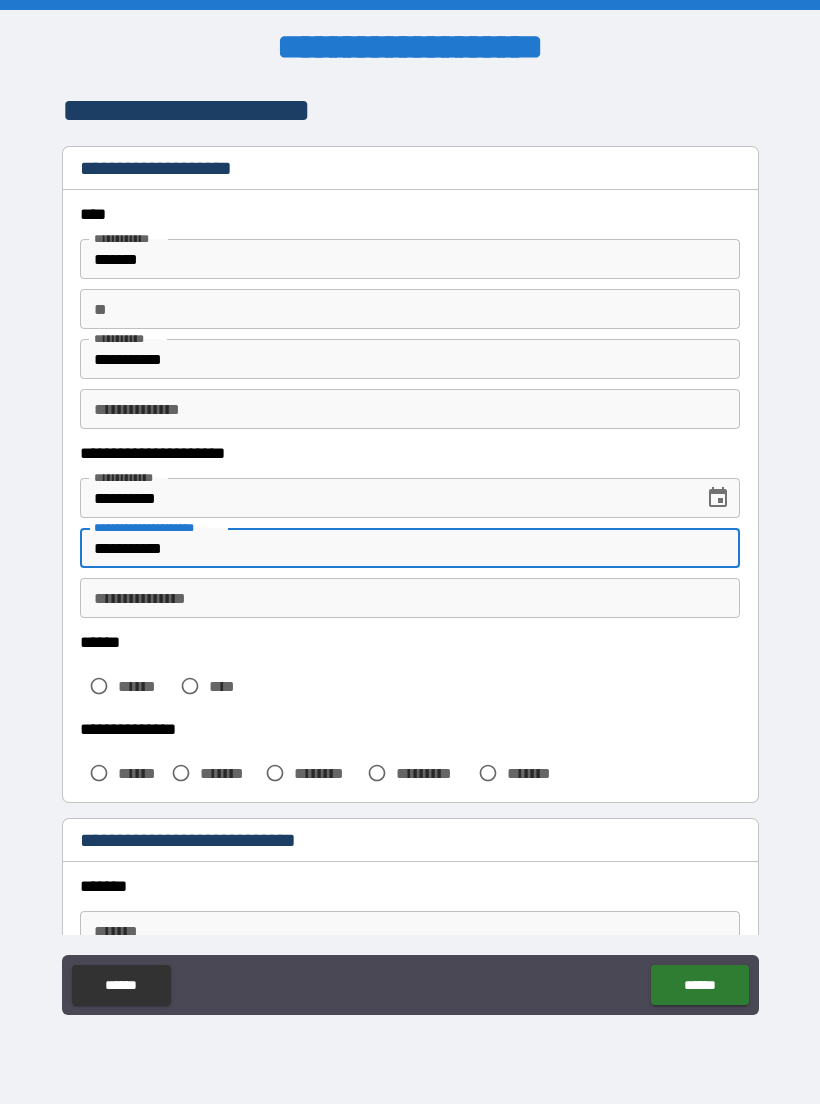 type on "**********" 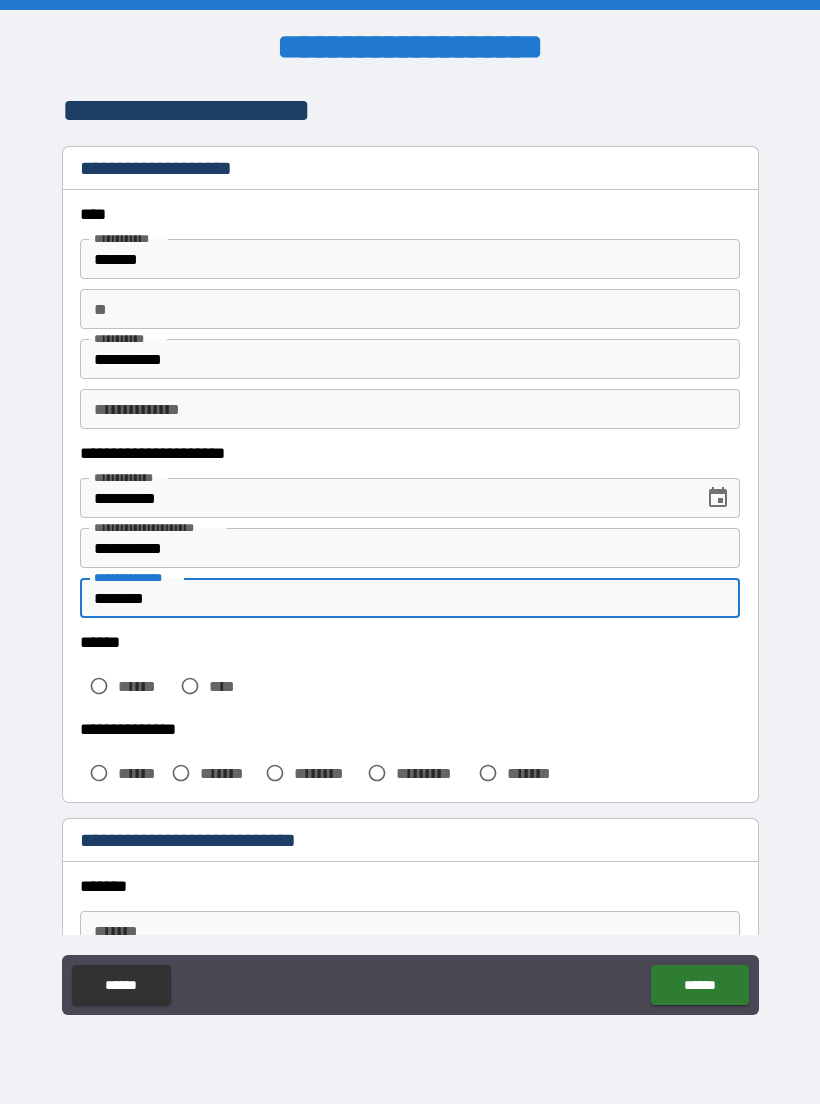 type on "********" 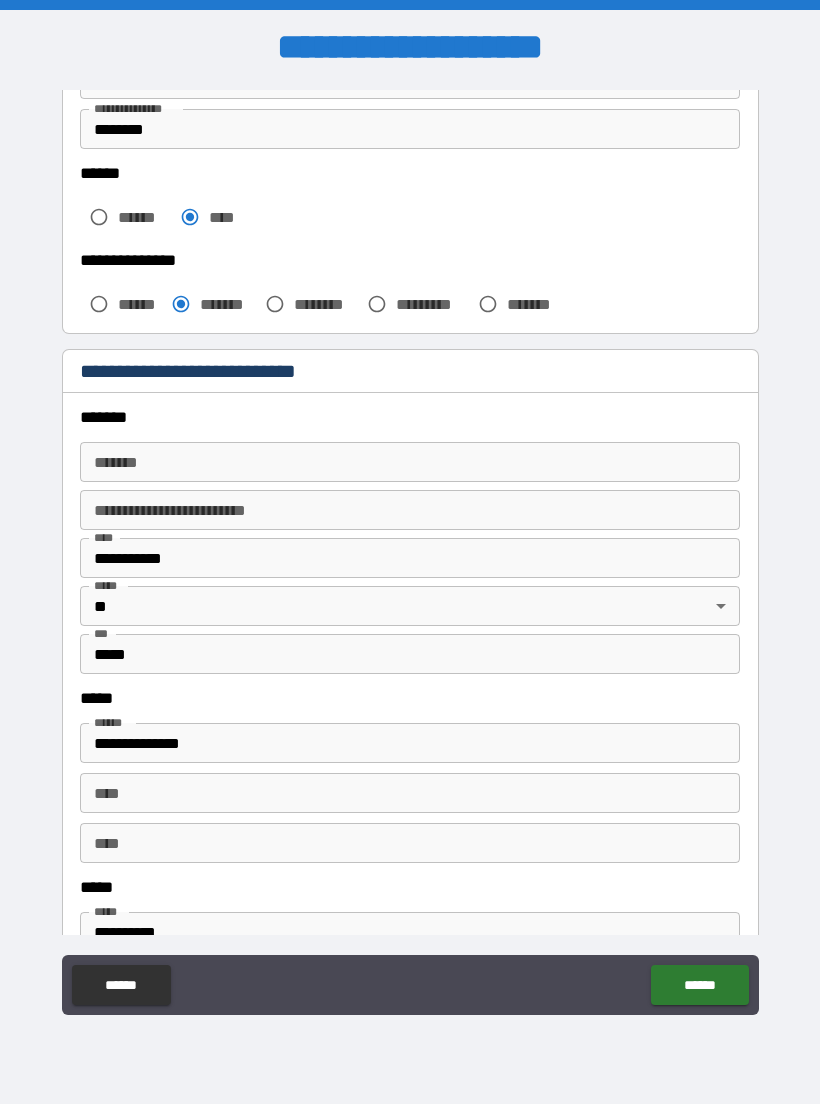 scroll, scrollTop: 470, scrollLeft: 0, axis: vertical 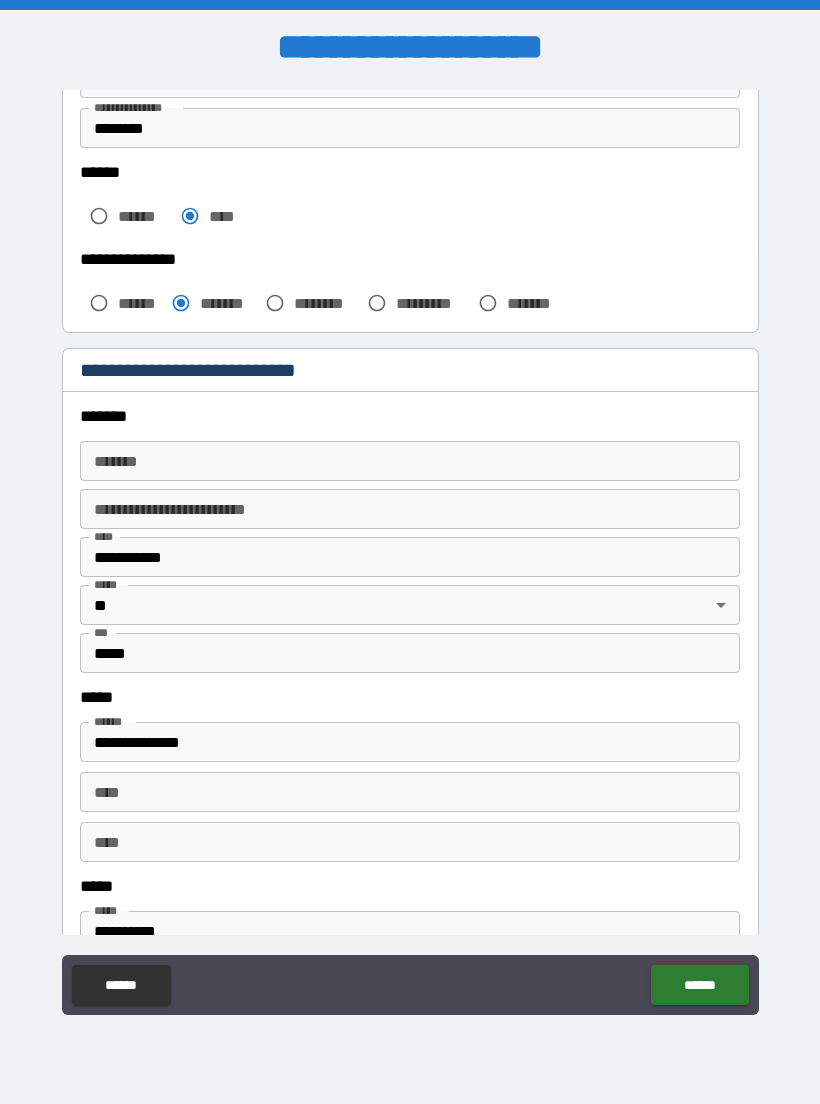 click on "****" at bounding box center (410, 792) 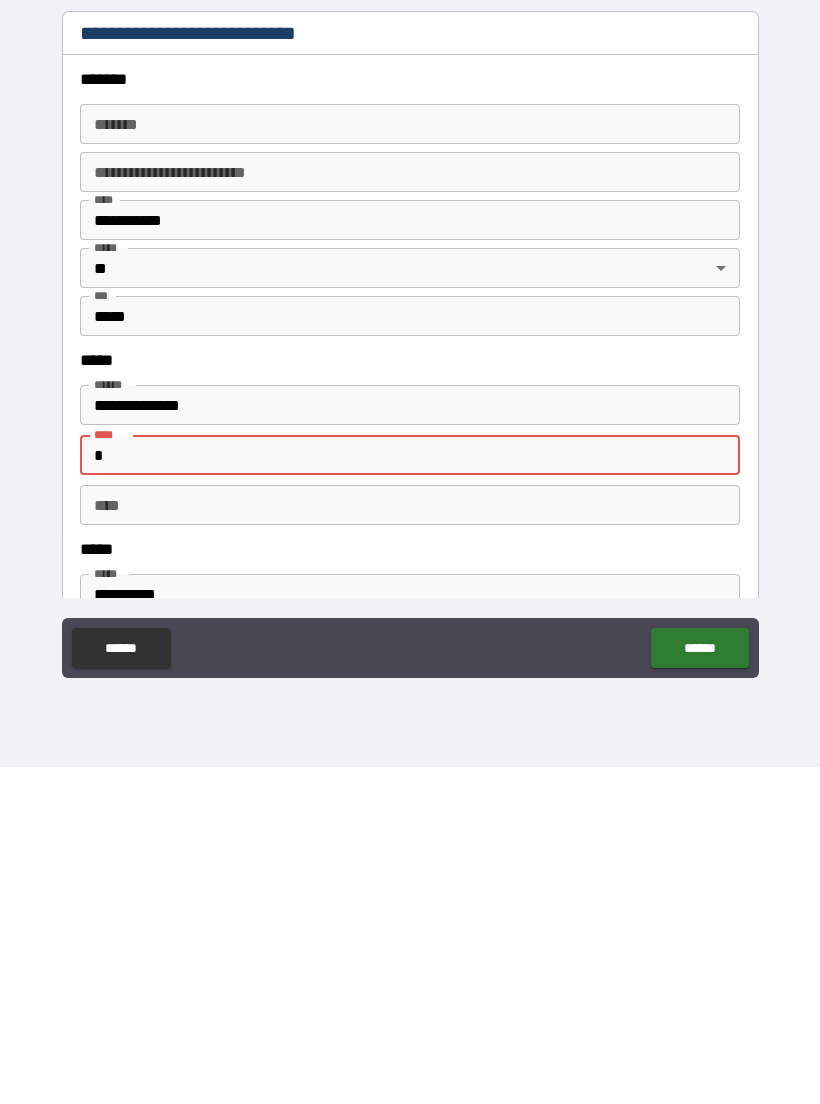 type on "*" 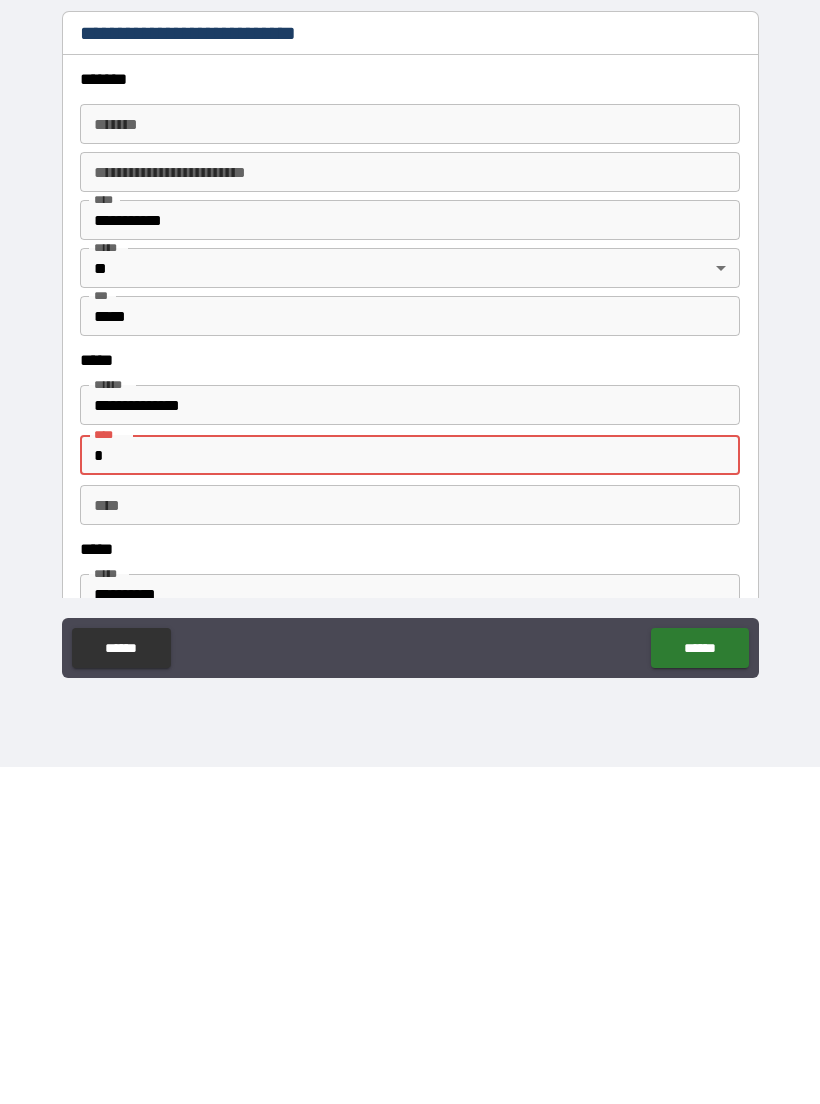 click on "****" at bounding box center (410, 842) 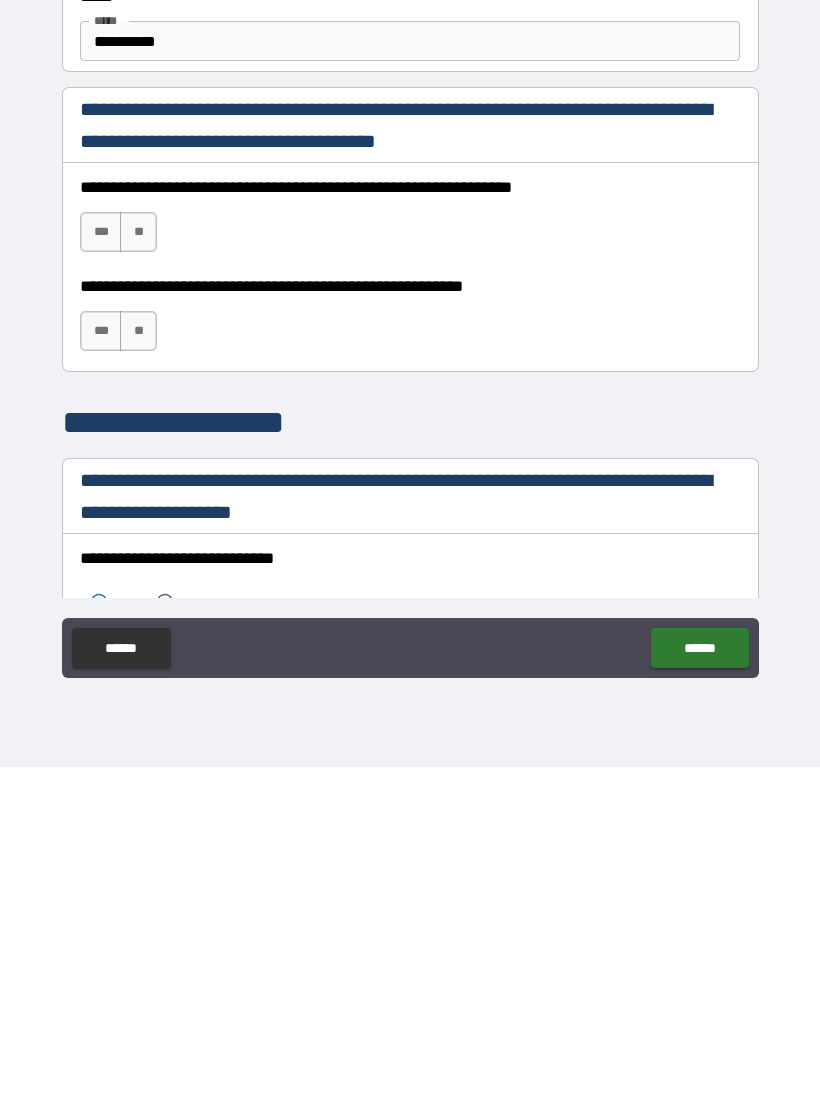 scroll, scrollTop: 1025, scrollLeft: 0, axis: vertical 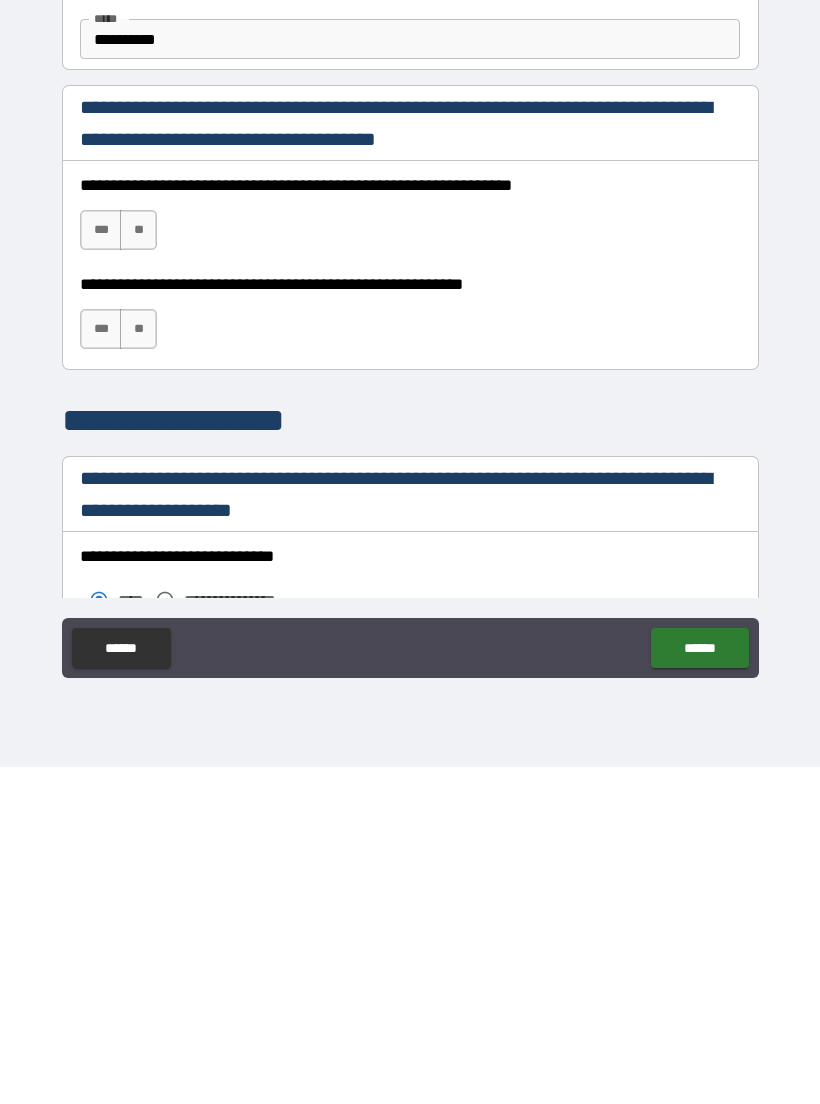 type on "**********" 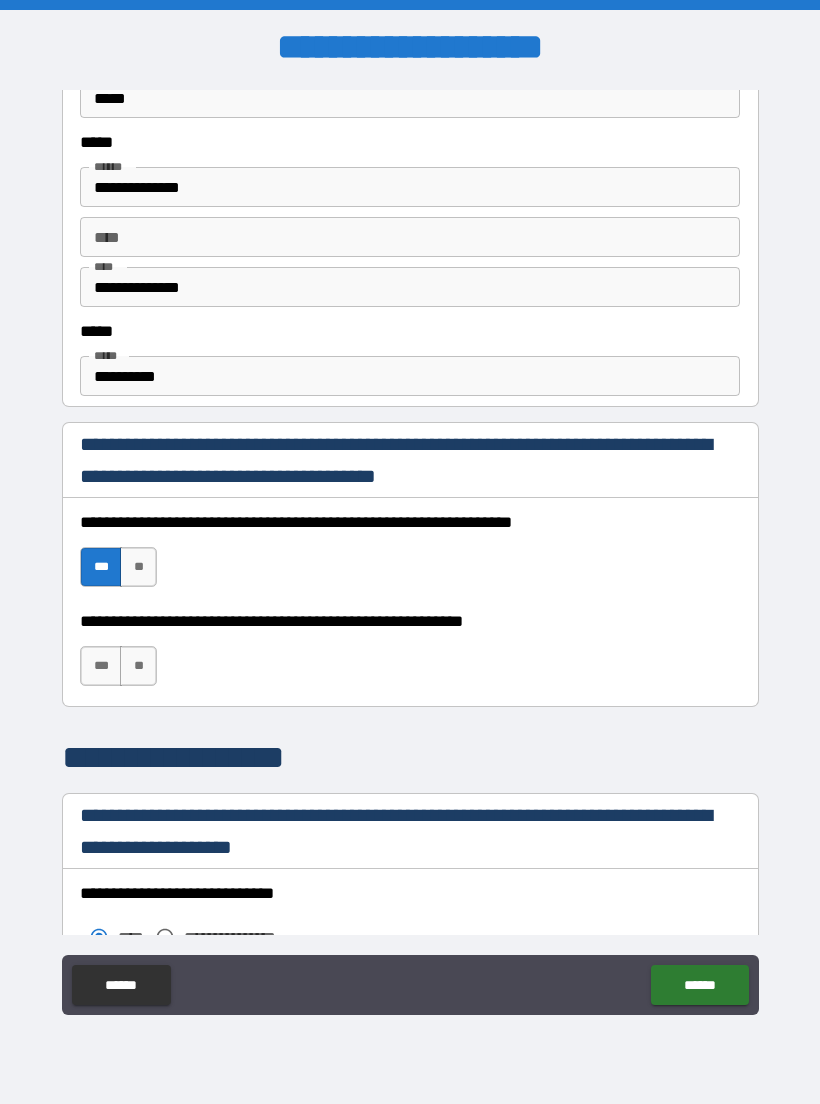click on "**" at bounding box center [138, 666] 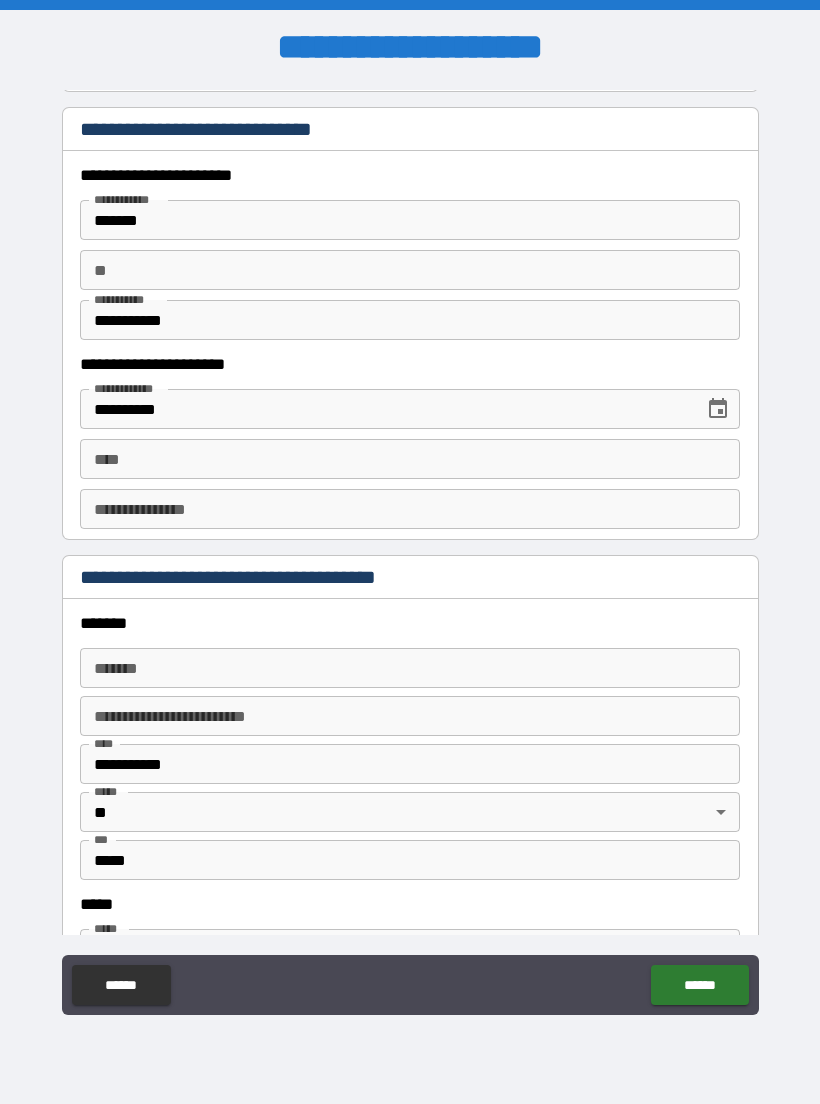 scroll, scrollTop: 1904, scrollLeft: 0, axis: vertical 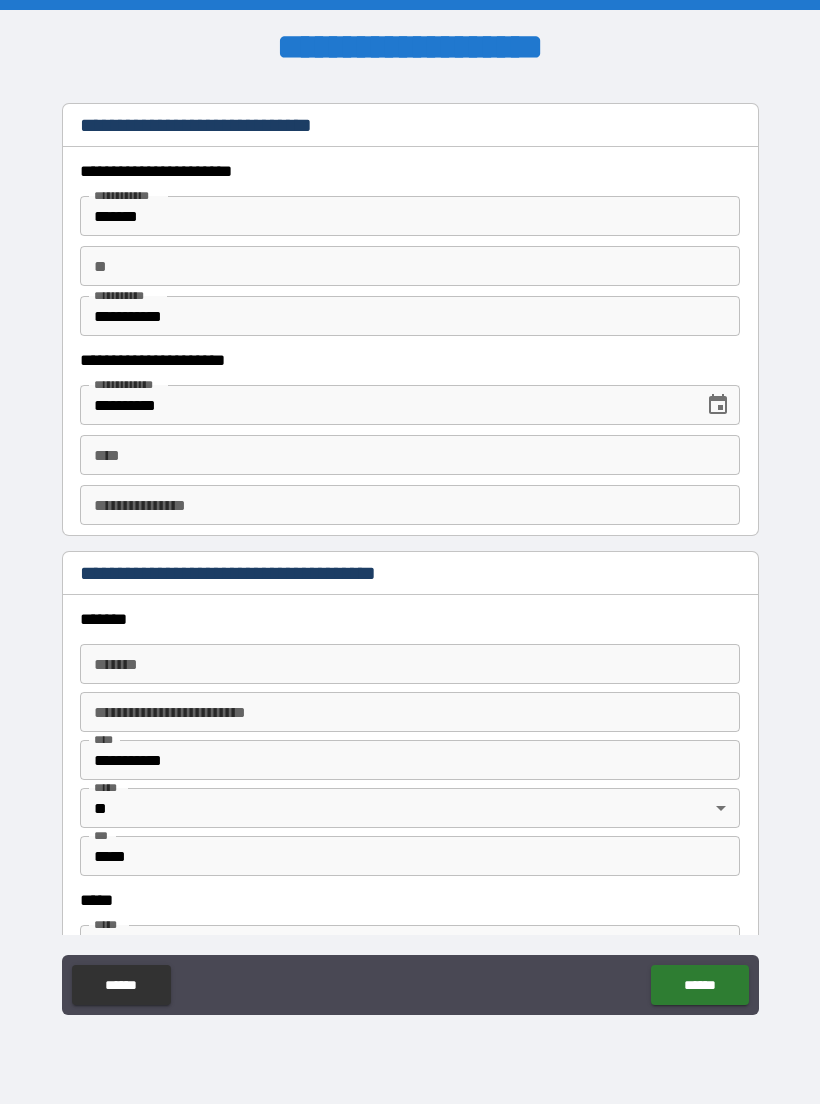 click on "****" at bounding box center [410, 455] 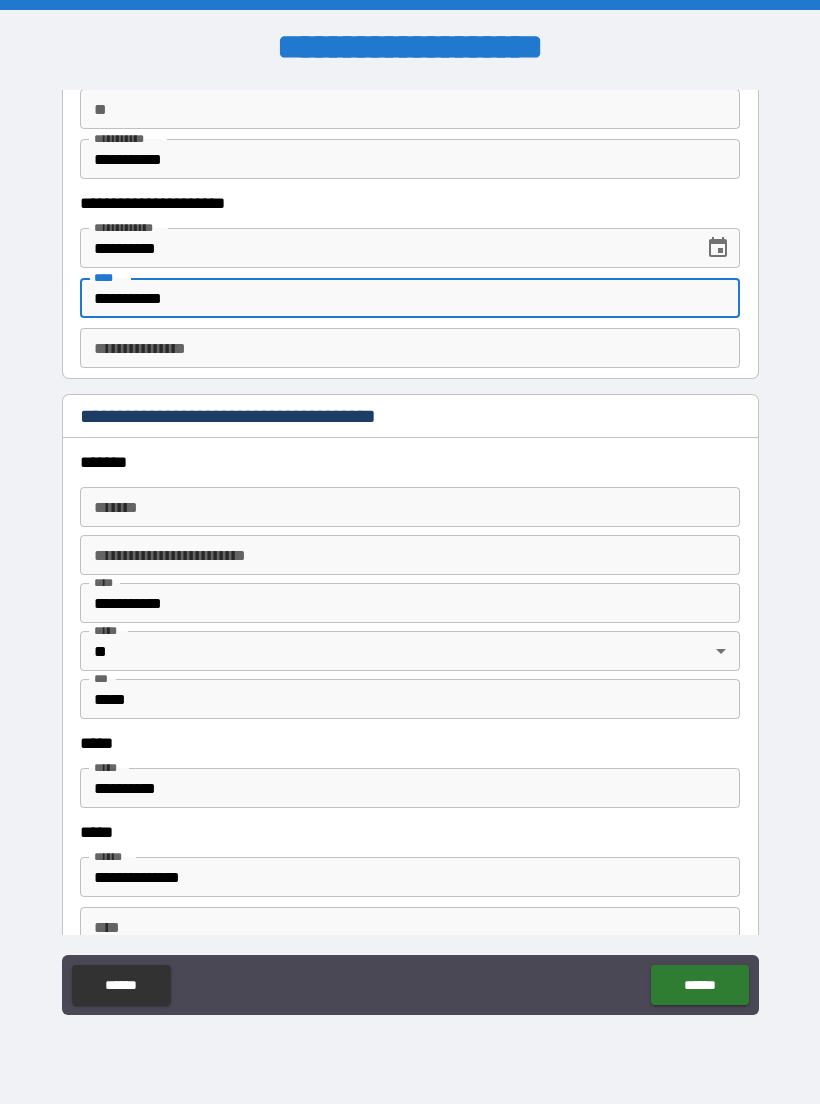 scroll, scrollTop: 2079, scrollLeft: 0, axis: vertical 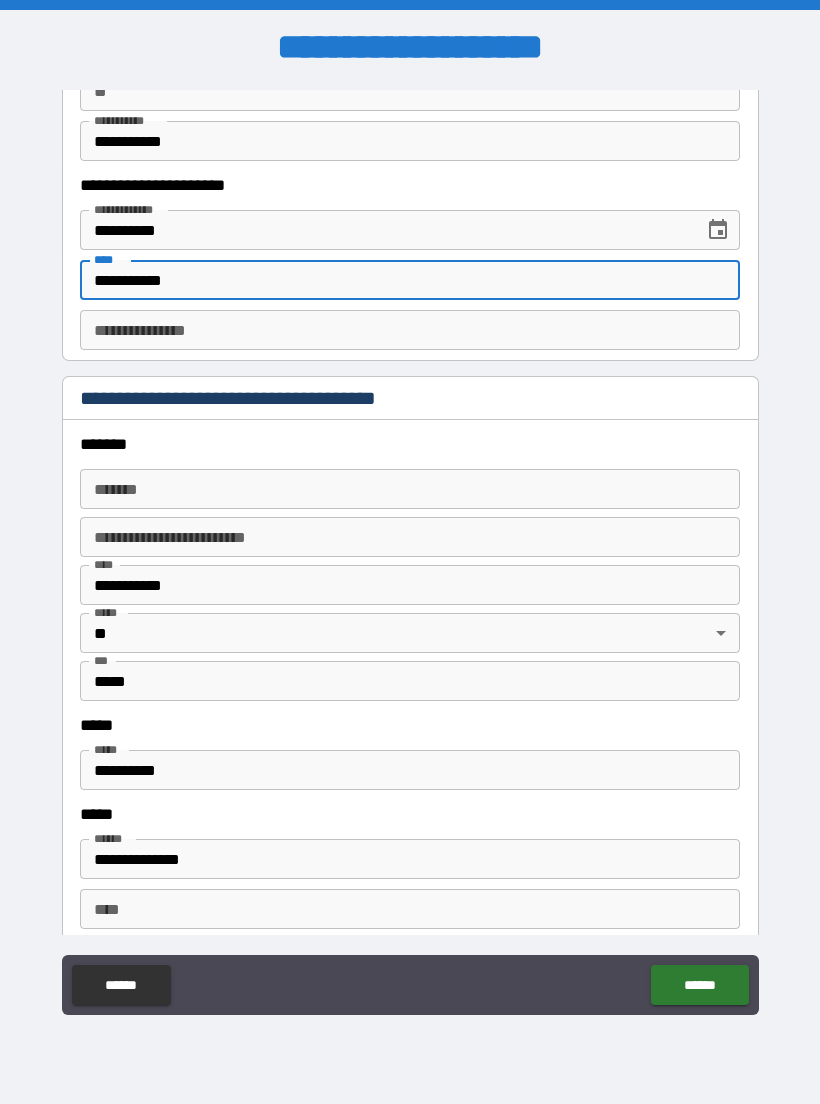 type on "**********" 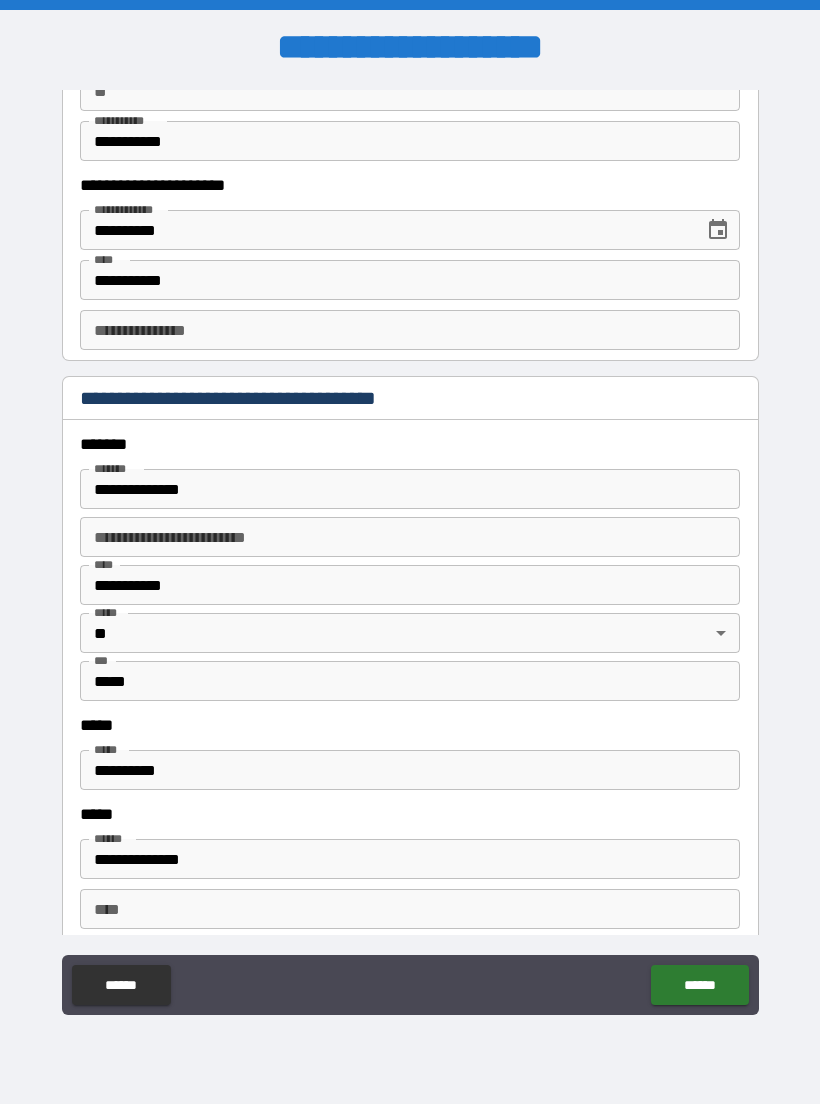 type on "**********" 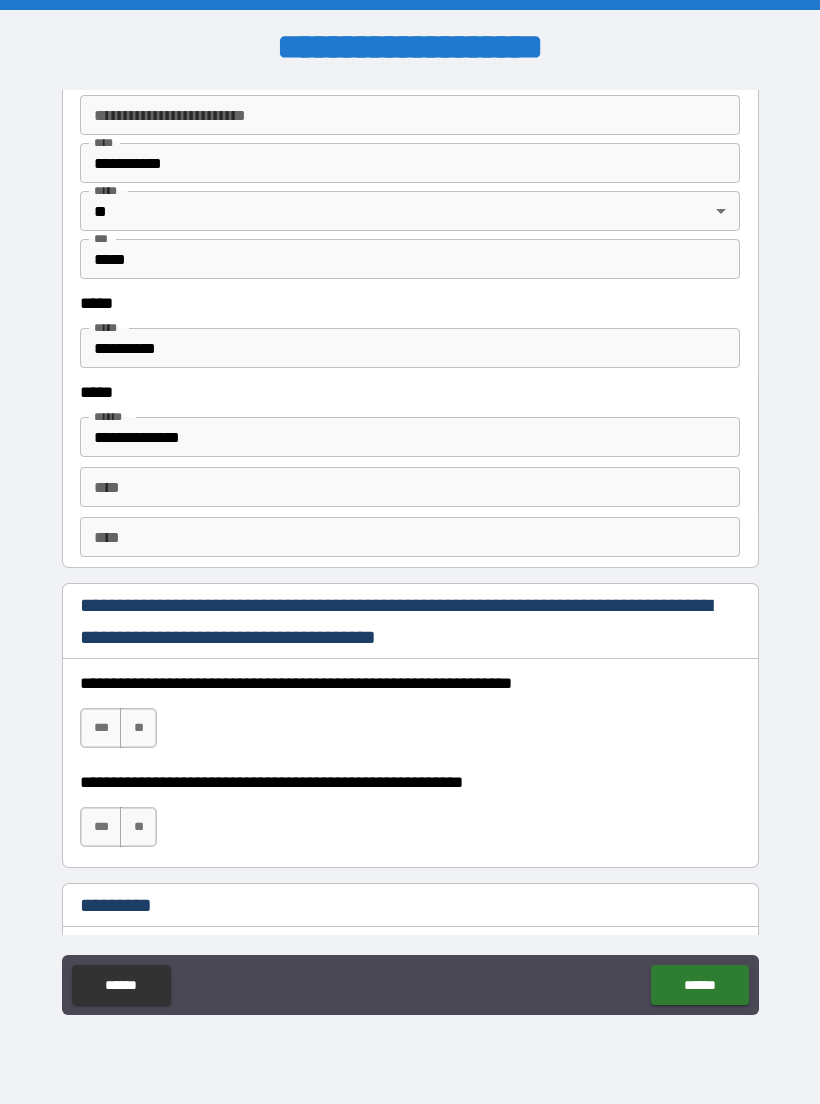 scroll, scrollTop: 2502, scrollLeft: 0, axis: vertical 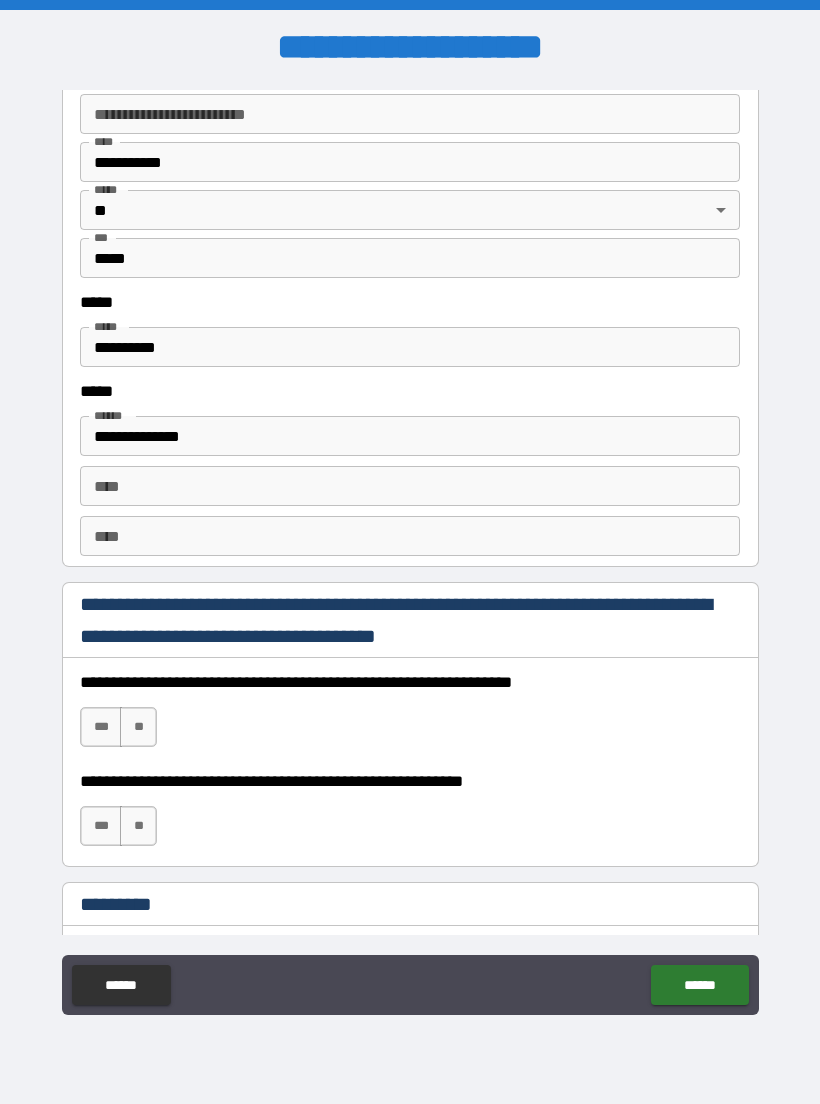 click on "****" at bounding box center (410, 536) 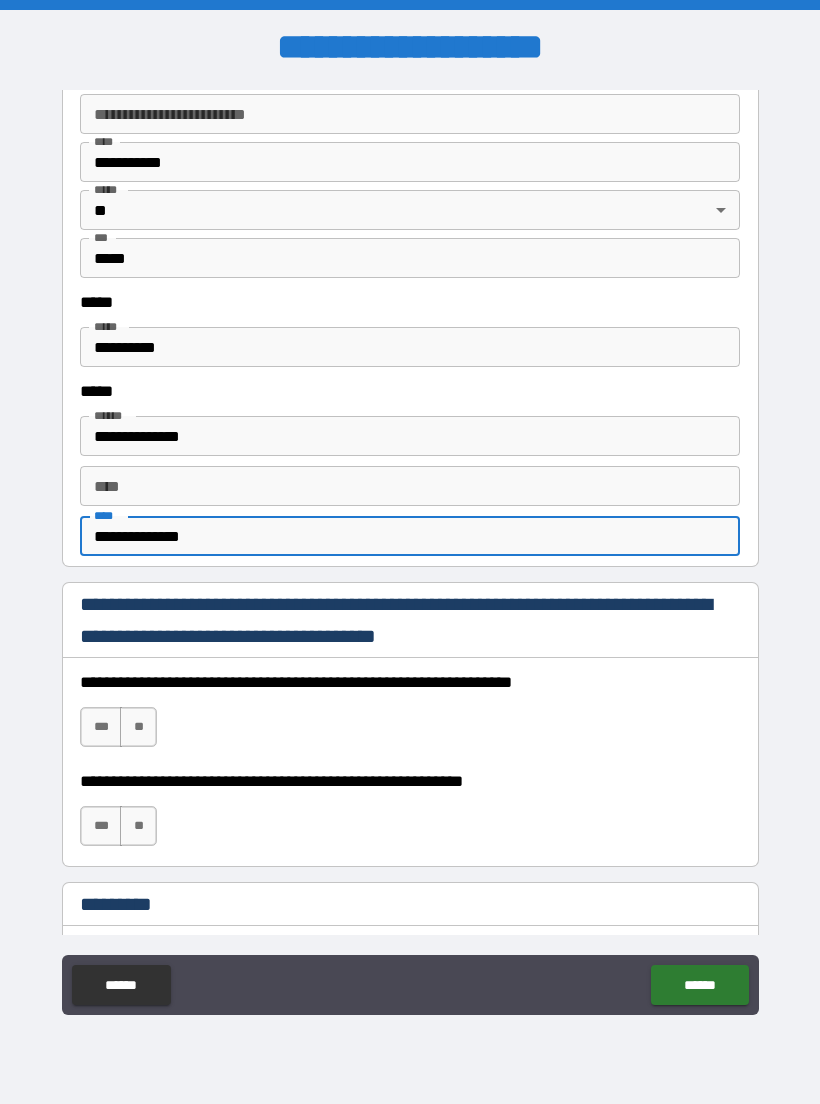 type on "**********" 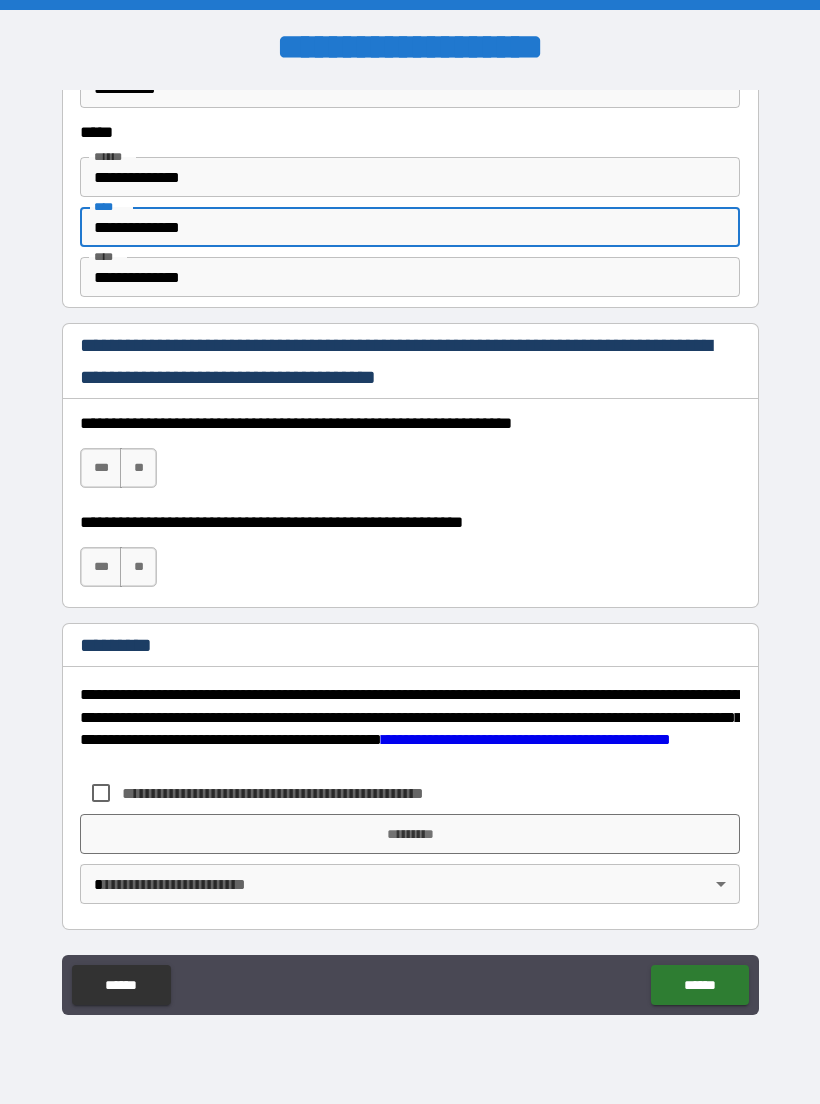 scroll, scrollTop: 2761, scrollLeft: 0, axis: vertical 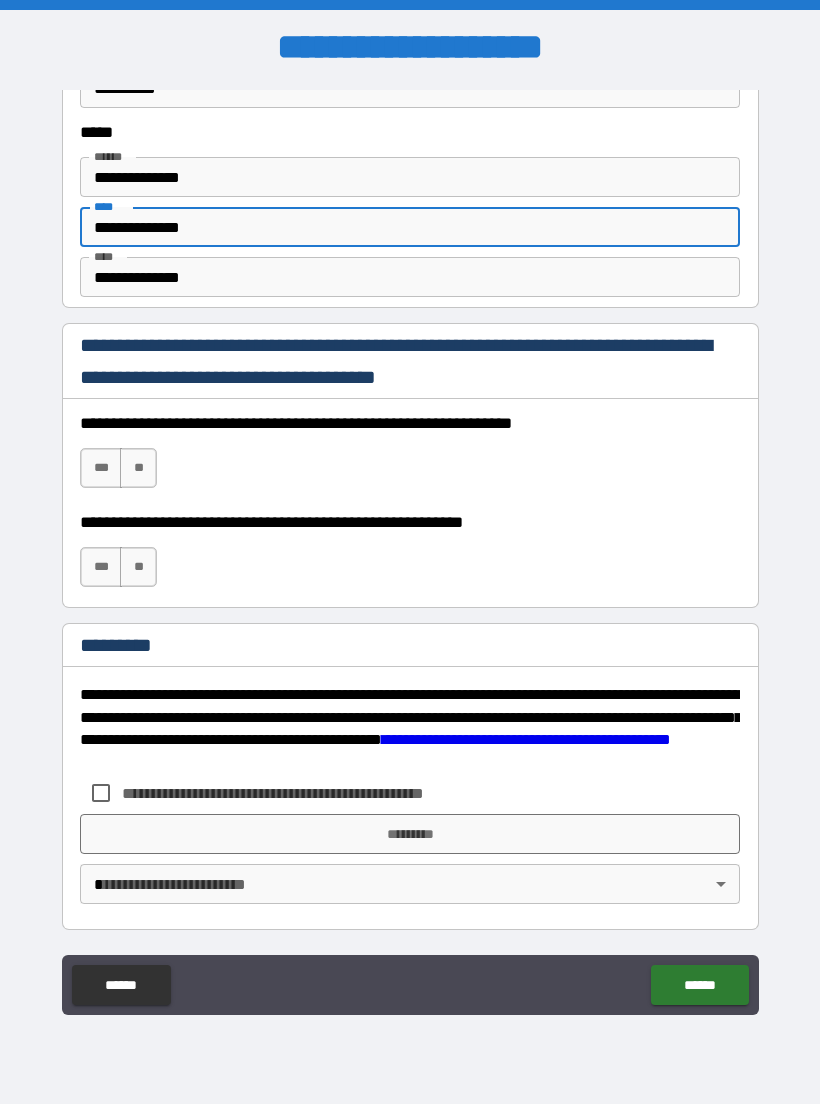 type on "**********" 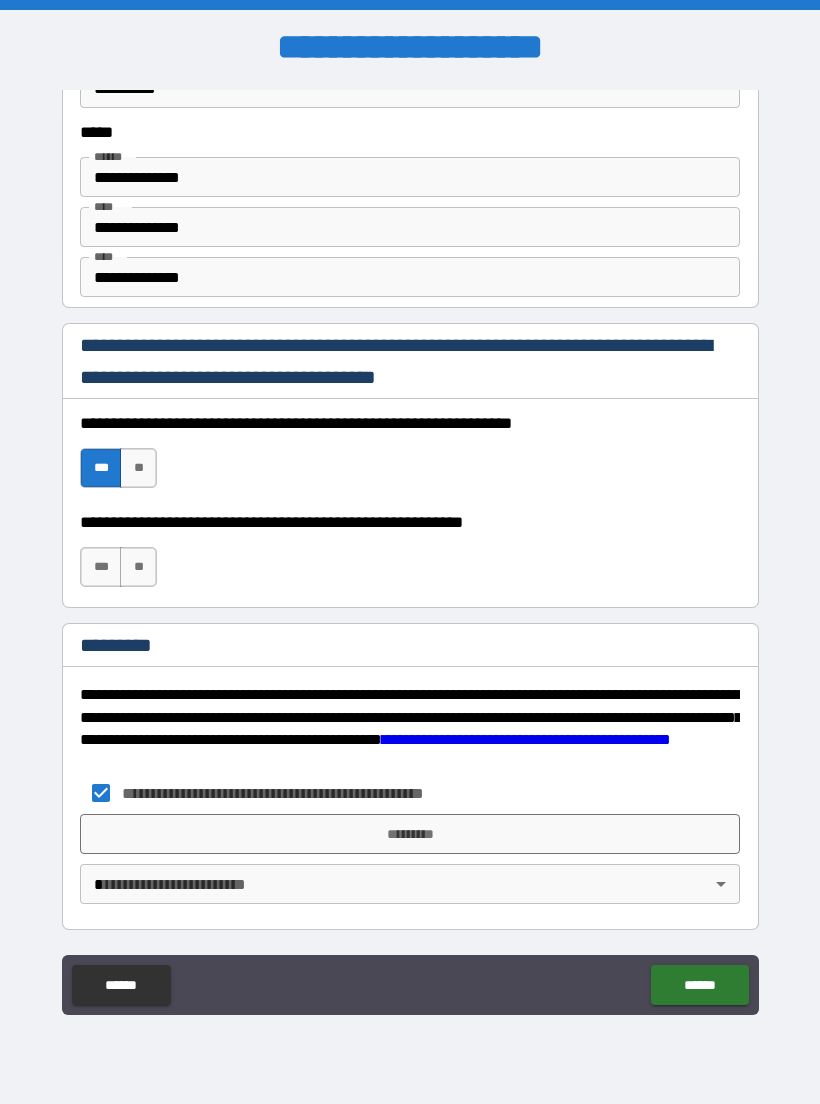 click on "*********" at bounding box center [410, 834] 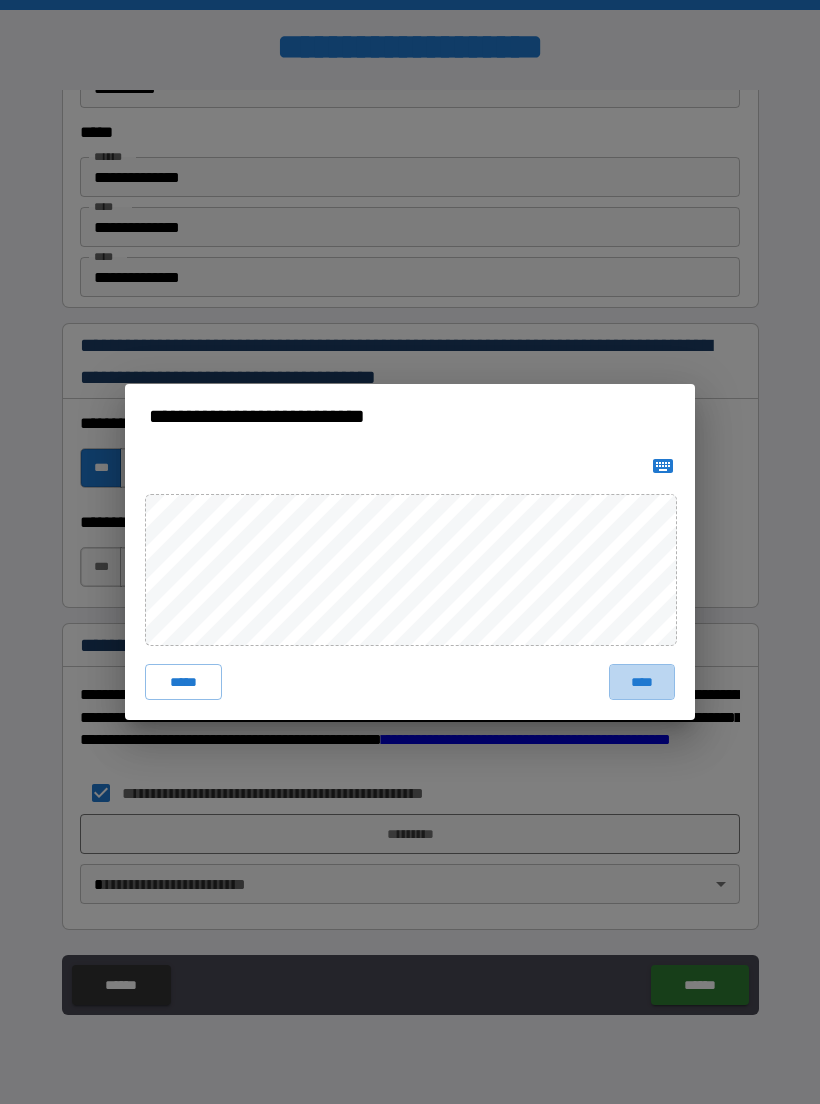 click on "****" at bounding box center [642, 682] 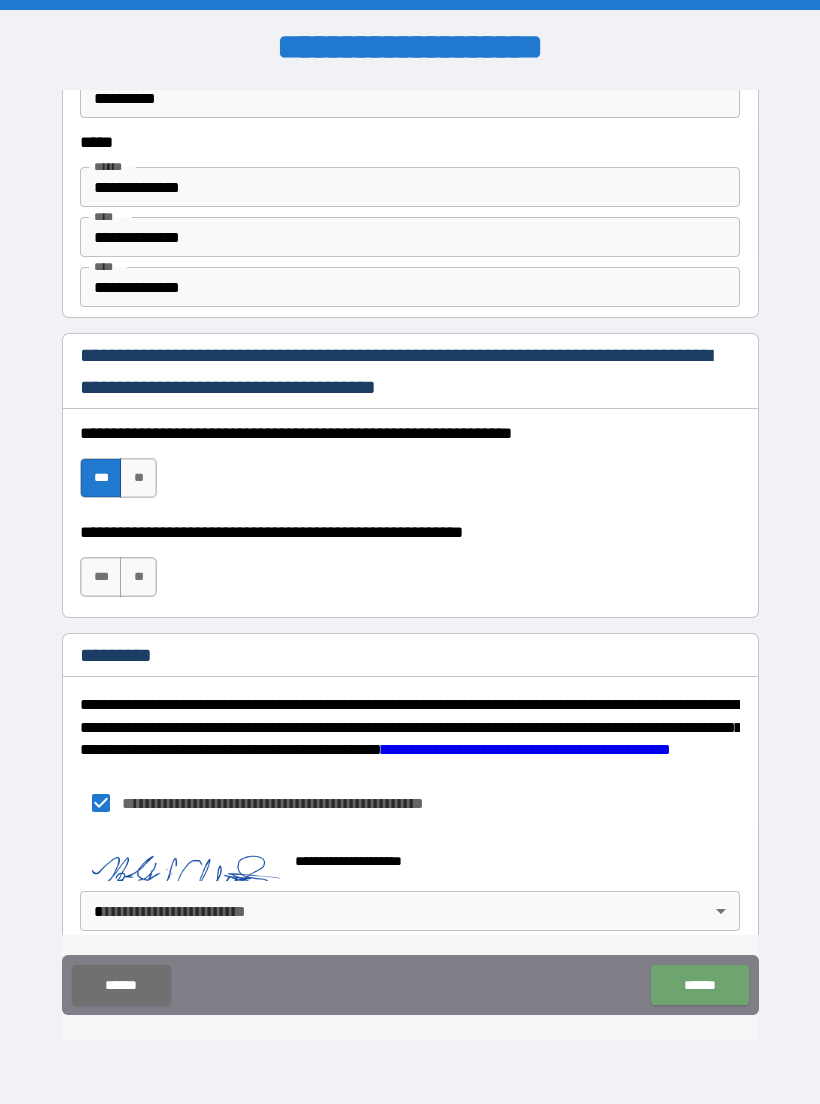 click on "******" at bounding box center (699, 985) 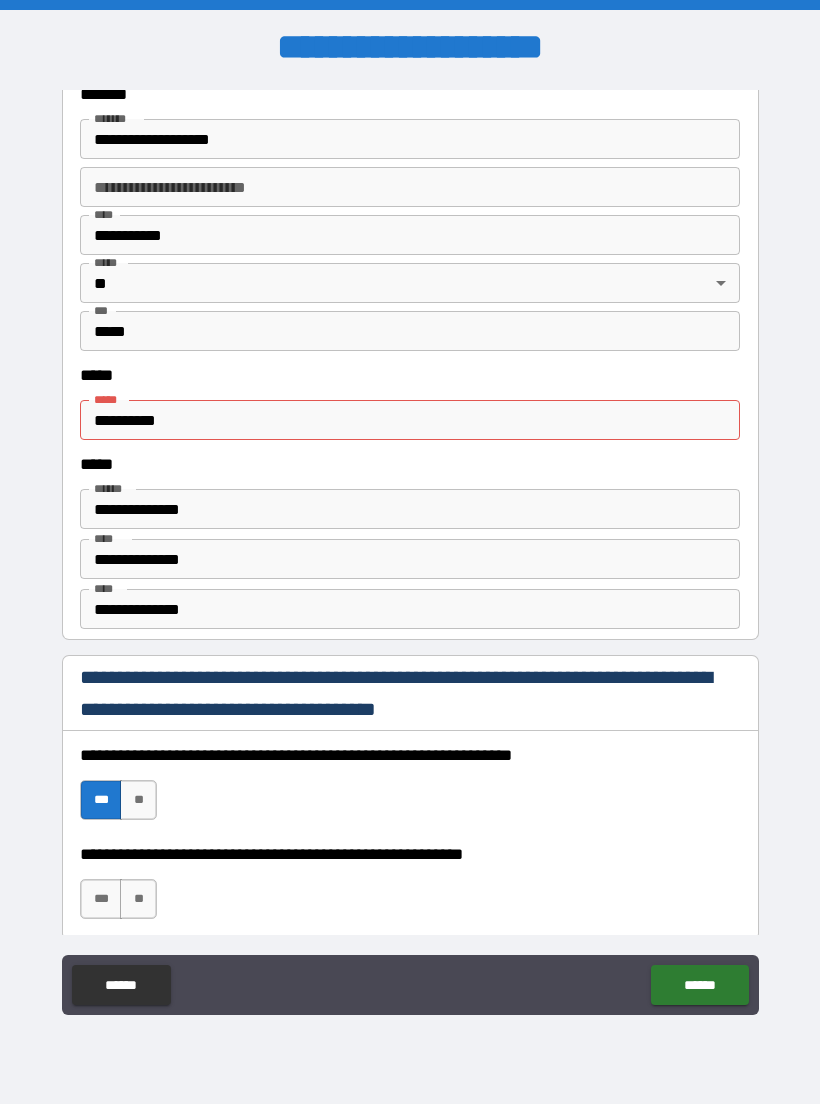 scroll, scrollTop: 2416, scrollLeft: 0, axis: vertical 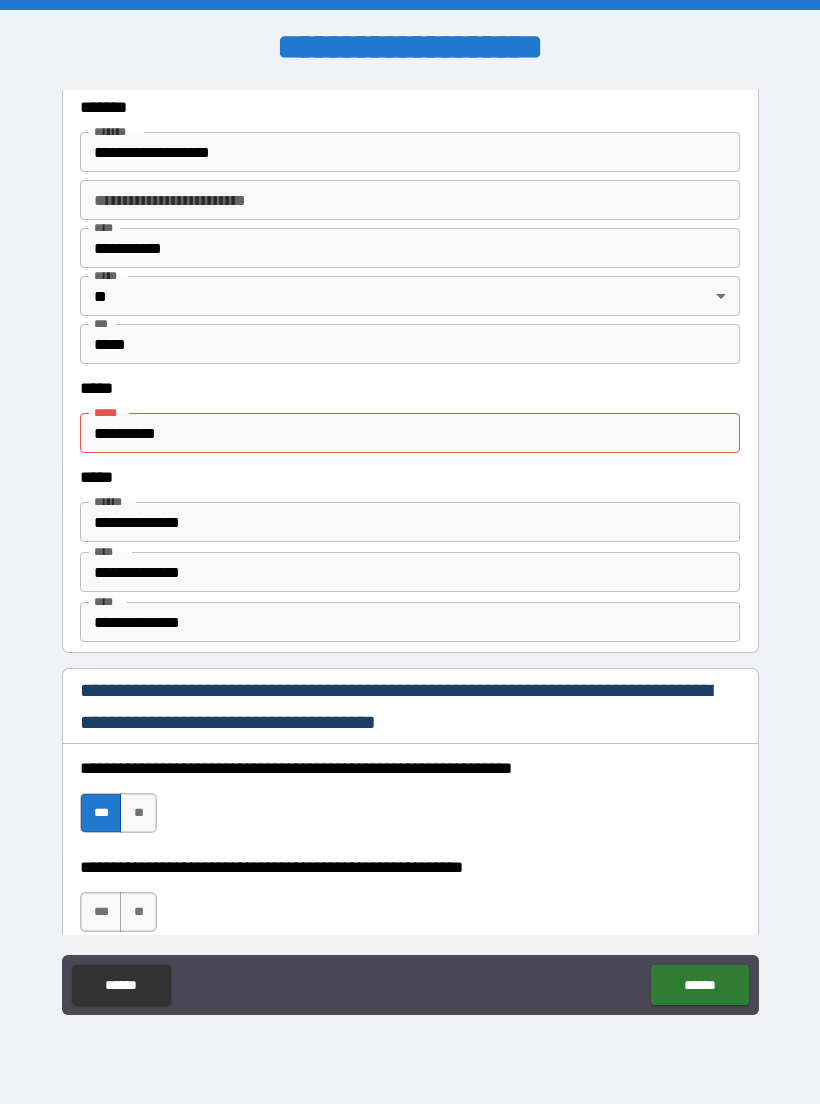 click on "**********" at bounding box center (410, 433) 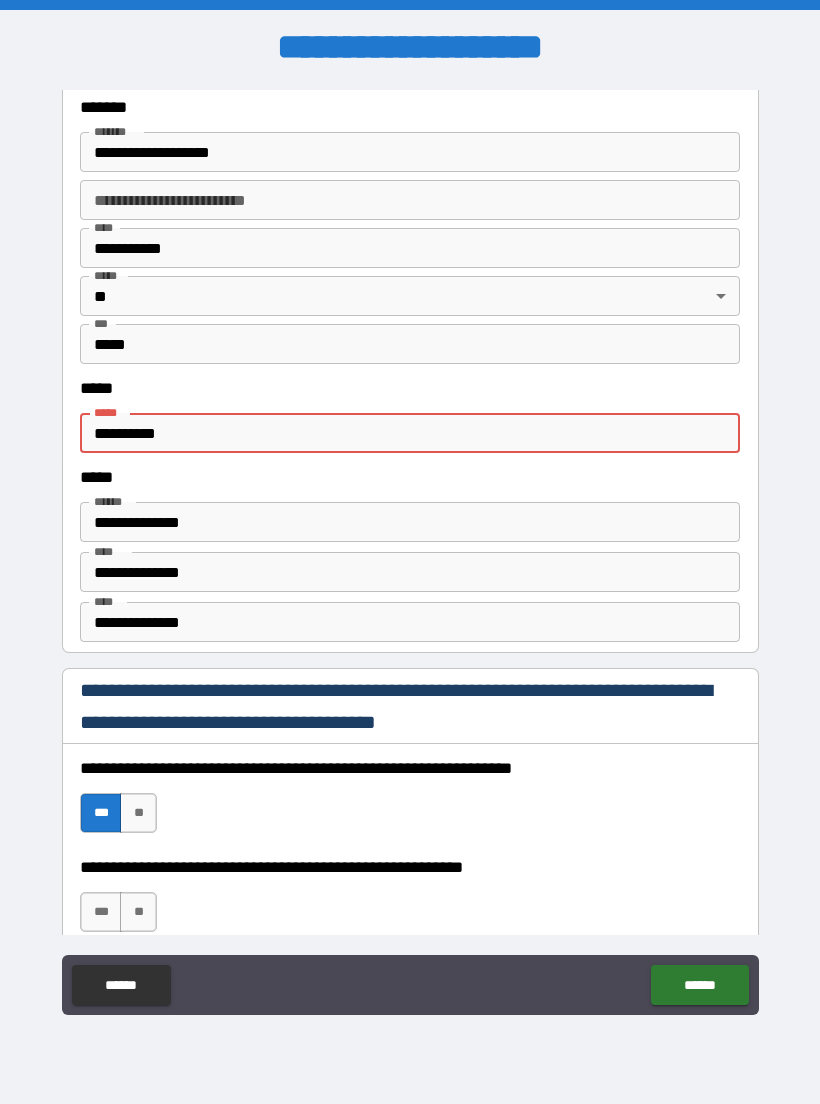 click on "**********" at bounding box center (410, 433) 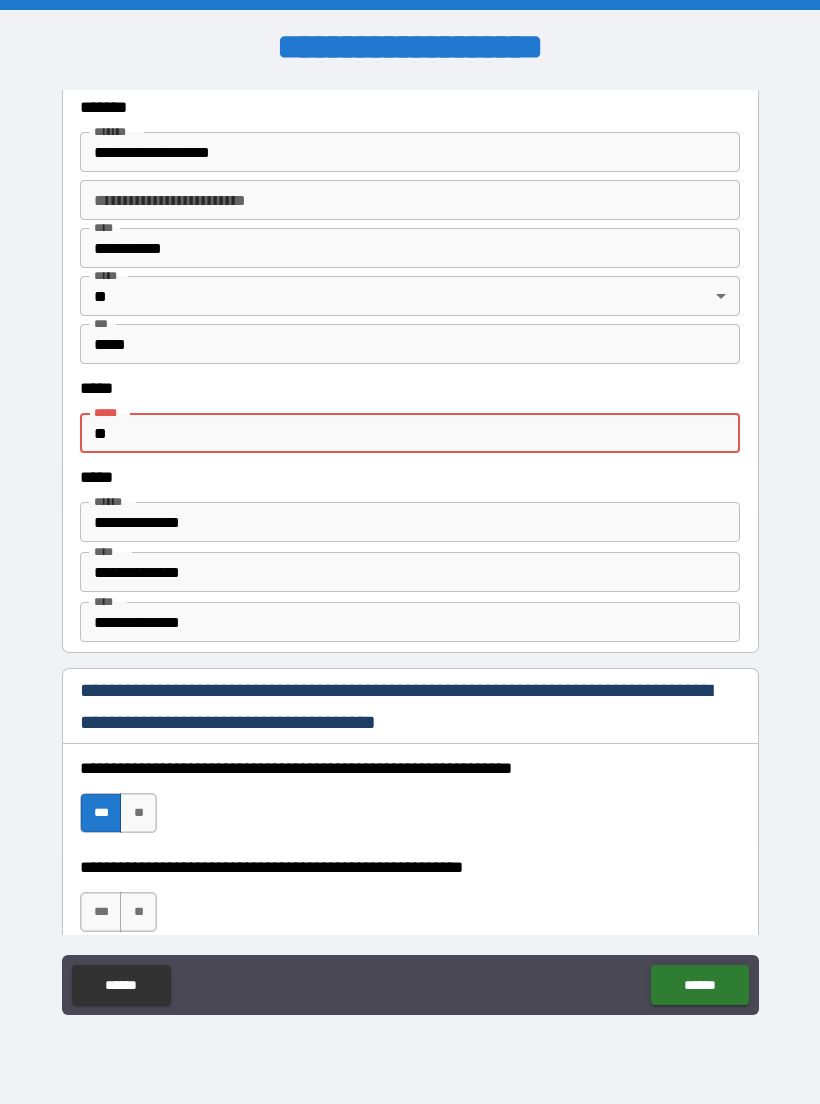 type on "*" 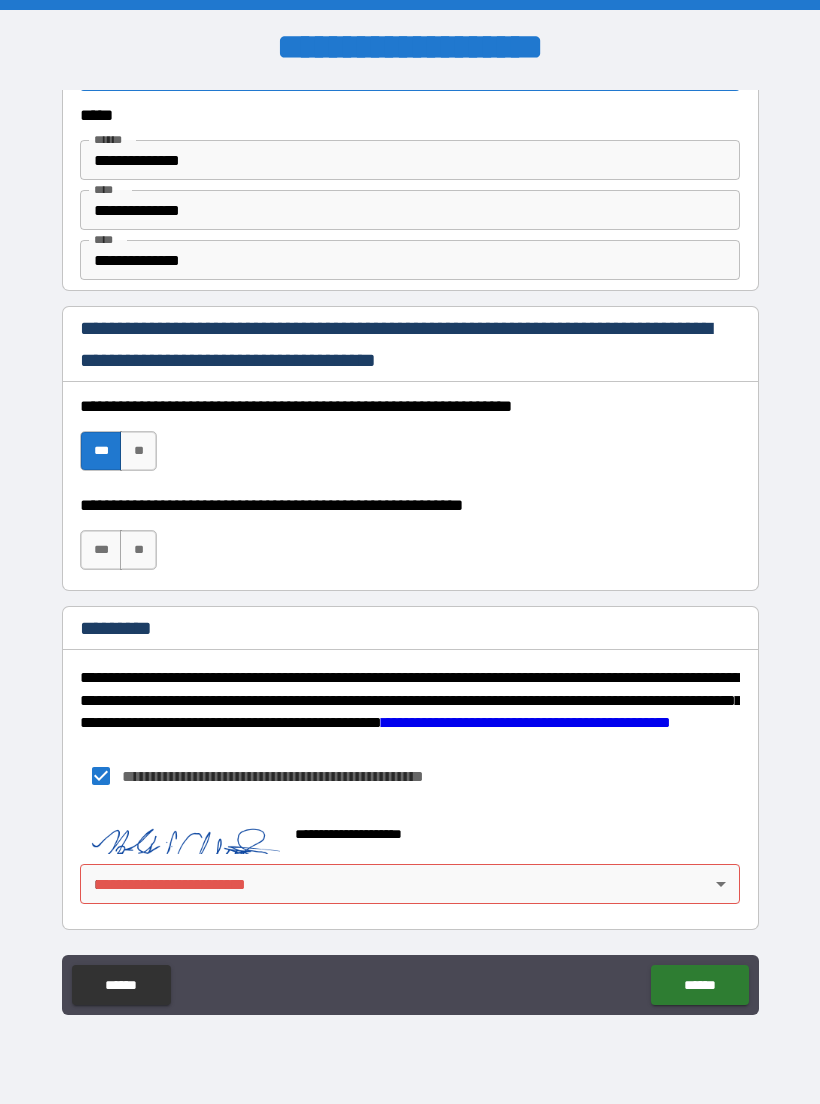 scroll, scrollTop: 2778, scrollLeft: 0, axis: vertical 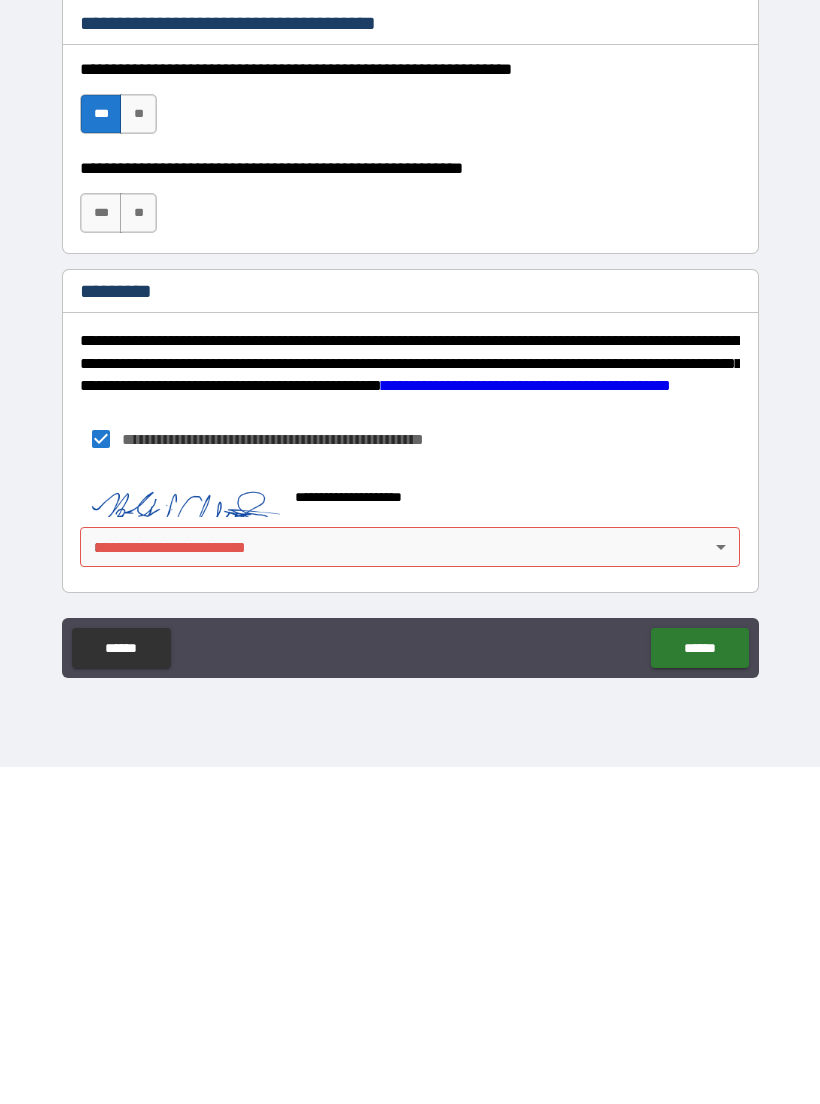 type on "**********" 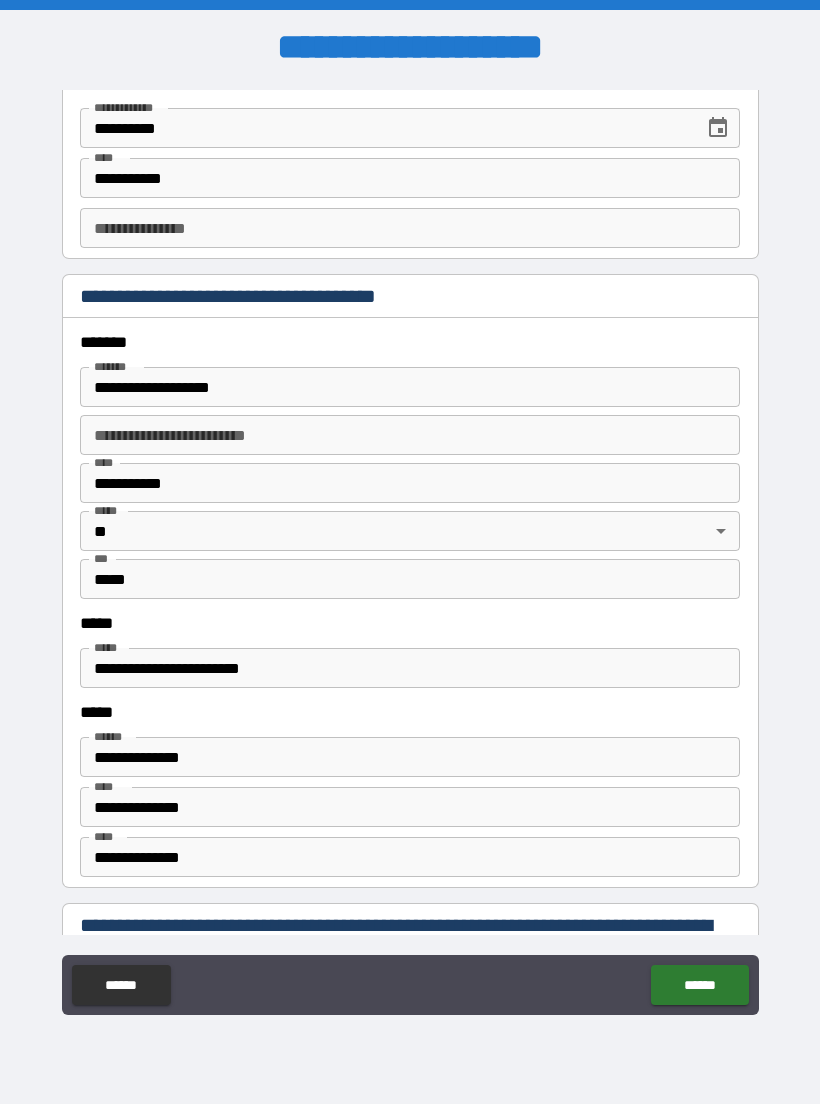 scroll, scrollTop: 2181, scrollLeft: 0, axis: vertical 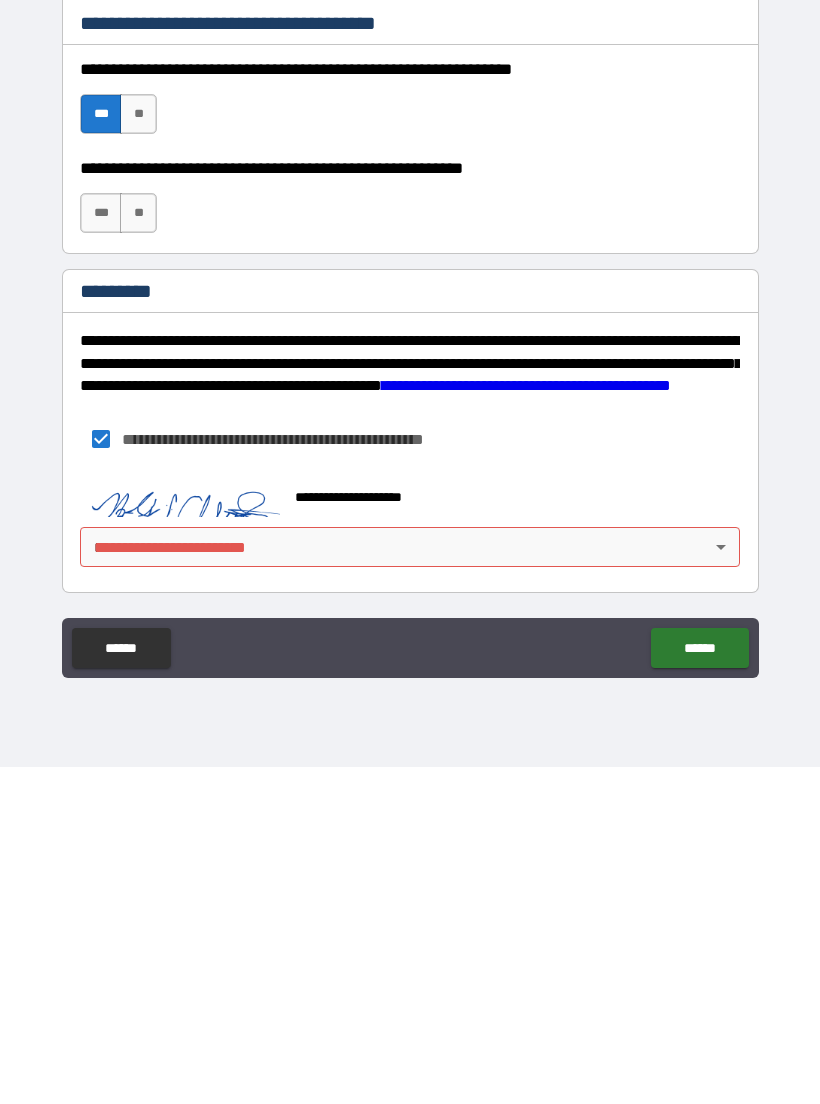 click on "**********" at bounding box center [410, 552] 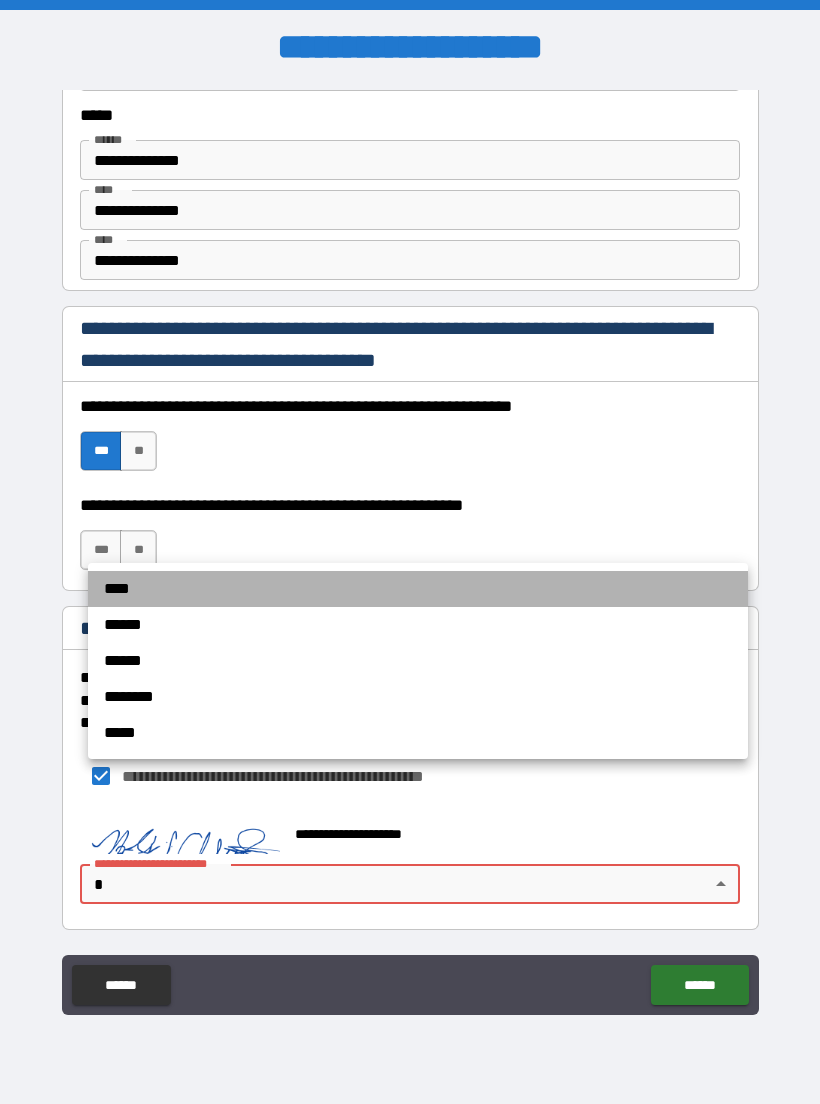 click on "****" at bounding box center (418, 589) 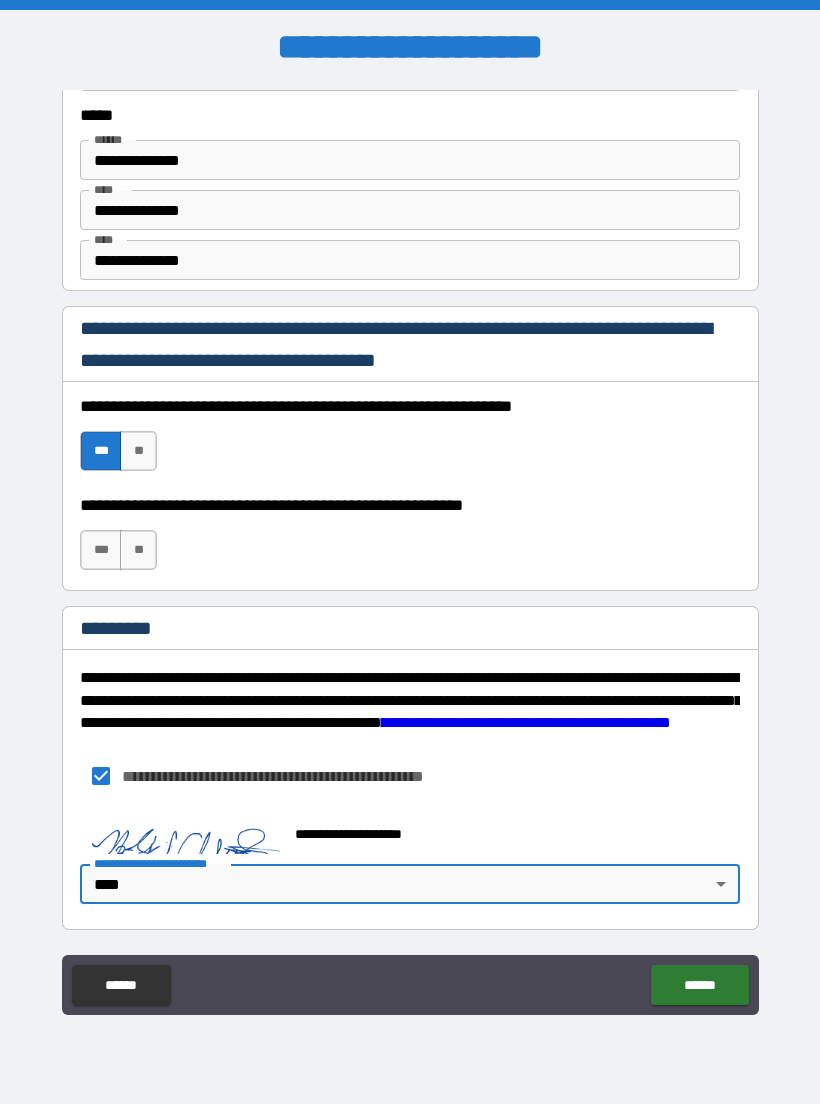 click on "******" at bounding box center [699, 985] 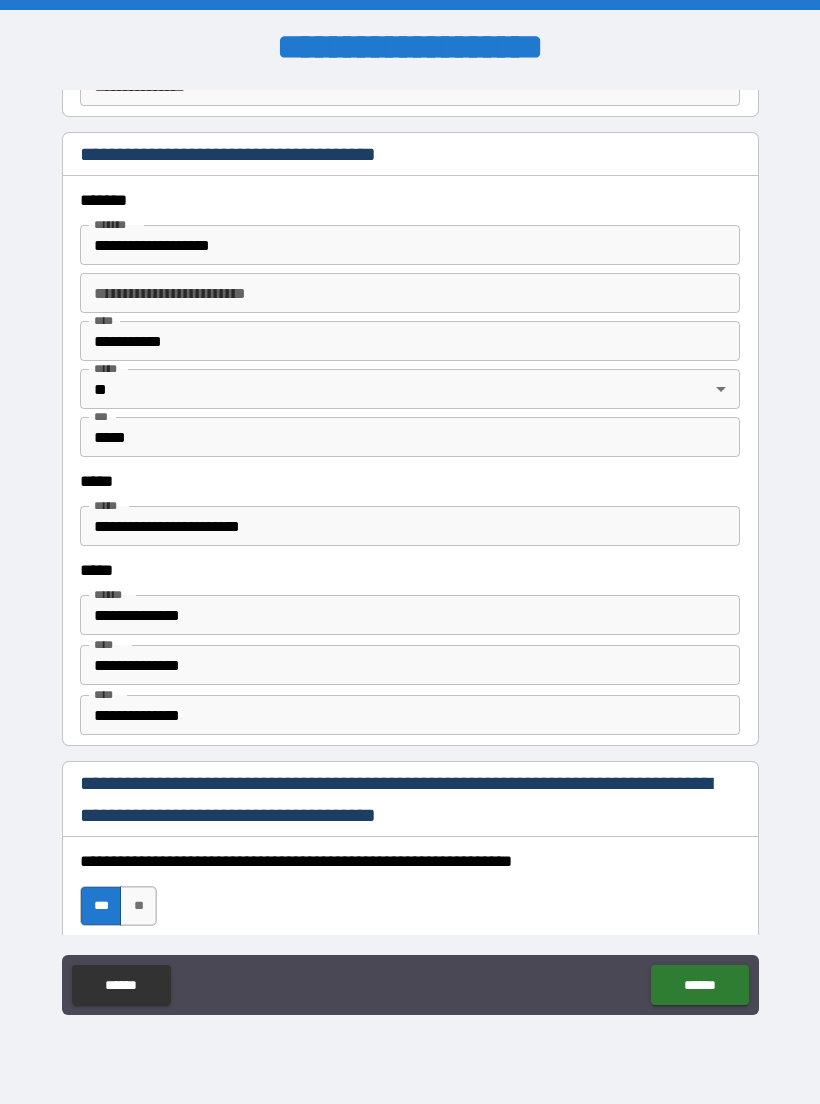 scroll, scrollTop: 2322, scrollLeft: 0, axis: vertical 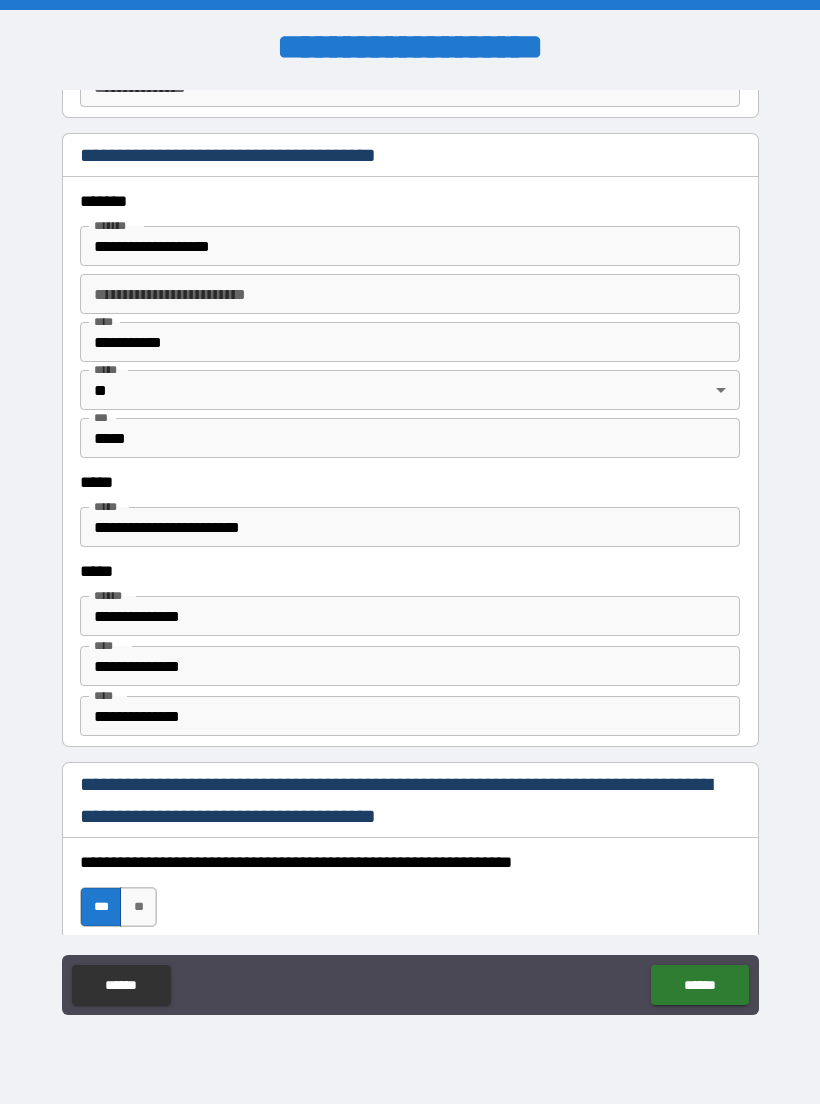 click on "**********" at bounding box center [410, 527] 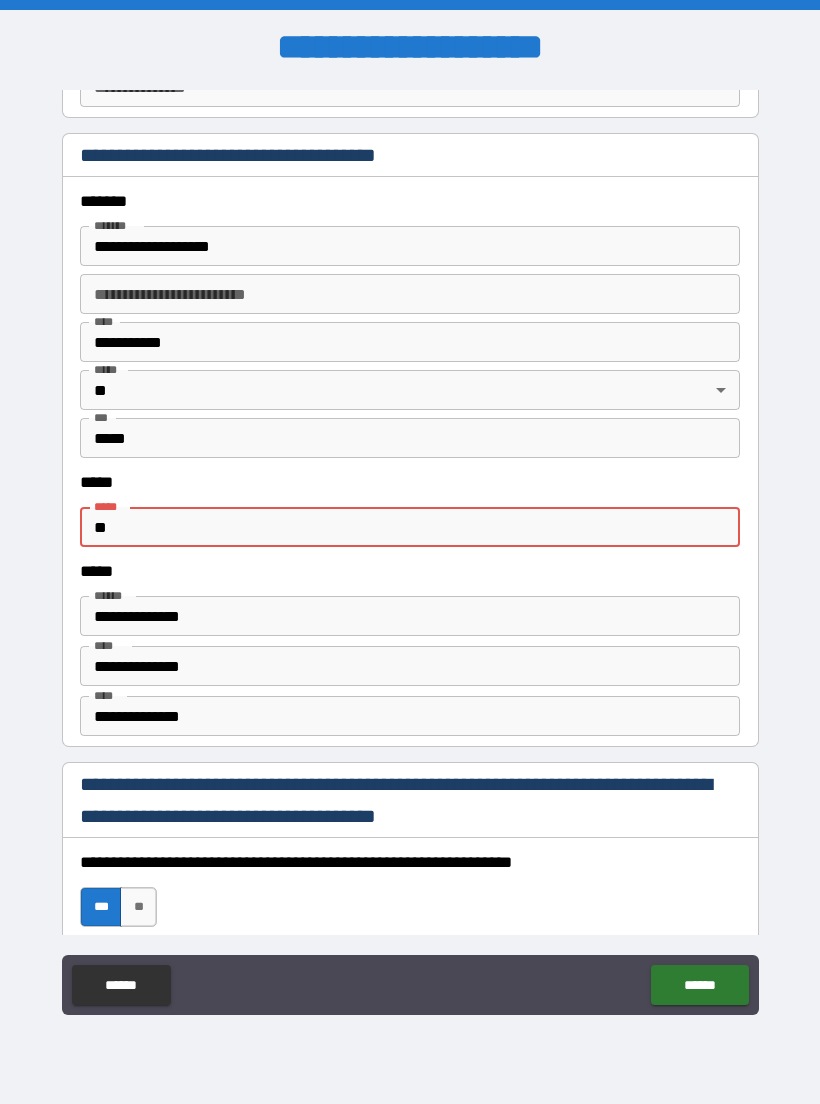 type on "*" 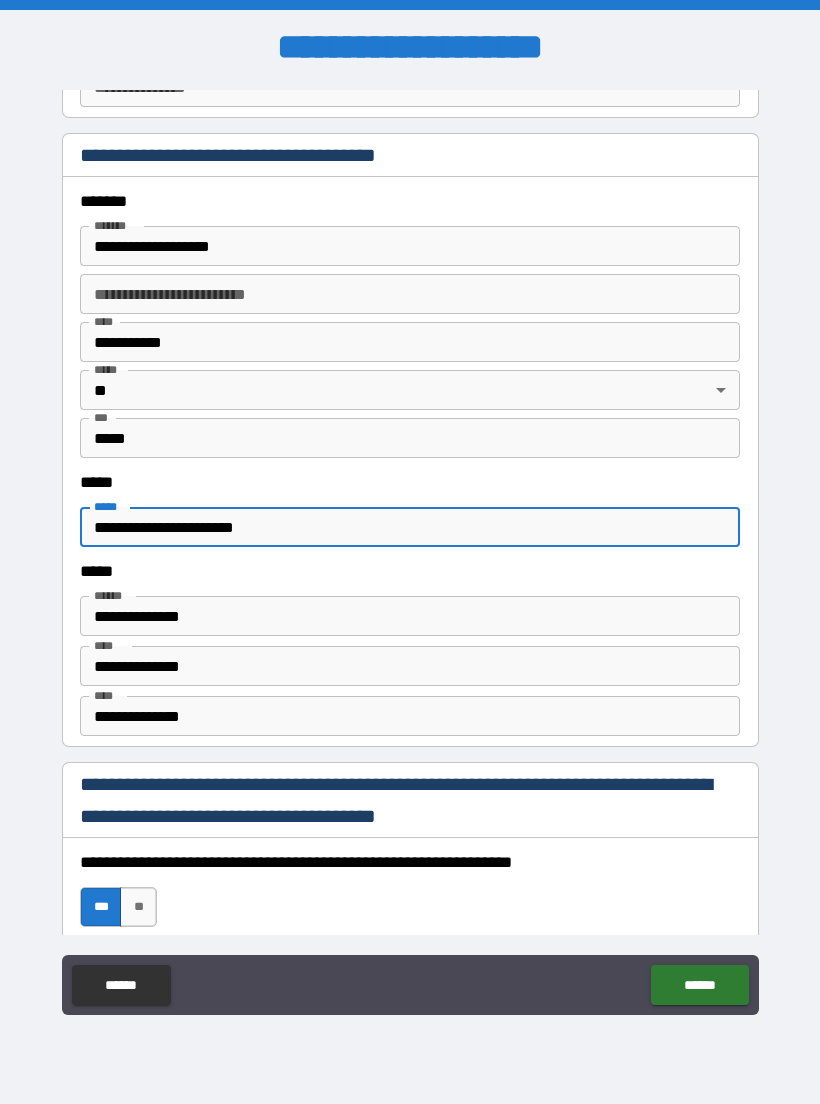 type on "**********" 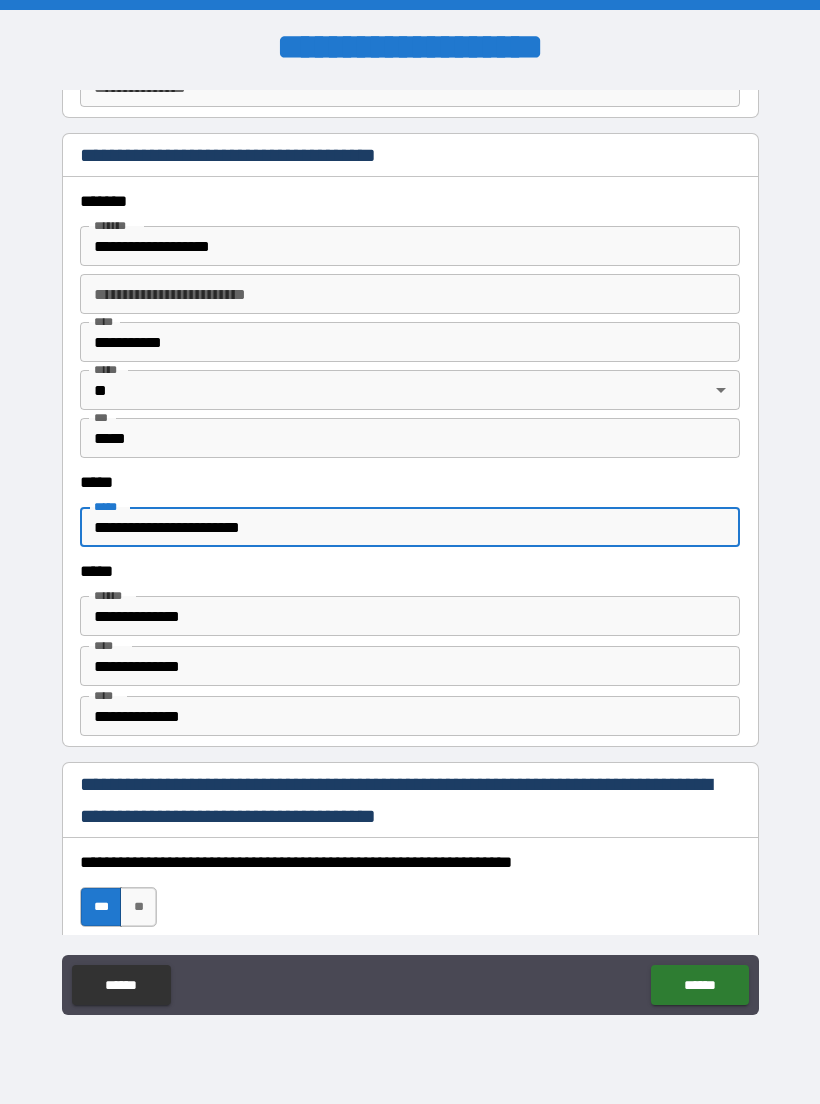 click on "**********" at bounding box center [410, 554] 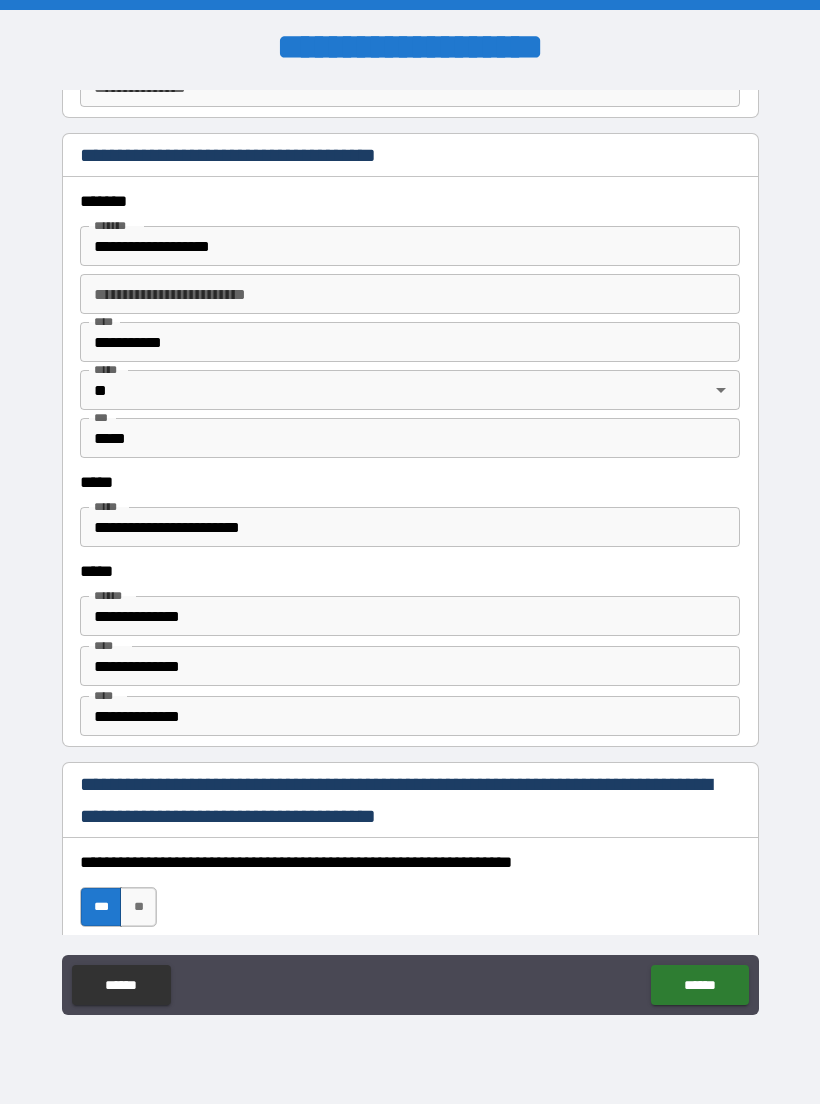 click on "**********" at bounding box center [410, 616] 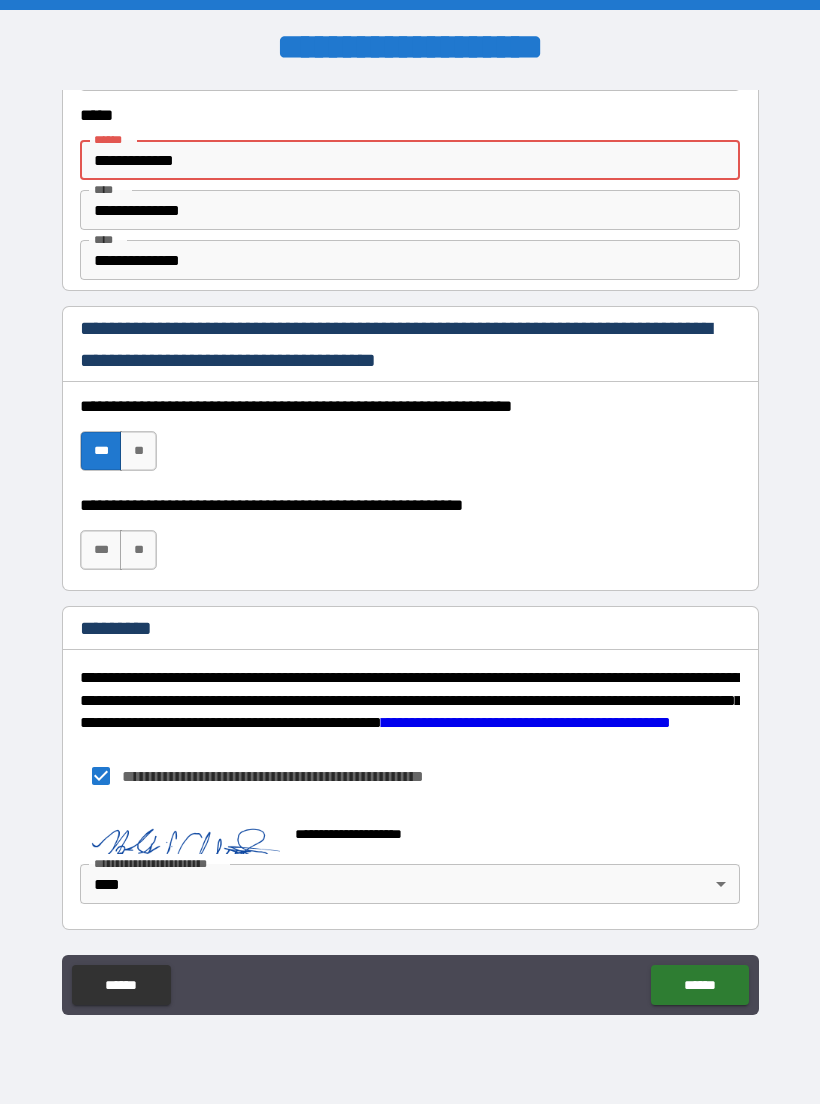 scroll, scrollTop: 2778, scrollLeft: 0, axis: vertical 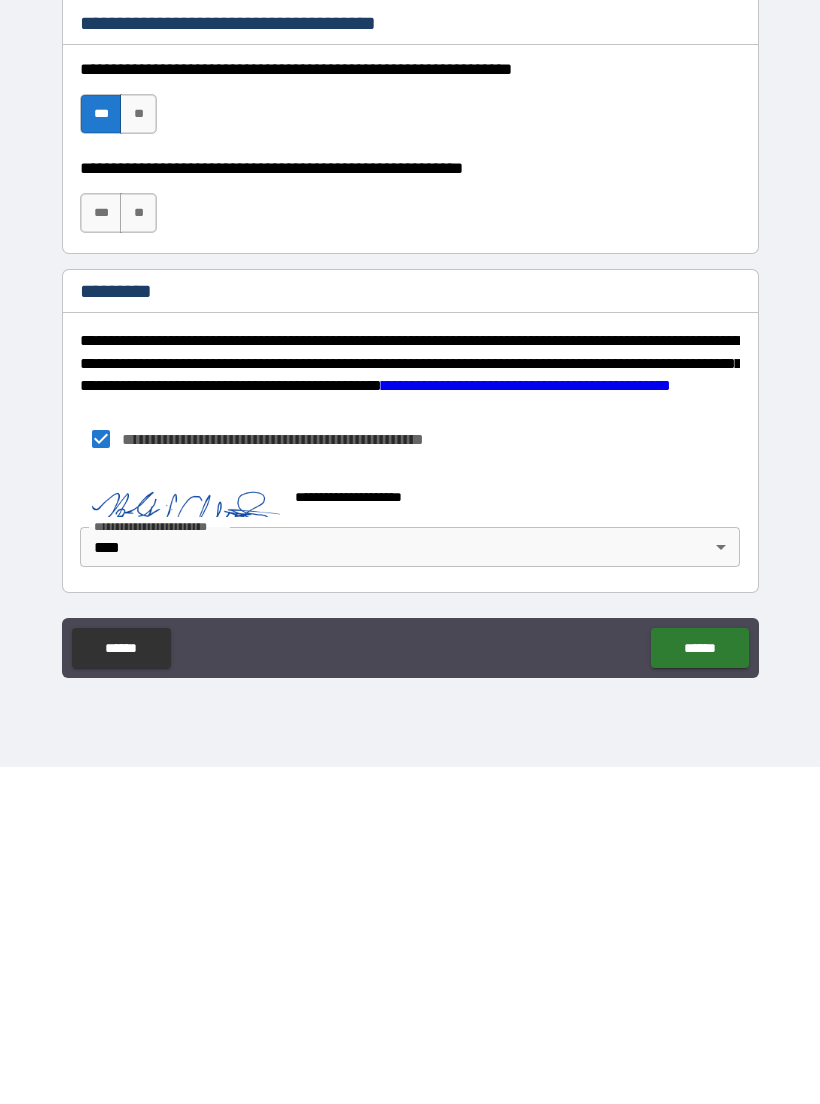 click on "******" at bounding box center [699, 985] 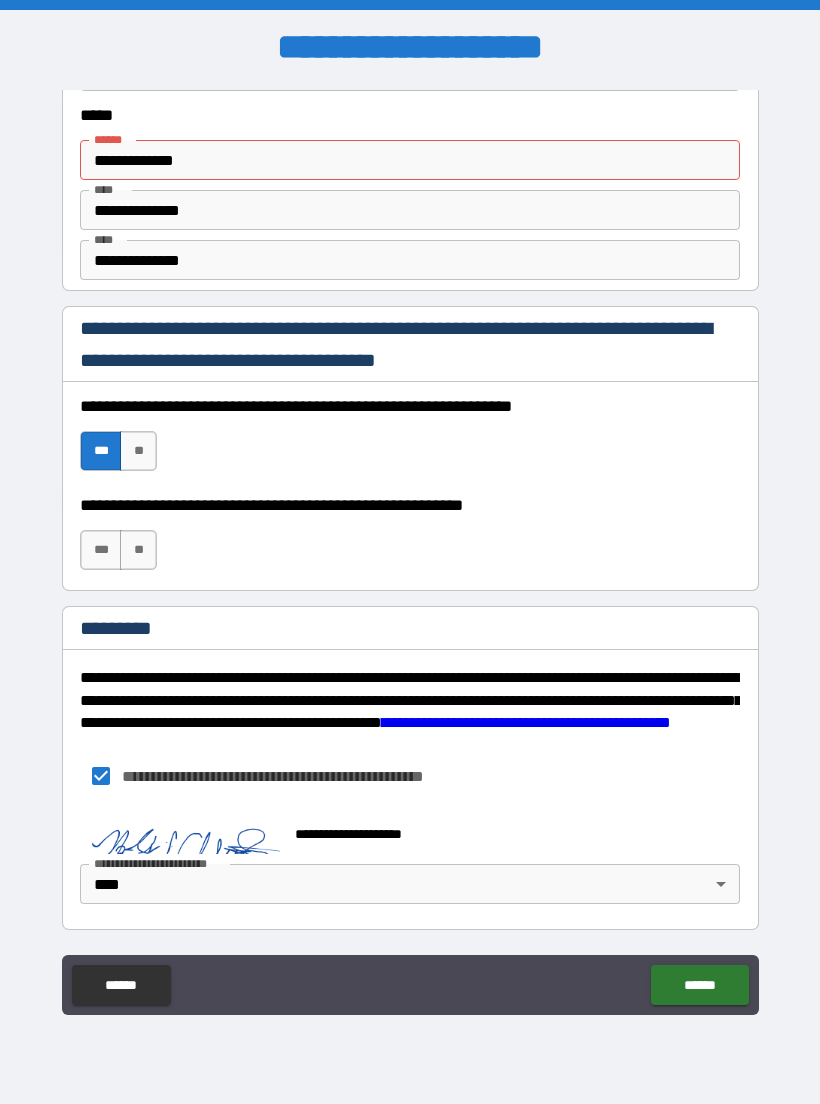 click on "**********" at bounding box center (410, 160) 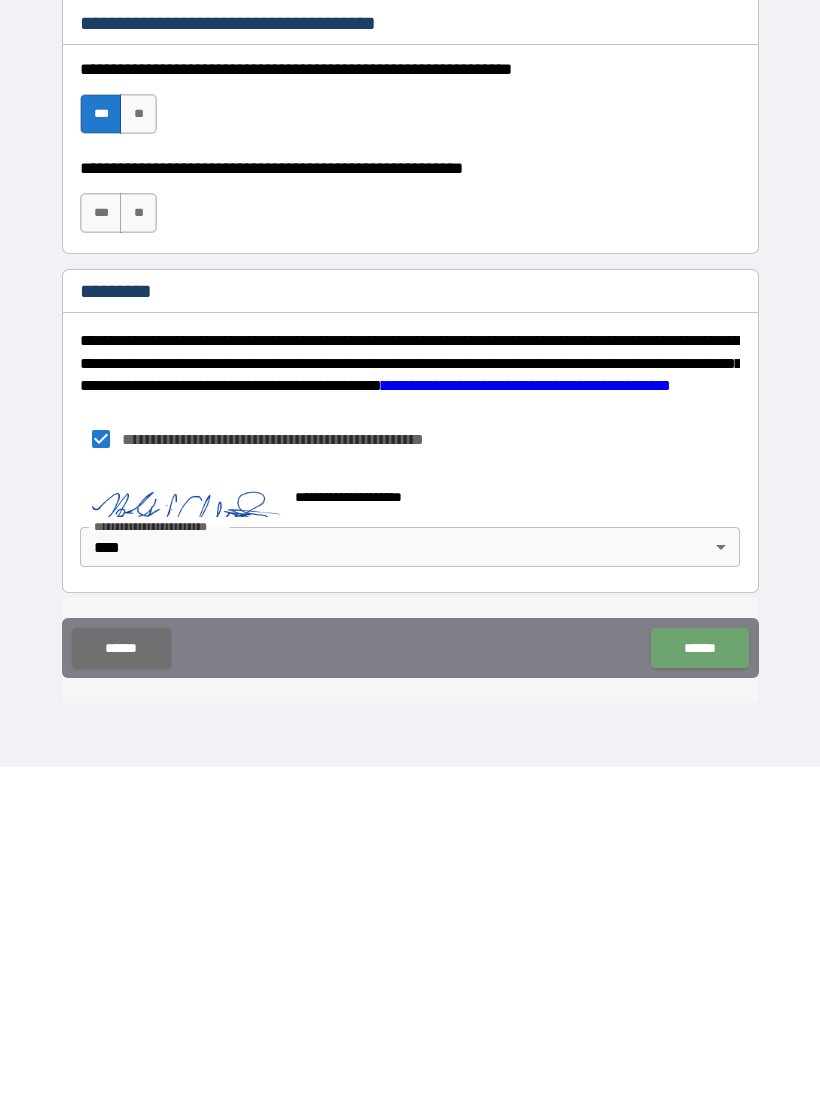 type on "**********" 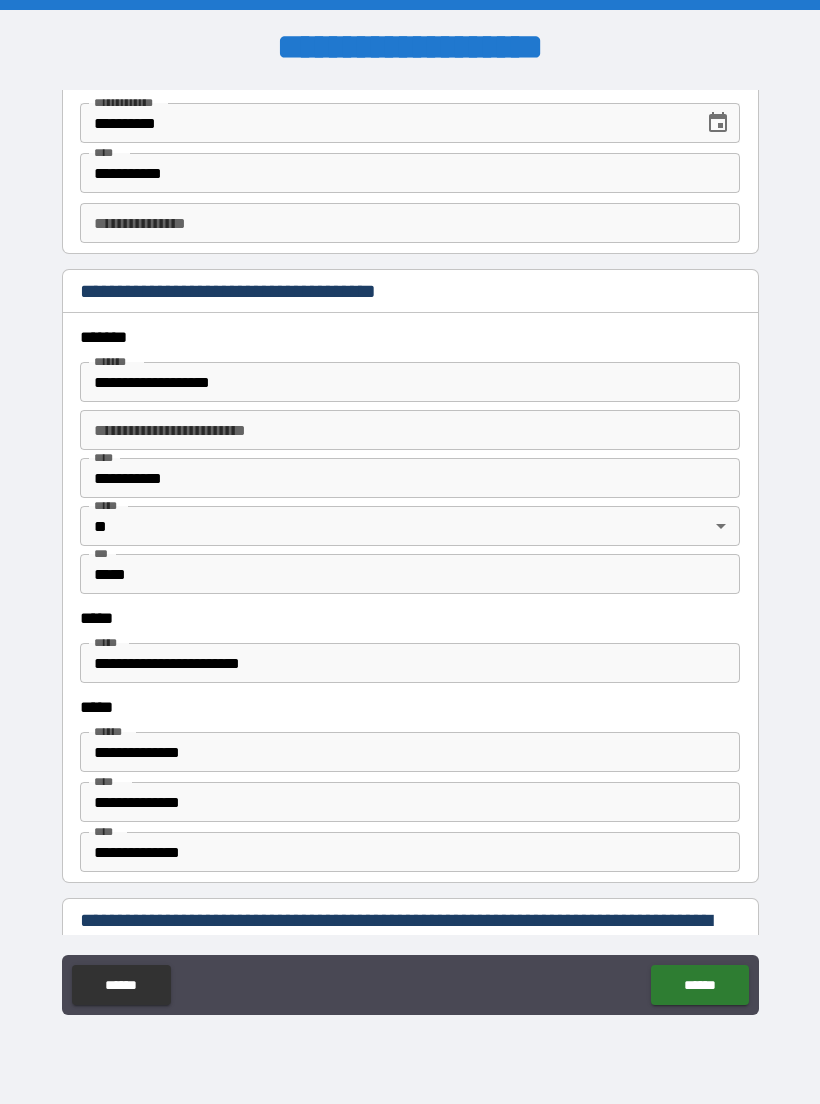 scroll, scrollTop: 2185, scrollLeft: 0, axis: vertical 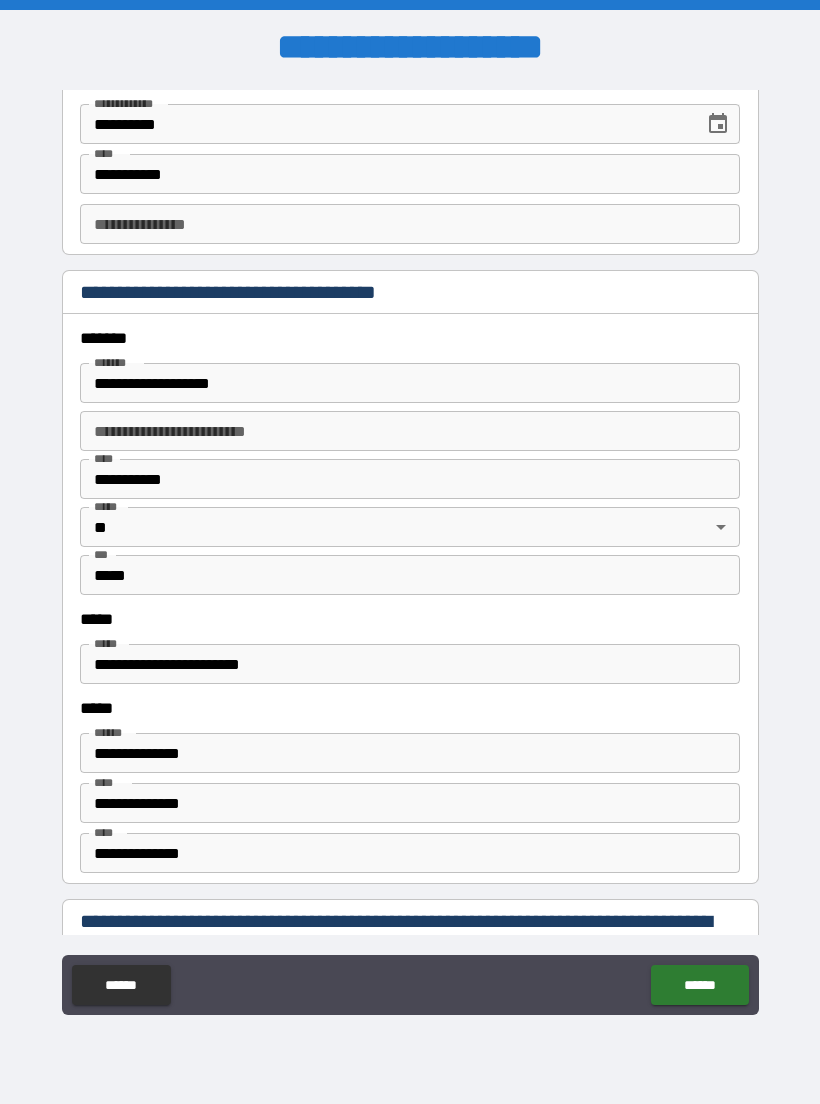 click on "**********" at bounding box center (410, 664) 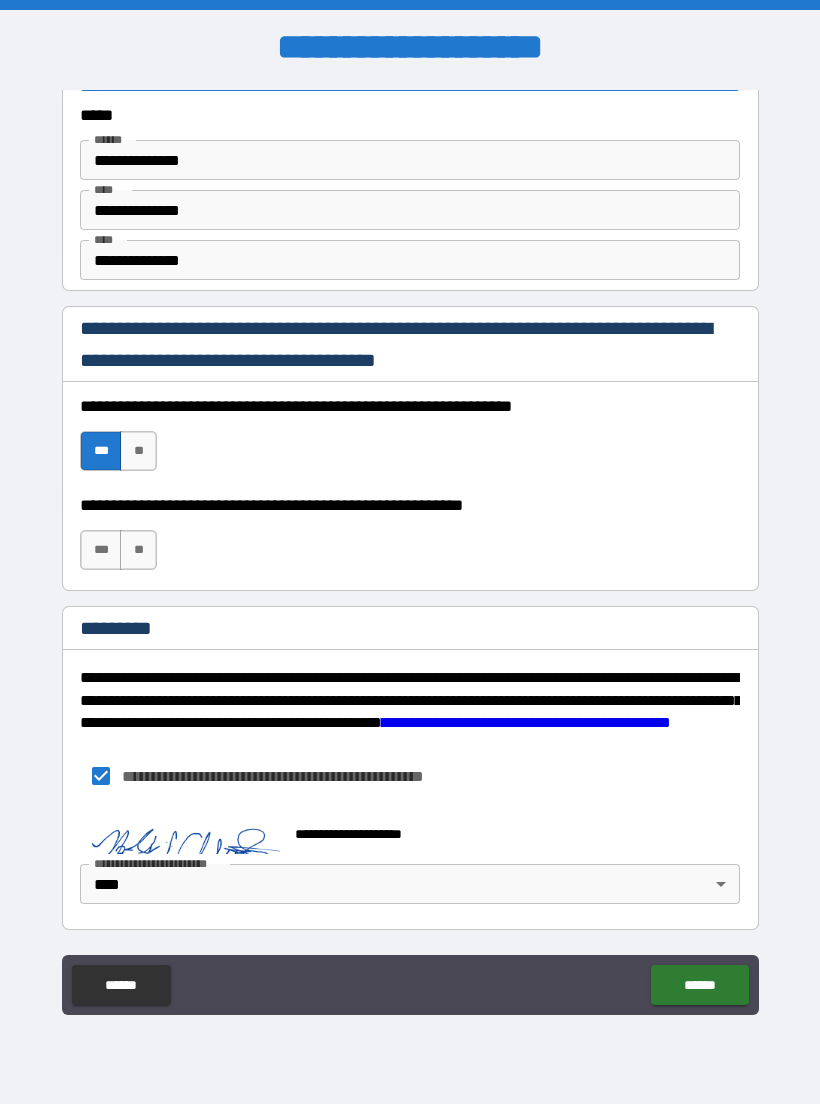 scroll, scrollTop: 2778, scrollLeft: 0, axis: vertical 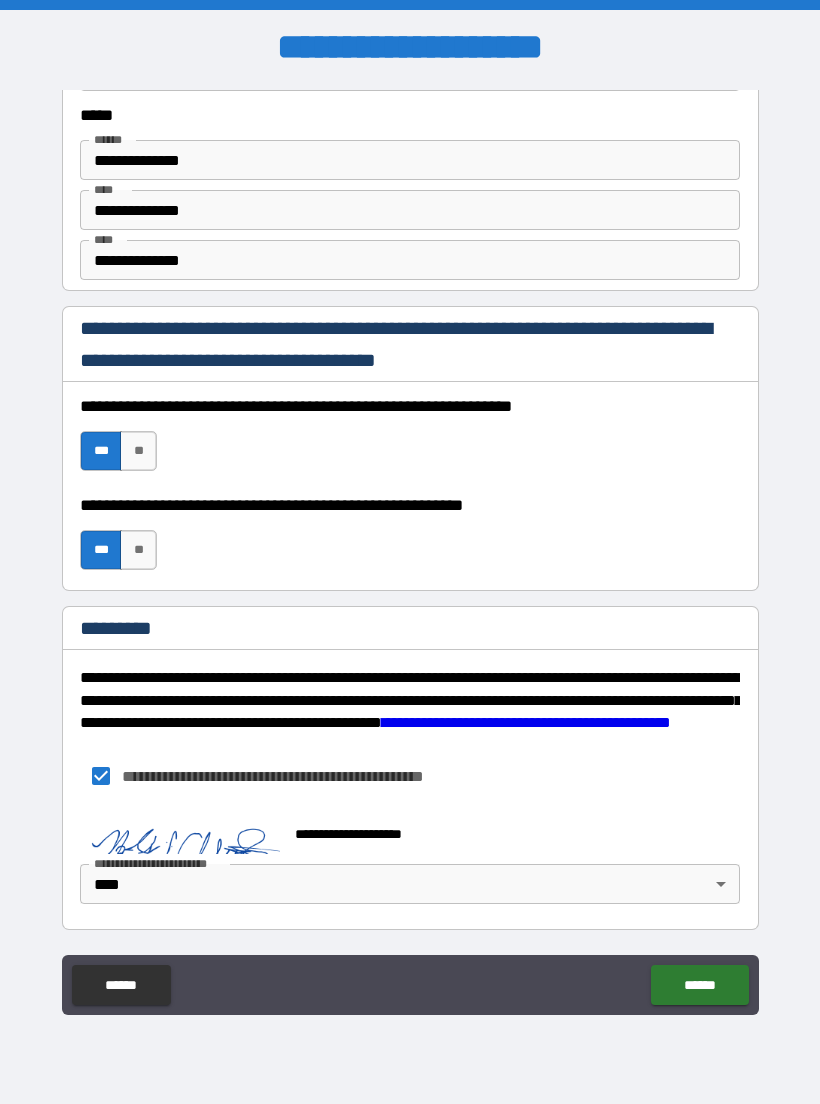 click on "******" at bounding box center (699, 985) 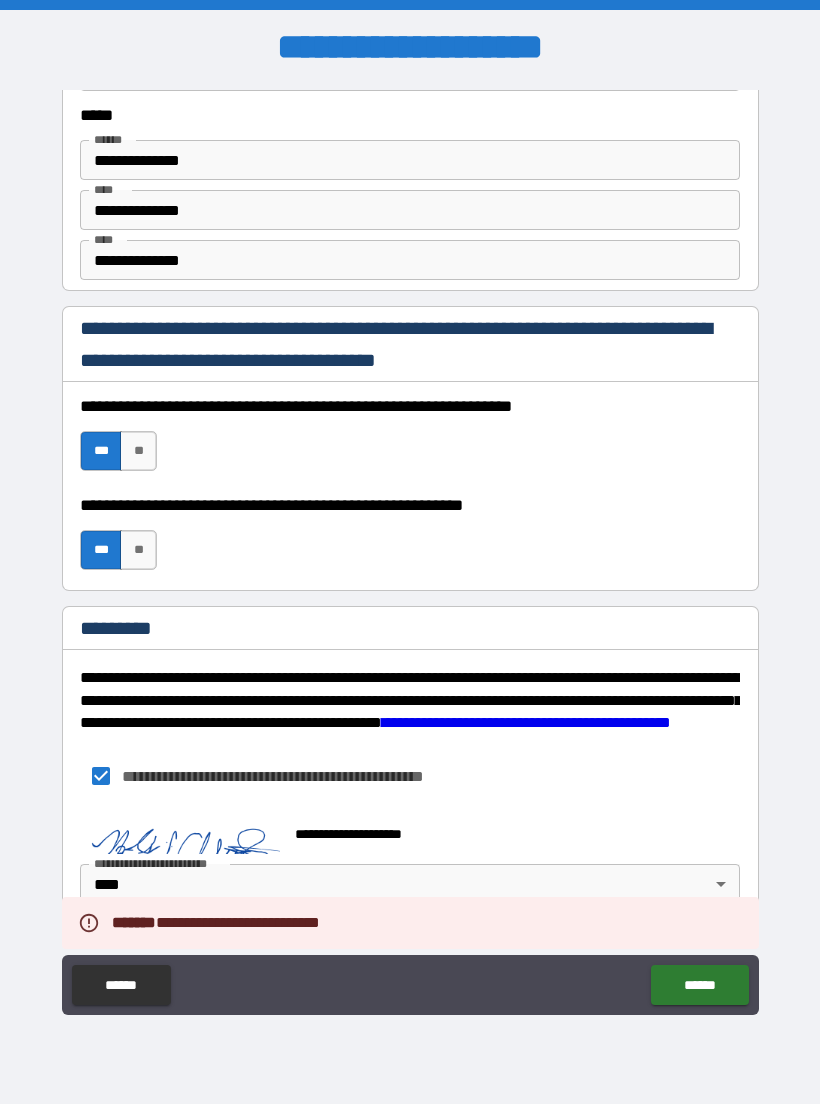 click on "**********" at bounding box center [410, 552] 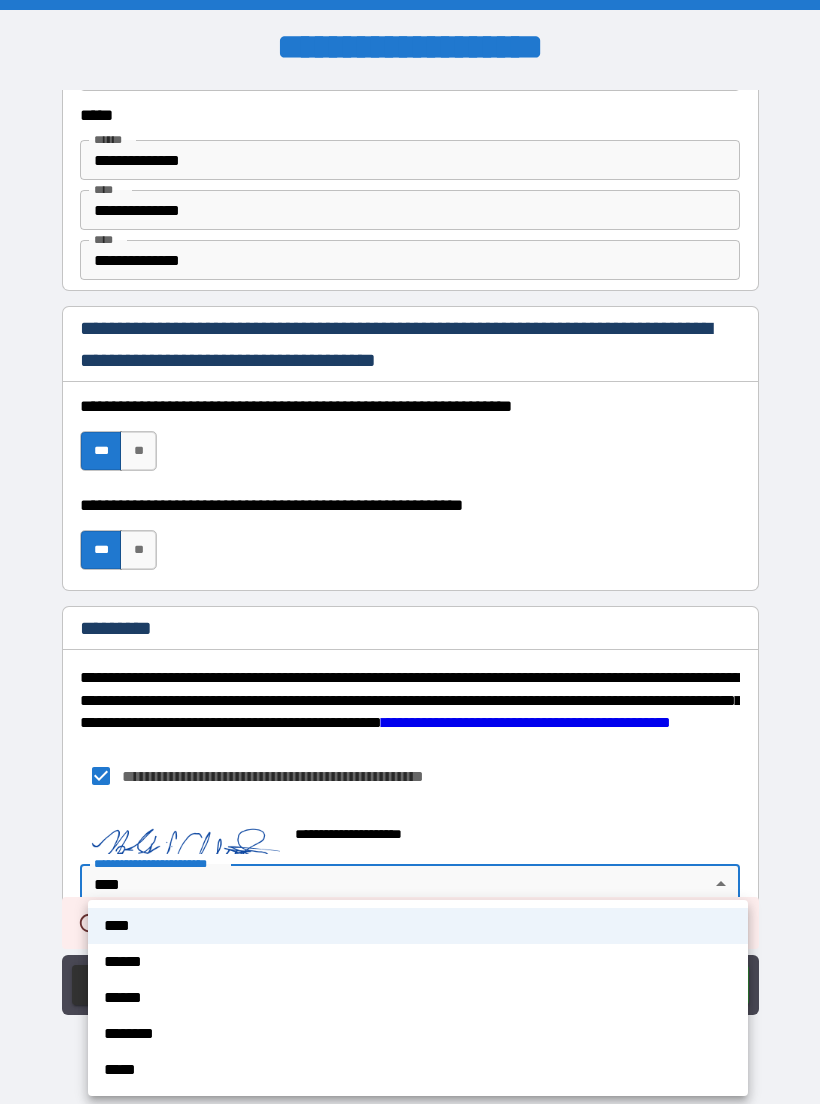 click on "****" at bounding box center [418, 926] 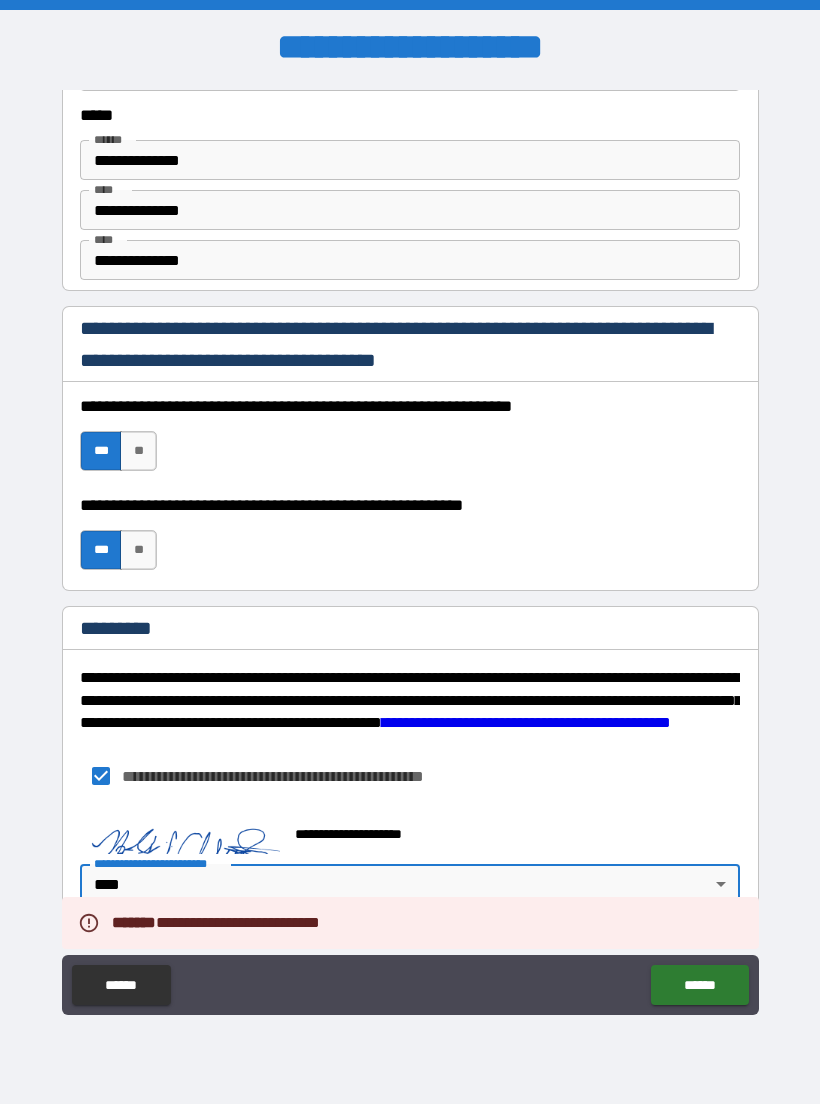 click on "******" at bounding box center [699, 985] 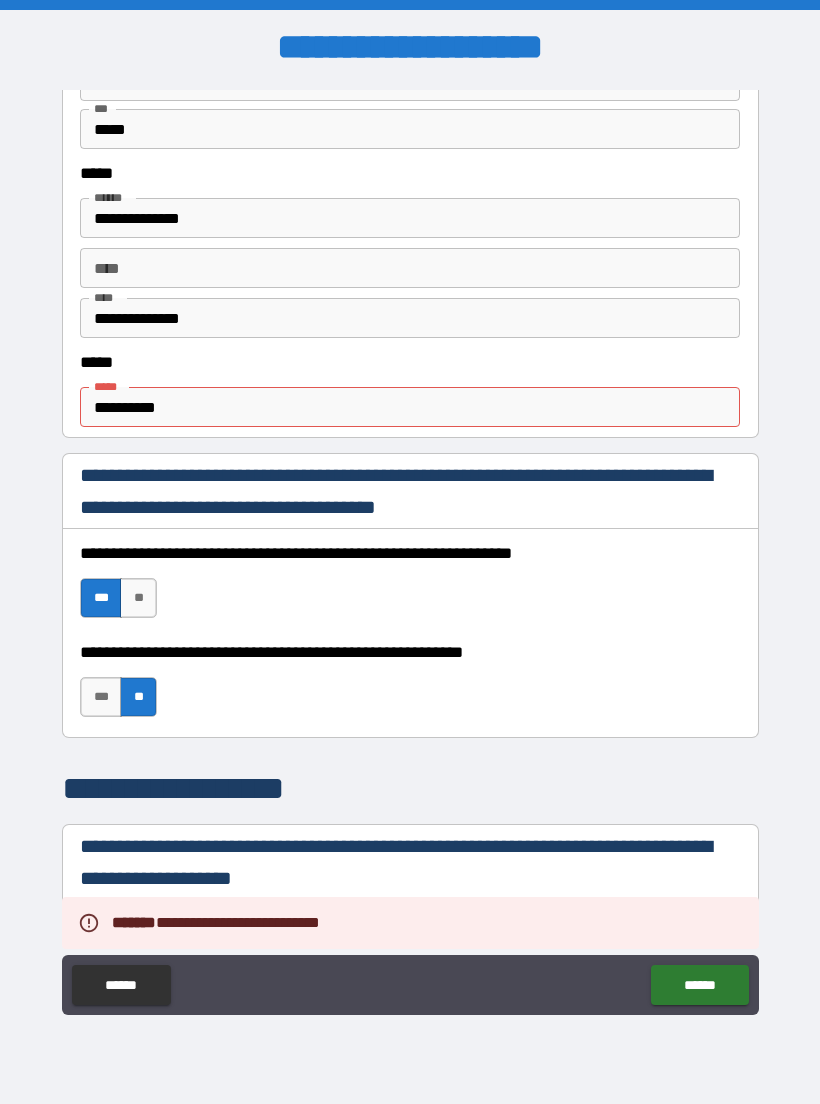 scroll, scrollTop: 995, scrollLeft: 0, axis: vertical 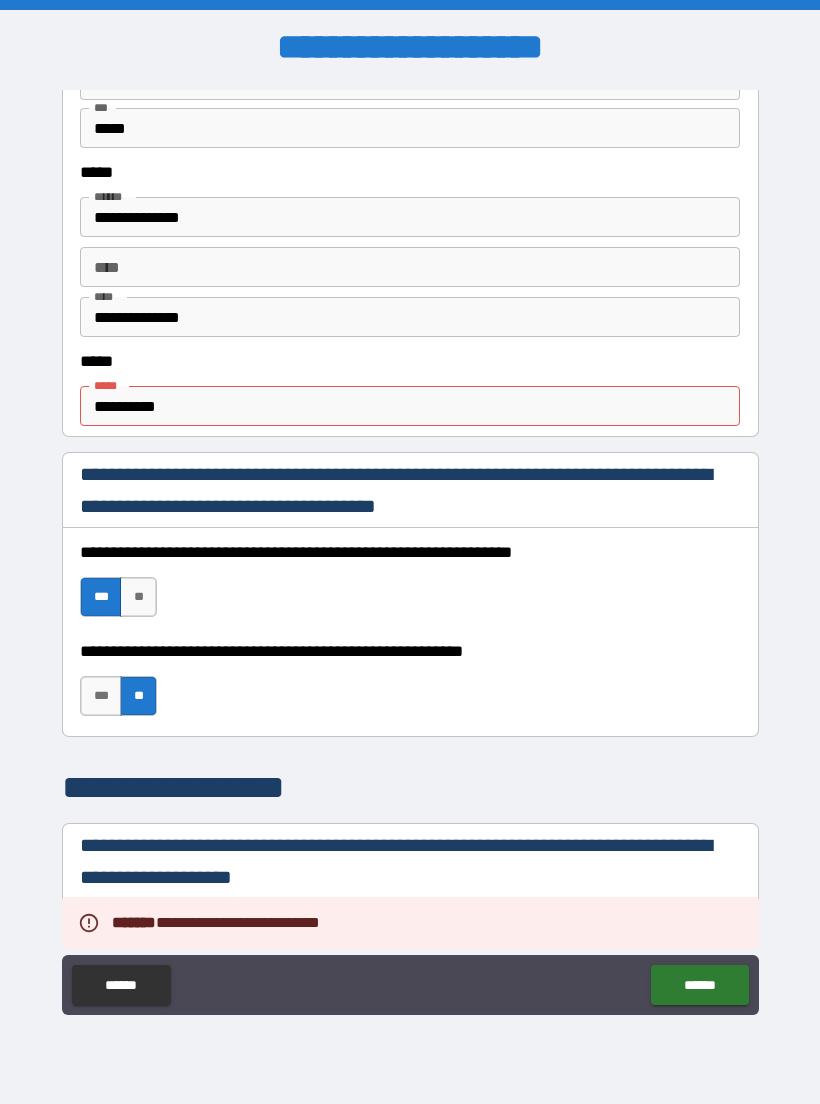 click on "**********" at bounding box center (410, 406) 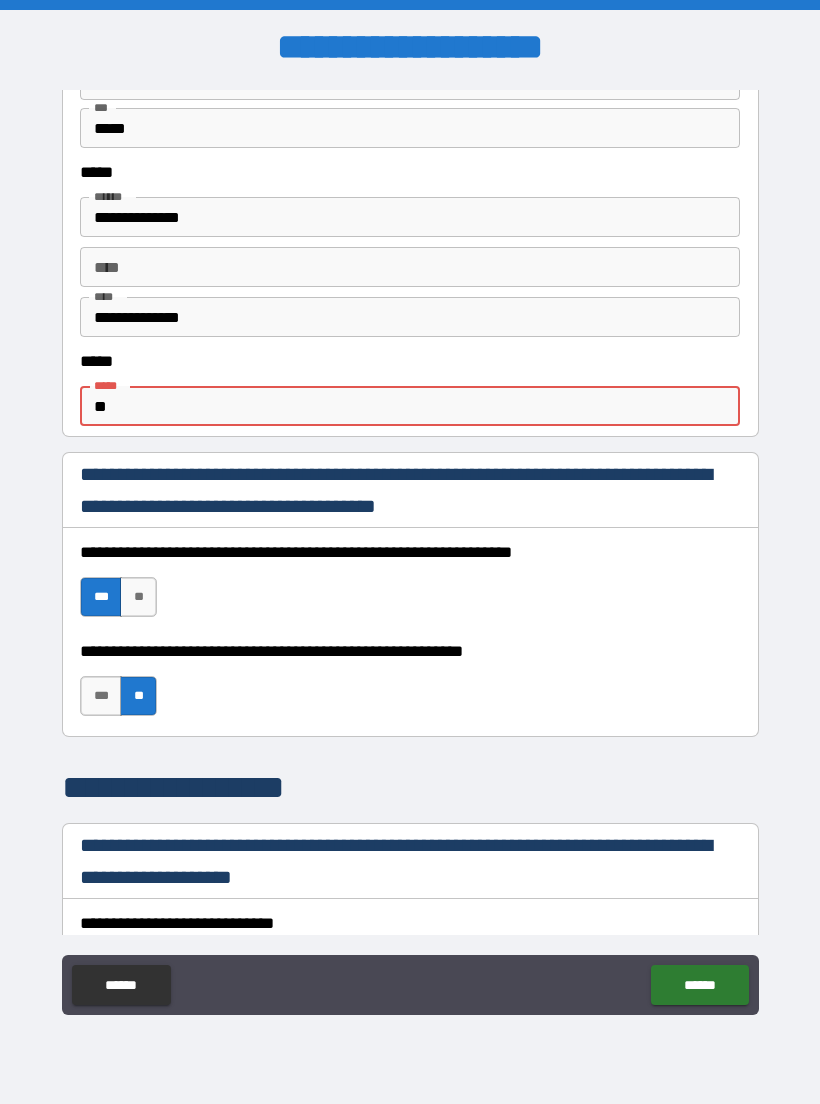 type on "*" 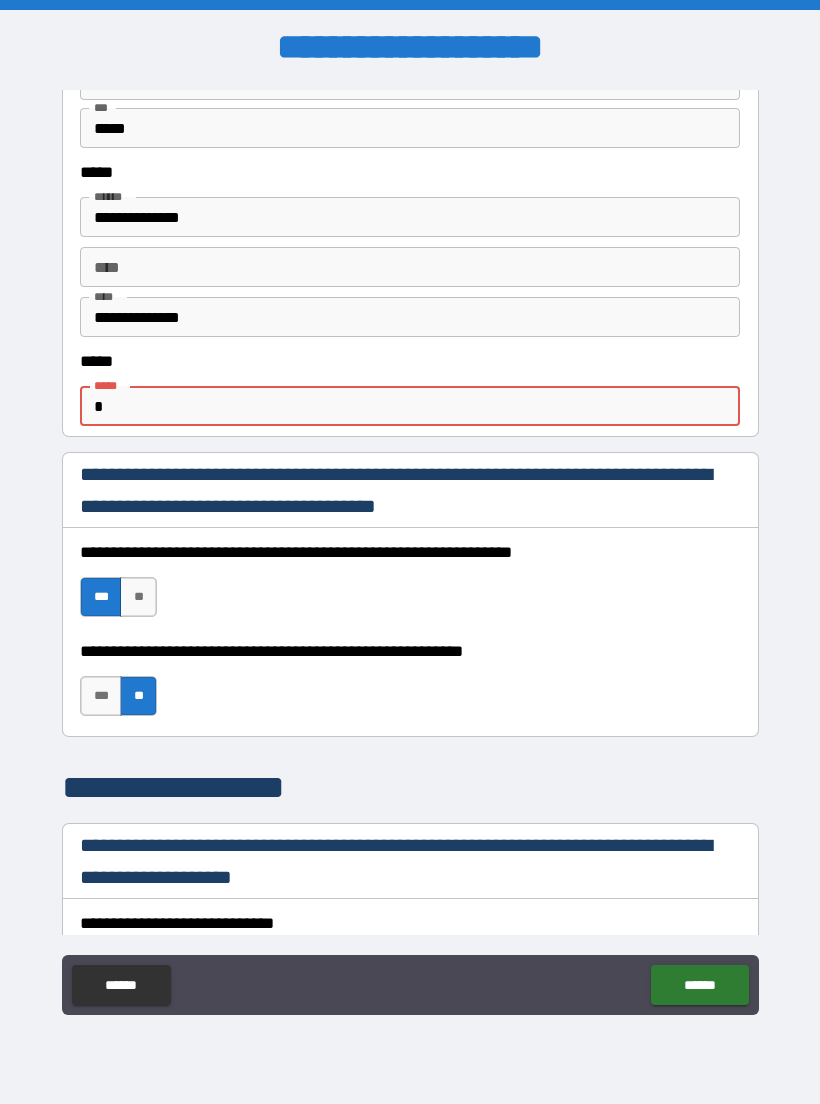 type 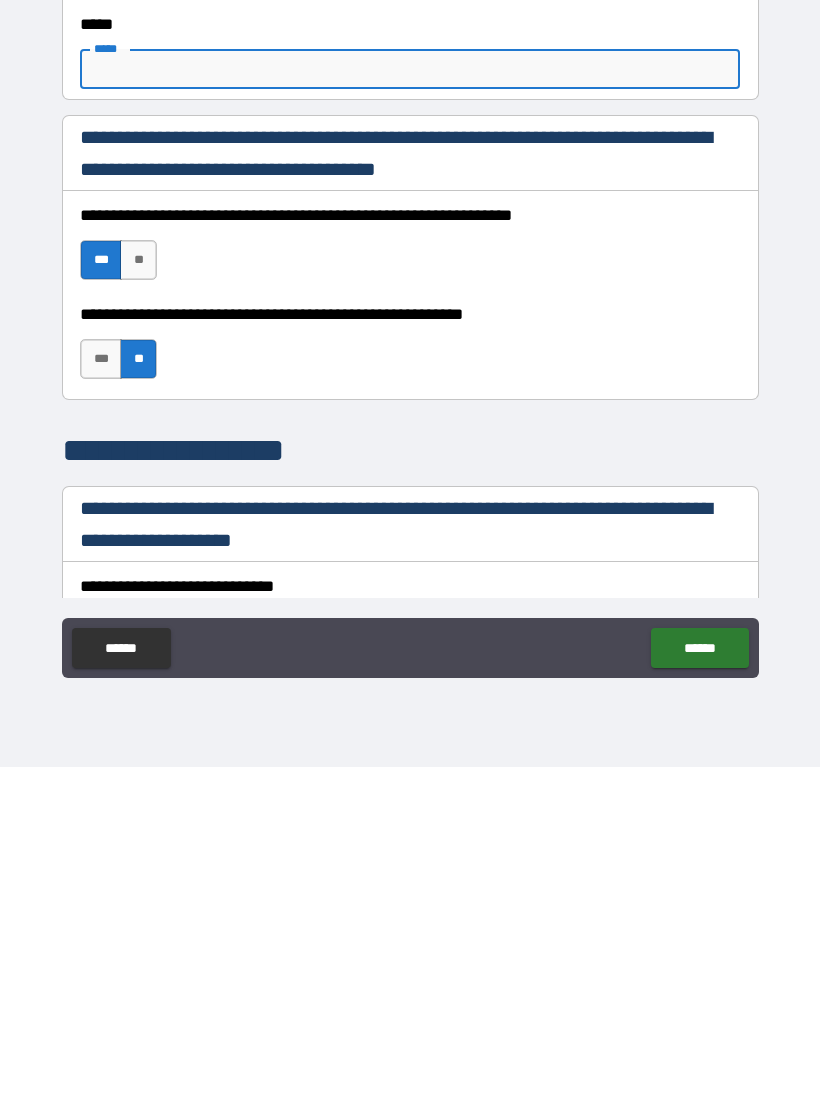 click on "******" at bounding box center (699, 985) 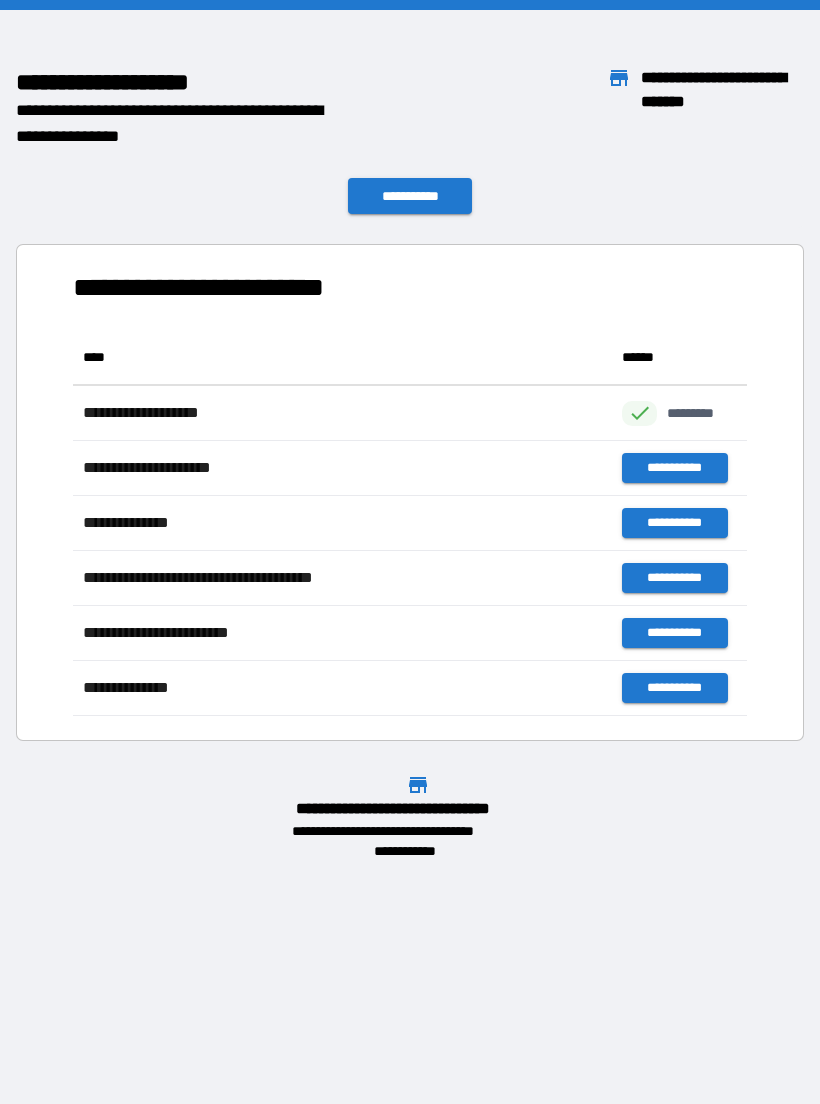 scroll, scrollTop: 1, scrollLeft: 1, axis: both 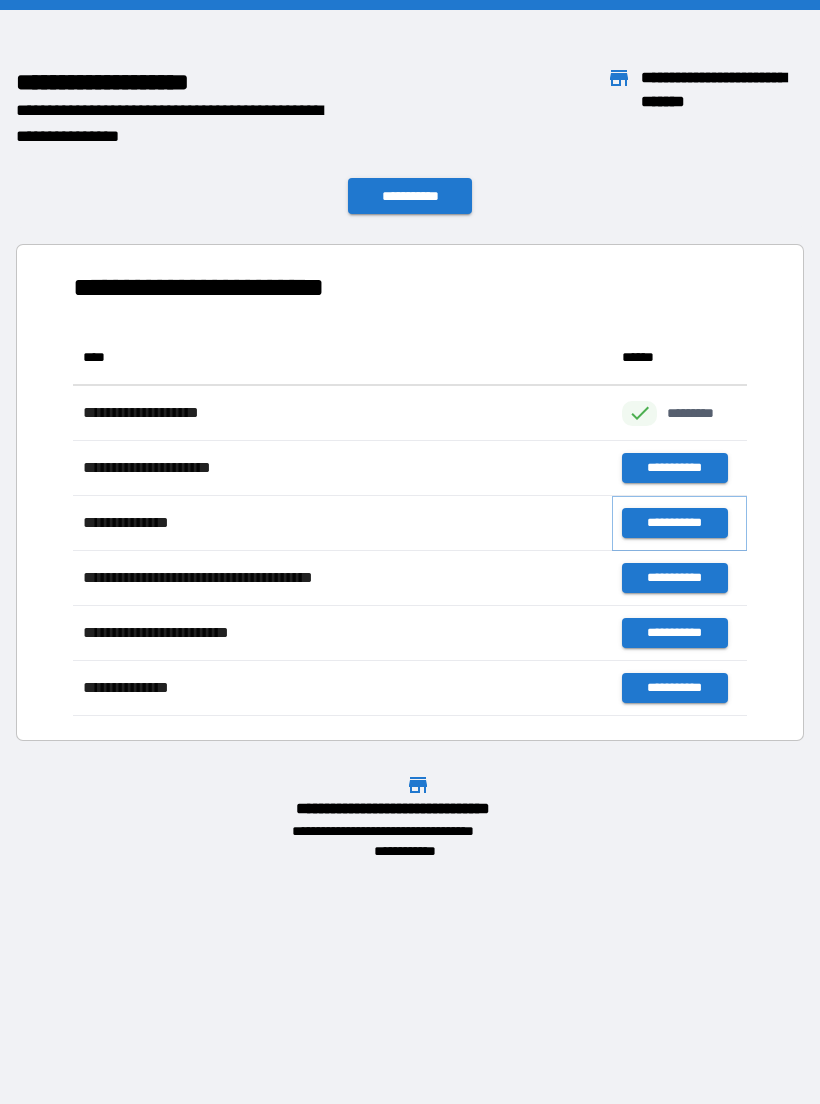 click on "**********" at bounding box center (674, 523) 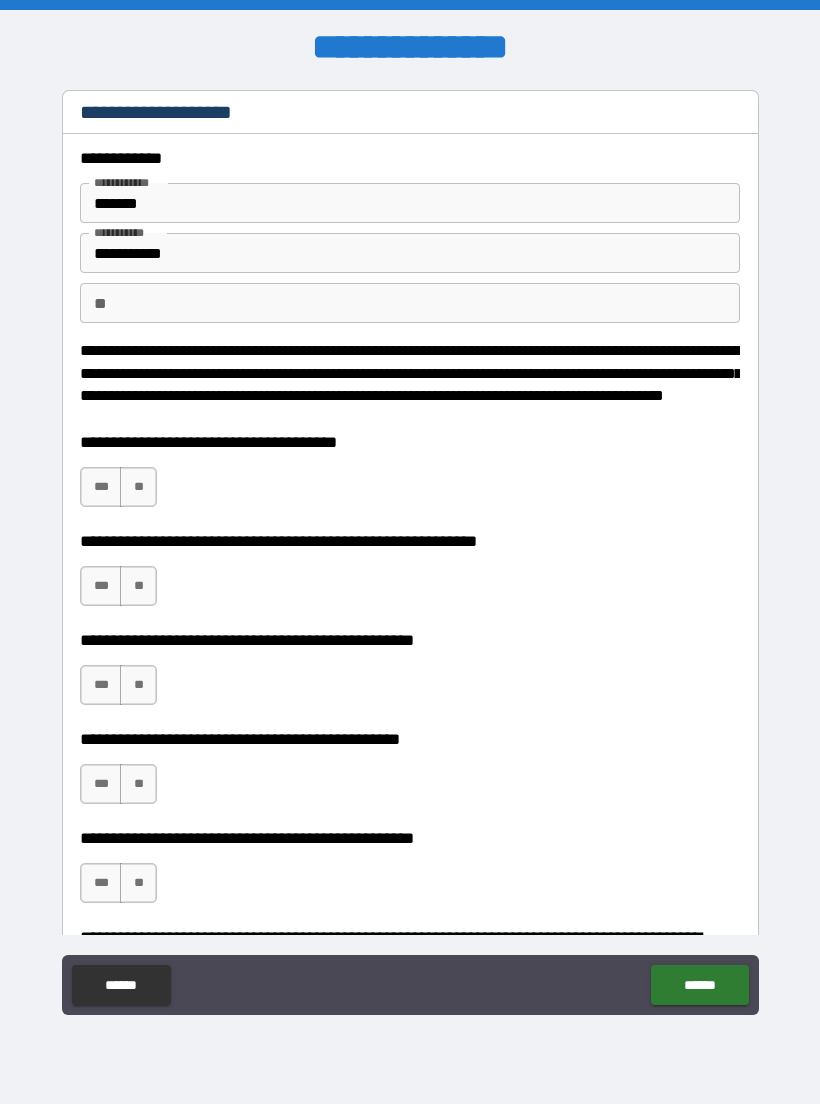 scroll, scrollTop: 0, scrollLeft: 0, axis: both 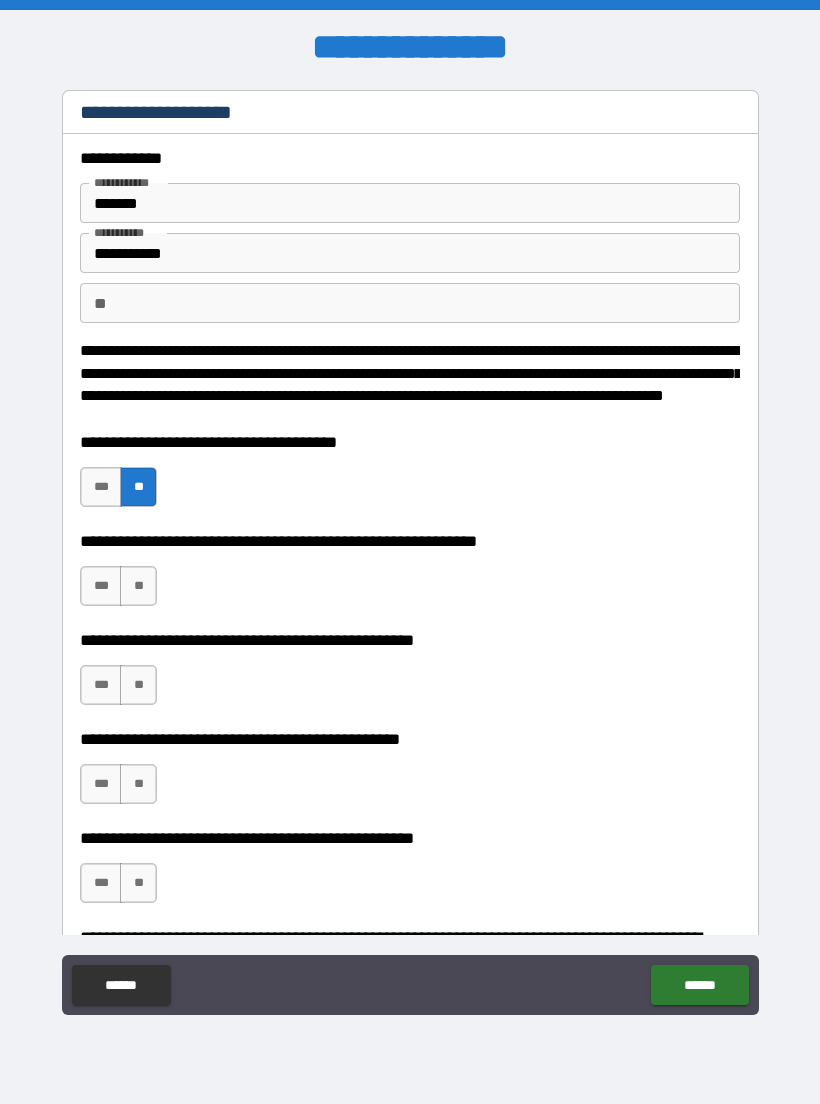 click on "***" at bounding box center [101, 487] 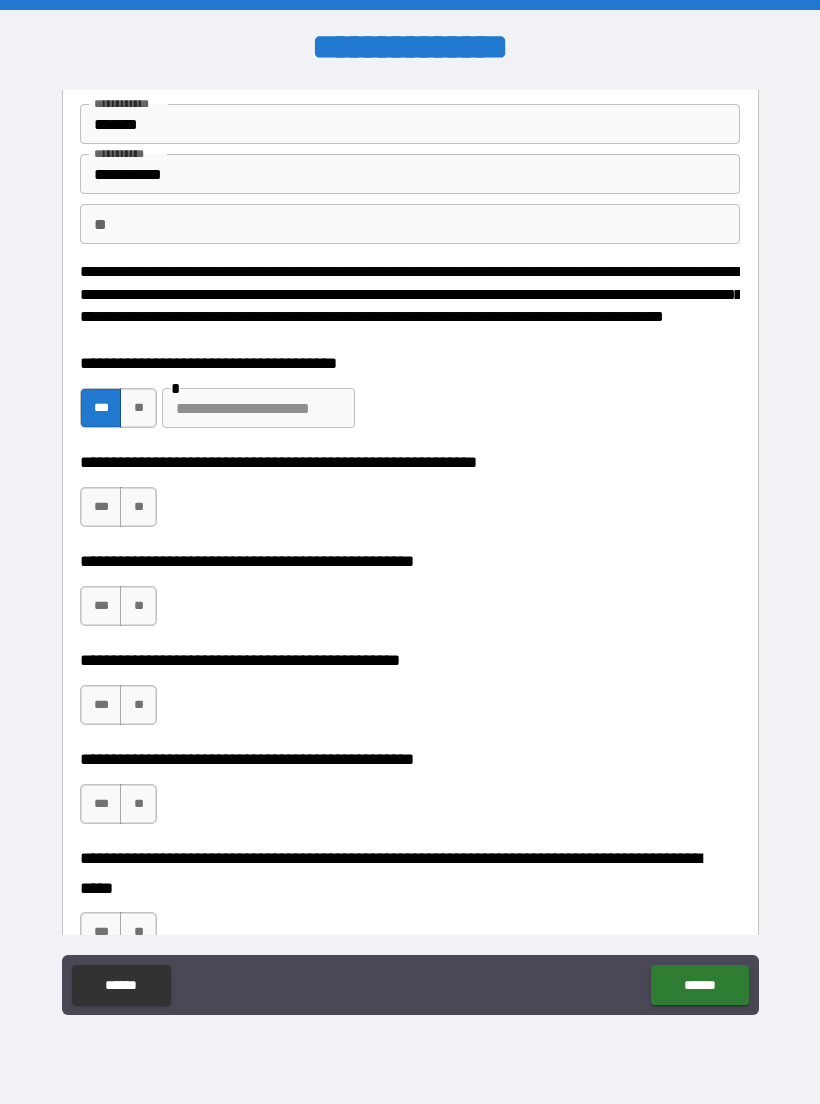scroll, scrollTop: 80, scrollLeft: 0, axis: vertical 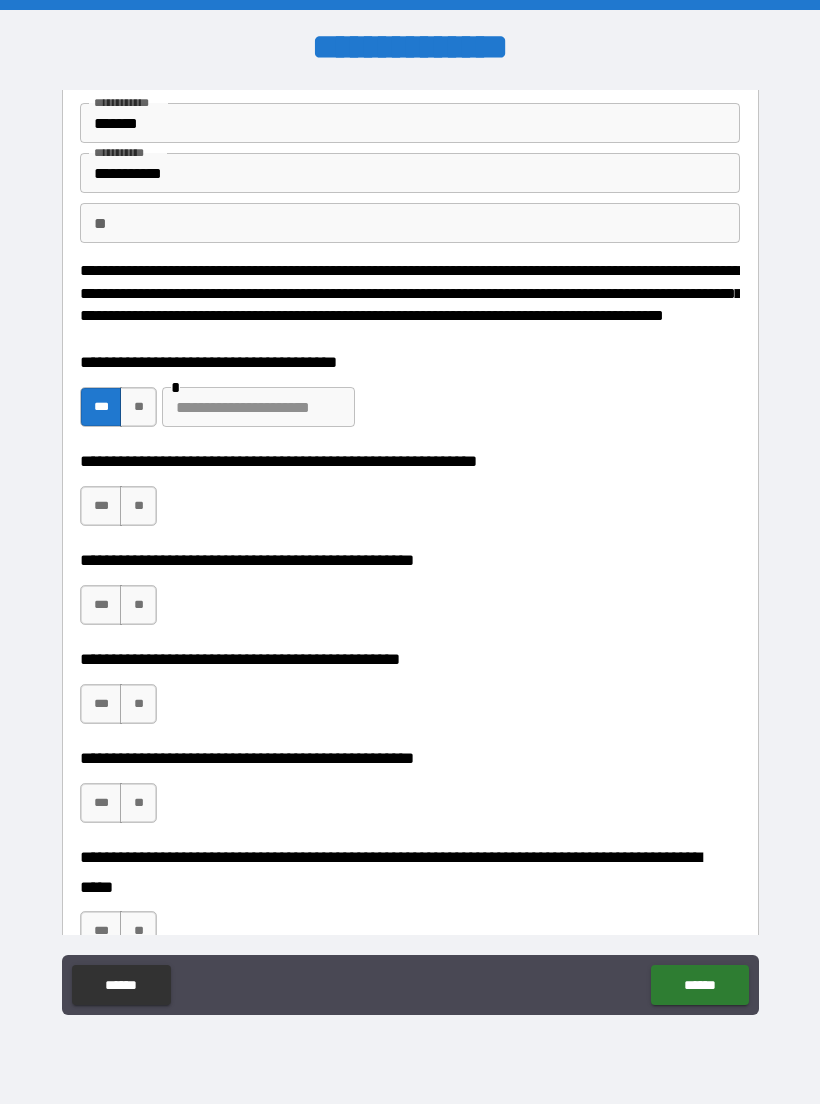 click on "***" at bounding box center (101, 506) 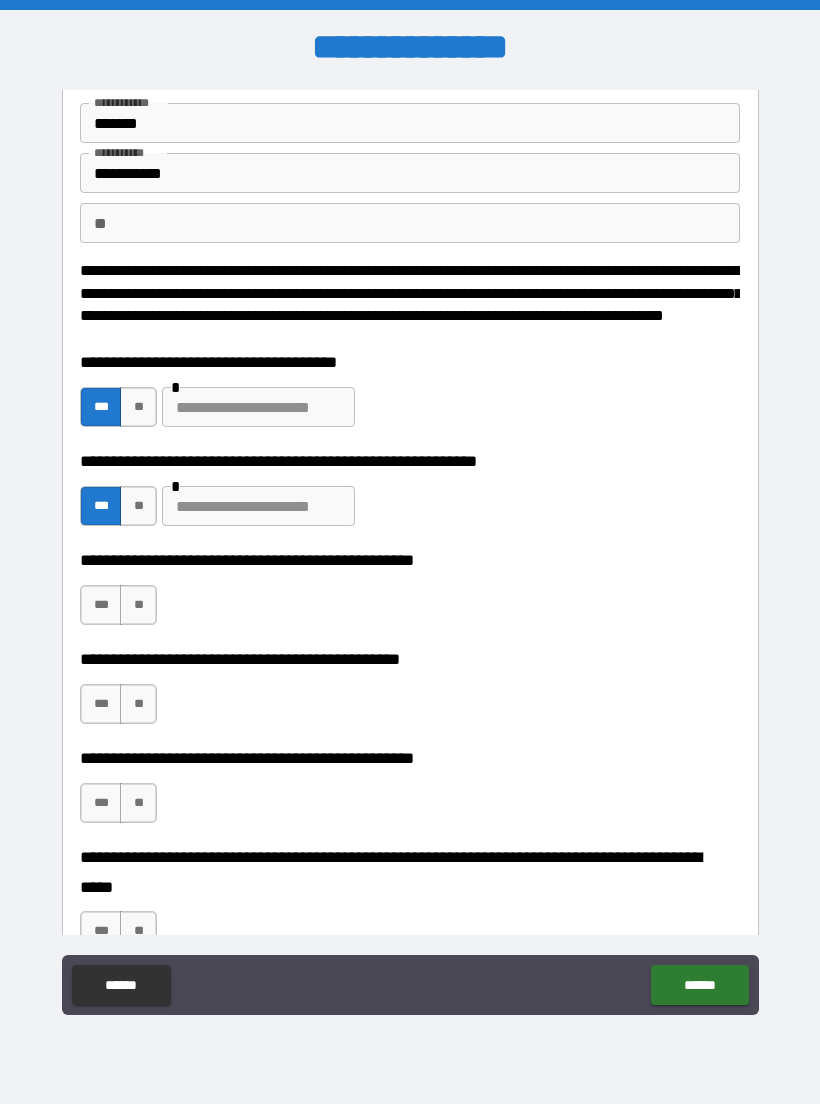 click at bounding box center [258, 506] 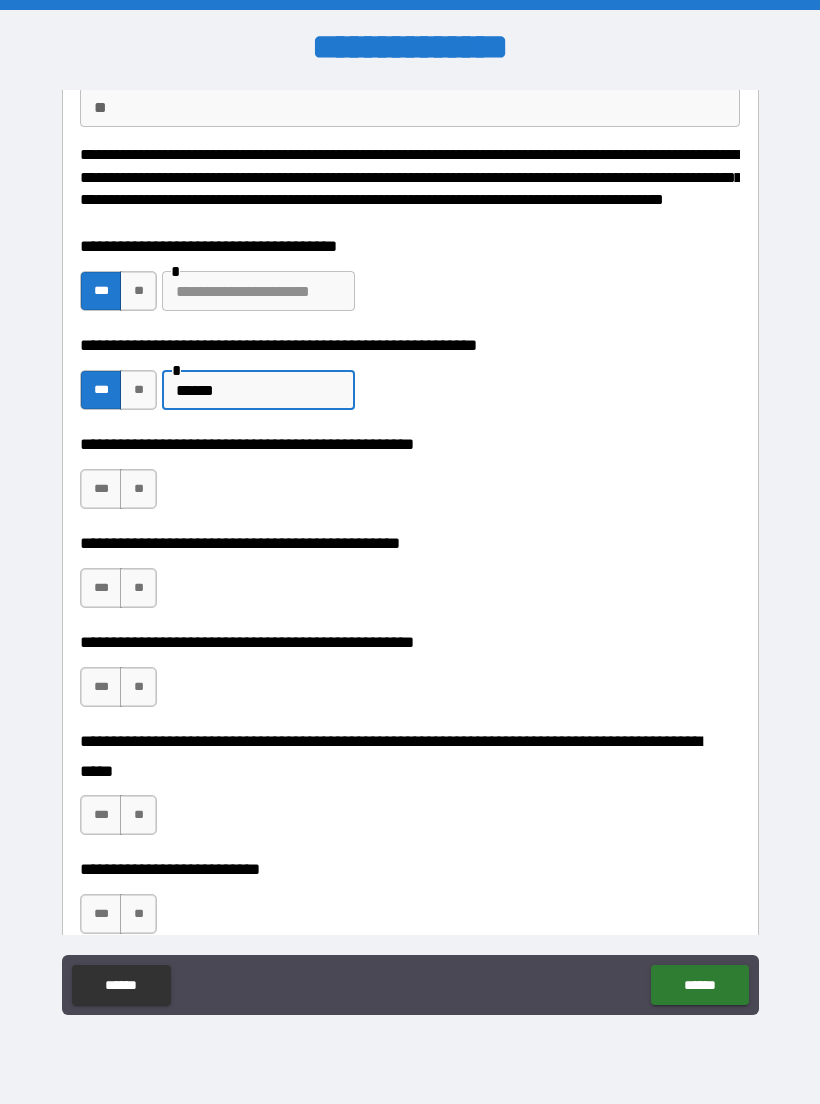 scroll, scrollTop: 199, scrollLeft: 0, axis: vertical 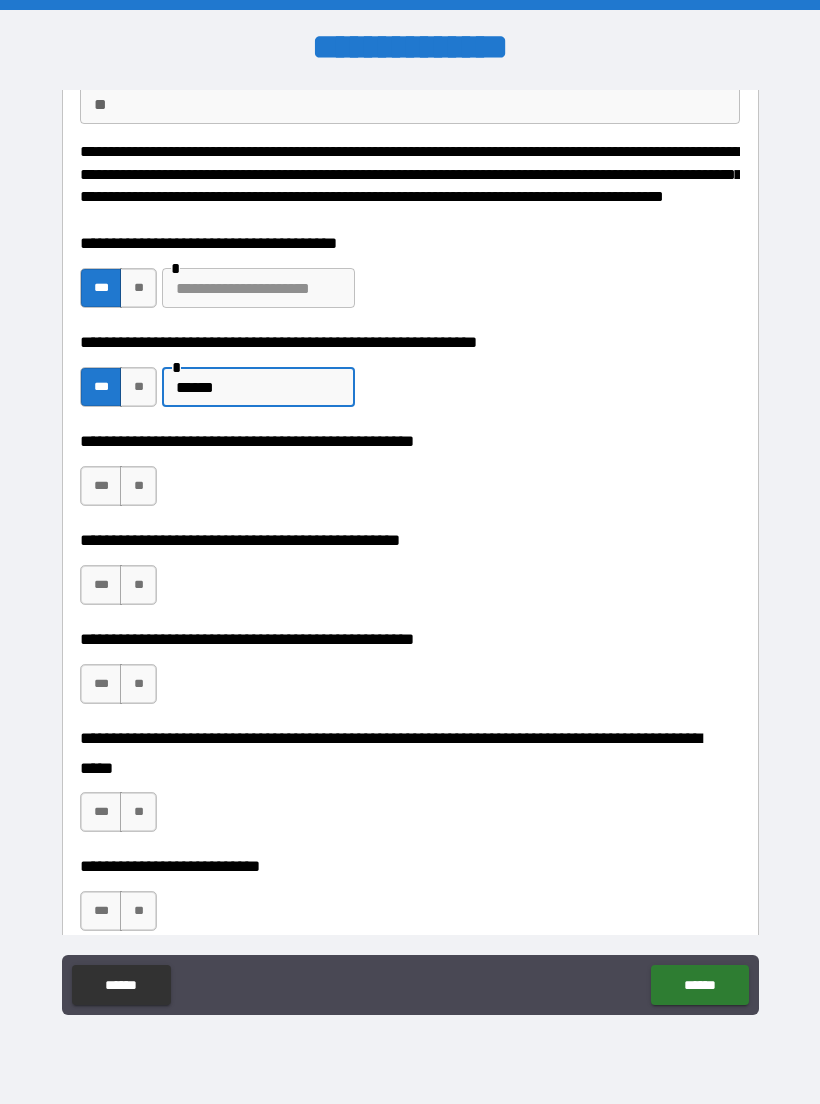 type on "******" 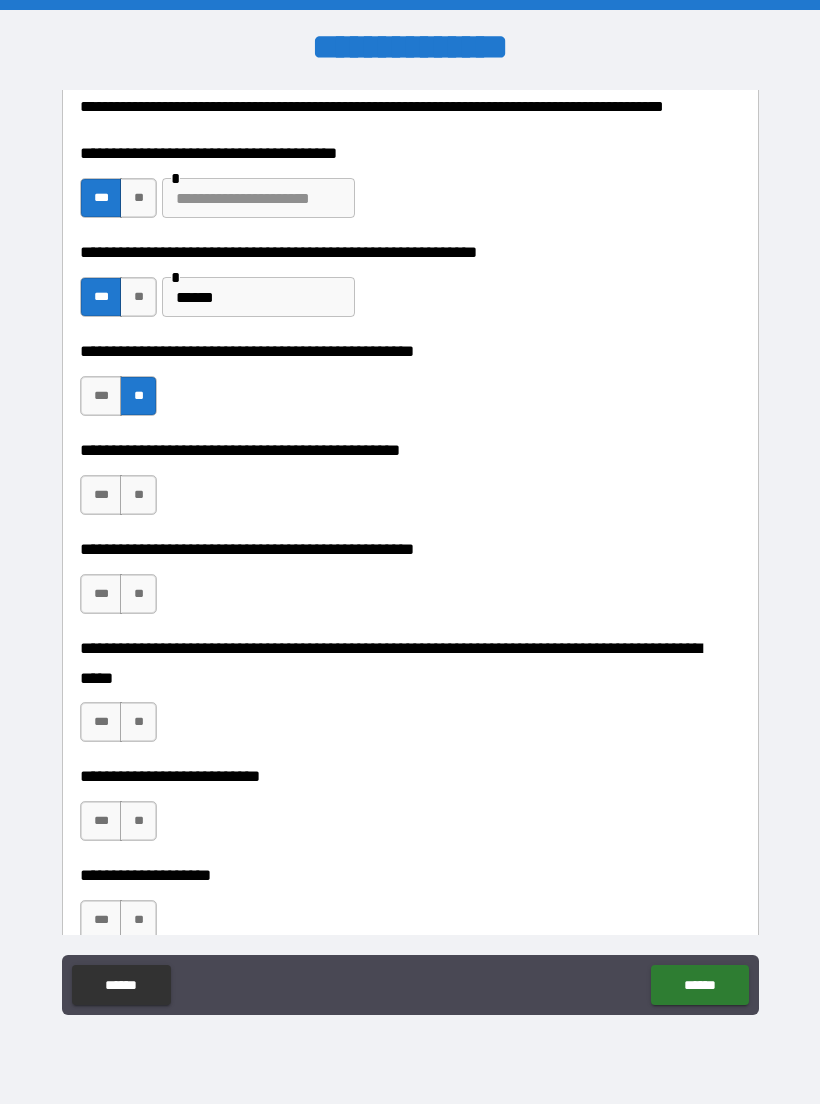 scroll, scrollTop: 295, scrollLeft: 0, axis: vertical 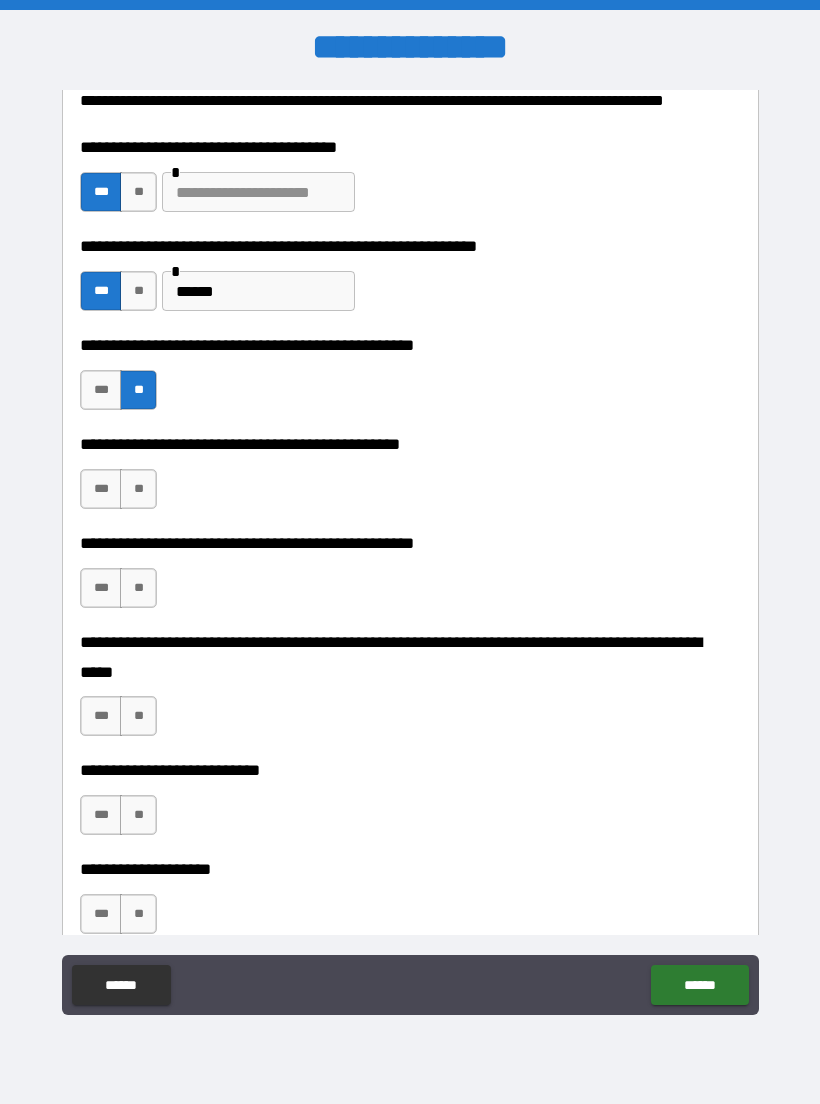 click on "**" at bounding box center [138, 489] 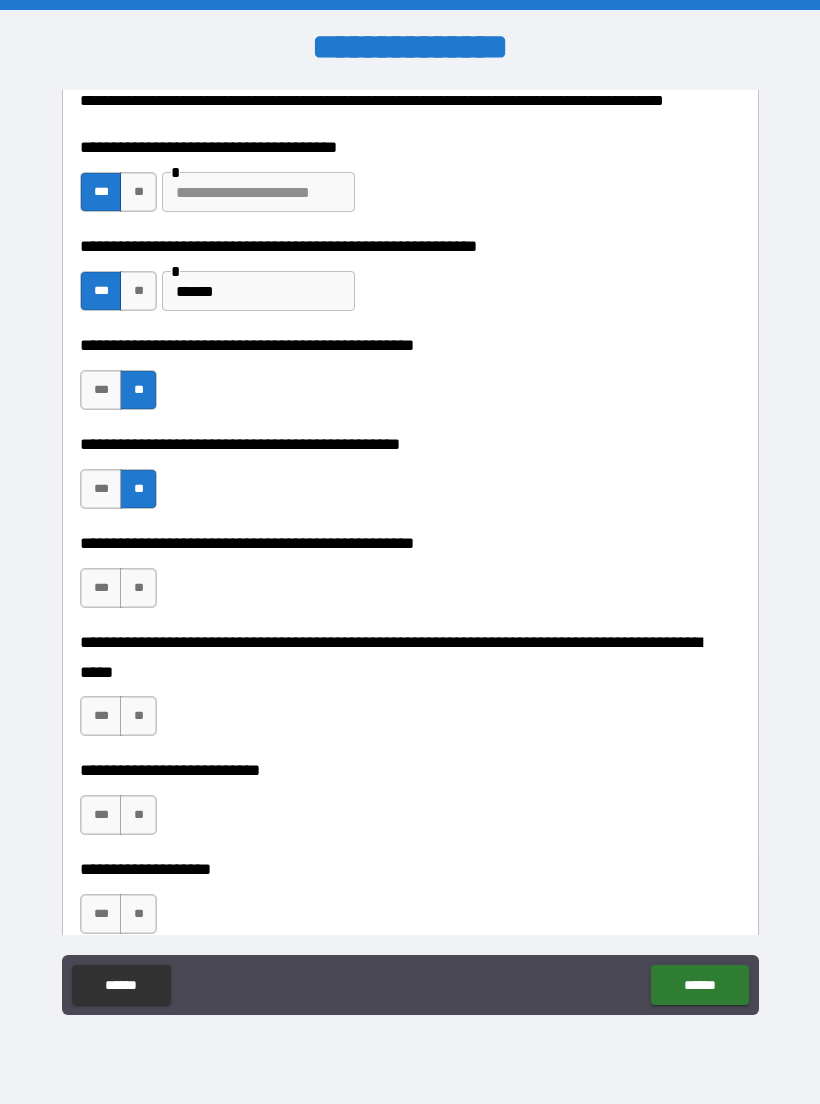 click on "**" at bounding box center (138, 588) 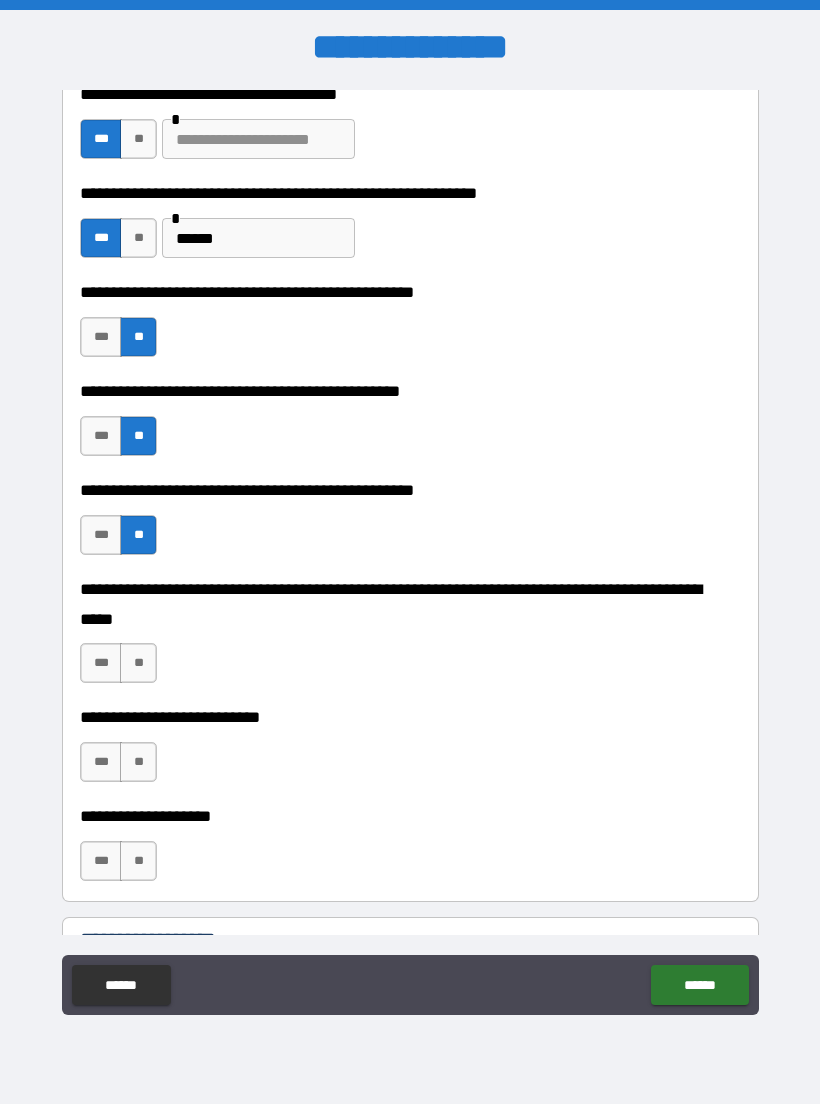 click on "**" at bounding box center [138, 663] 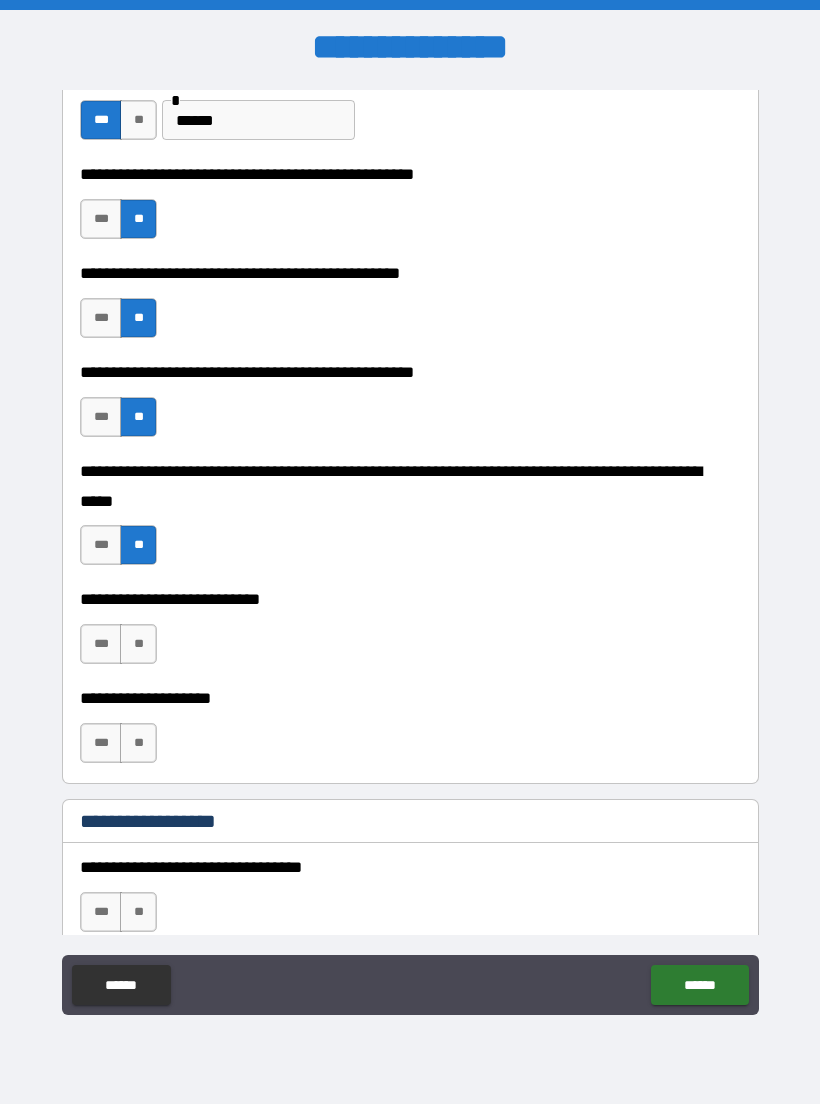 scroll, scrollTop: 476, scrollLeft: 0, axis: vertical 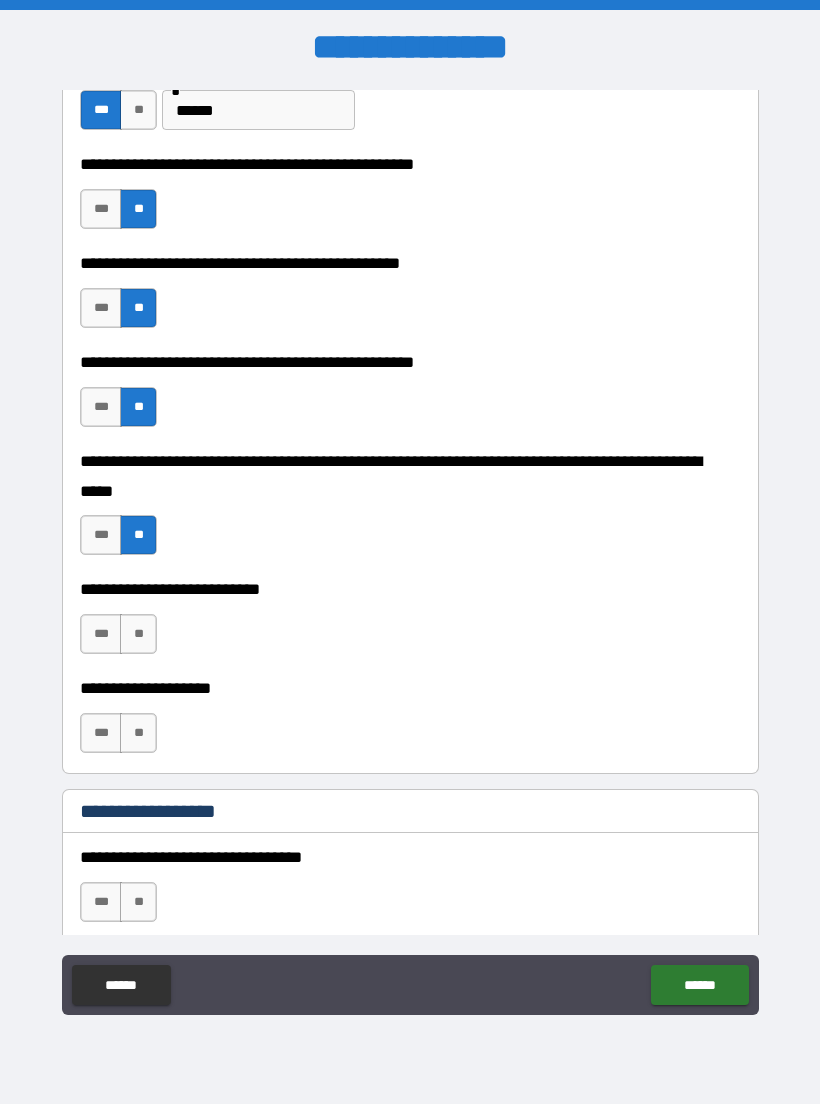 click on "**" at bounding box center [138, 634] 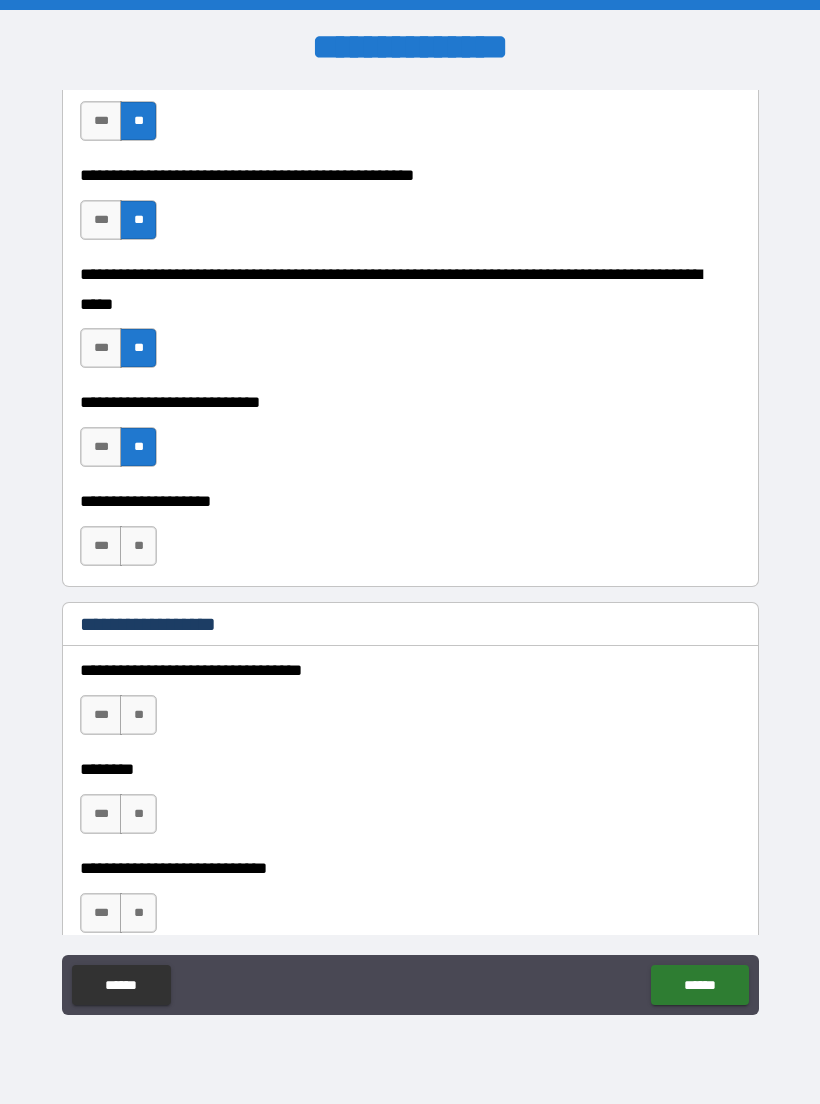 click on "***" at bounding box center [101, 546] 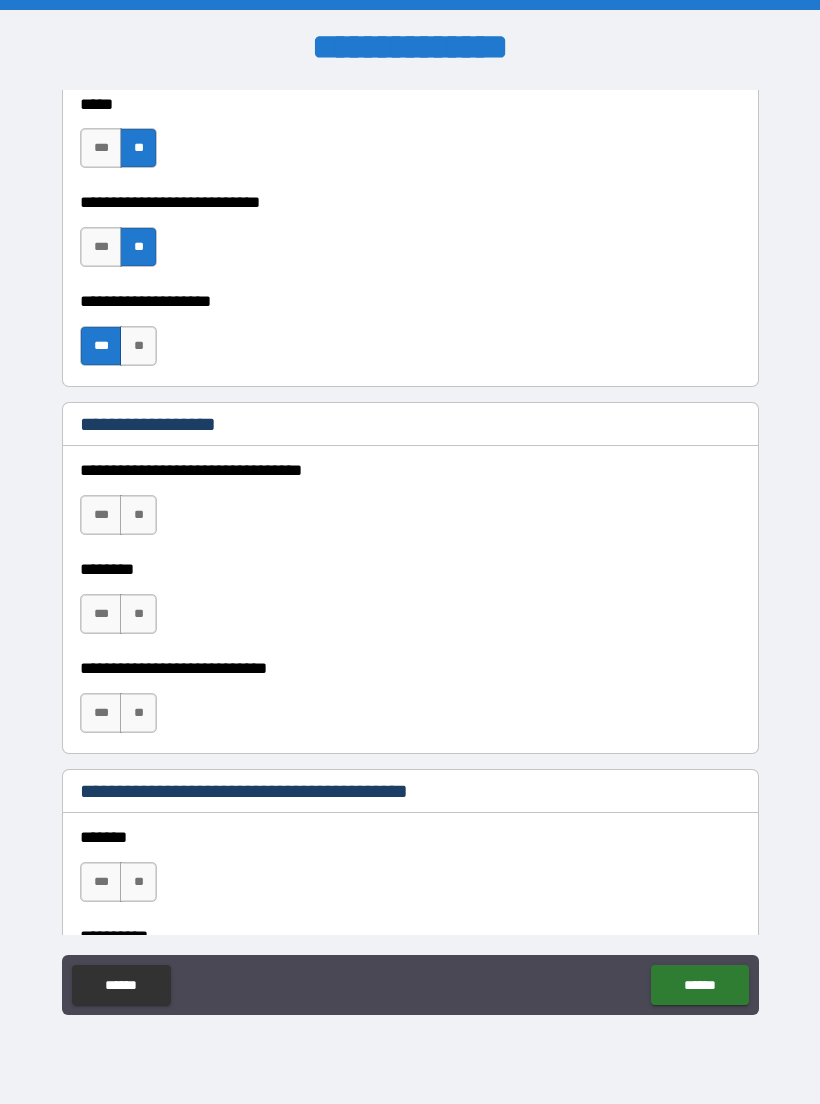 scroll, scrollTop: 859, scrollLeft: 0, axis: vertical 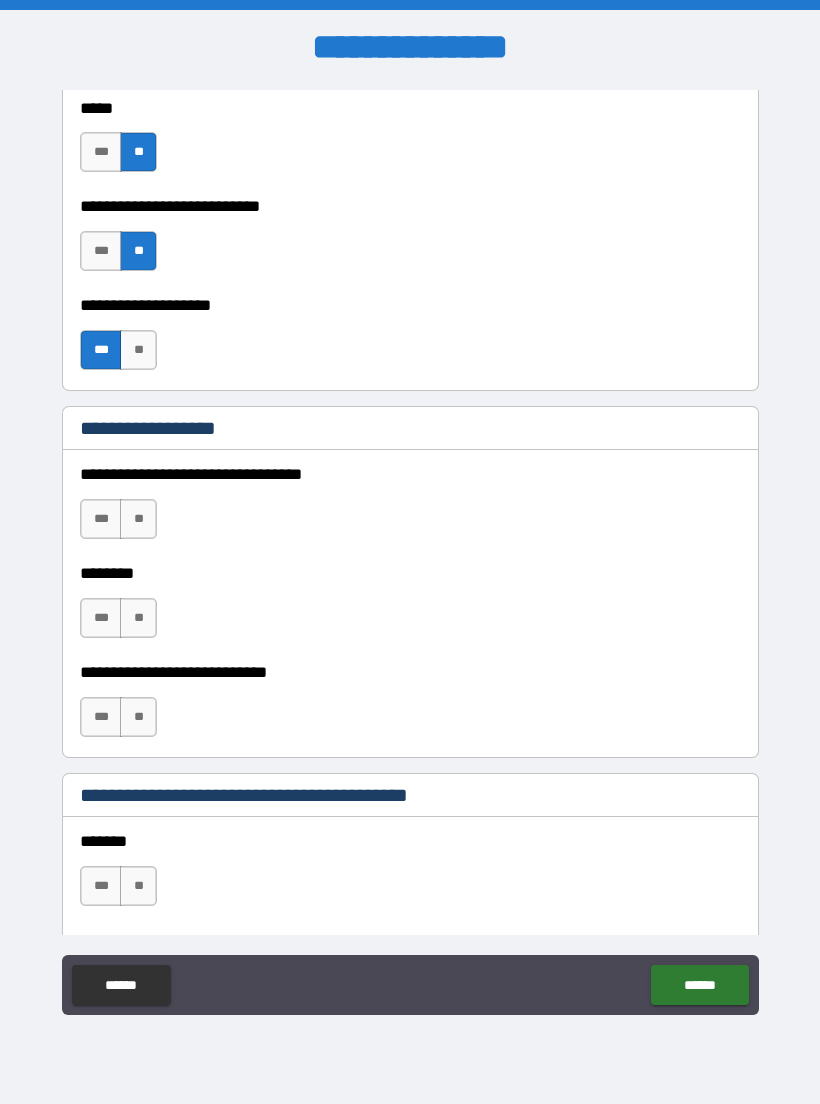 click on "**" at bounding box center (138, 519) 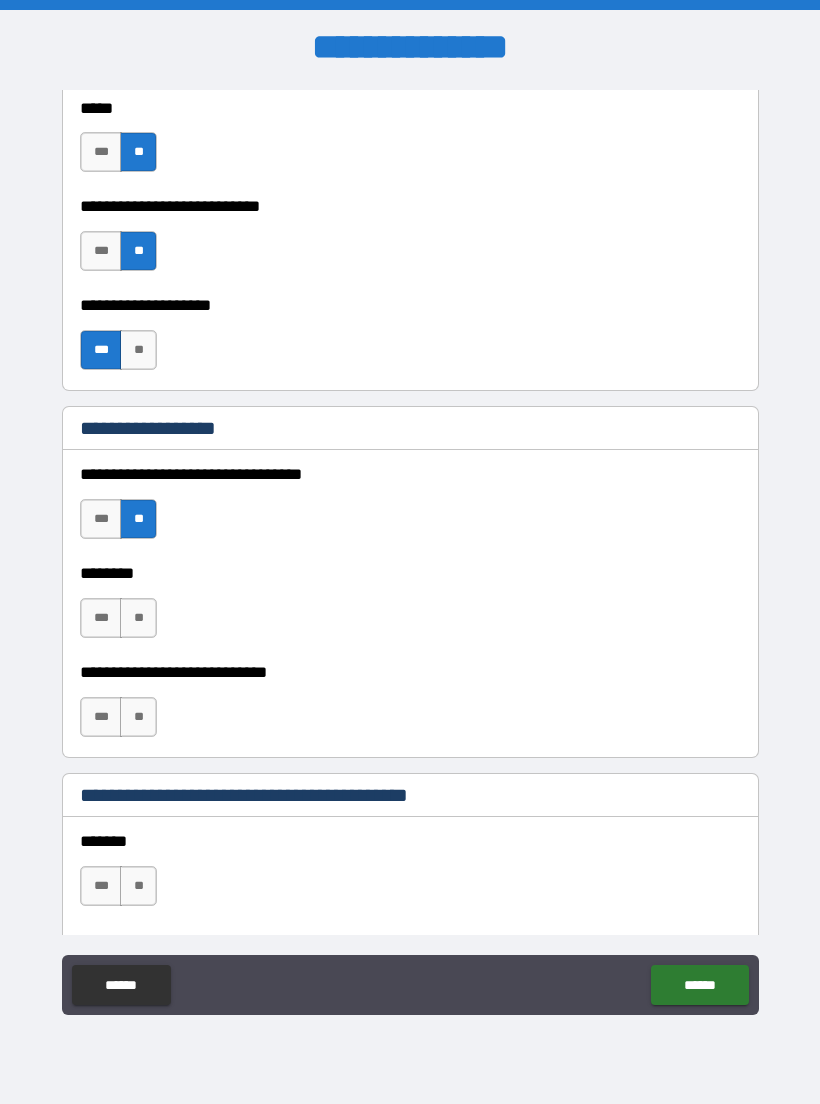 click on "**" at bounding box center (138, 618) 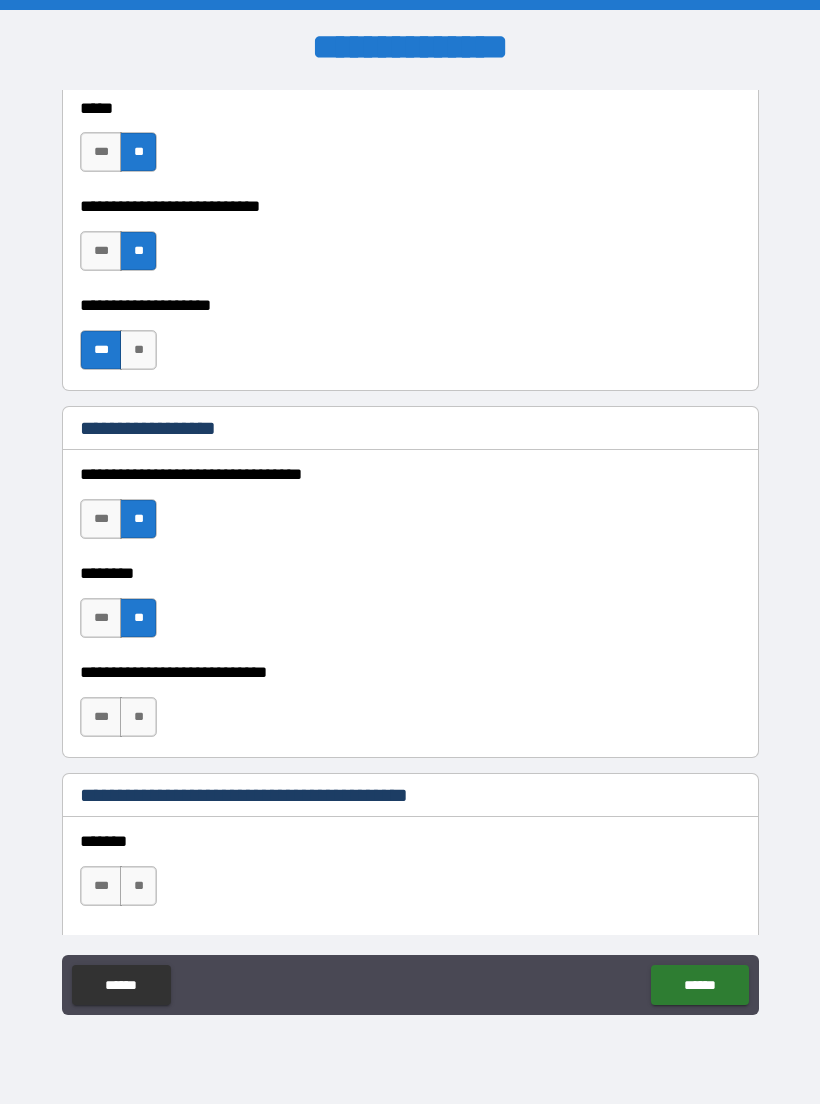 click on "**" at bounding box center (138, 717) 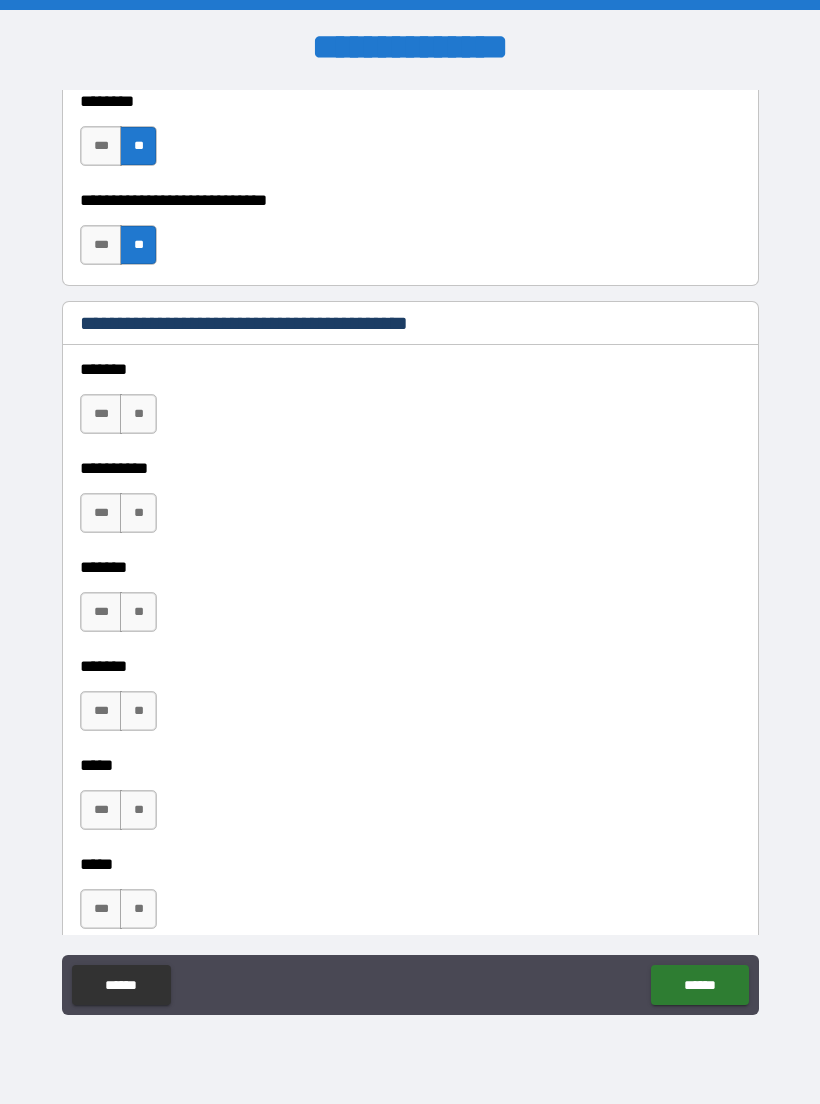 scroll, scrollTop: 1335, scrollLeft: 0, axis: vertical 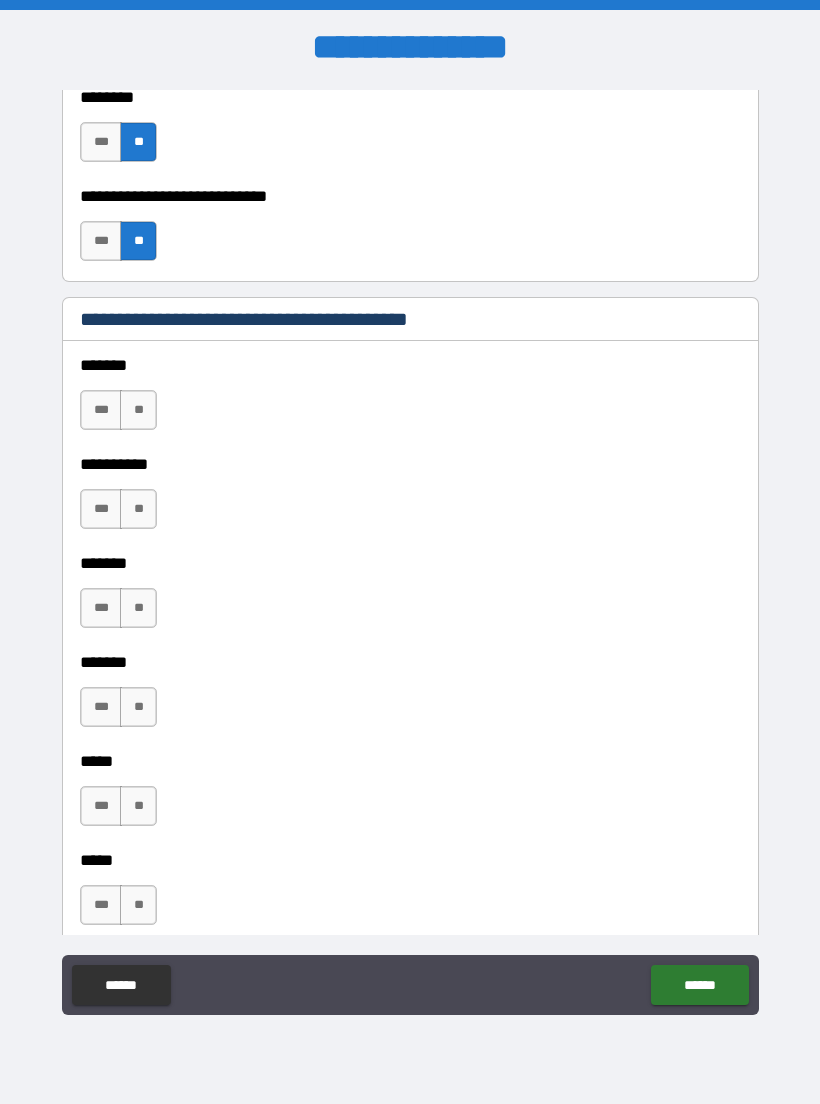 click on "***" at bounding box center (101, 509) 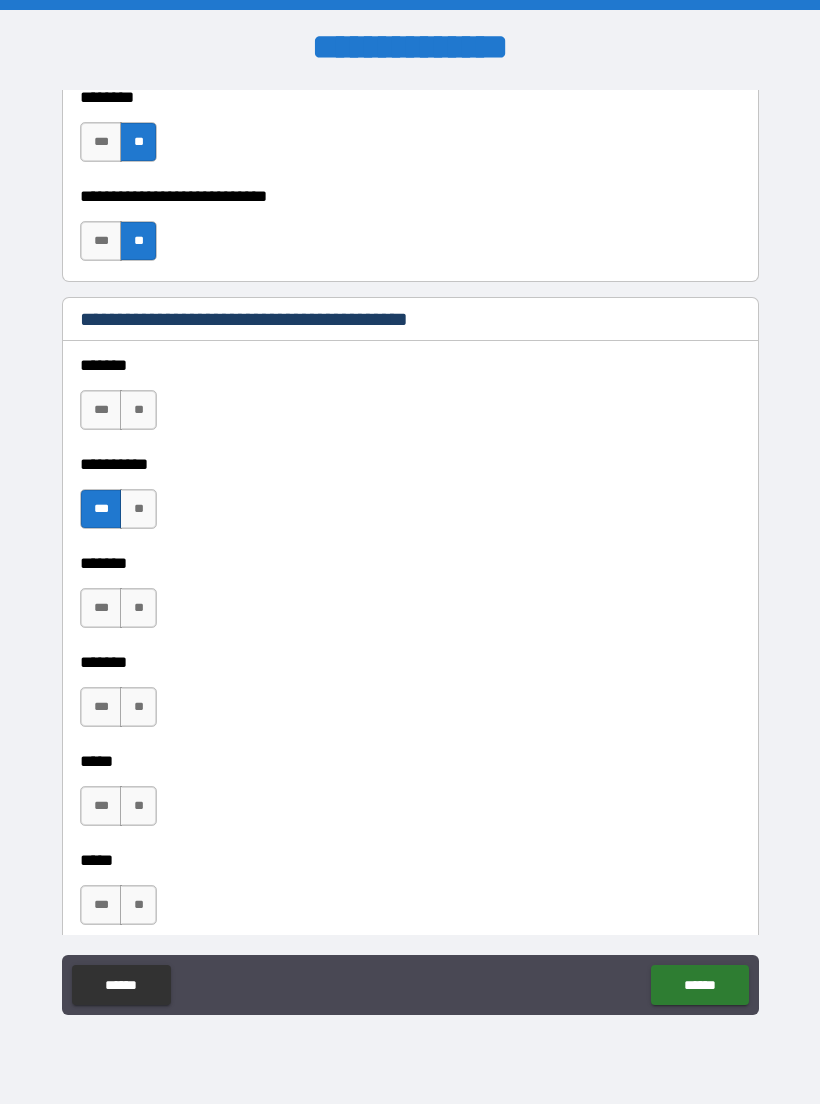 click on "**" at bounding box center [138, 410] 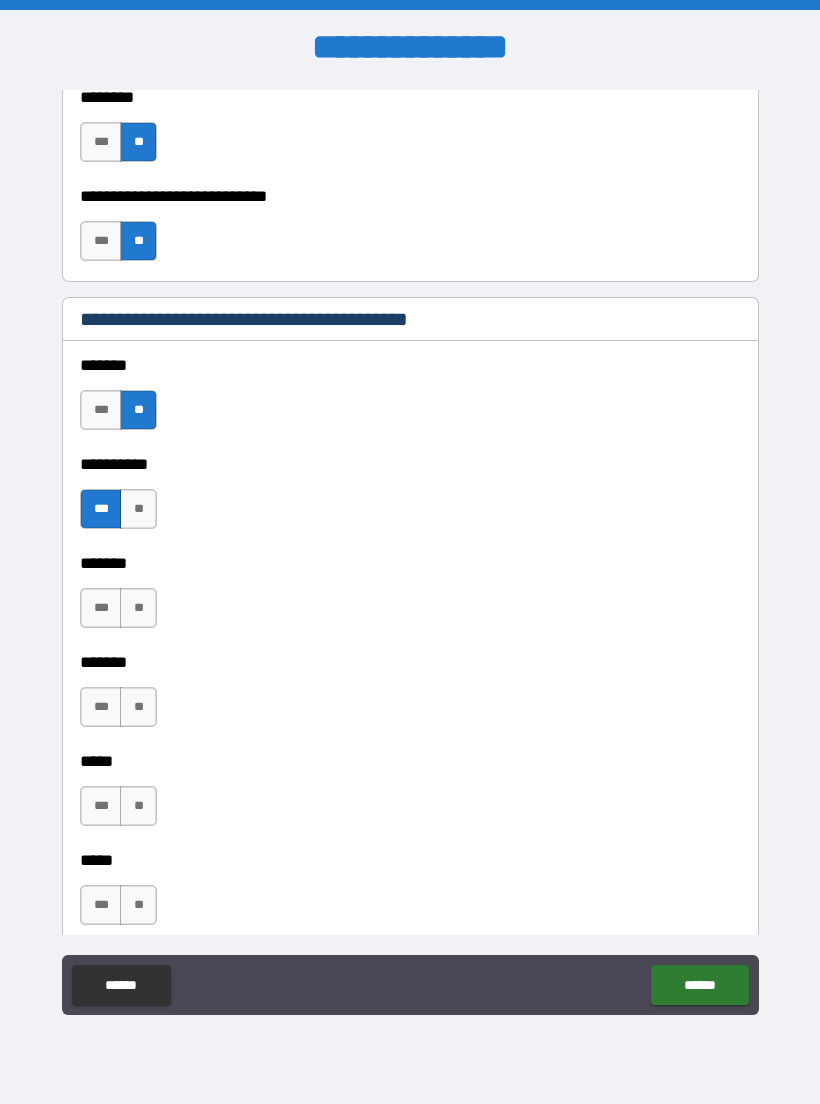 click on "**" at bounding box center (138, 608) 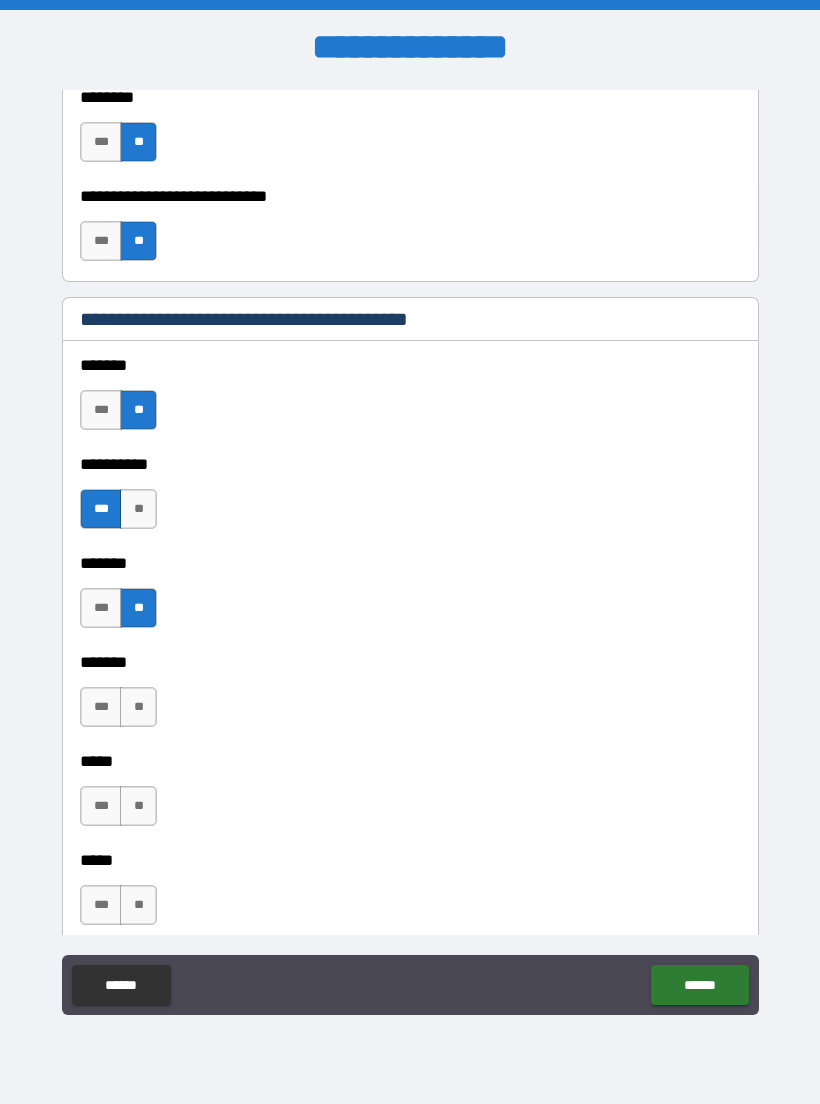click on "**" at bounding box center (138, 707) 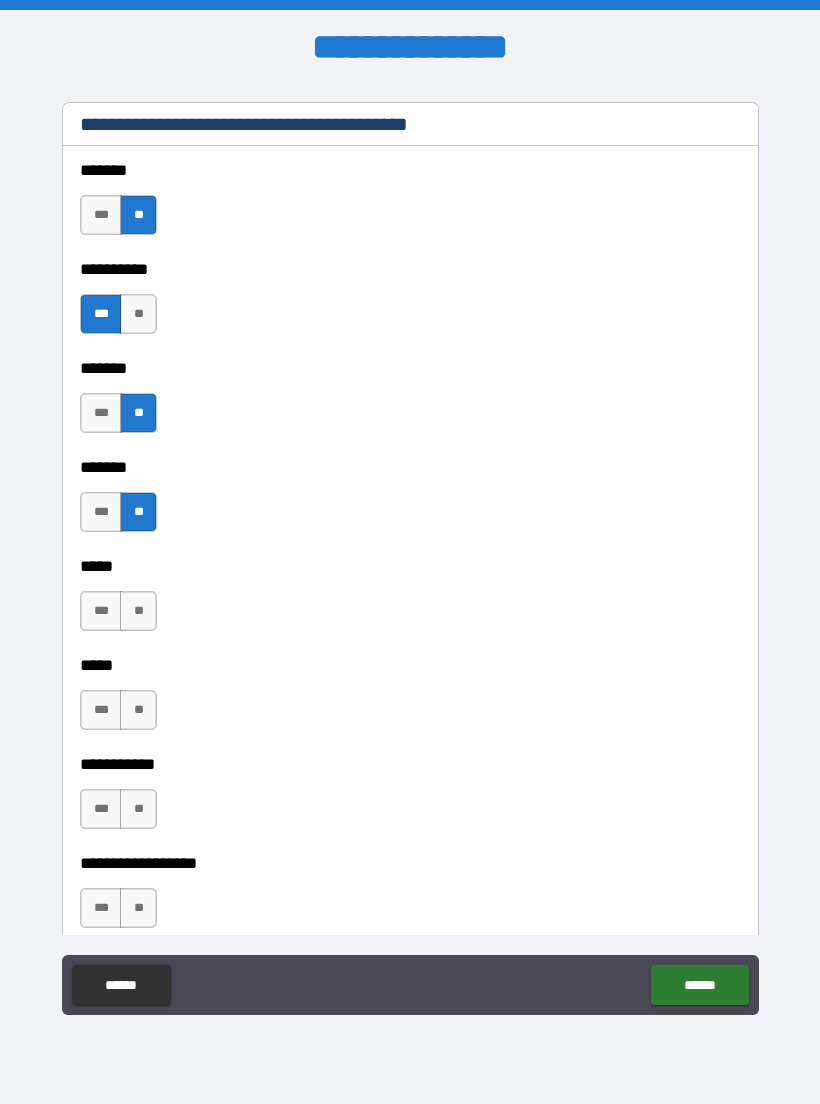 scroll, scrollTop: 1529, scrollLeft: 0, axis: vertical 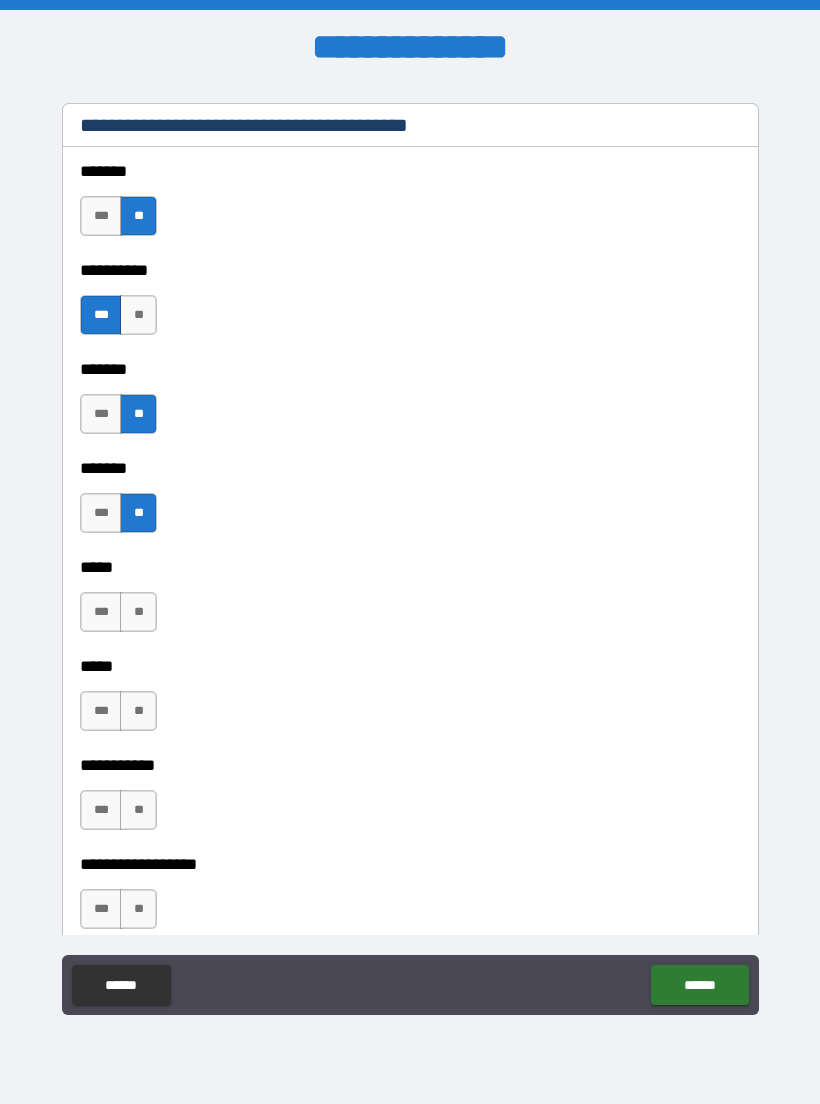 click on "**" at bounding box center (138, 612) 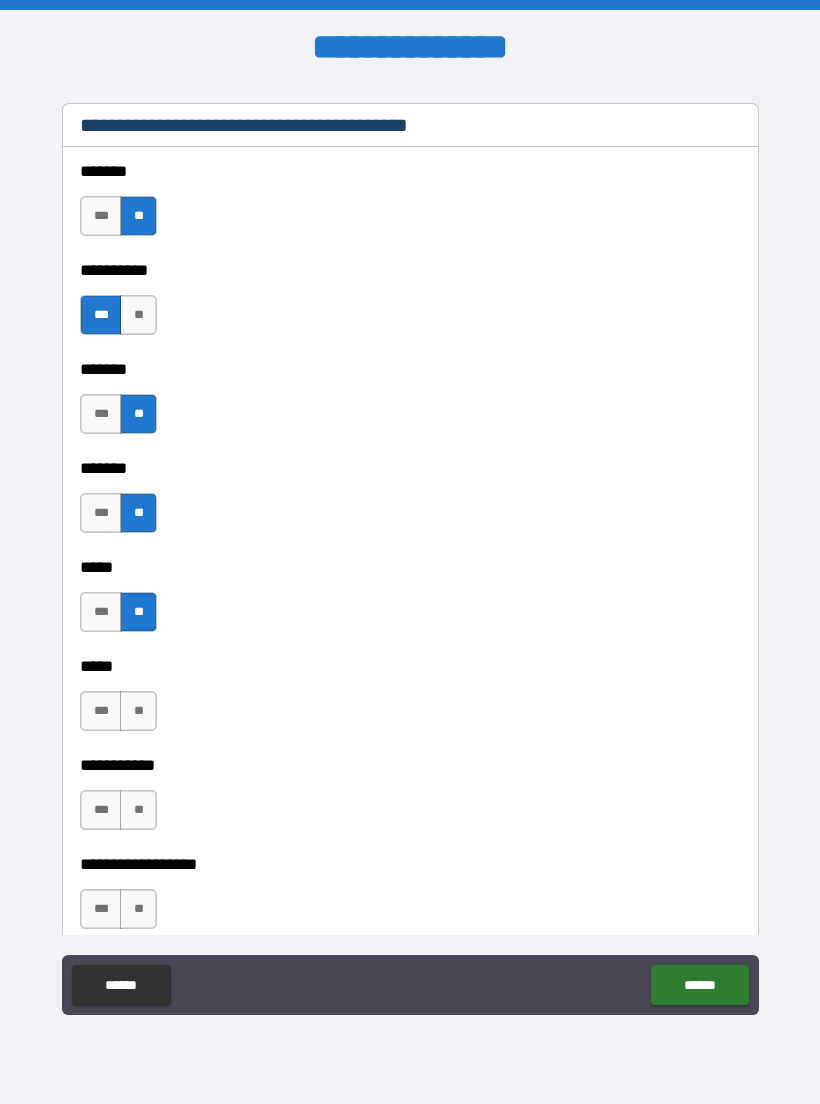 click on "**" at bounding box center (138, 711) 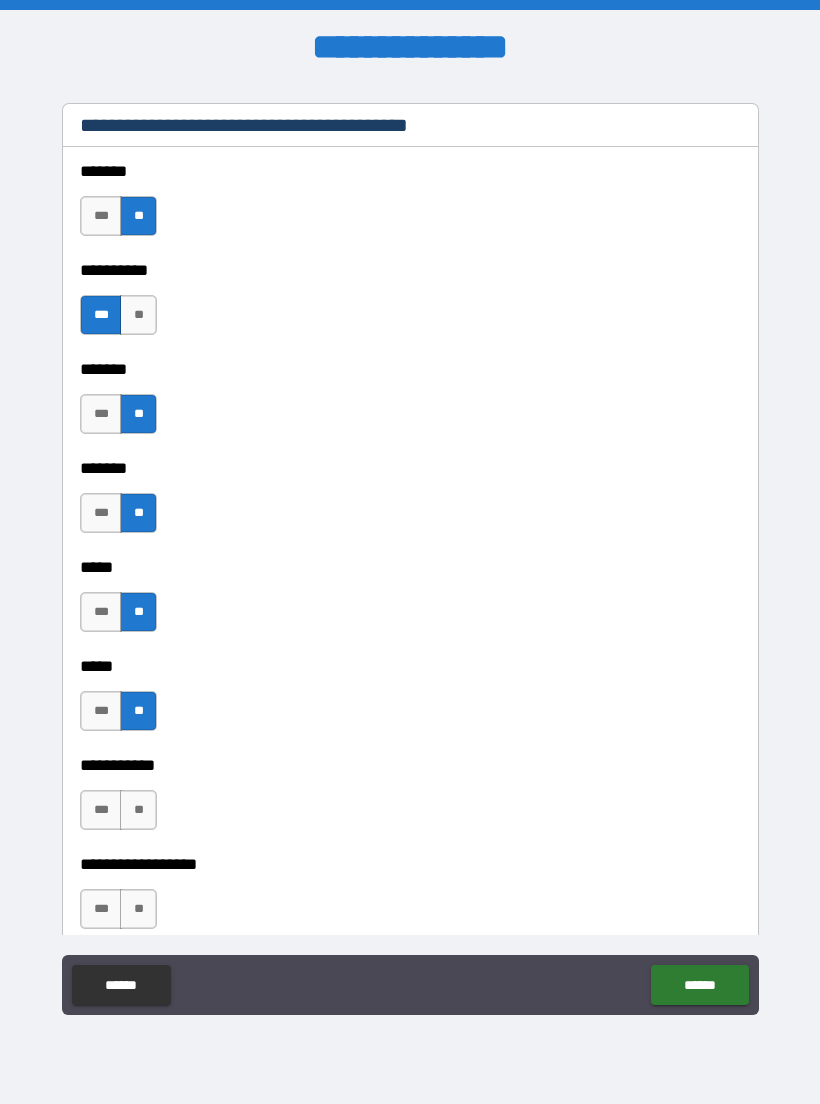 click on "**" at bounding box center [138, 810] 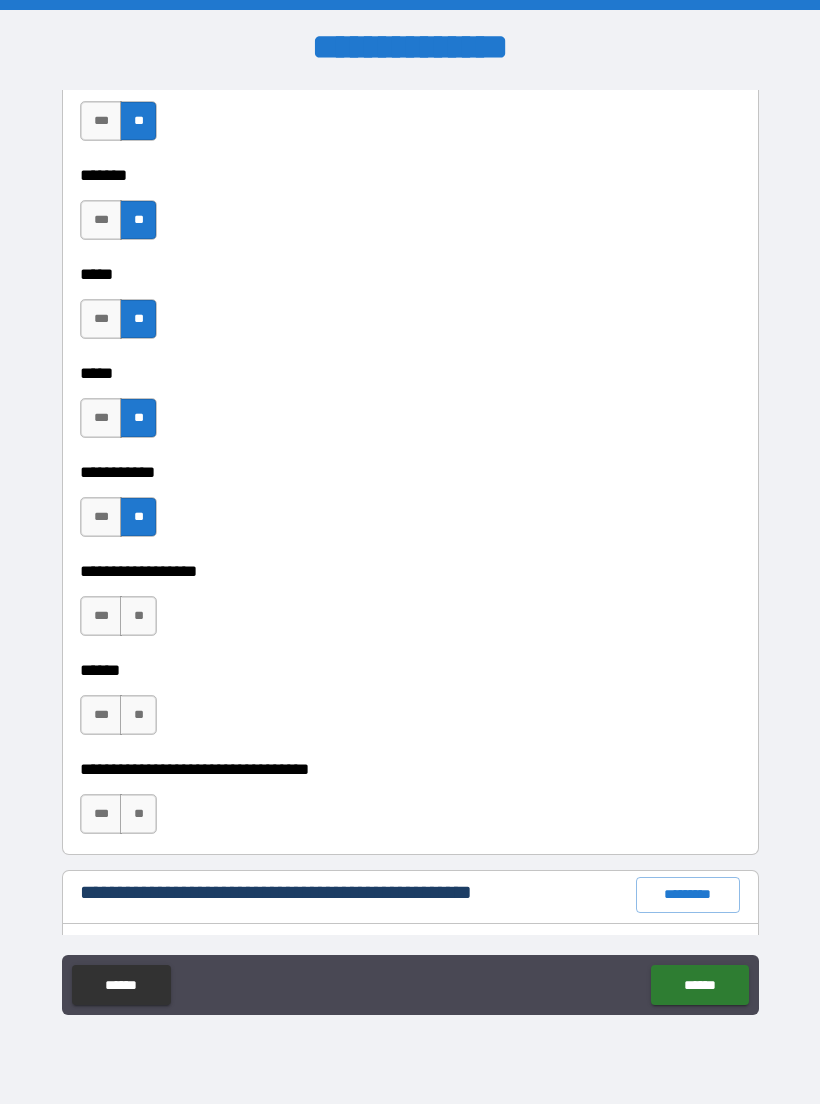 scroll, scrollTop: 1821, scrollLeft: 0, axis: vertical 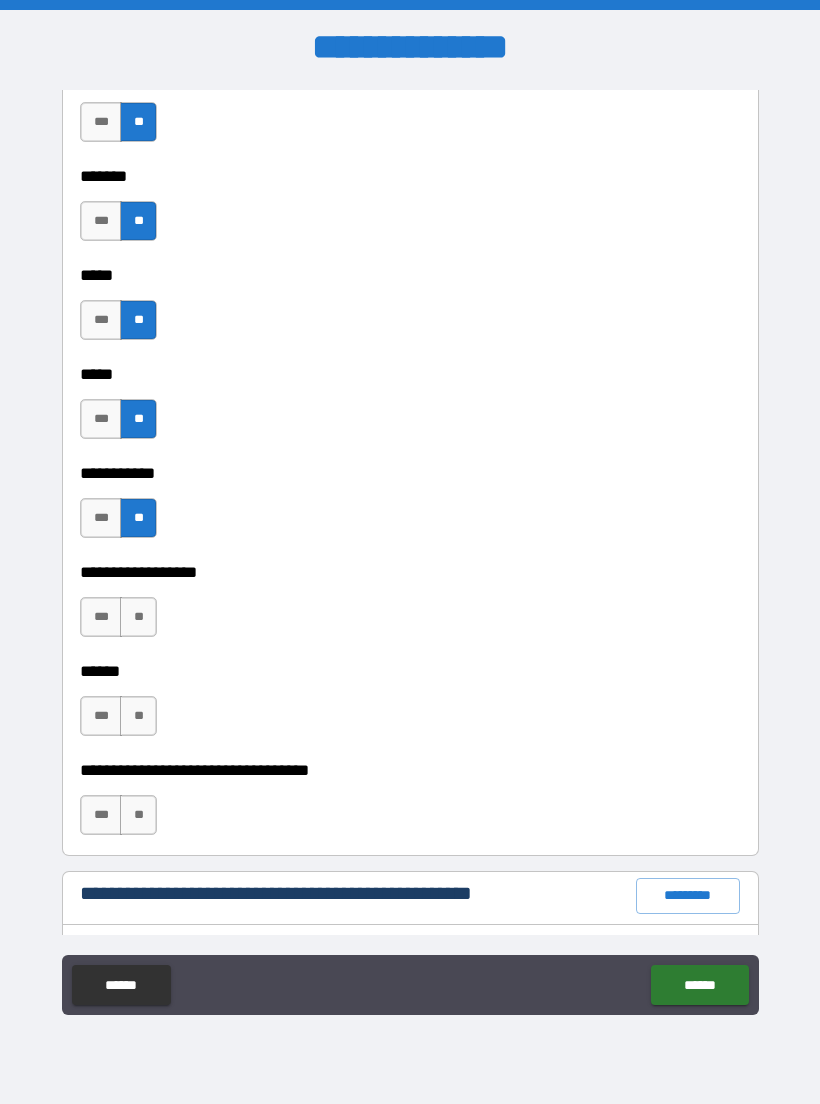 click on "**" at bounding box center [138, 617] 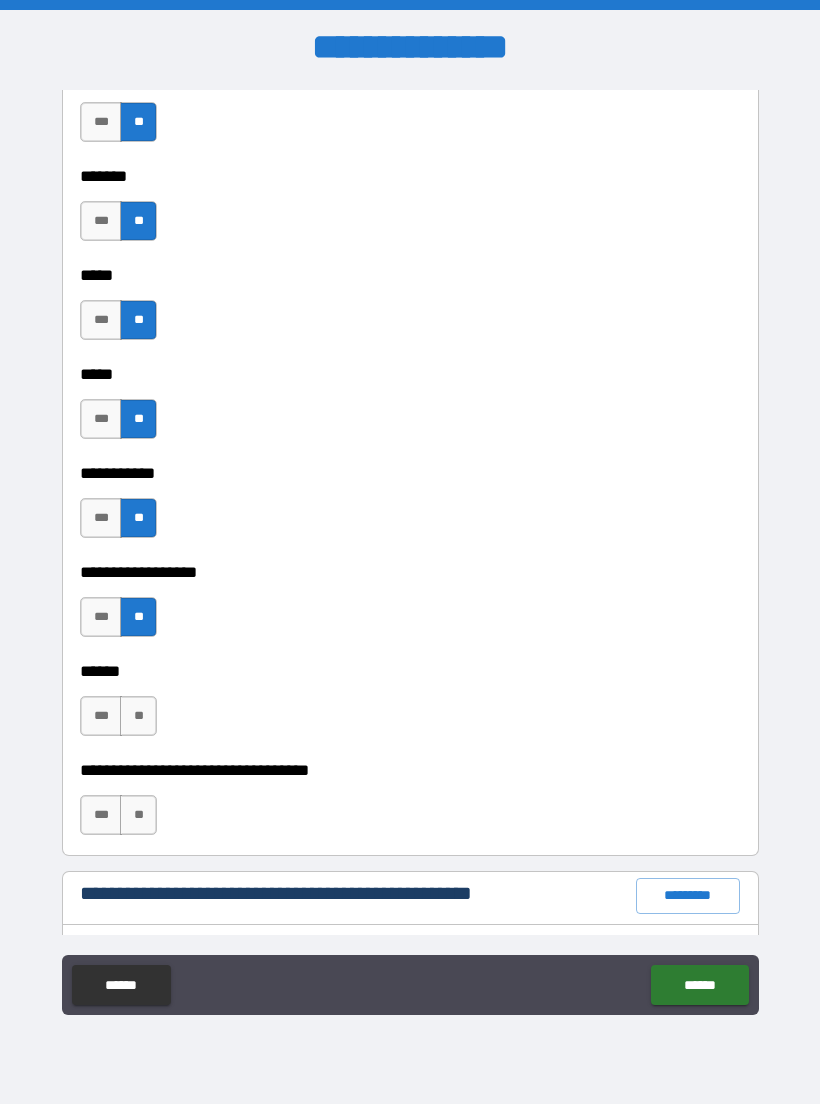 click on "**" at bounding box center [138, 716] 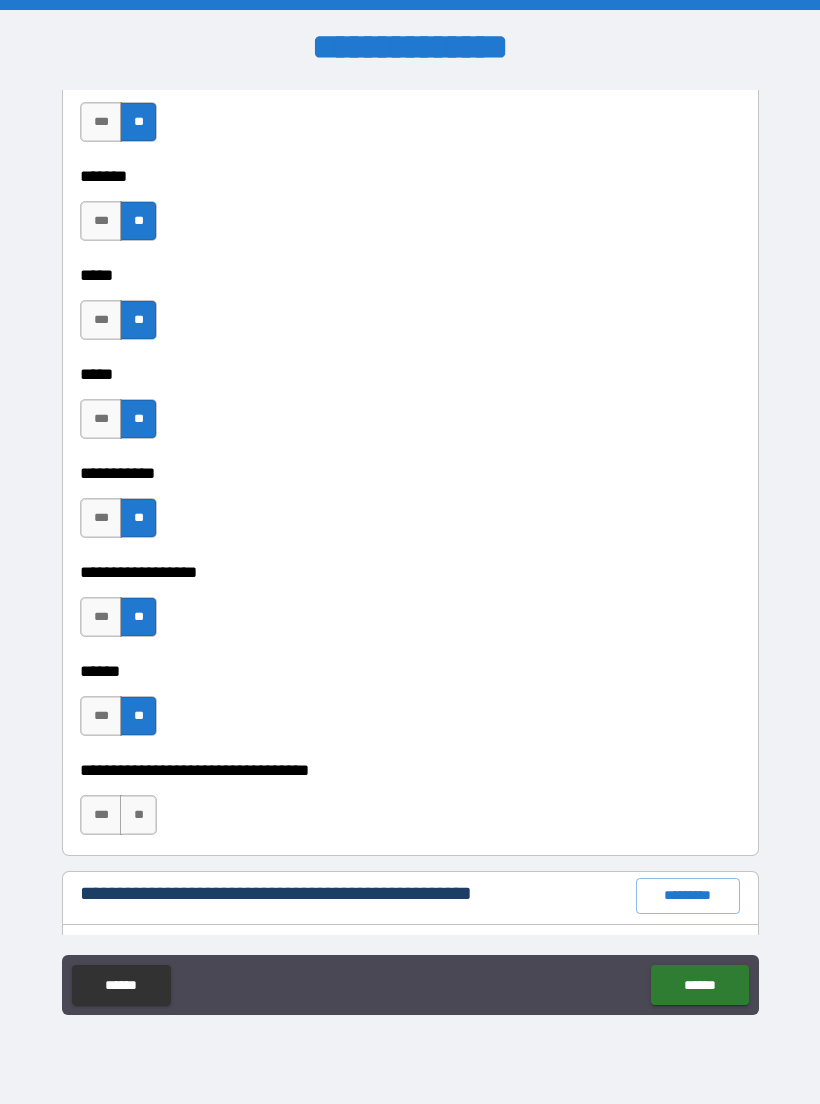 click on "**" at bounding box center (138, 815) 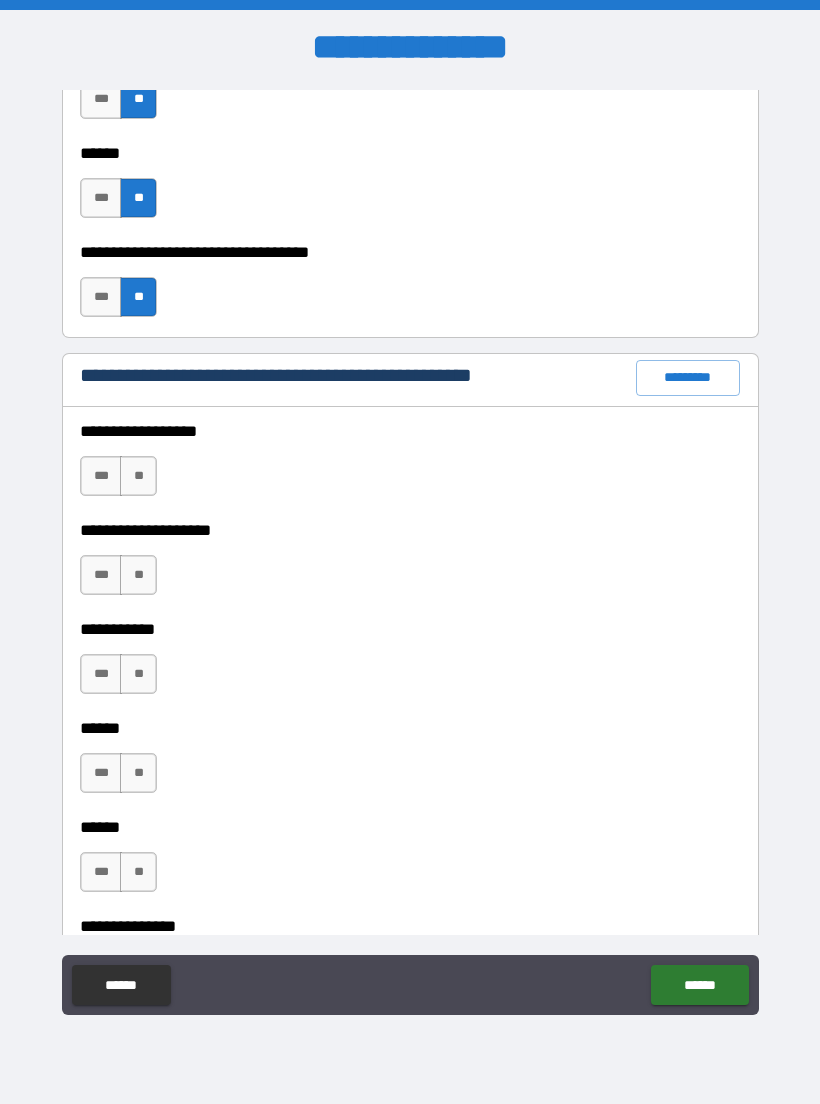 scroll, scrollTop: 2344, scrollLeft: 0, axis: vertical 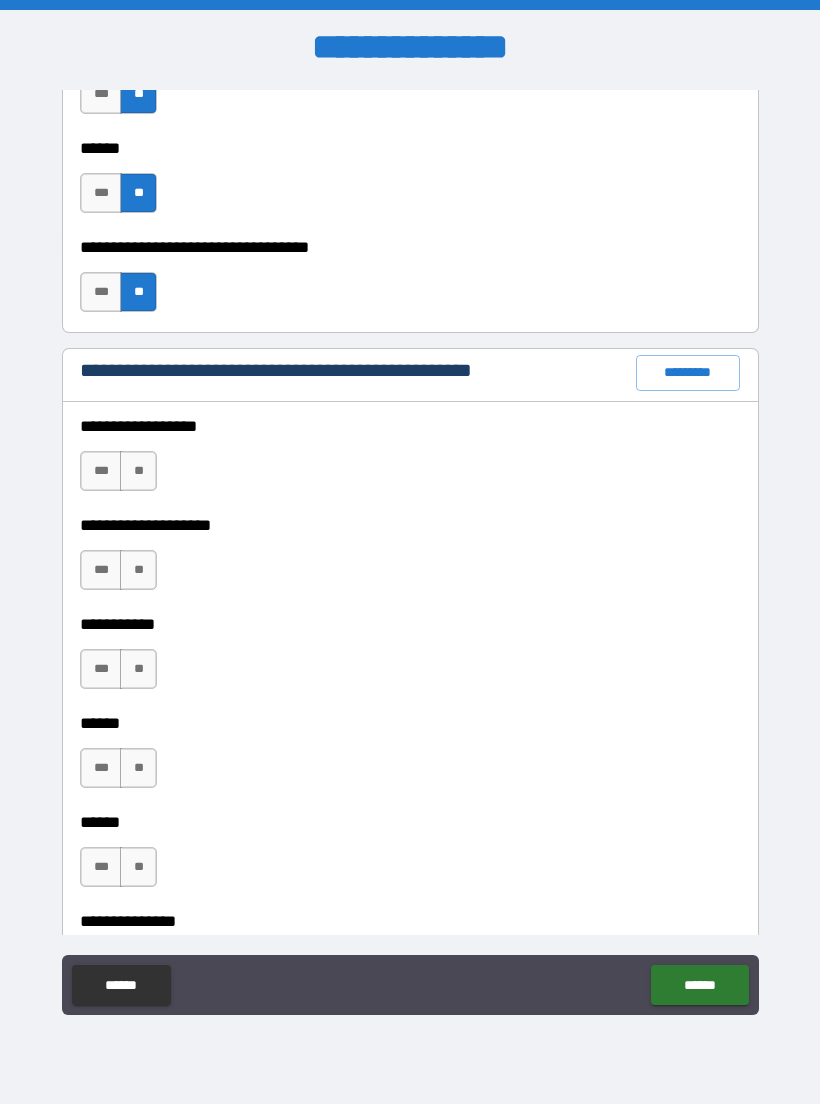 click on "***" at bounding box center [101, 292] 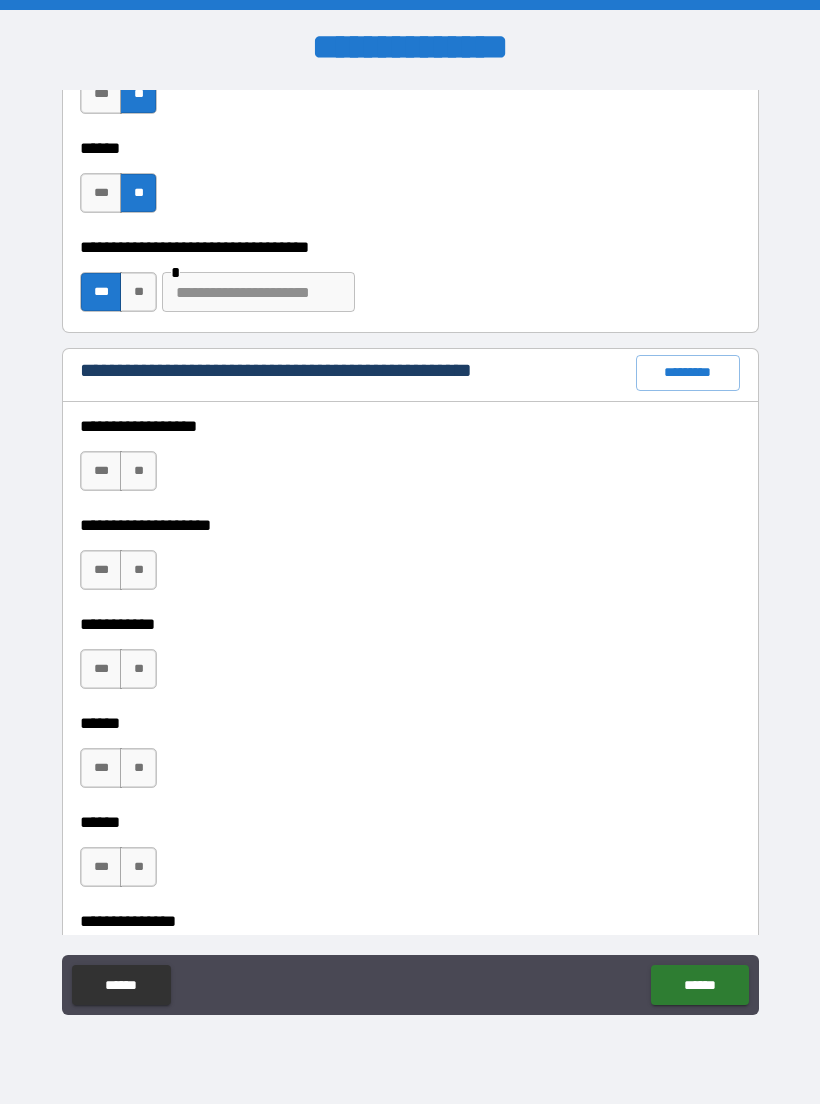 click on "**" at bounding box center (138, 292) 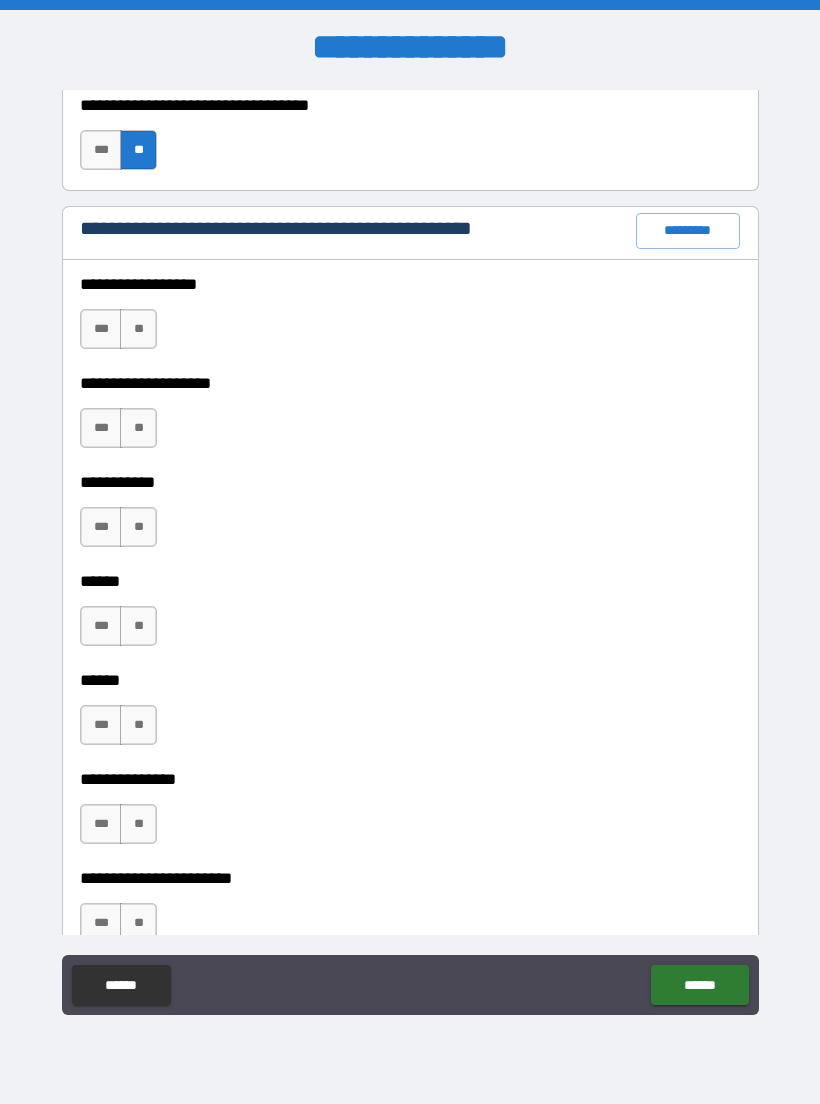 scroll, scrollTop: 2583, scrollLeft: 0, axis: vertical 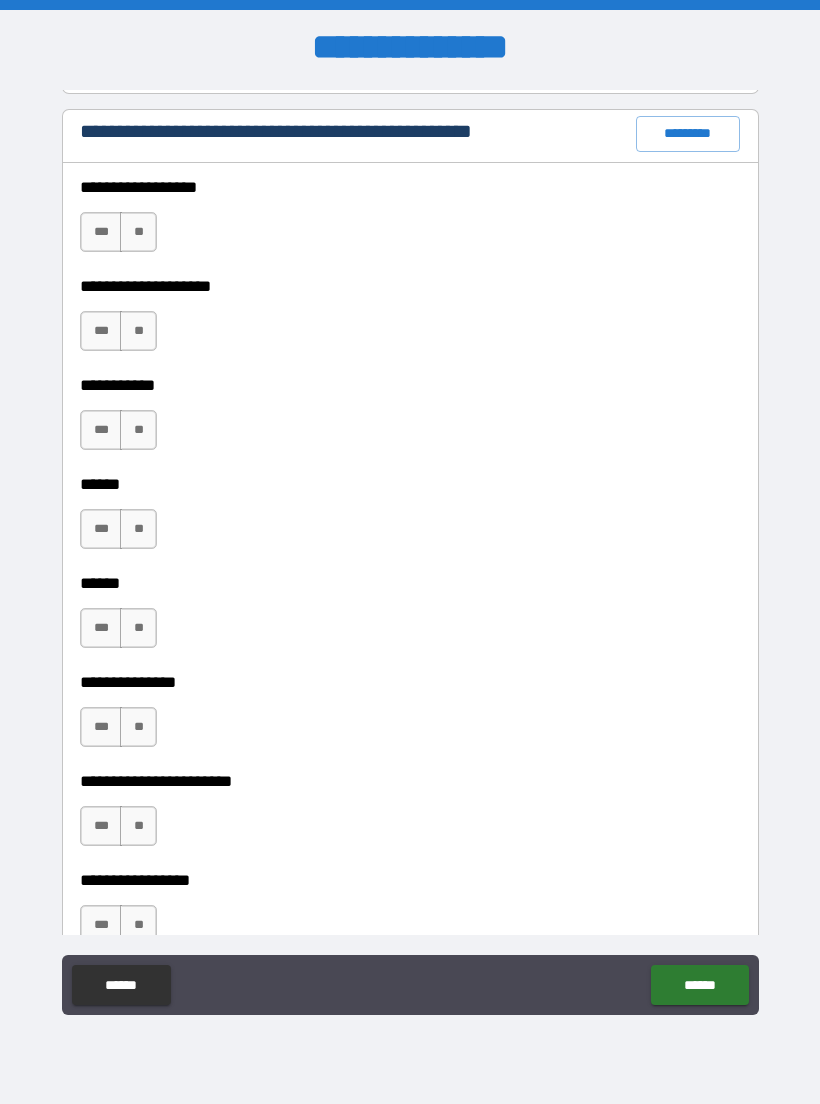 click on "**" at bounding box center [138, 232] 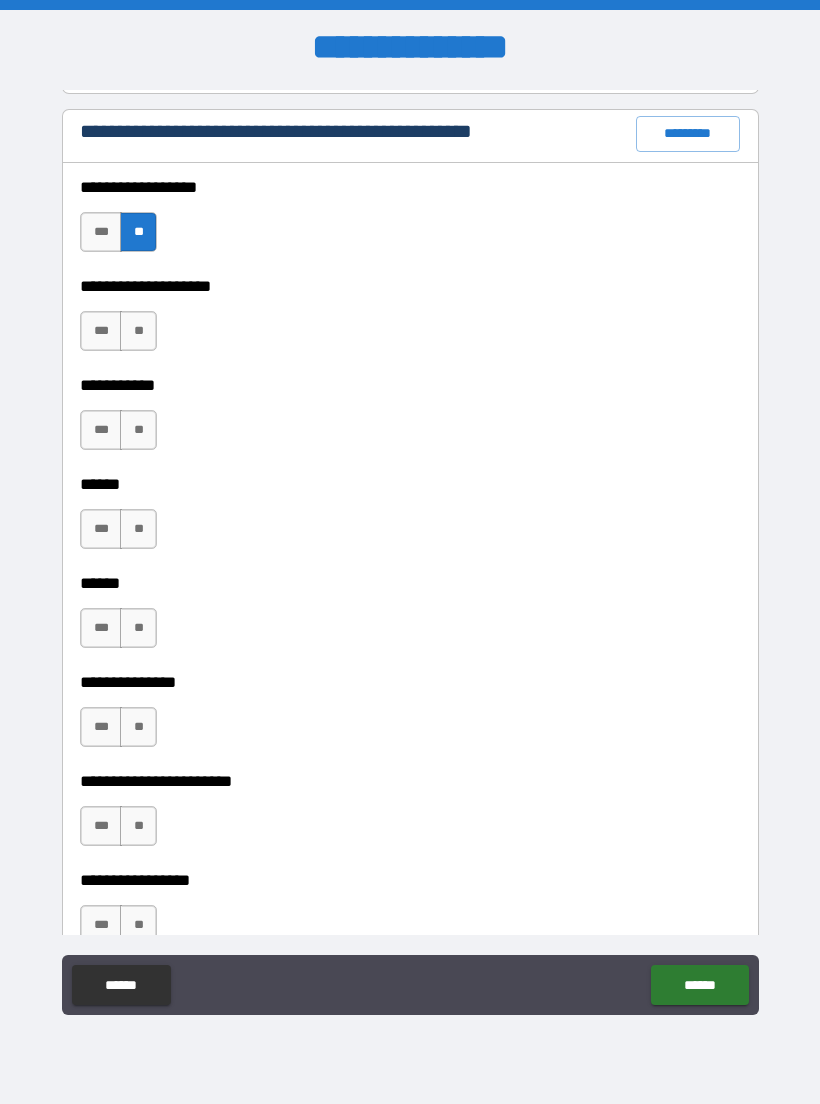 click on "**" at bounding box center (138, 331) 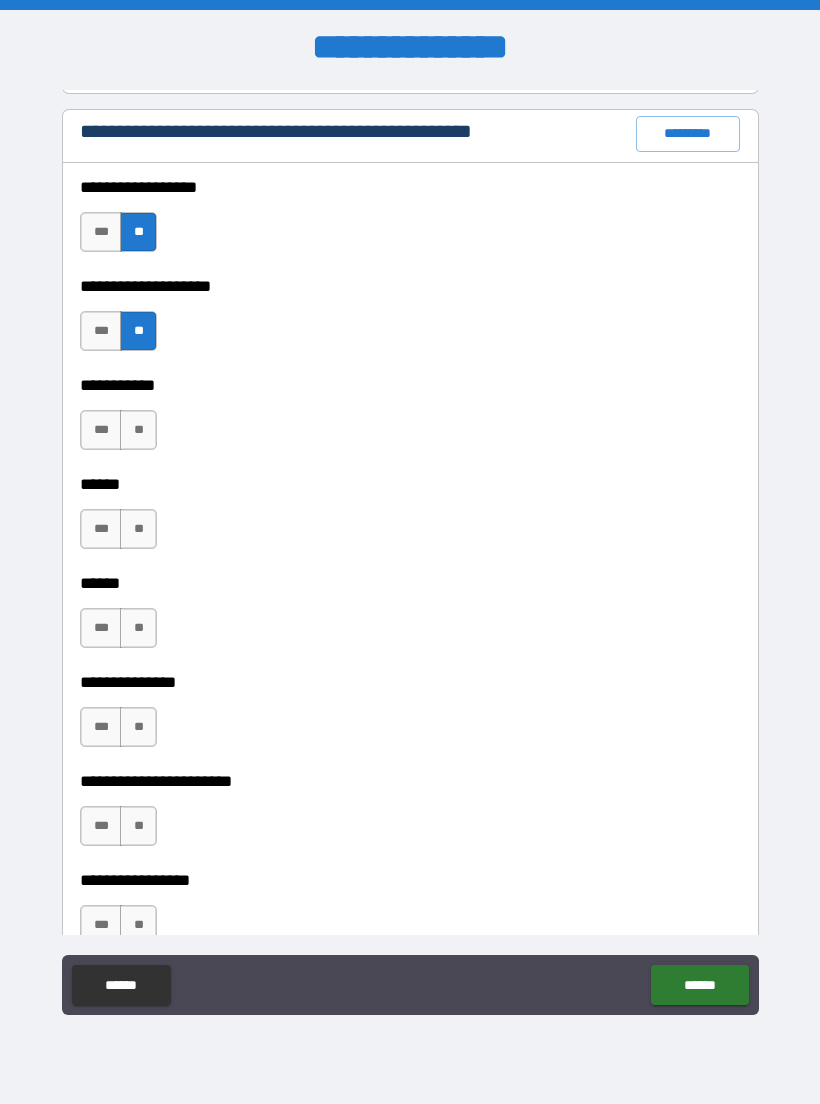 click on "**" at bounding box center (138, 430) 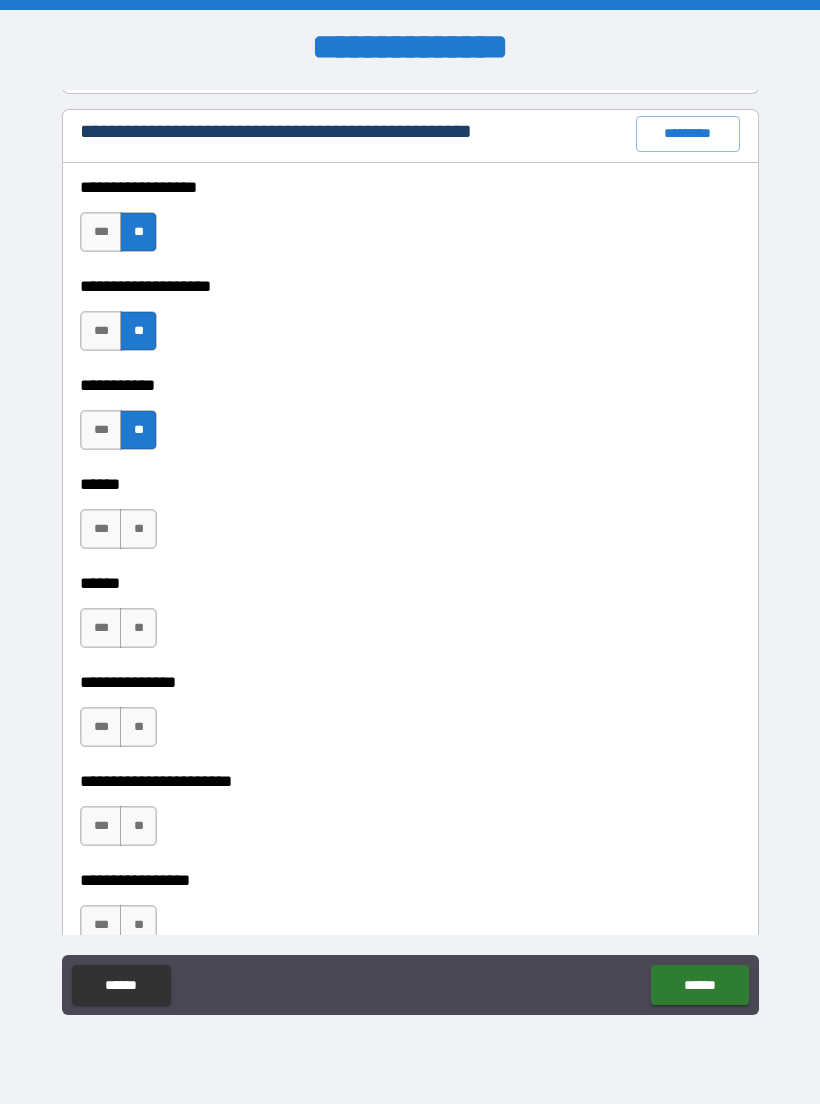click on "**" at bounding box center (138, 529) 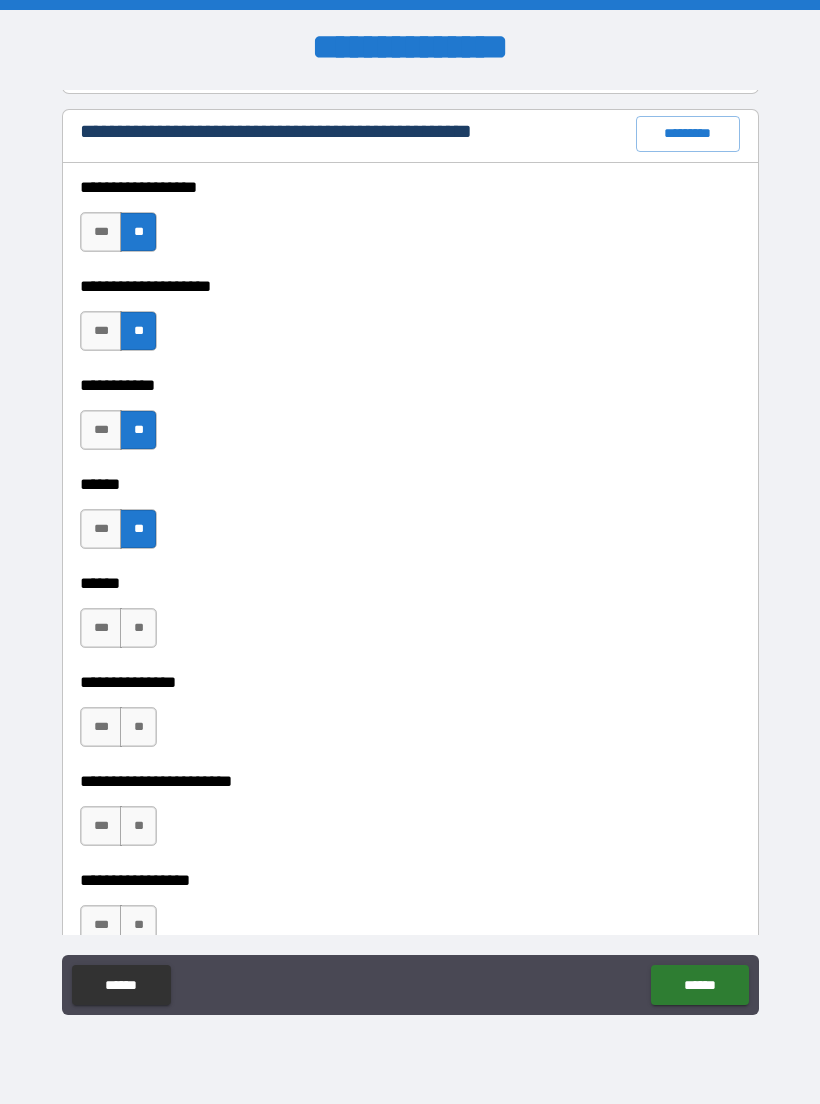 click on "**" at bounding box center [138, 628] 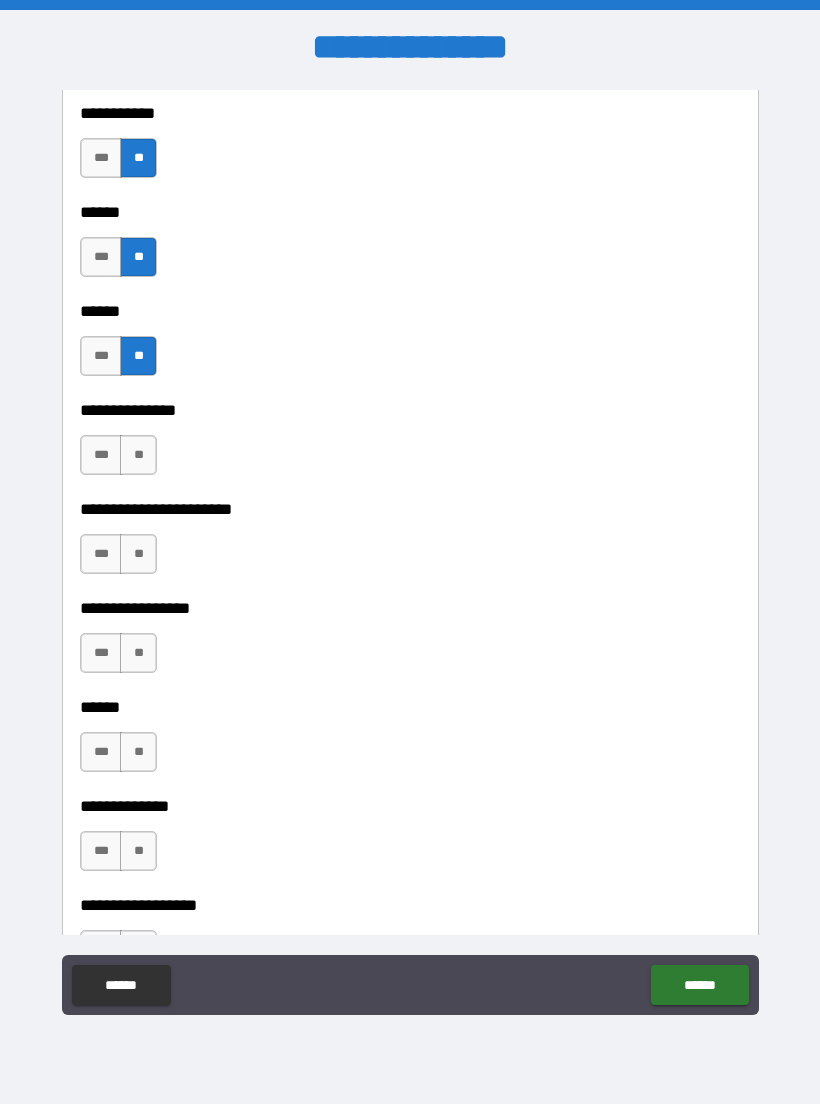 scroll, scrollTop: 2854, scrollLeft: 0, axis: vertical 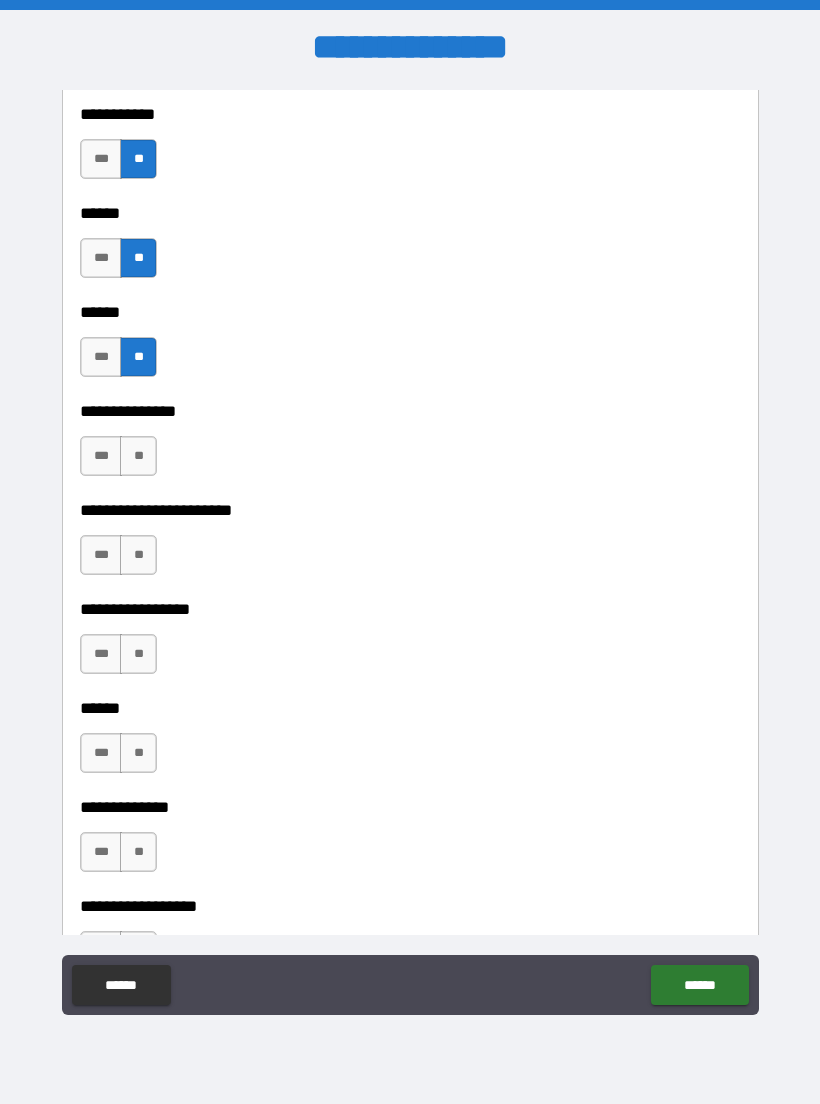 click on "**" at bounding box center [138, 555] 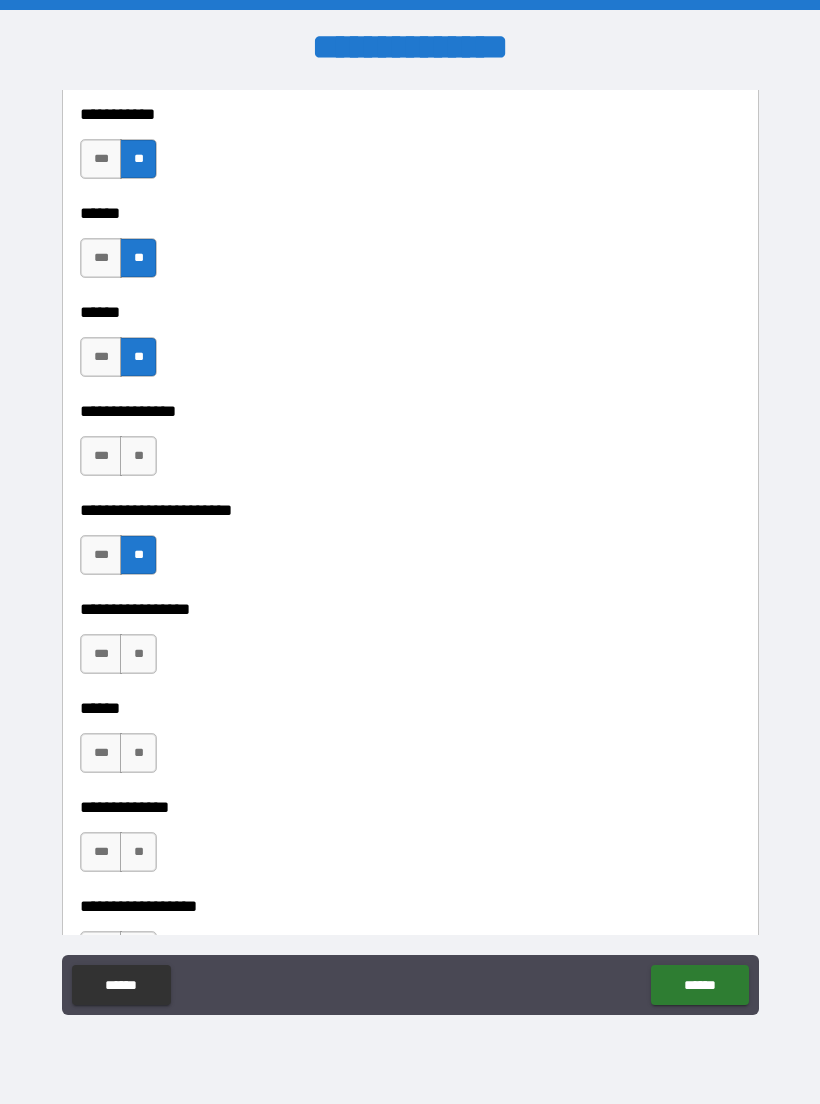 click on "***" at bounding box center [101, 456] 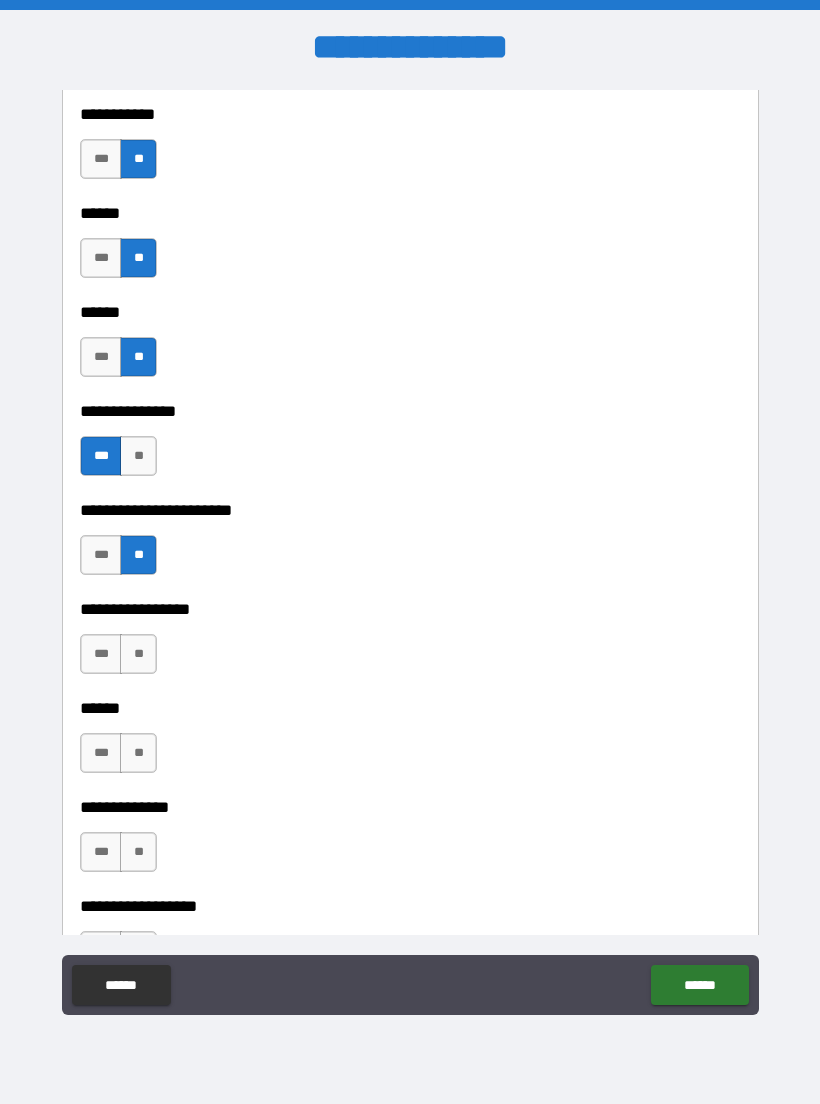 click on "**" at bounding box center (138, 654) 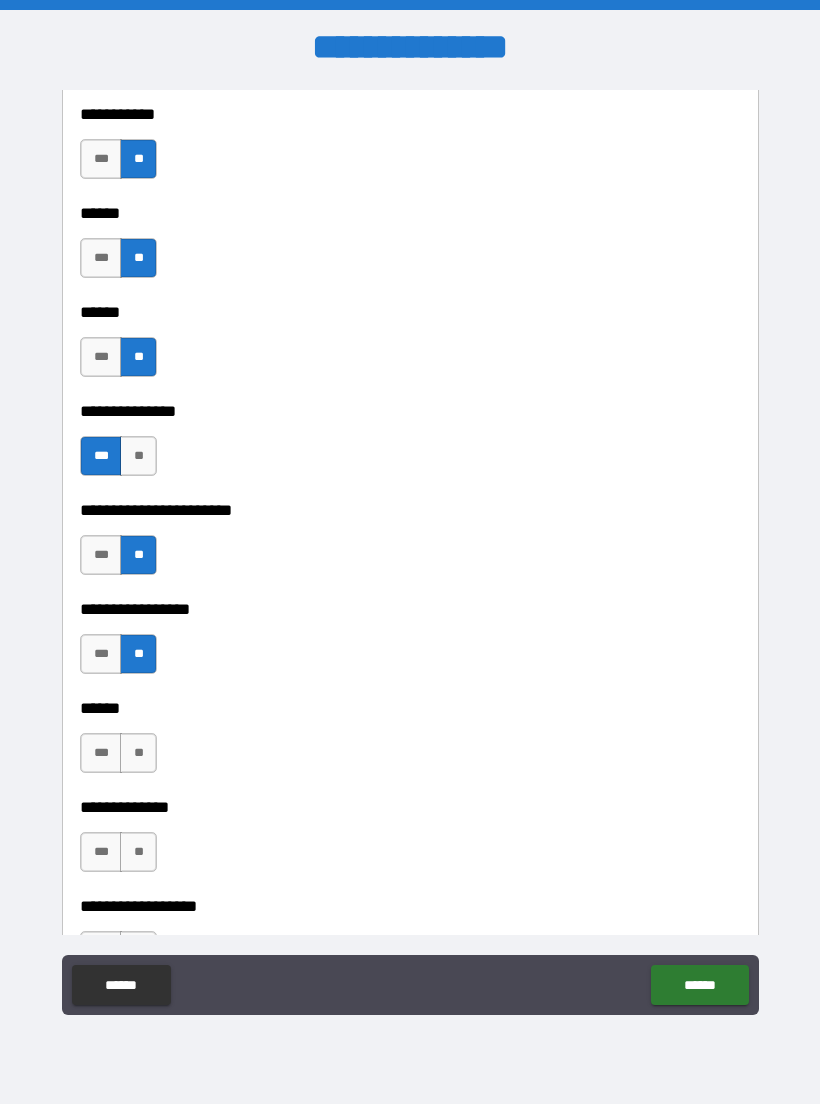 click on "**" at bounding box center (138, 753) 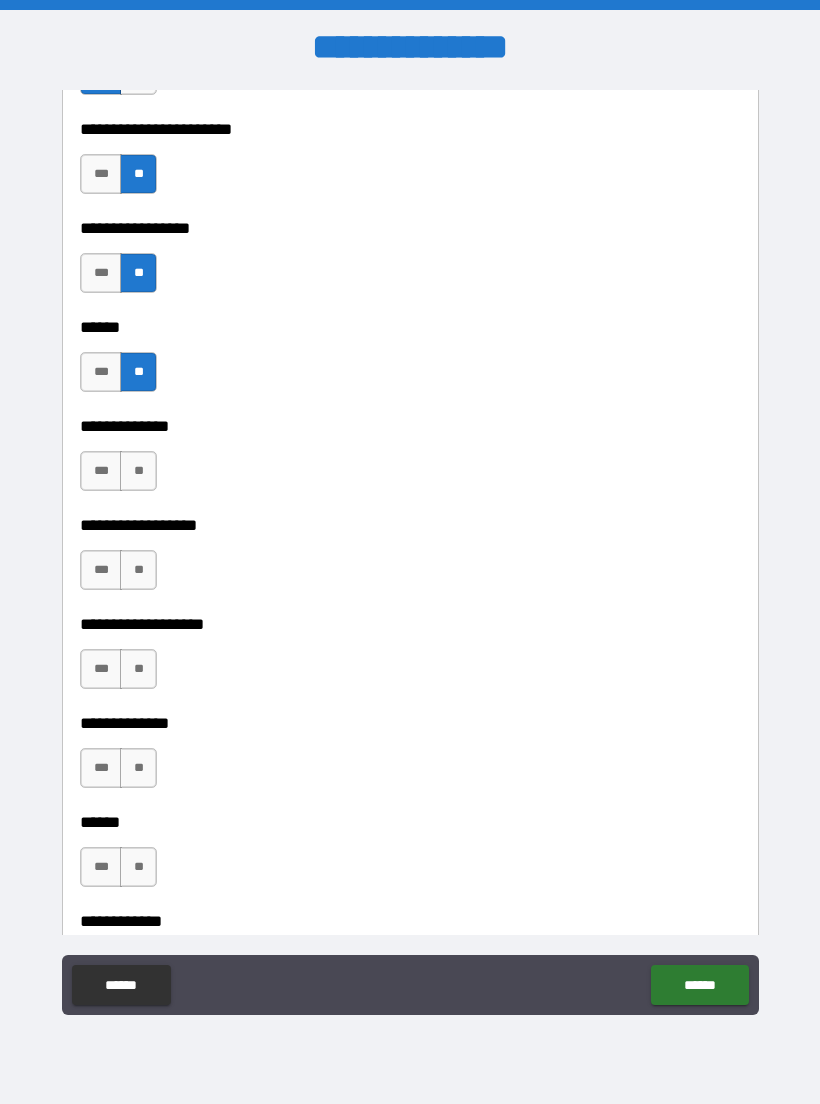 scroll, scrollTop: 3236, scrollLeft: 0, axis: vertical 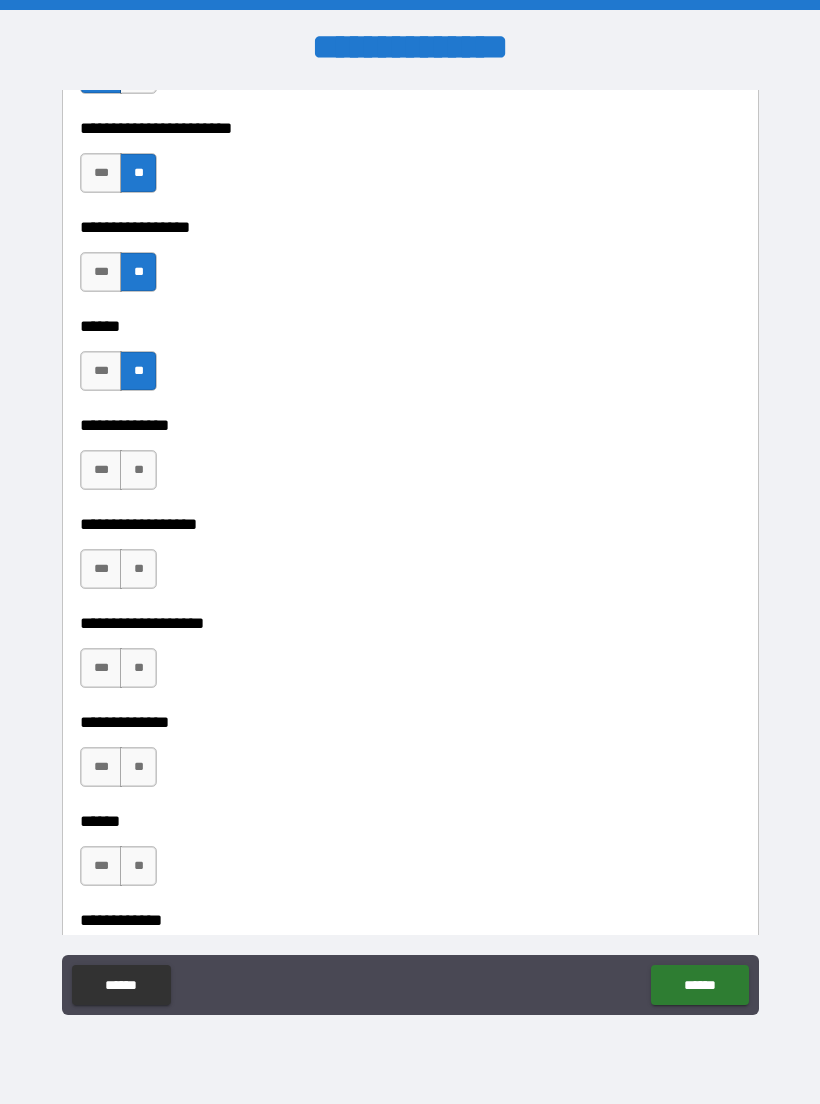 click on "**" at bounding box center (138, 470) 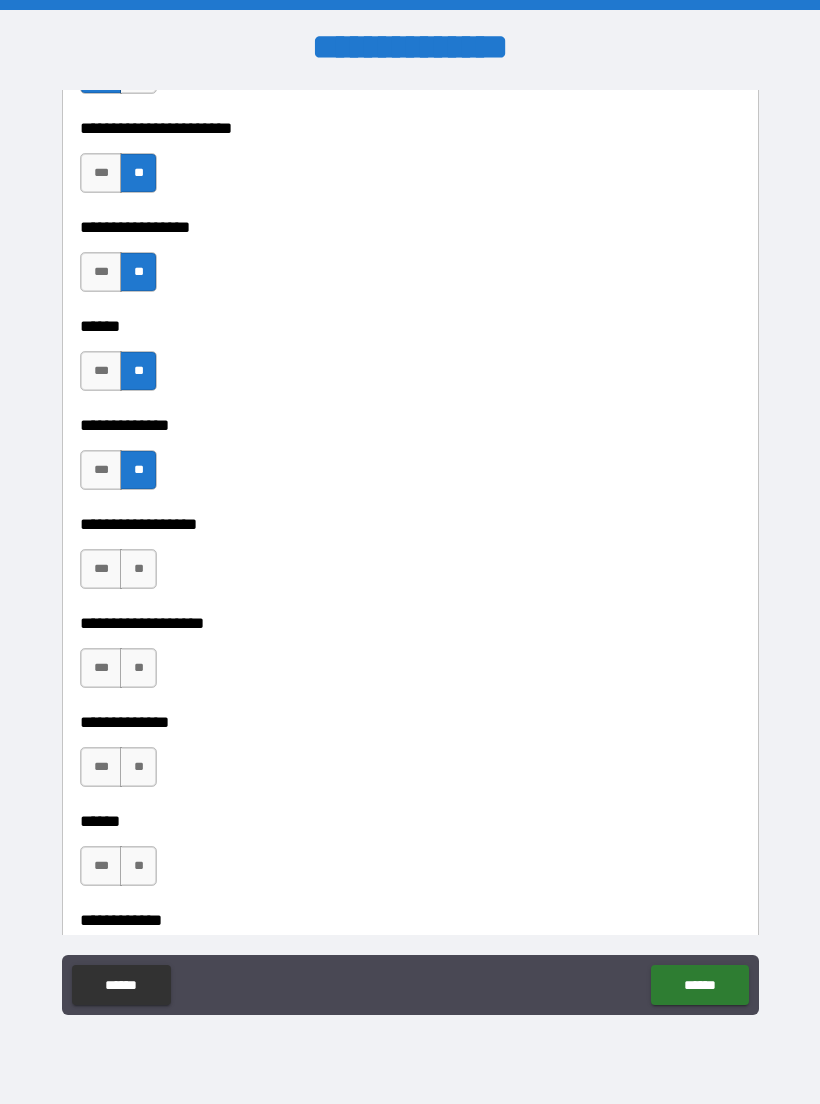 click on "**" at bounding box center (138, 569) 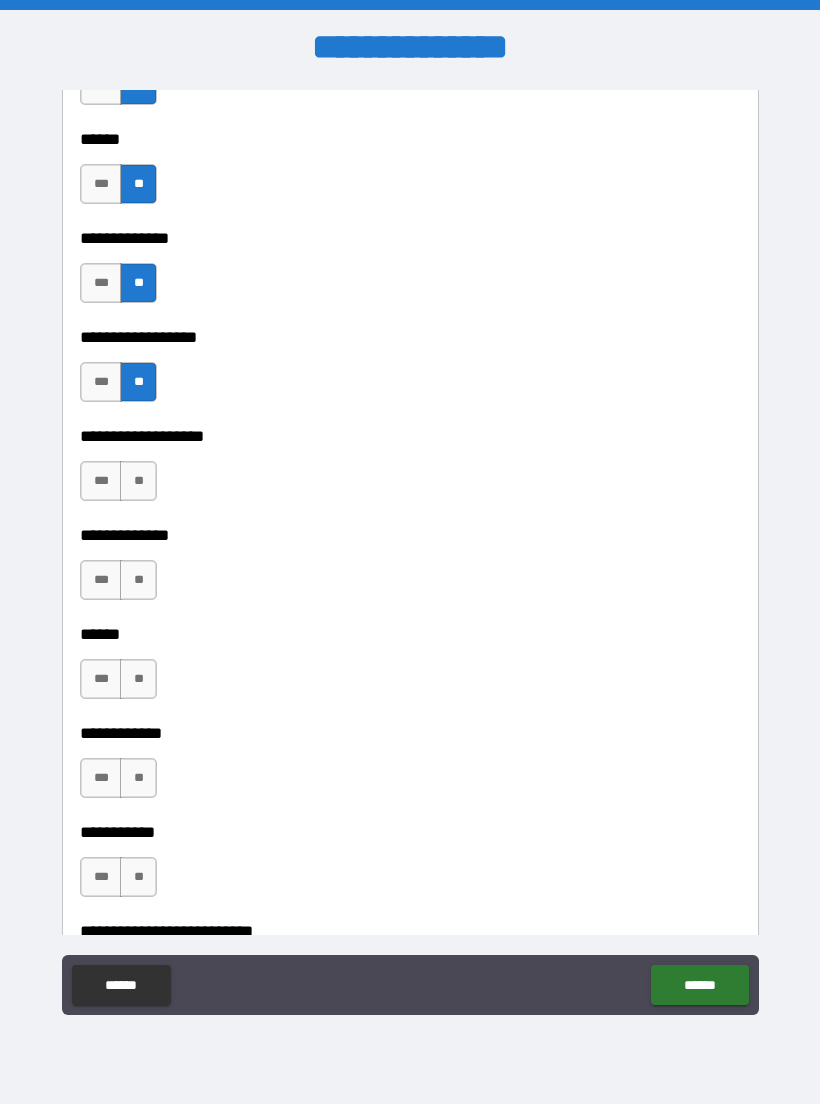 scroll, scrollTop: 3440, scrollLeft: 0, axis: vertical 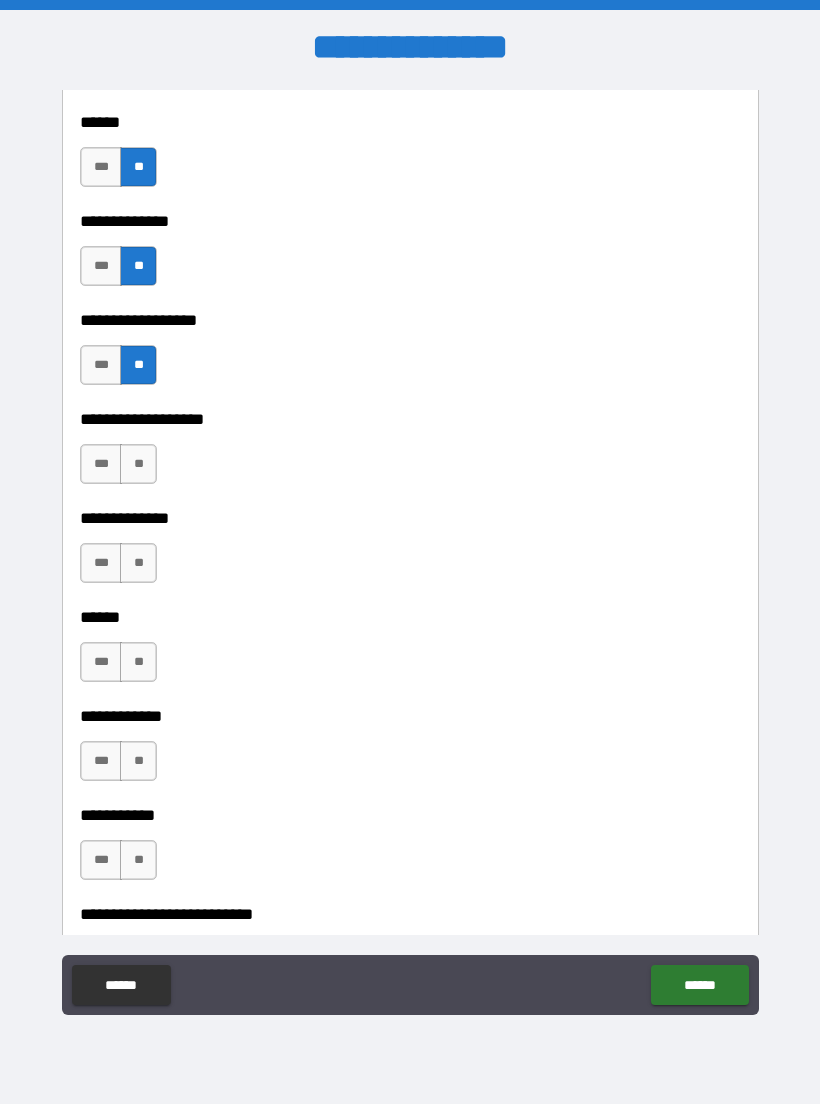 click on "**" at bounding box center [138, 464] 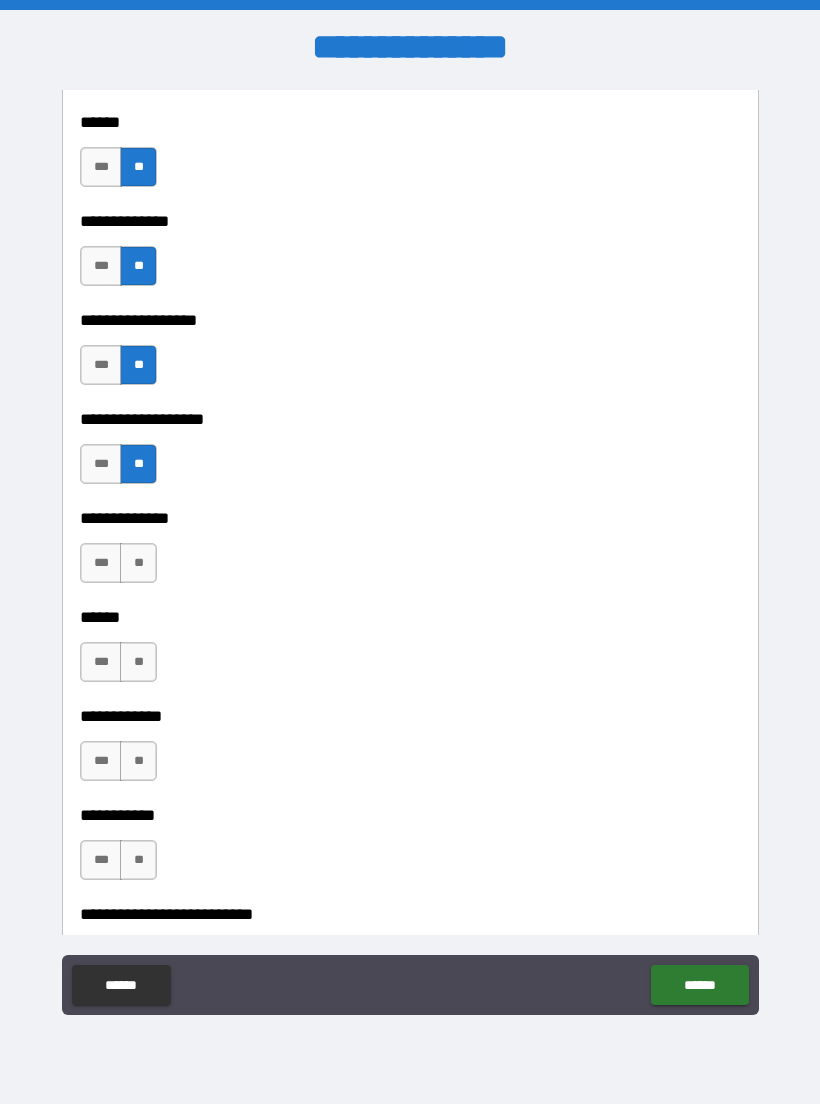 click on "**" at bounding box center [138, 563] 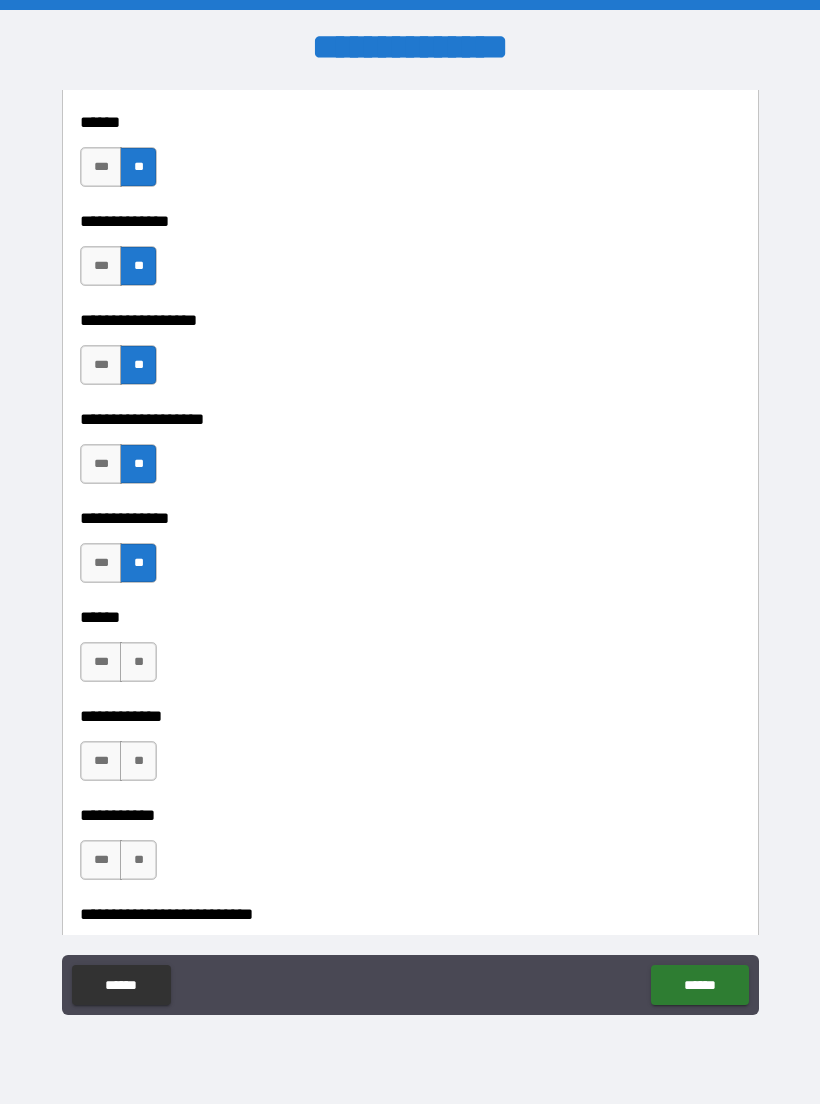 click on "**" at bounding box center [138, 662] 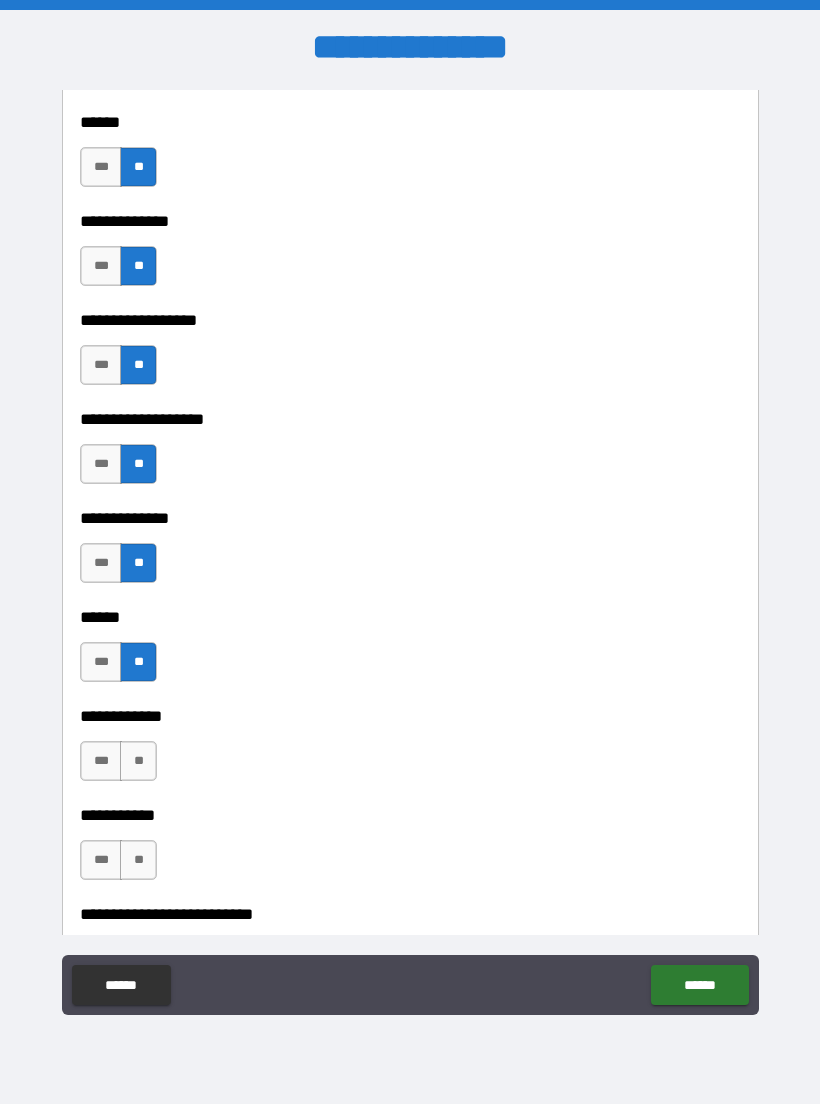 click on "**" at bounding box center (138, 761) 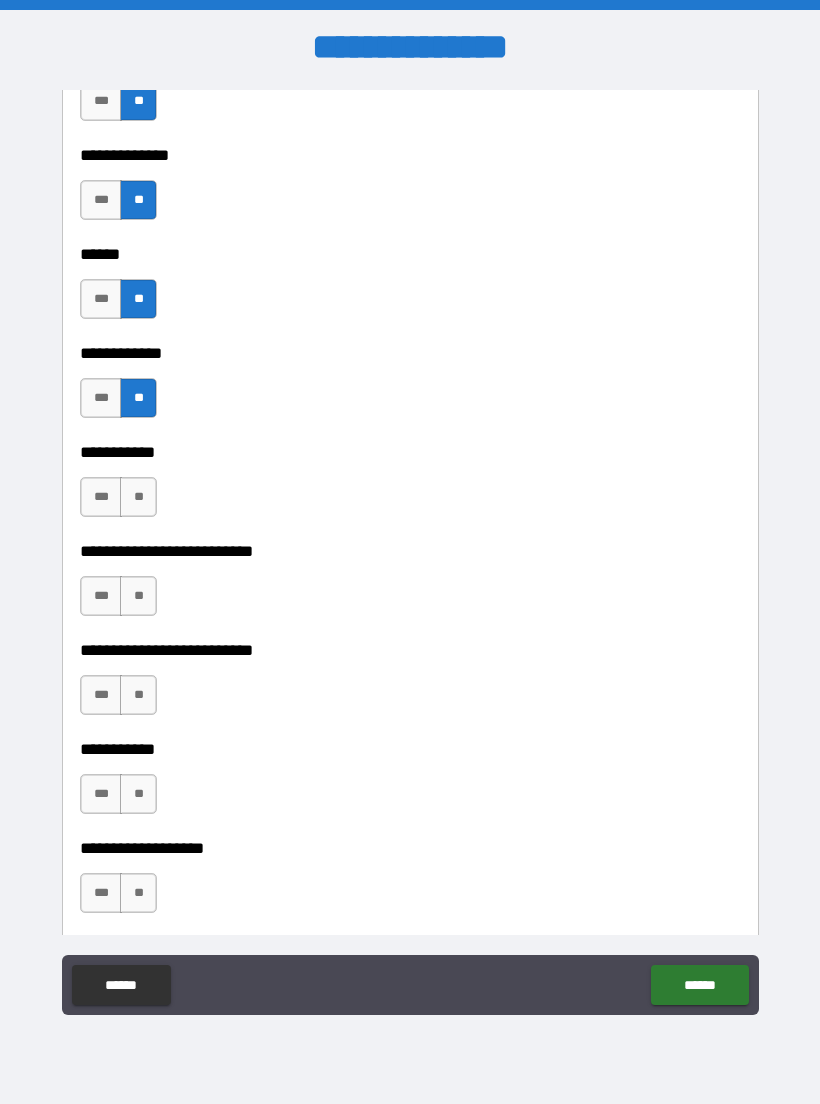 scroll, scrollTop: 3813, scrollLeft: 0, axis: vertical 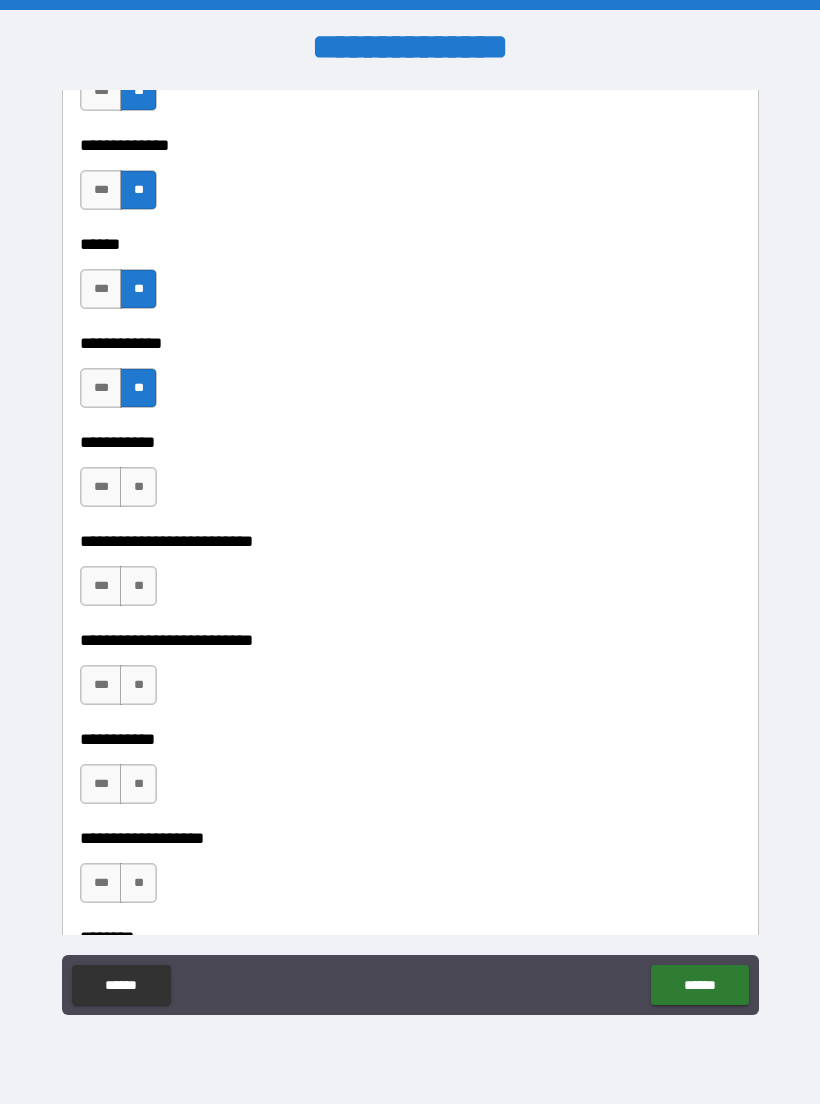 click on "**" at bounding box center (138, 586) 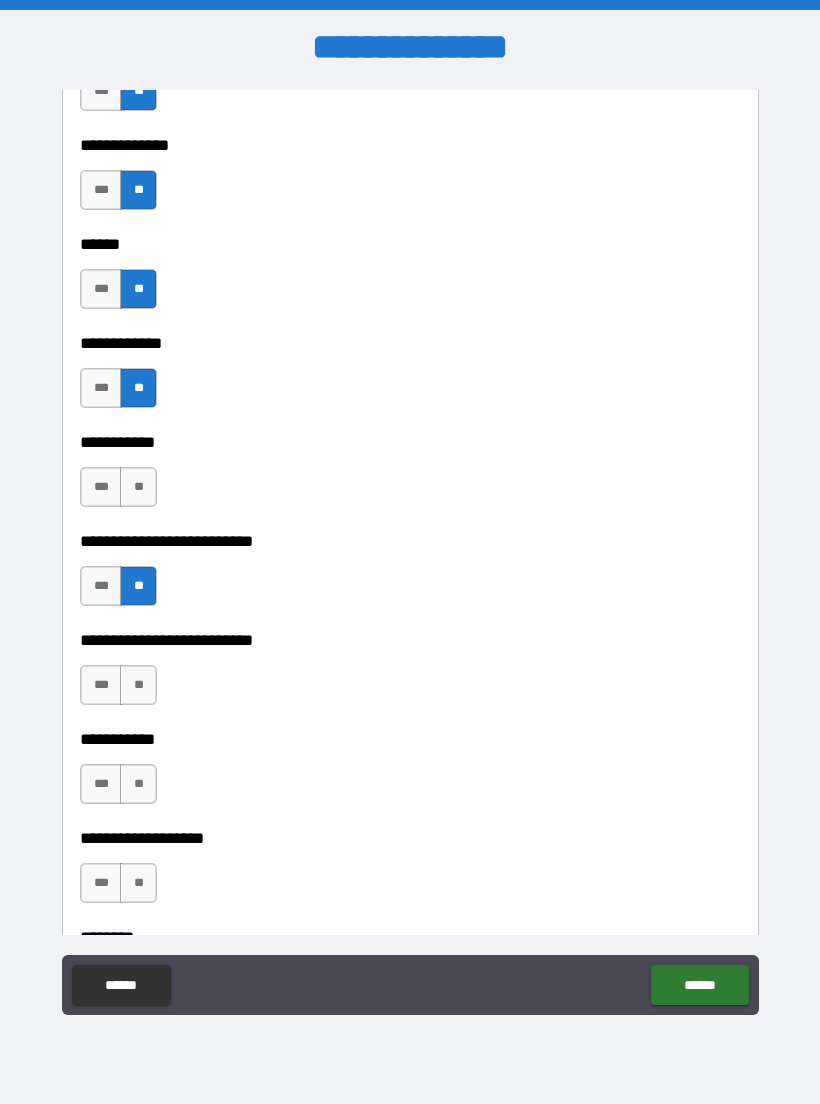 click on "**" at bounding box center (138, 487) 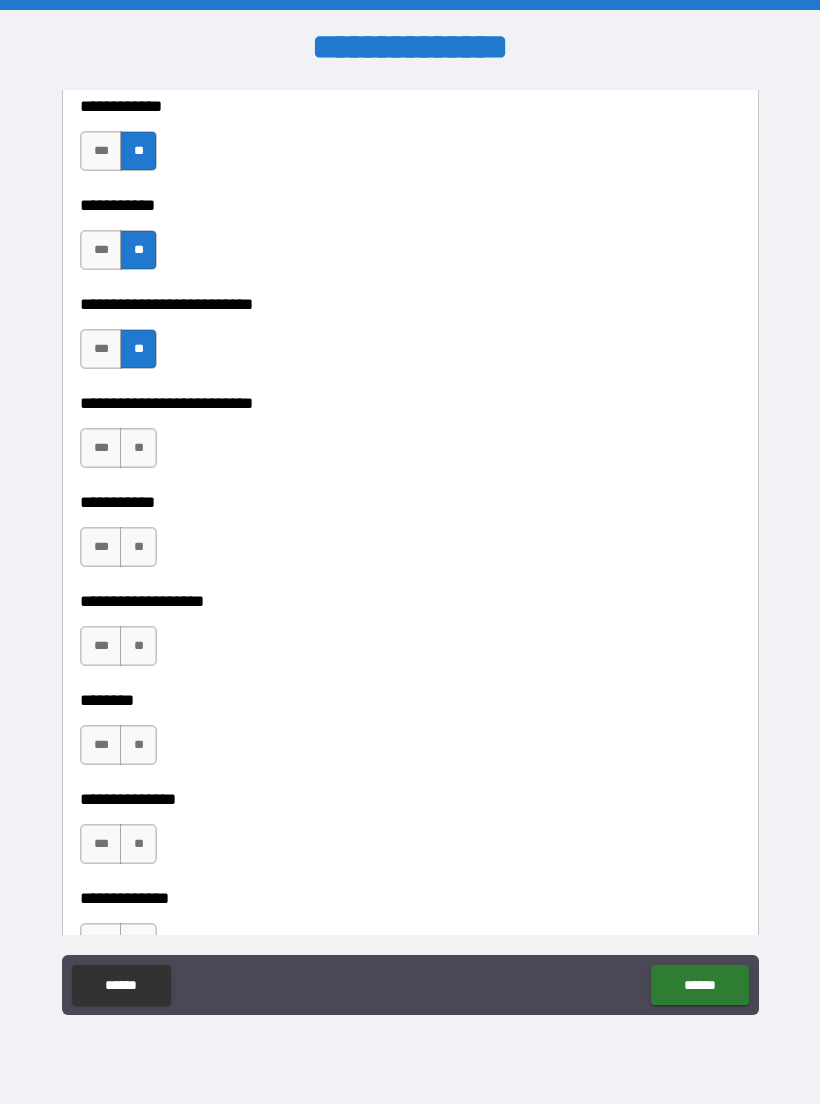 scroll, scrollTop: 4062, scrollLeft: 0, axis: vertical 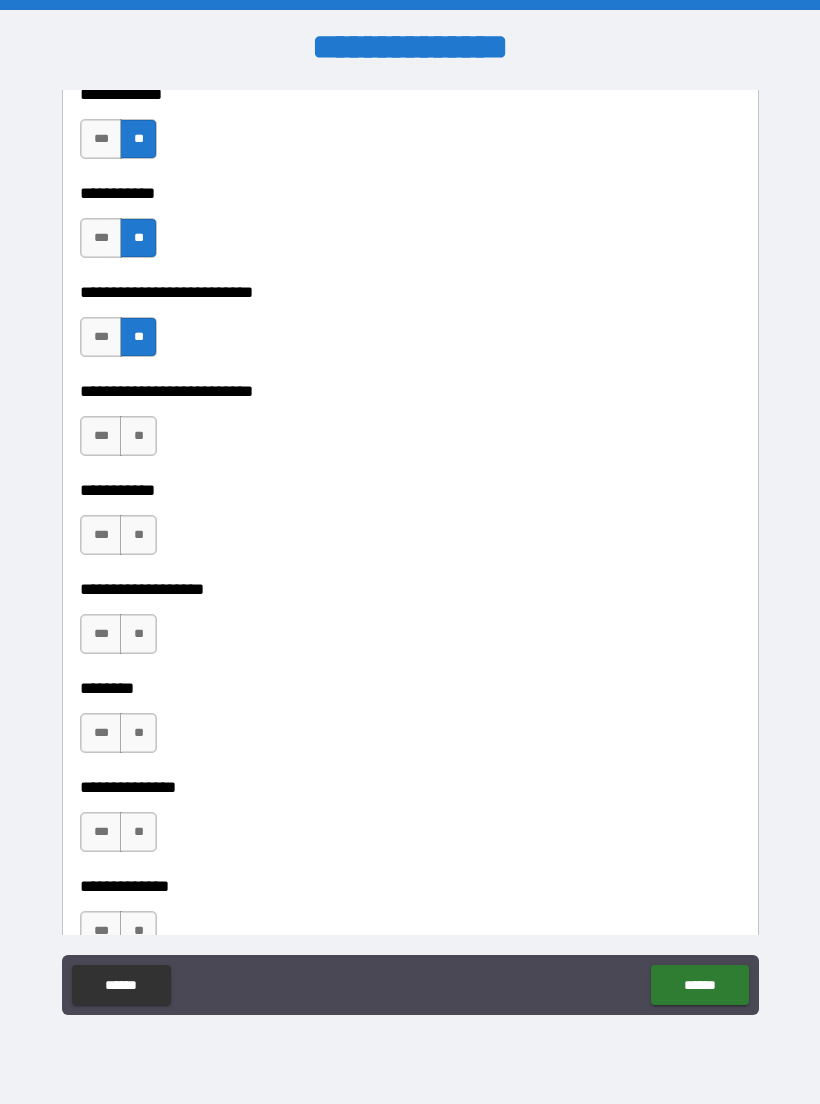 click on "**" at bounding box center [138, 436] 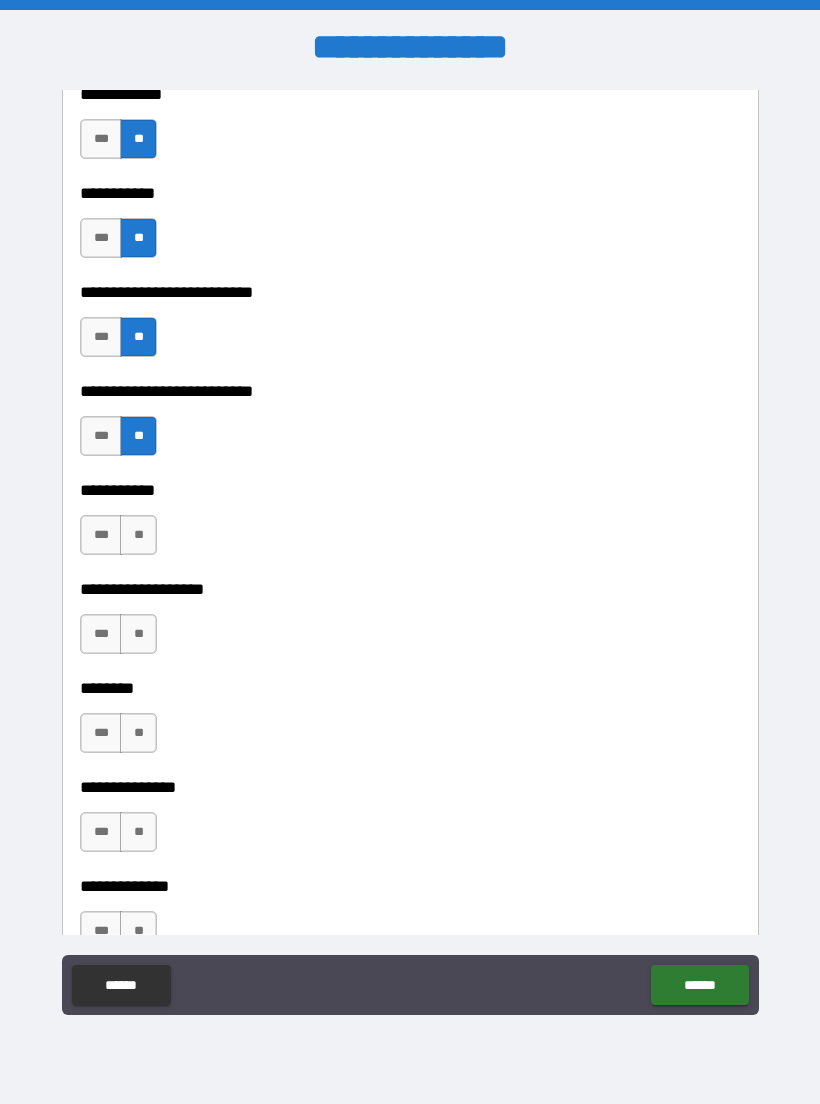 click on "**" at bounding box center [138, 535] 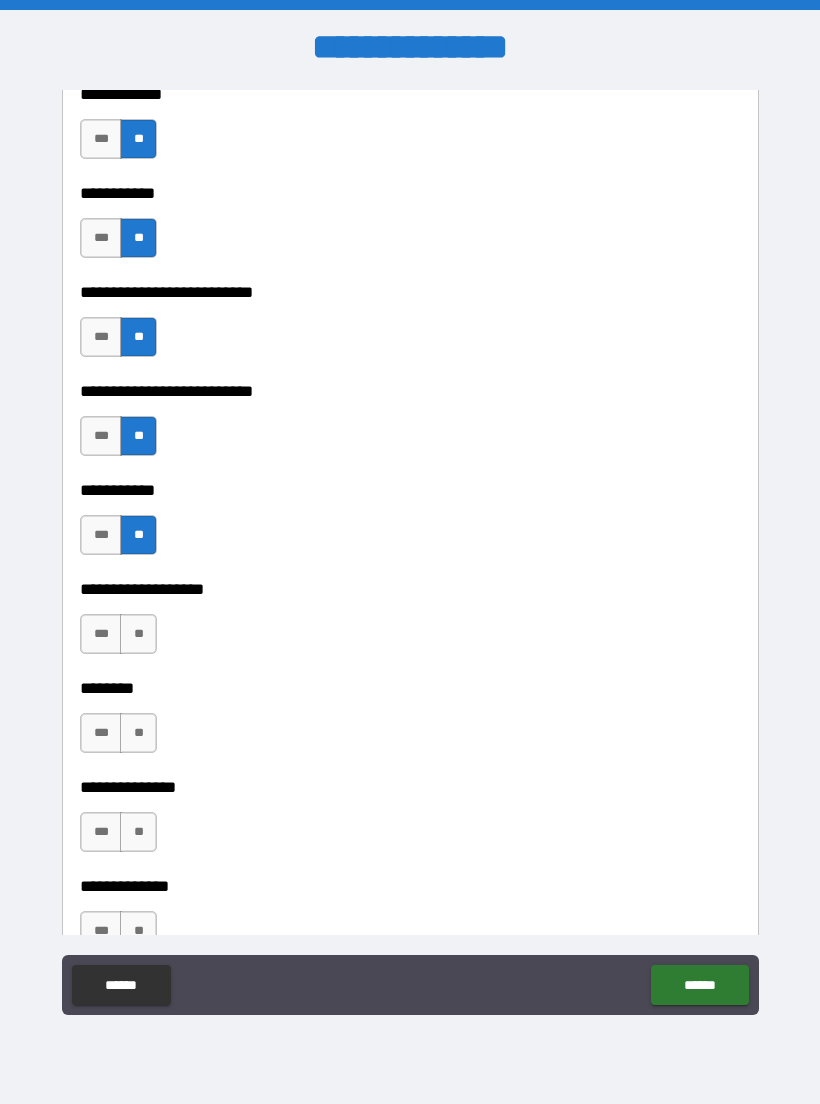 click on "**" at bounding box center (138, 634) 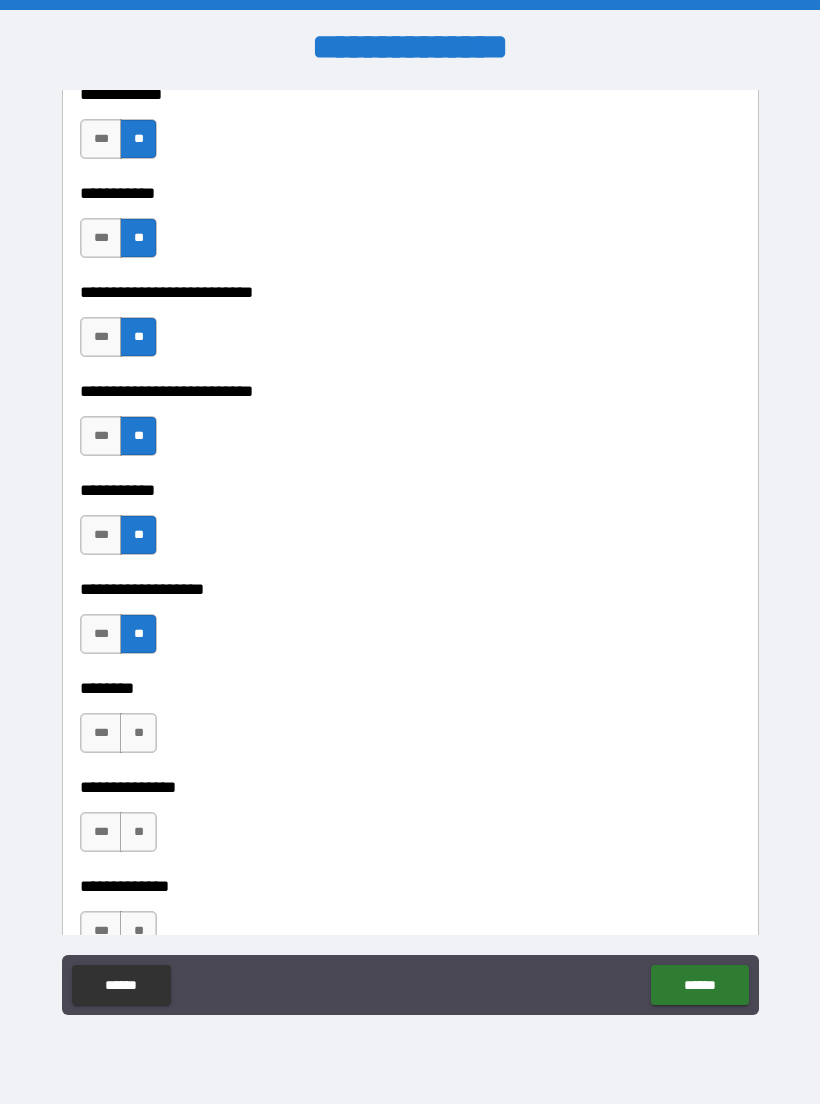 click on "**" at bounding box center [138, 733] 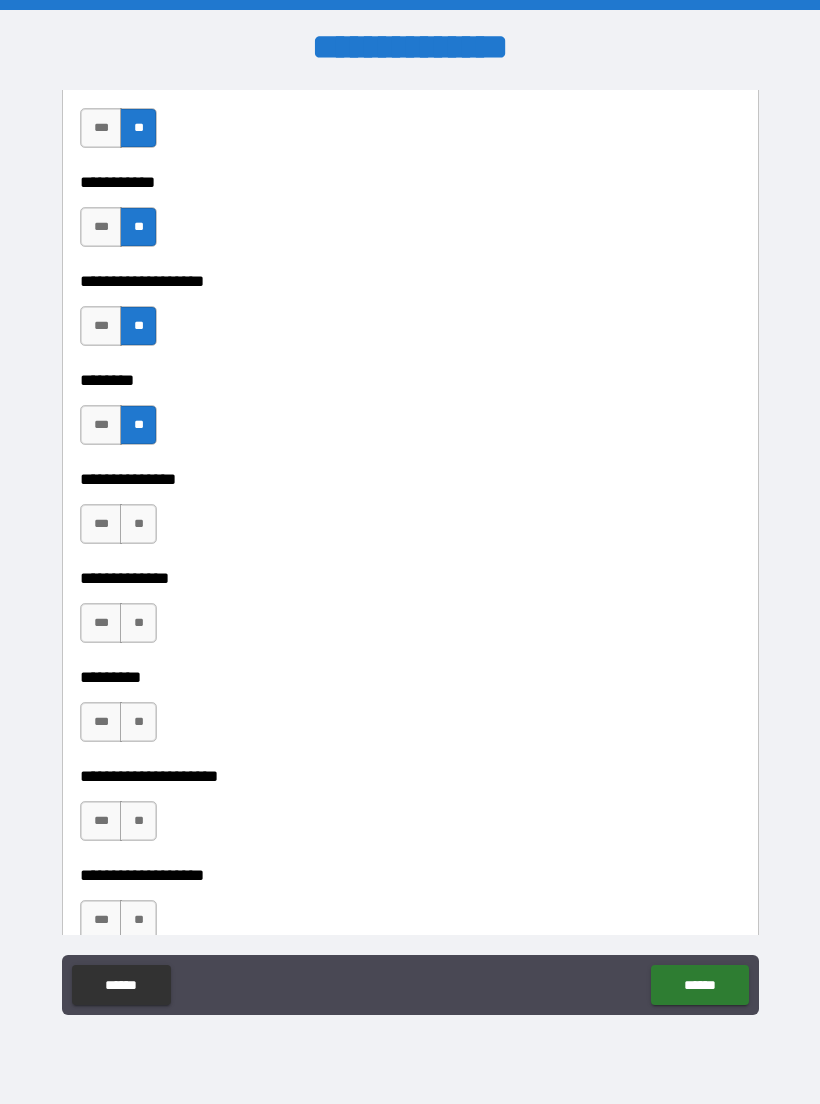 scroll, scrollTop: 4390, scrollLeft: 0, axis: vertical 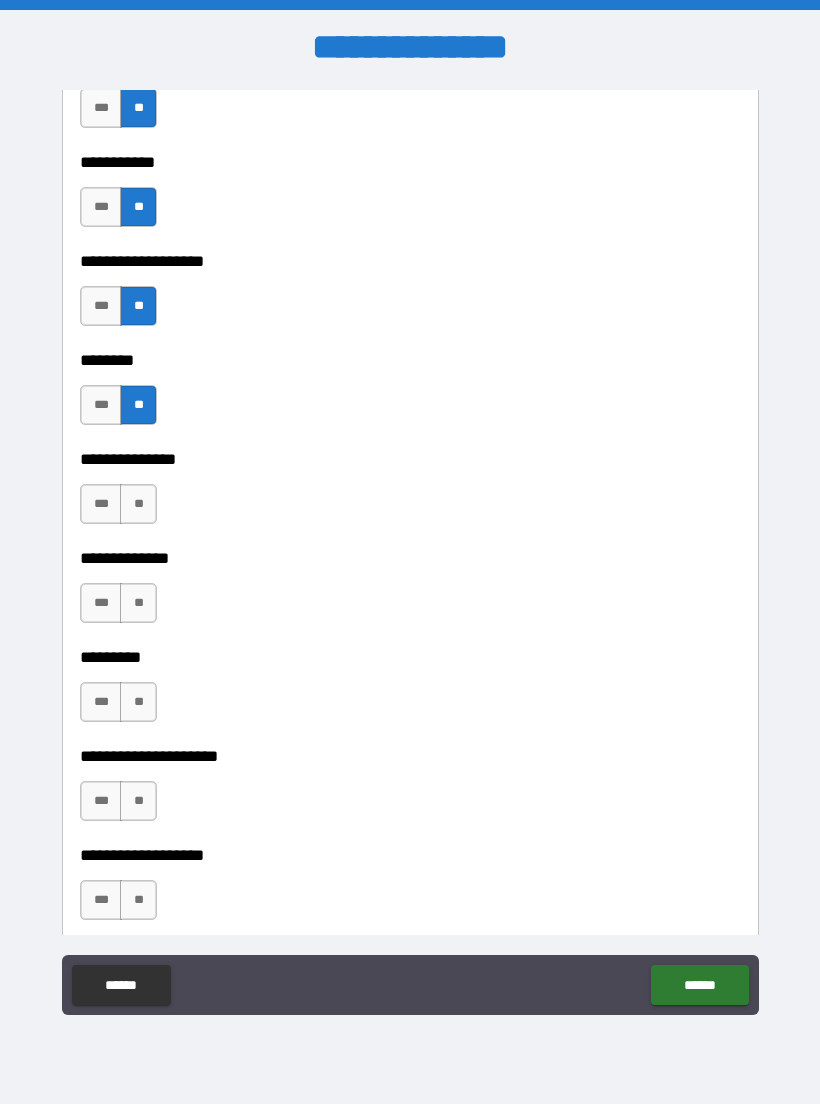click on "**" at bounding box center [138, 504] 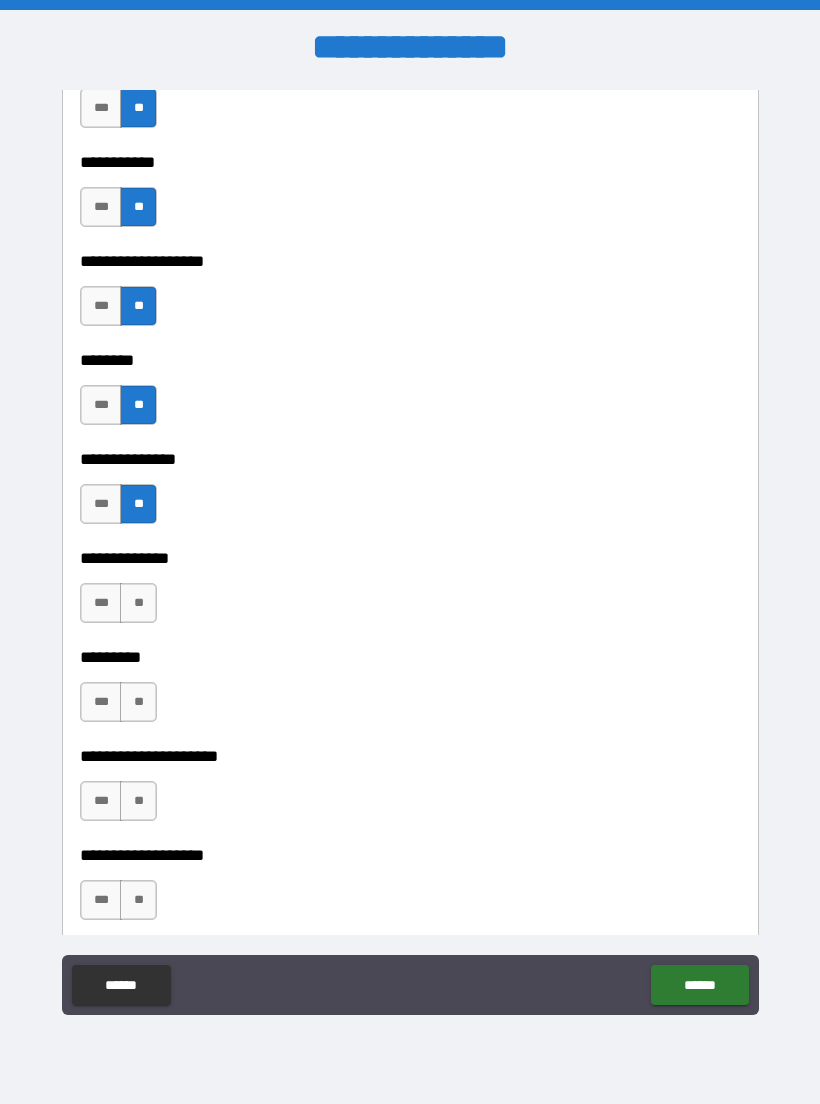 click on "**" at bounding box center (138, 603) 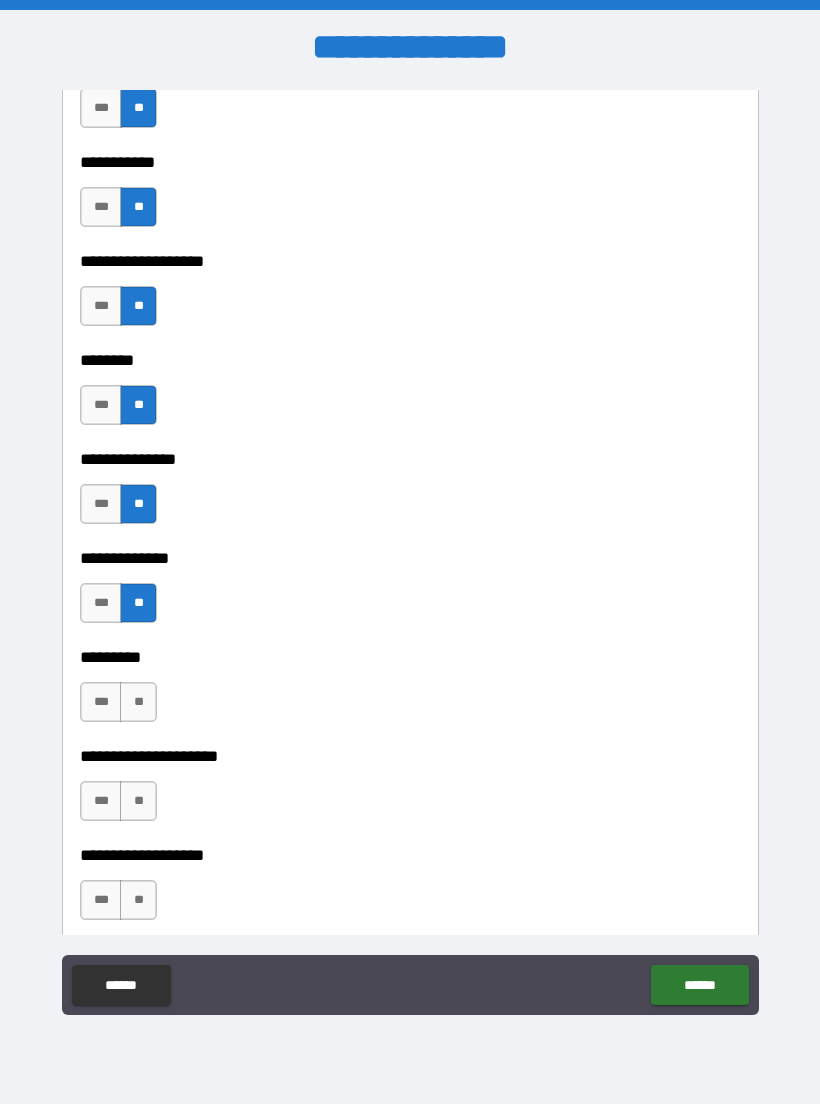click on "***" at bounding box center (101, 603) 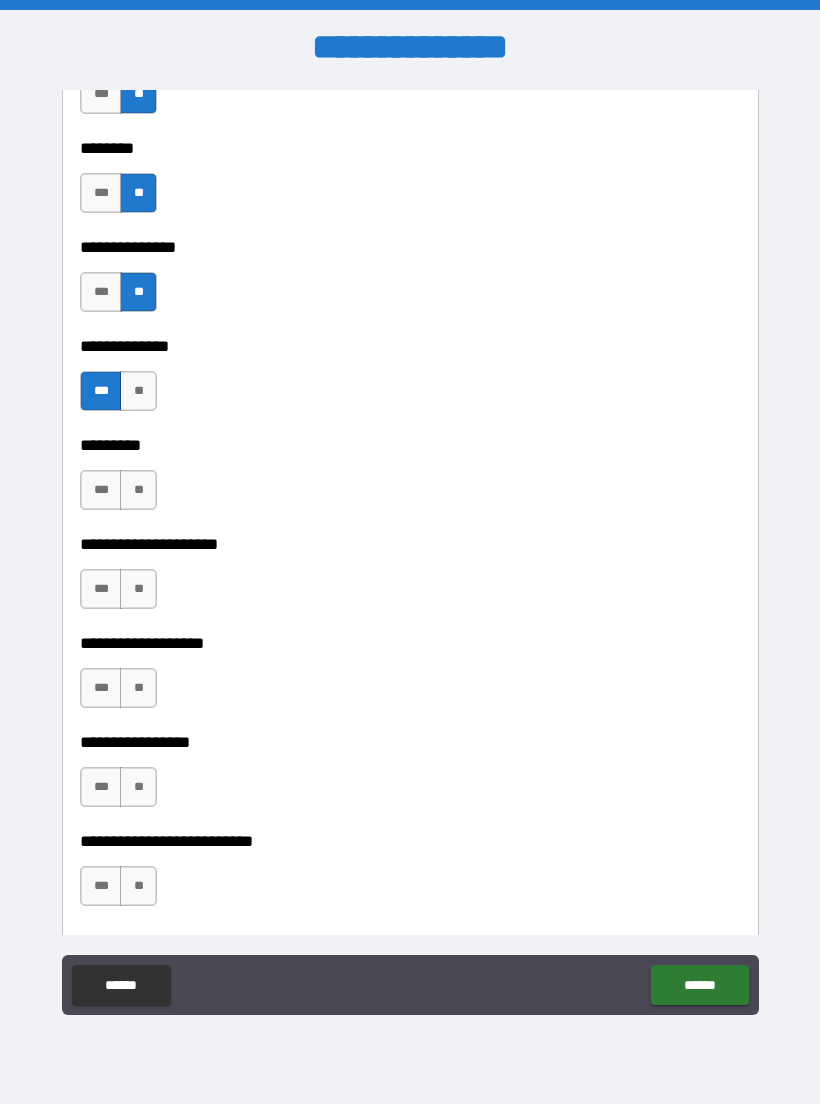 scroll, scrollTop: 4606, scrollLeft: 0, axis: vertical 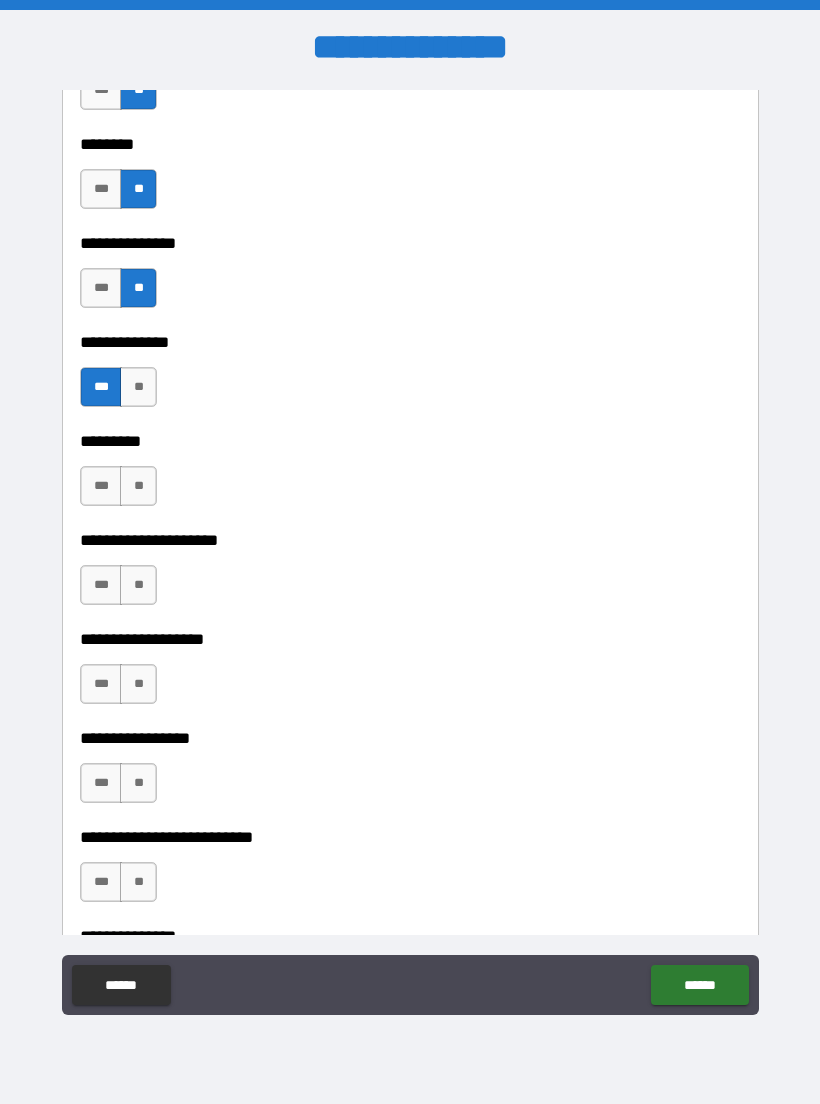 click on "**" at bounding box center (138, 486) 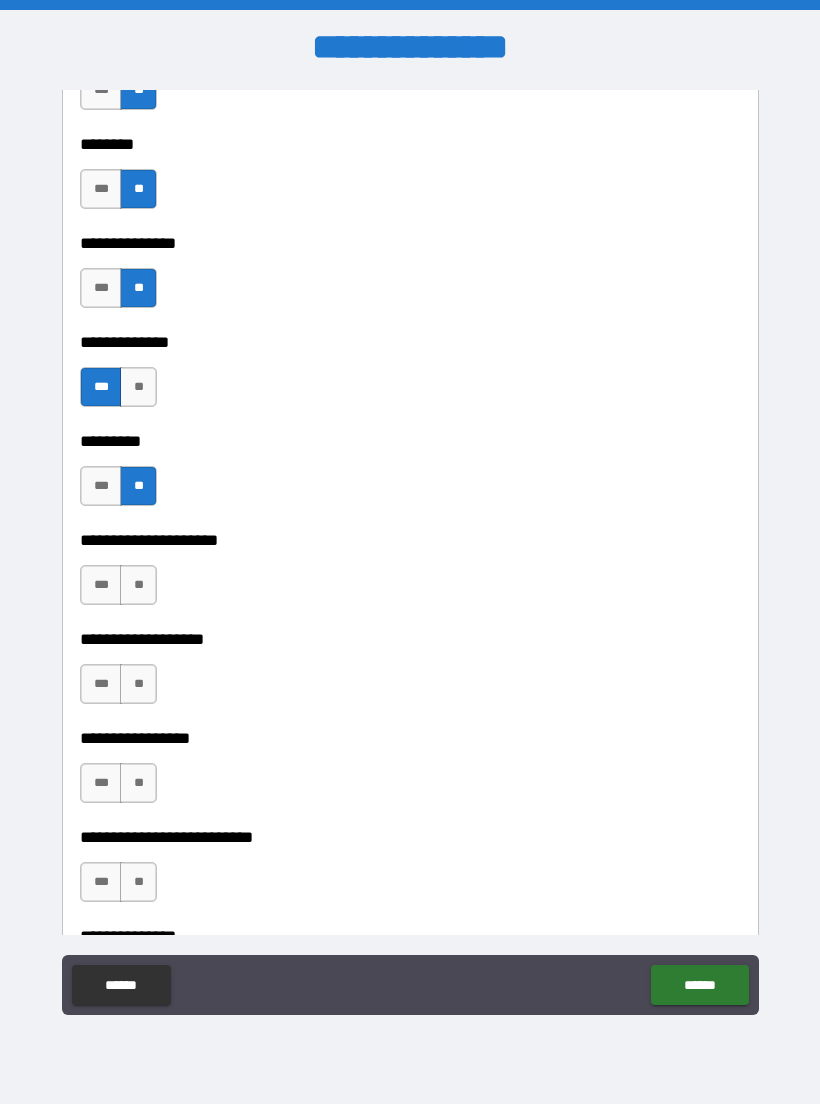 click on "**" at bounding box center (138, 585) 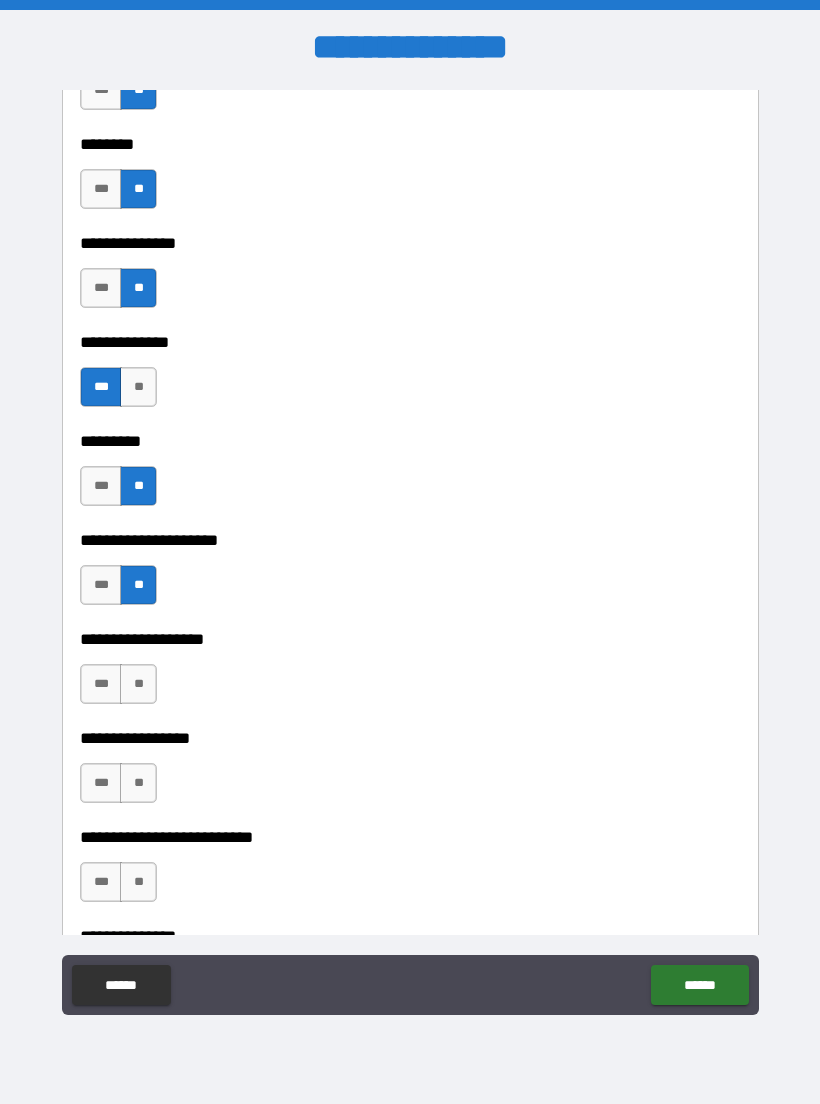 click on "**" at bounding box center [138, 684] 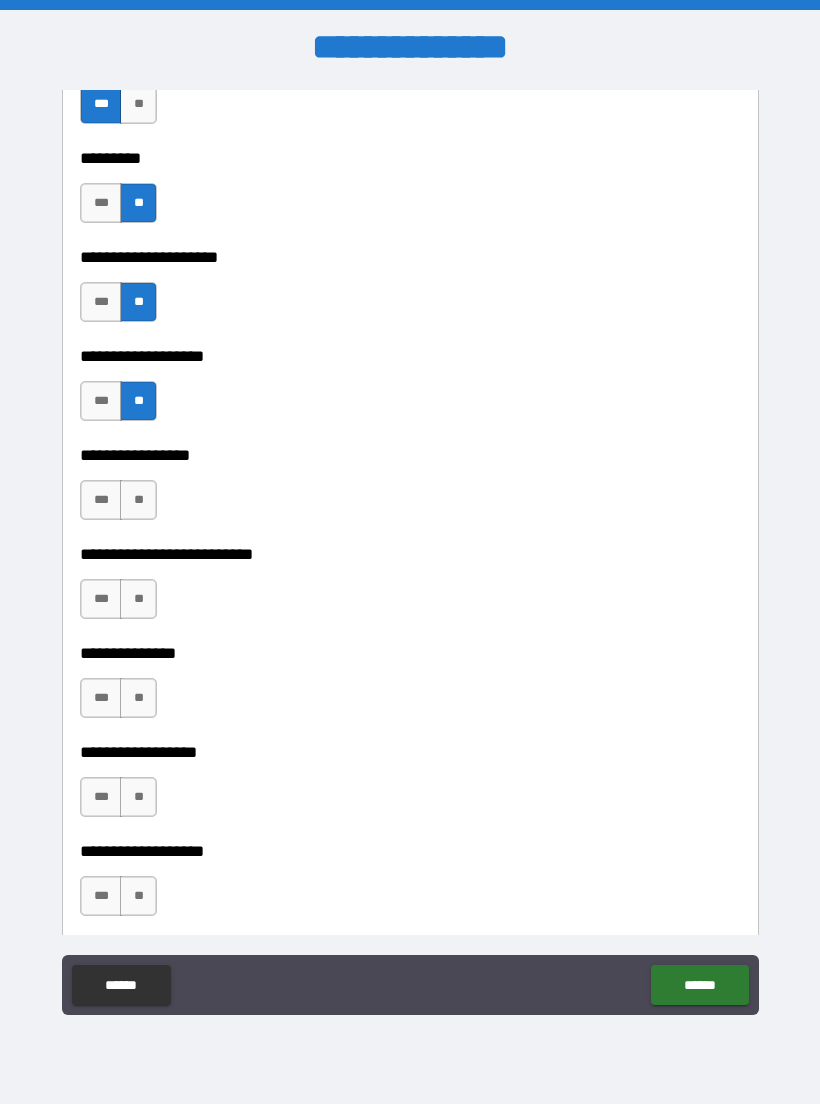 scroll, scrollTop: 4892, scrollLeft: 0, axis: vertical 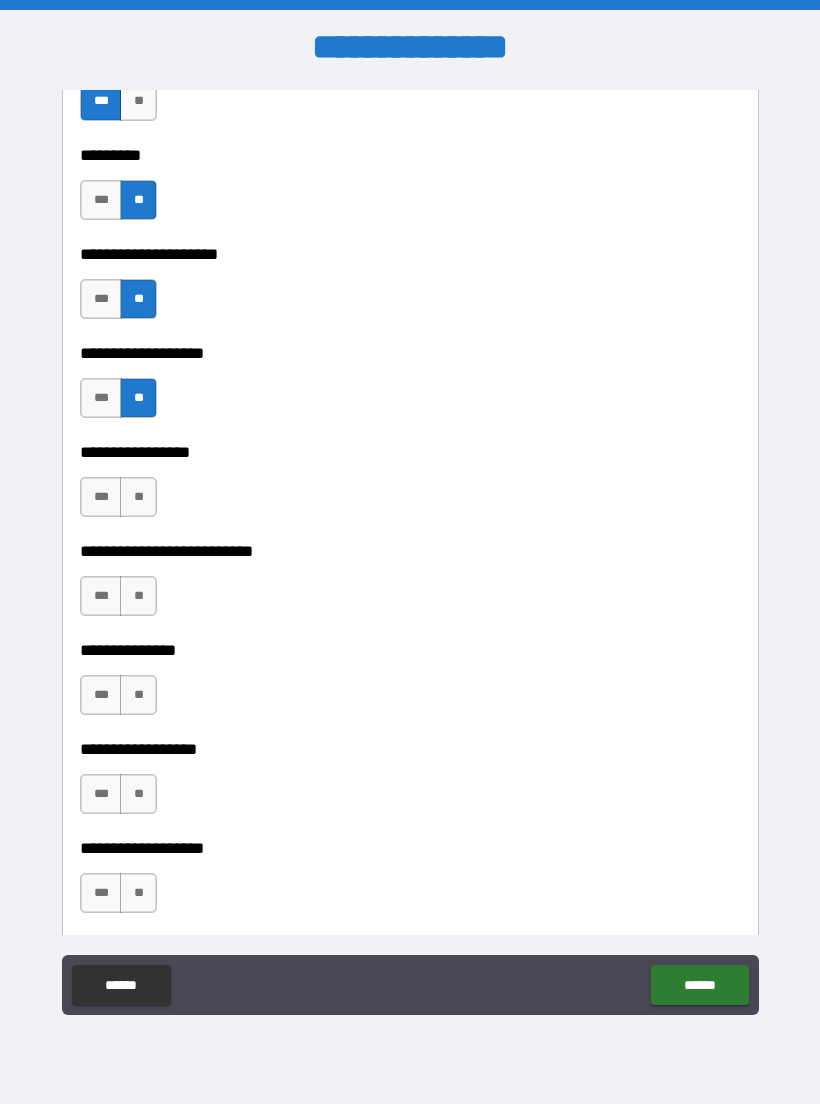 click on "**" at bounding box center [138, 497] 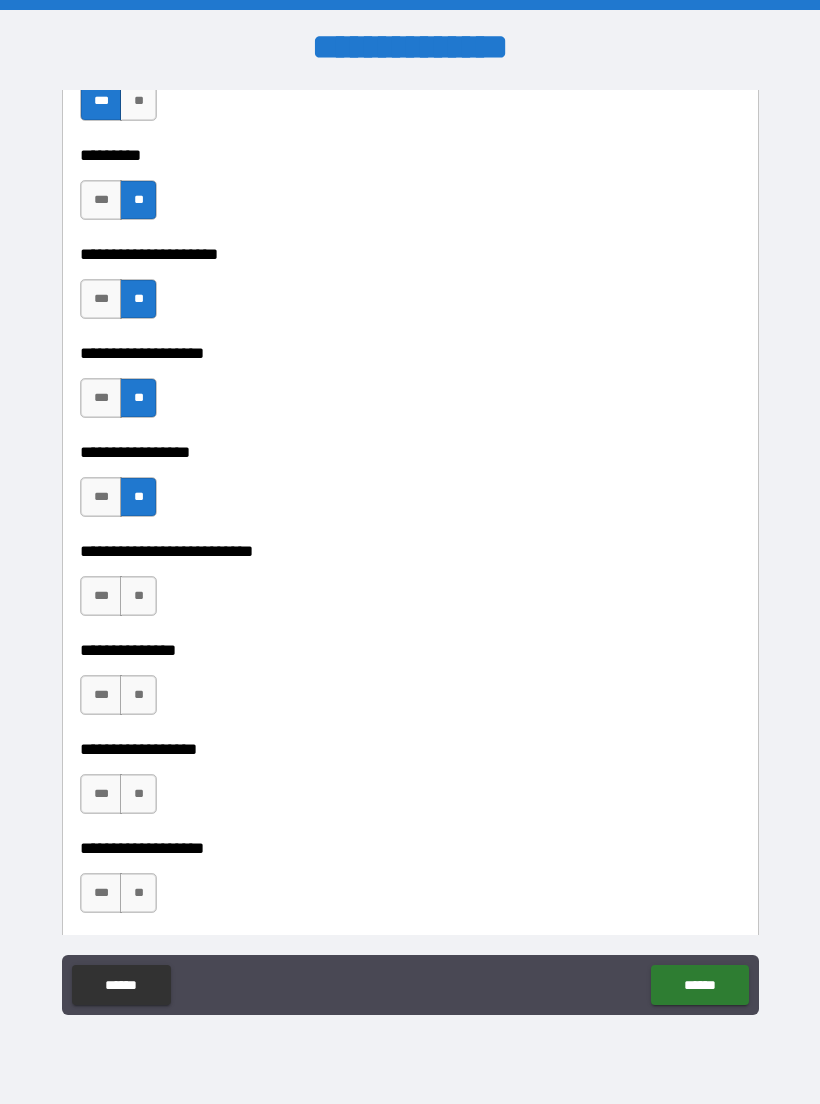 click on "**" at bounding box center [138, 596] 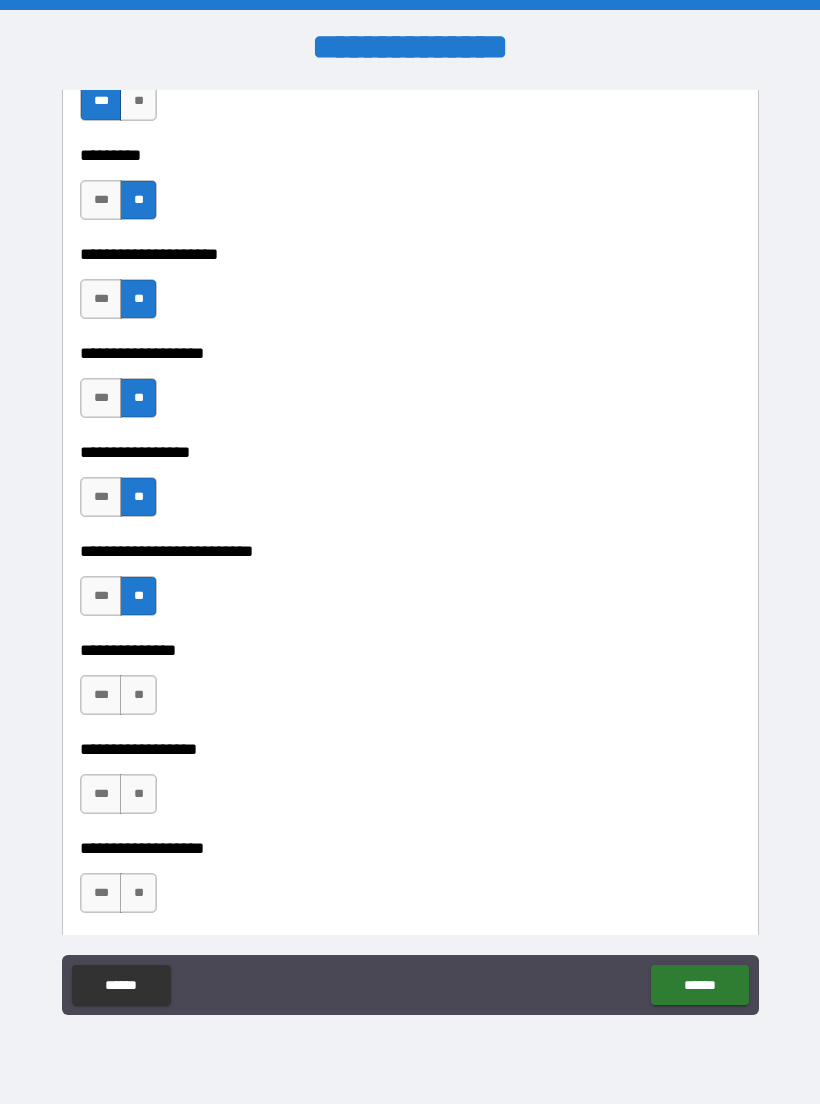 click on "**" at bounding box center (138, 695) 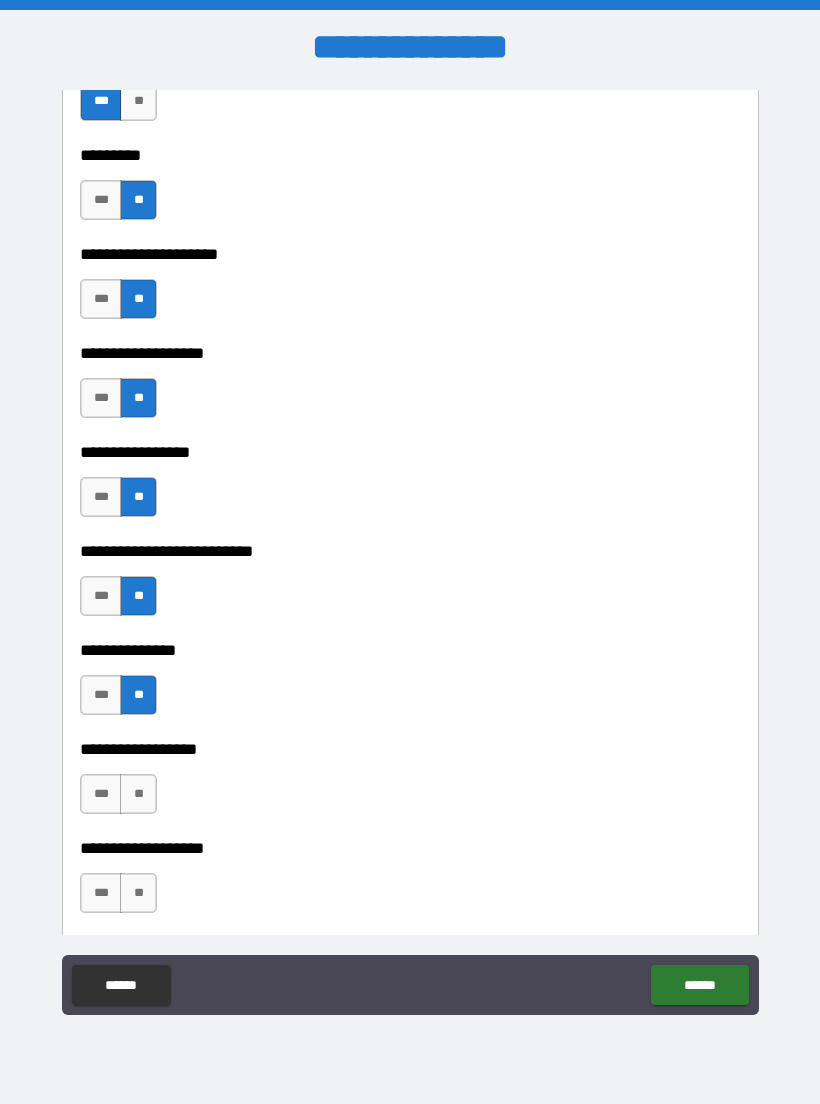 click on "**" at bounding box center (138, 794) 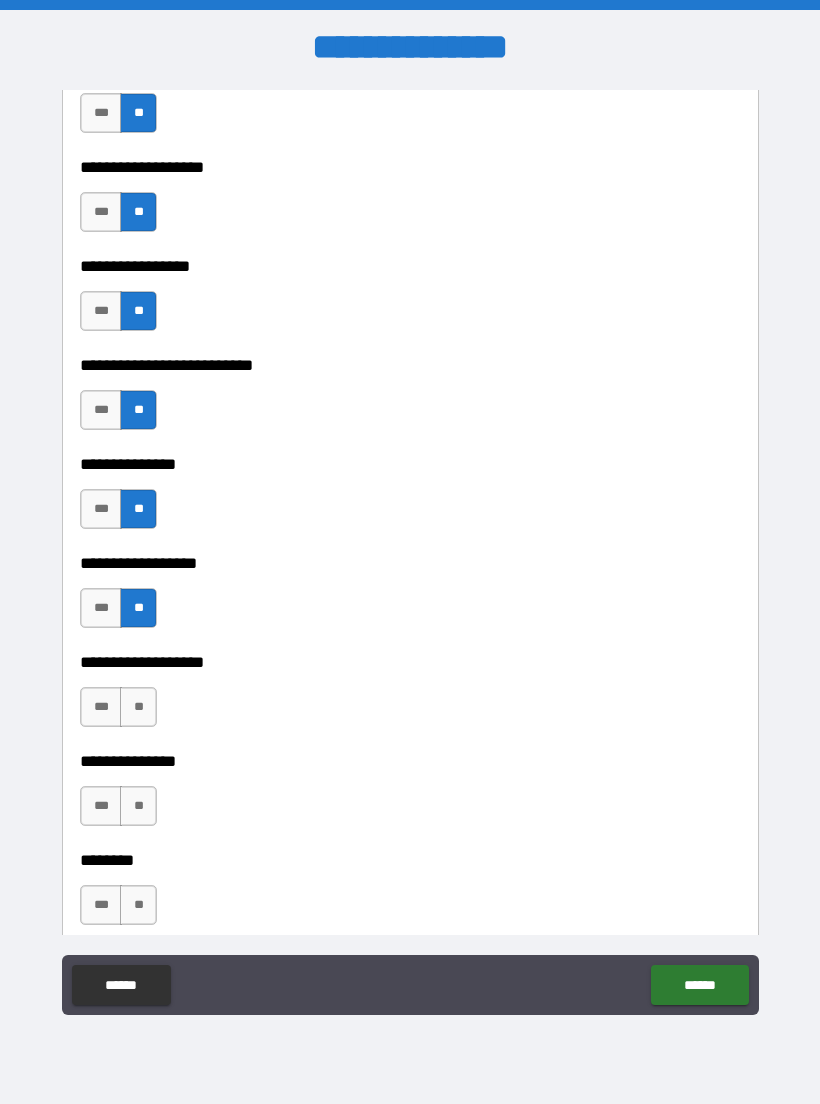 scroll, scrollTop: 5090, scrollLeft: 0, axis: vertical 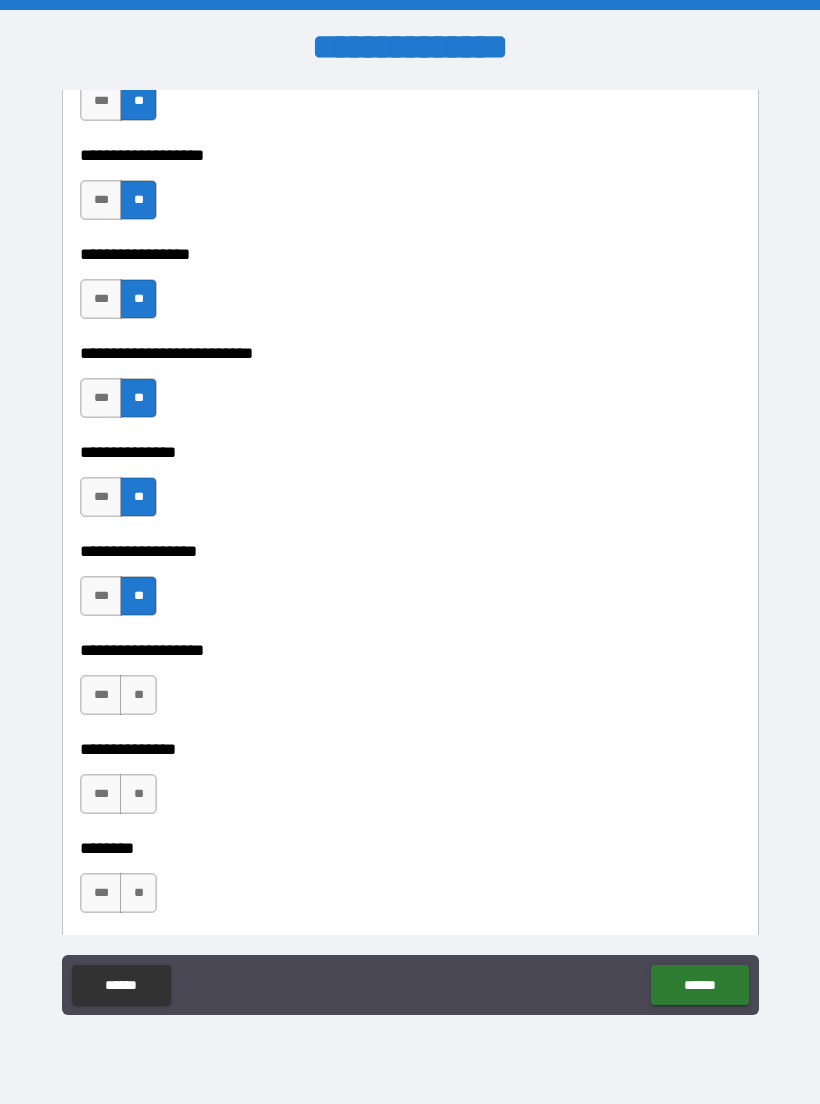 click on "**" at bounding box center [138, 695] 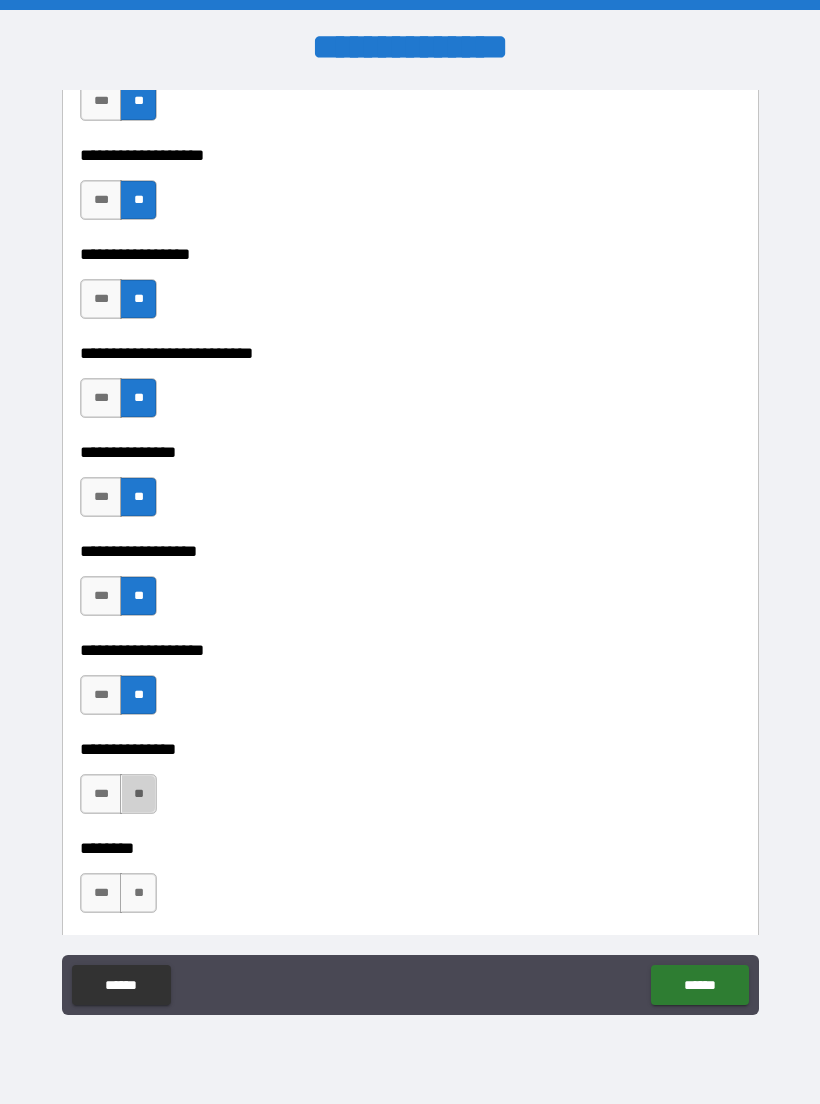 click on "**" at bounding box center [138, 794] 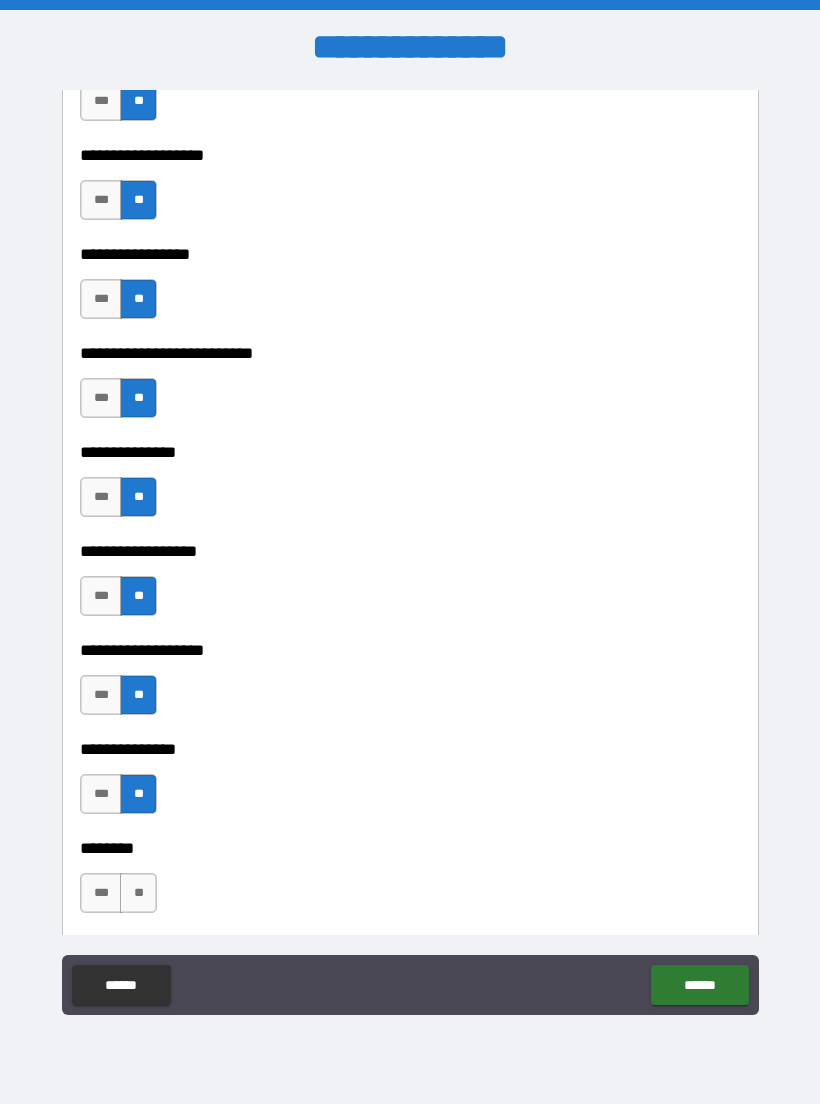 click on "**" at bounding box center [138, 893] 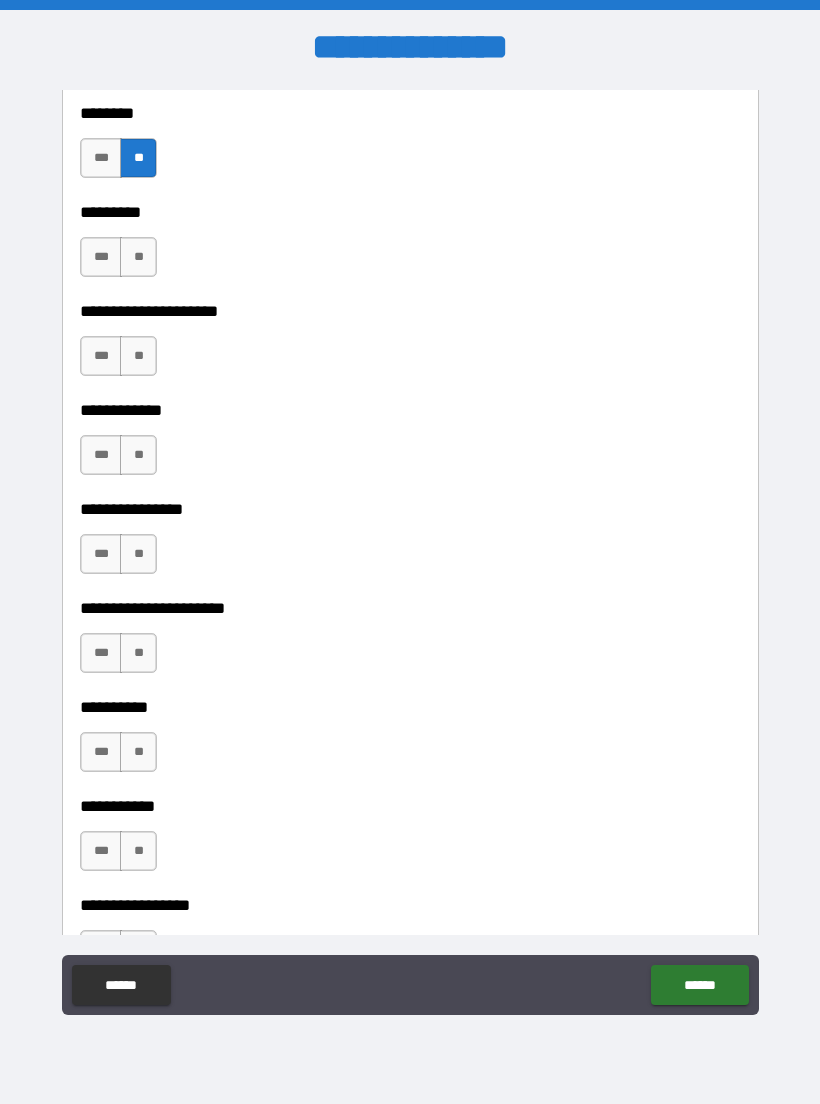 scroll, scrollTop: 5826, scrollLeft: 0, axis: vertical 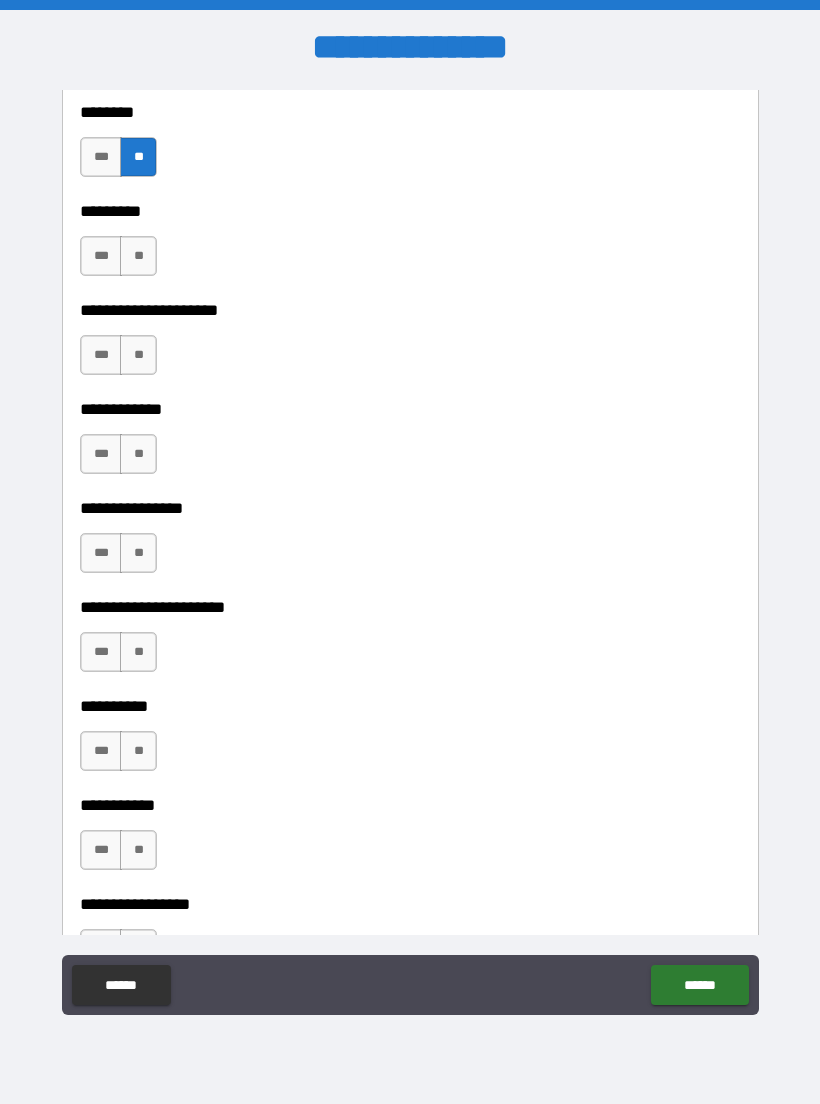 click on "***" at bounding box center [101, 256] 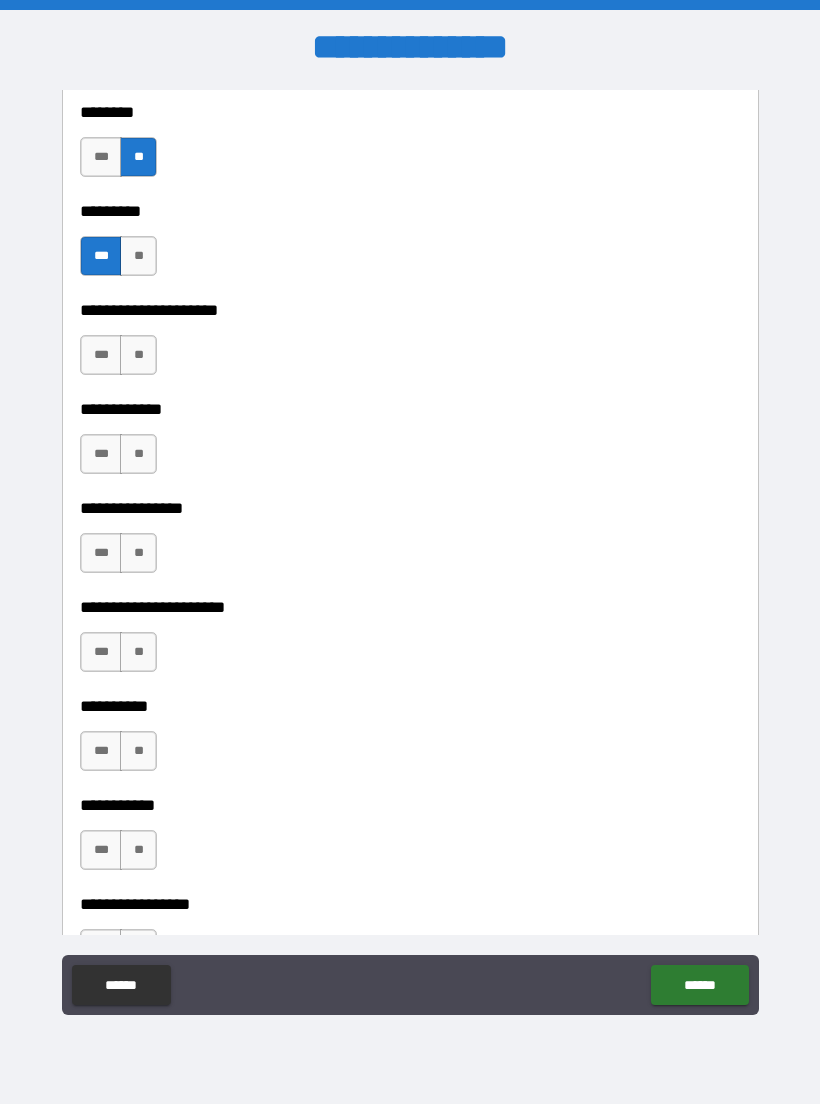 click on "**" at bounding box center [138, 355] 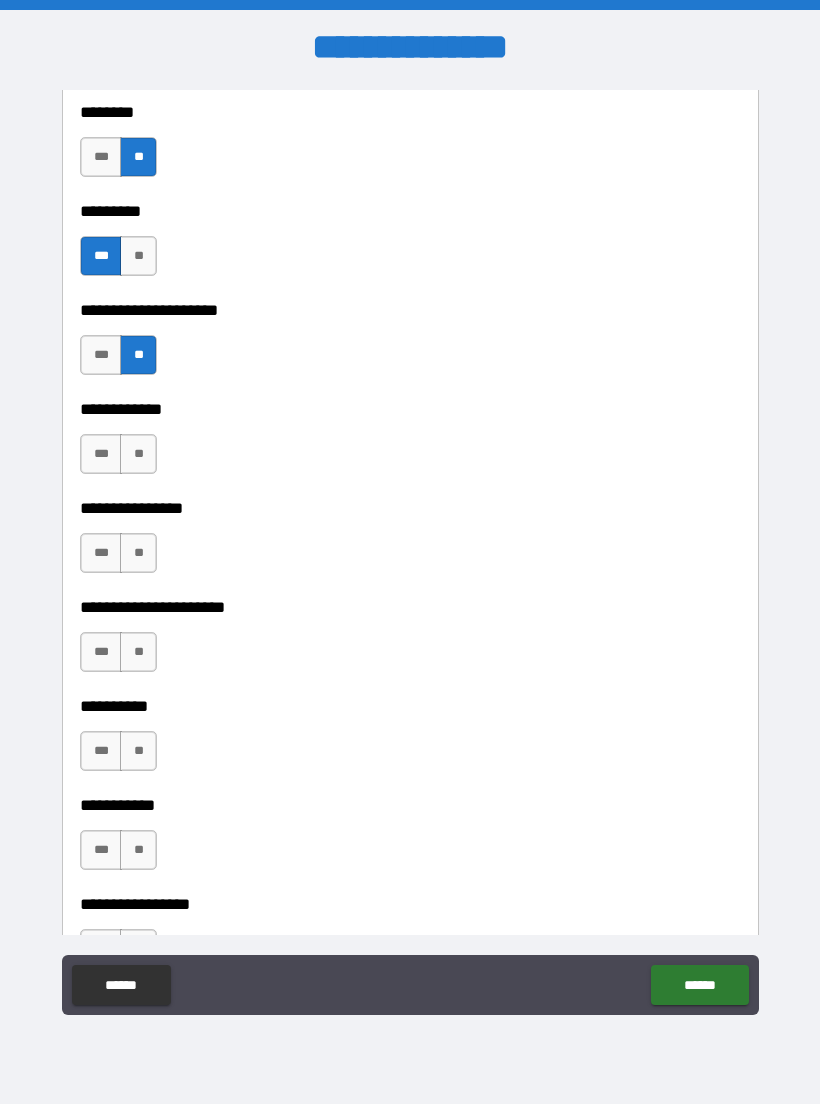 click on "**" at bounding box center (138, 454) 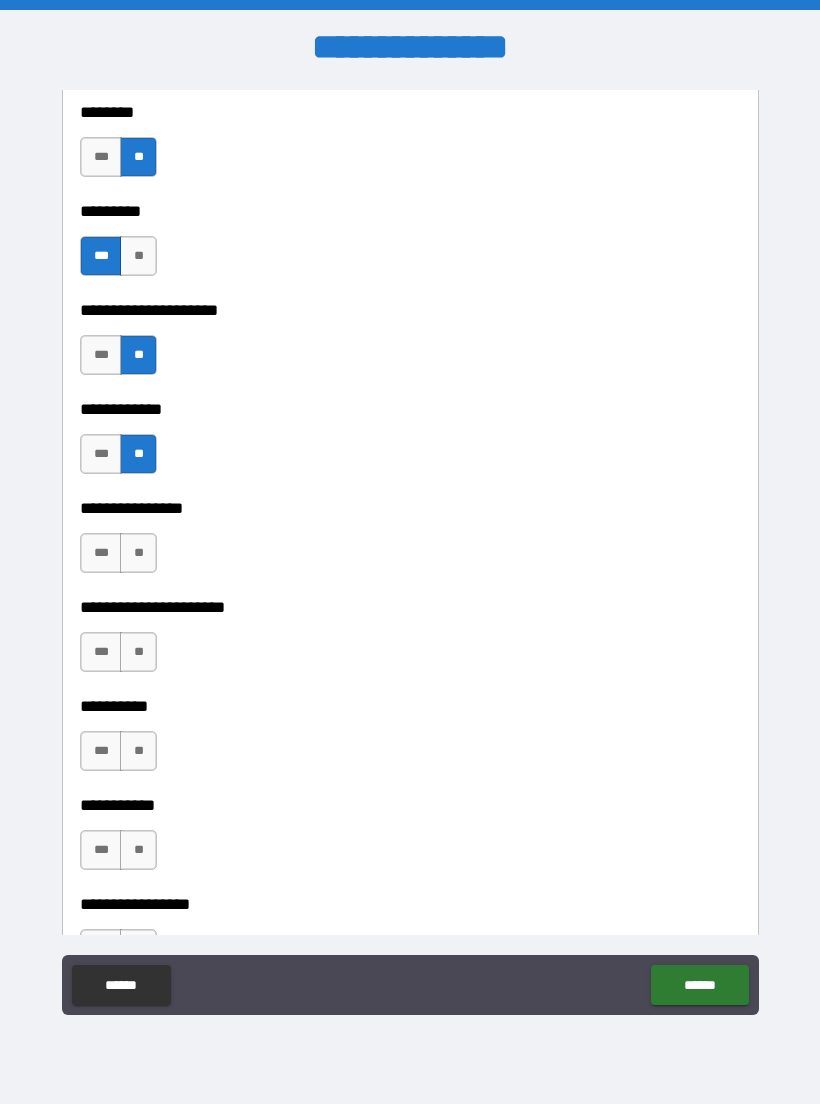 click on "**" at bounding box center [138, 553] 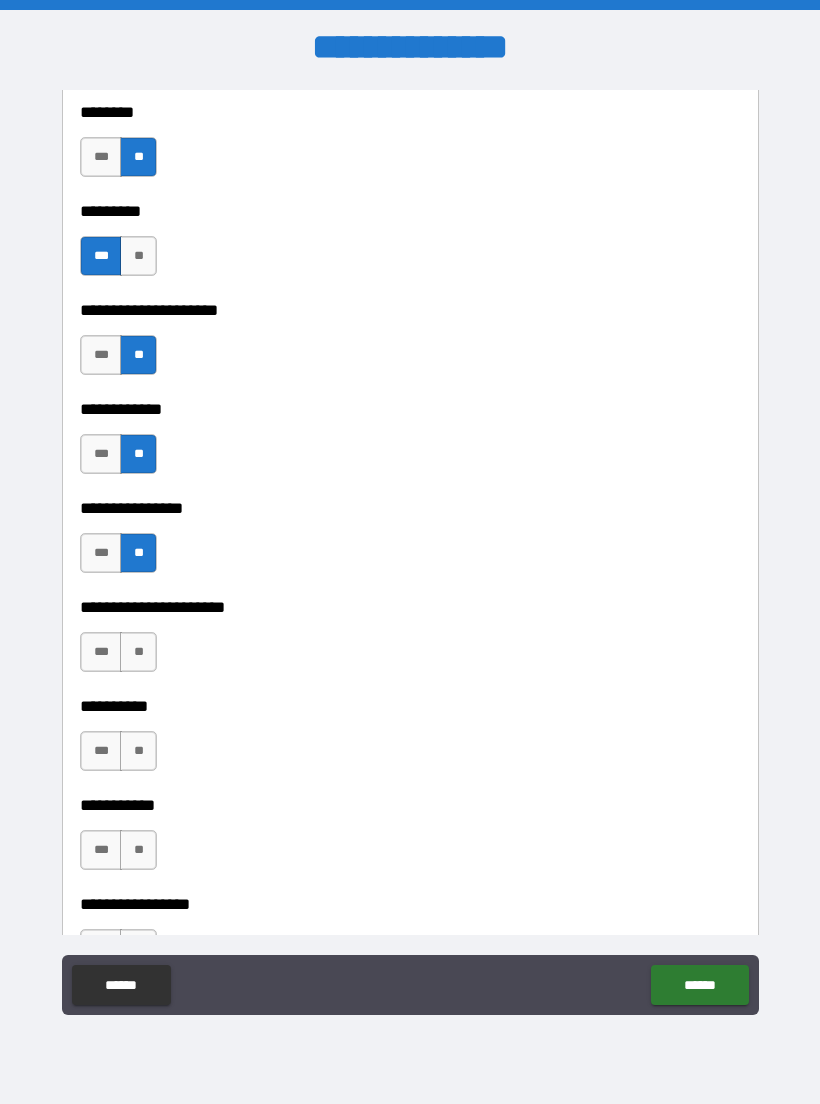 click on "**" at bounding box center [138, 652] 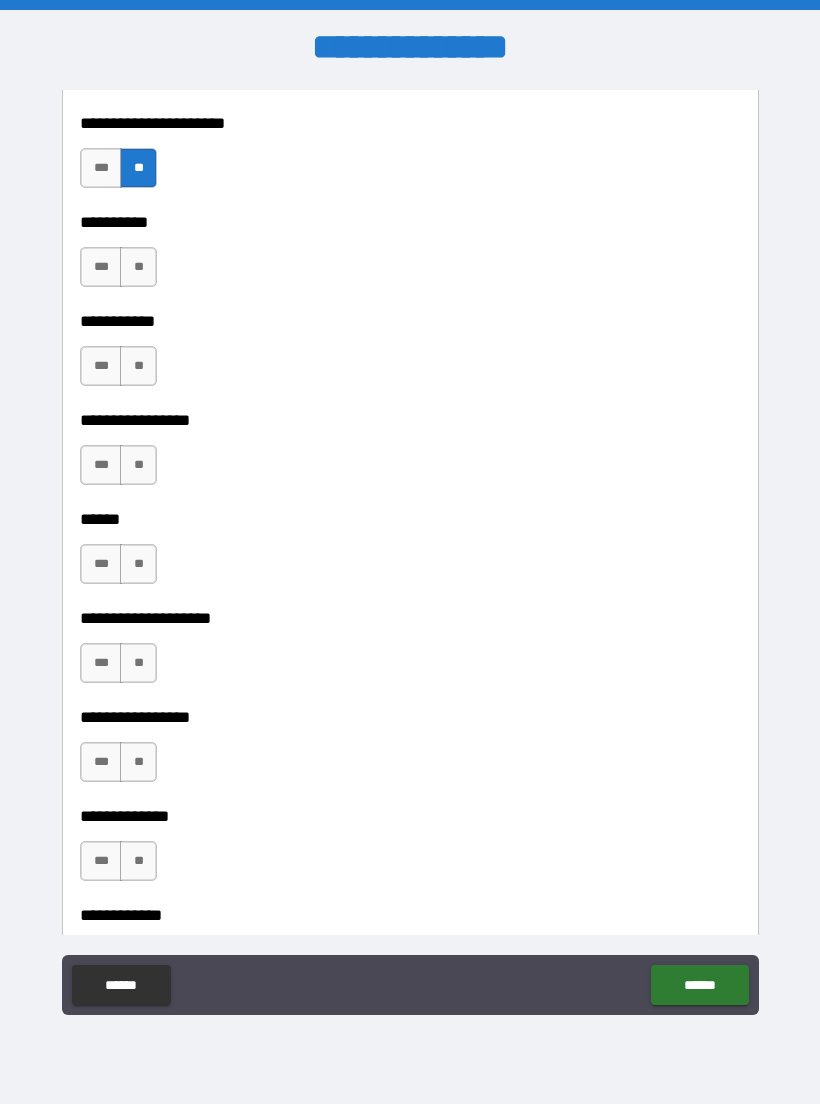 scroll, scrollTop: 6317, scrollLeft: 0, axis: vertical 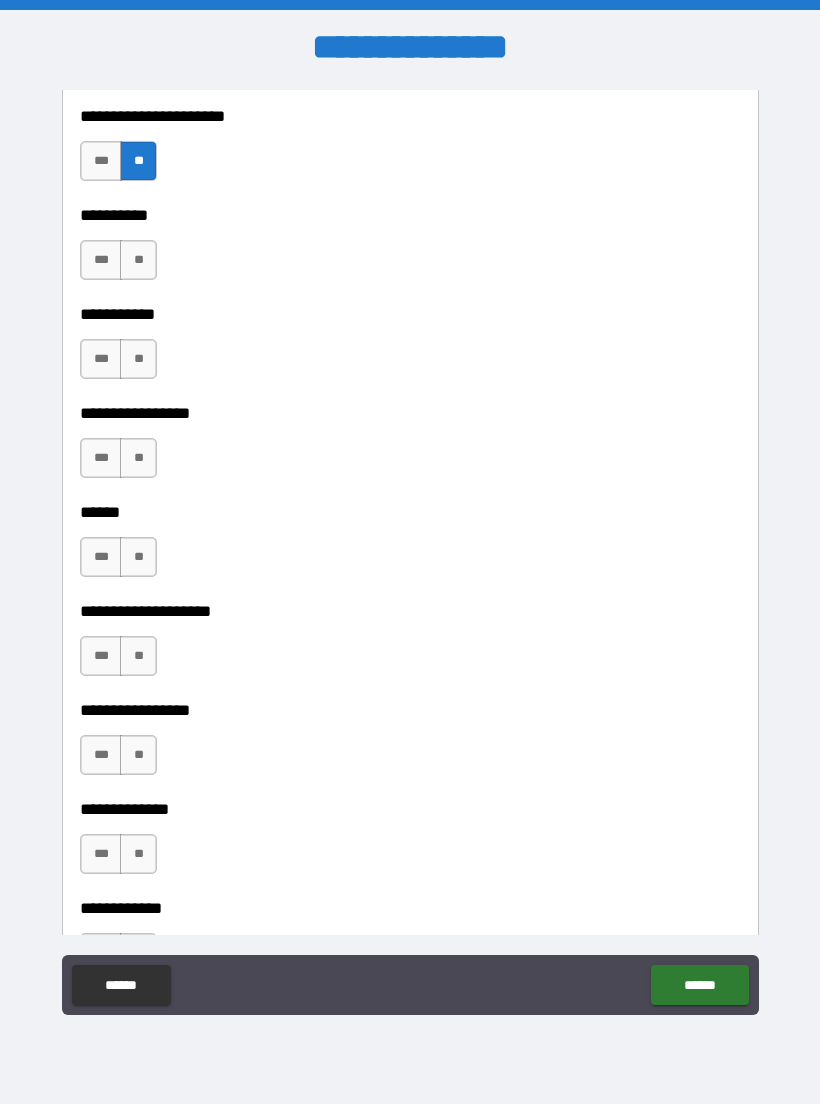 click on "**" at bounding box center (138, 260) 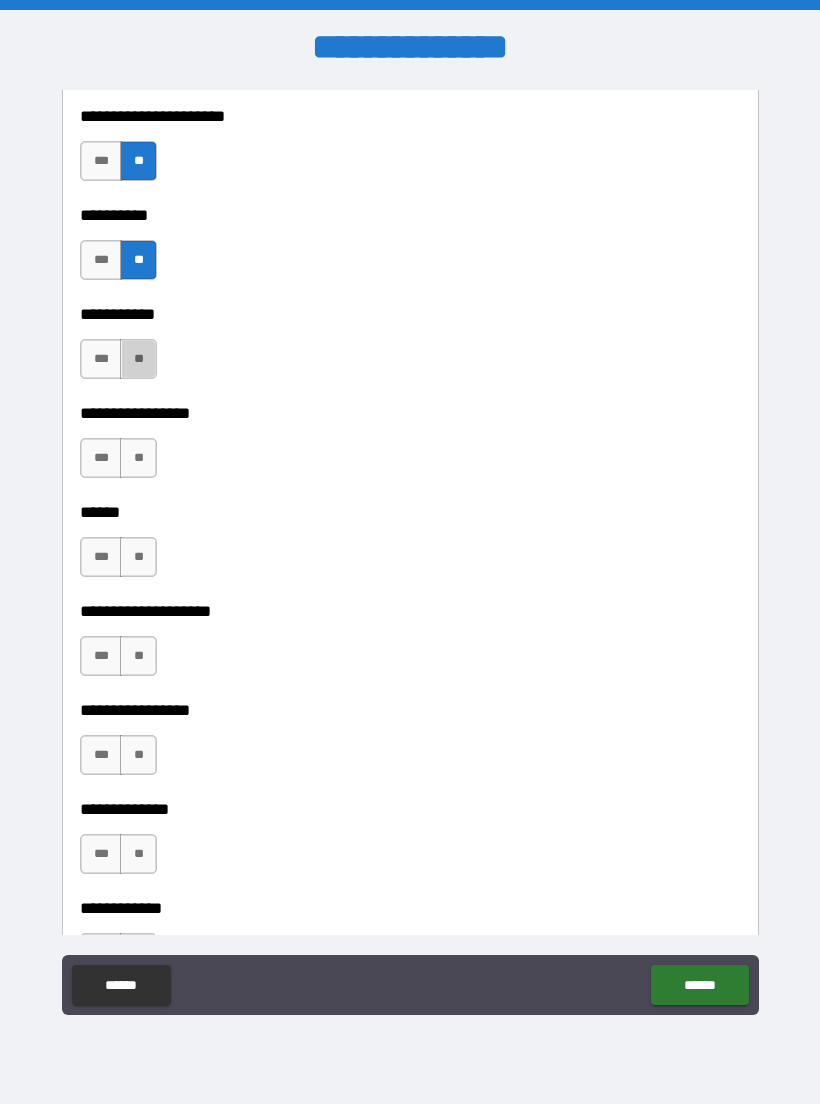 click on "**" at bounding box center (138, 359) 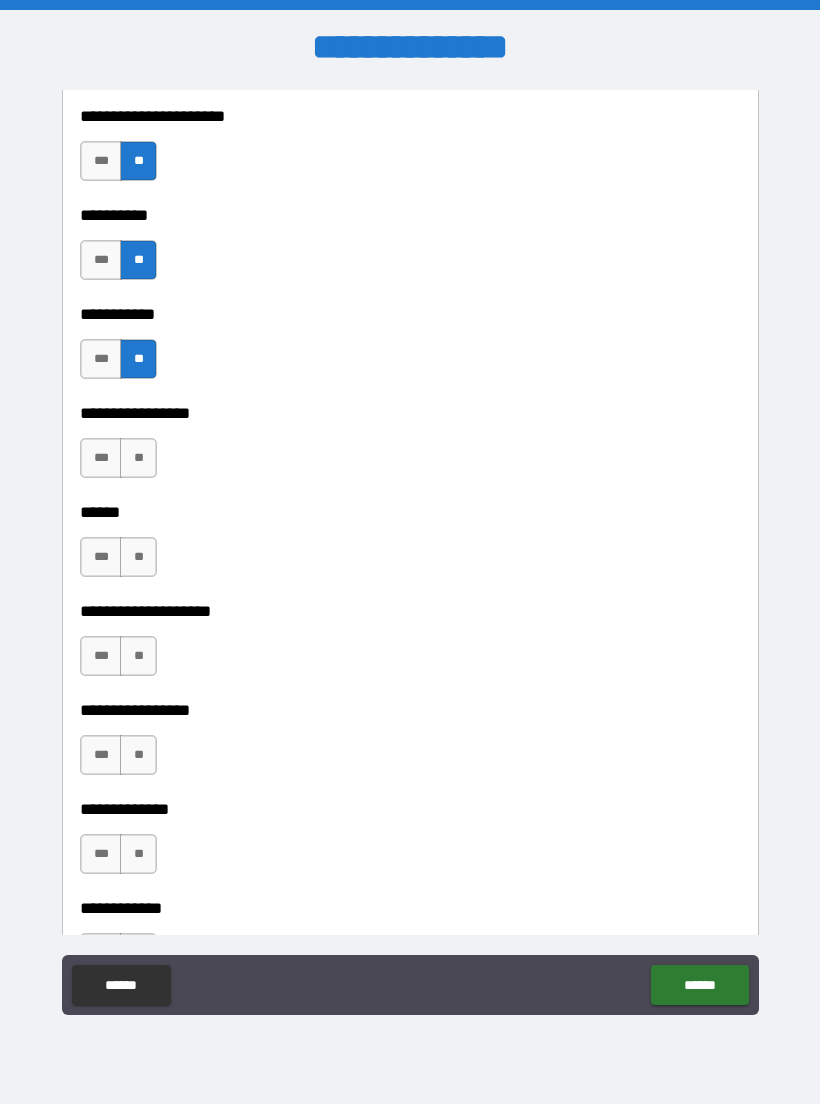 click on "**" at bounding box center [138, 458] 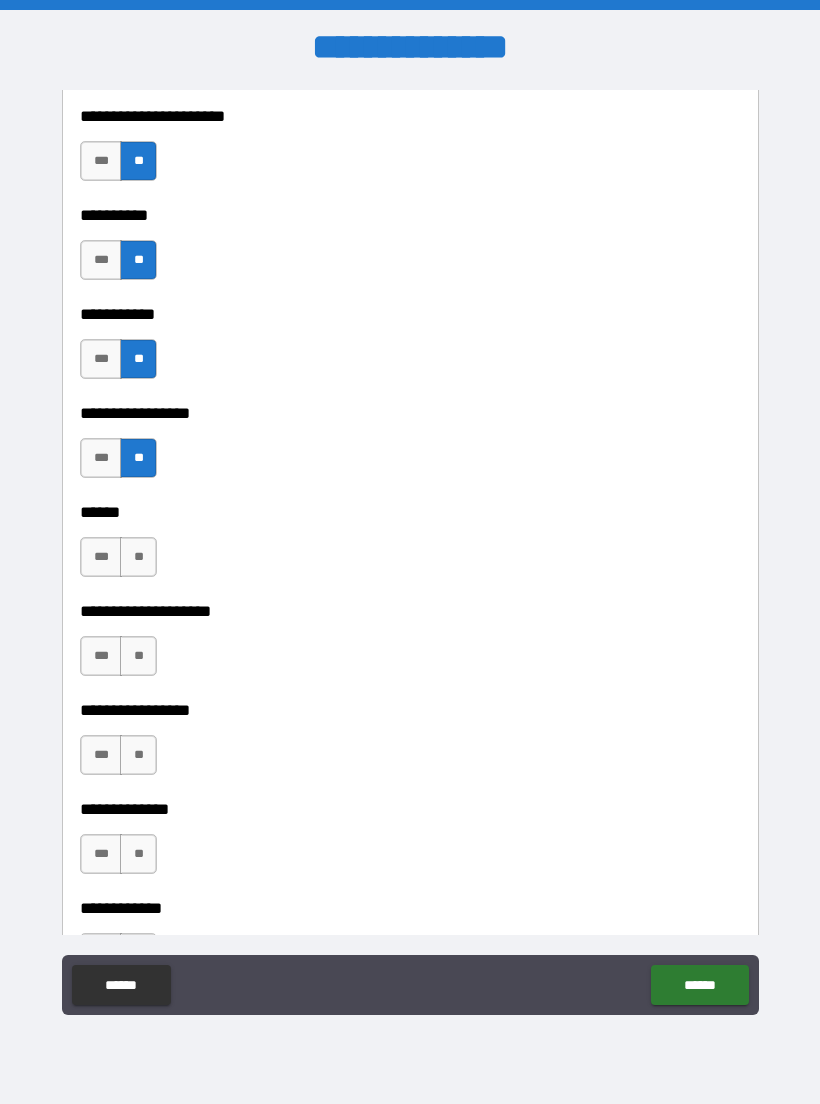 click on "**" at bounding box center (138, 557) 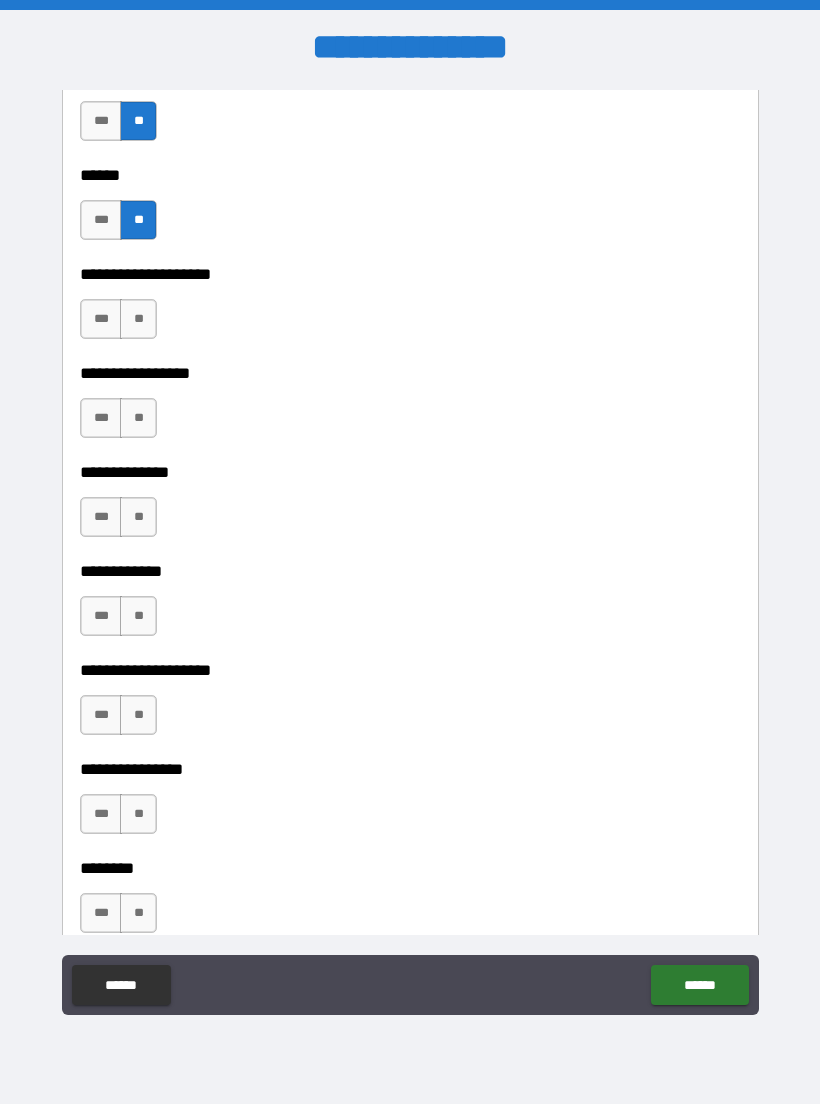 scroll, scrollTop: 6663, scrollLeft: 0, axis: vertical 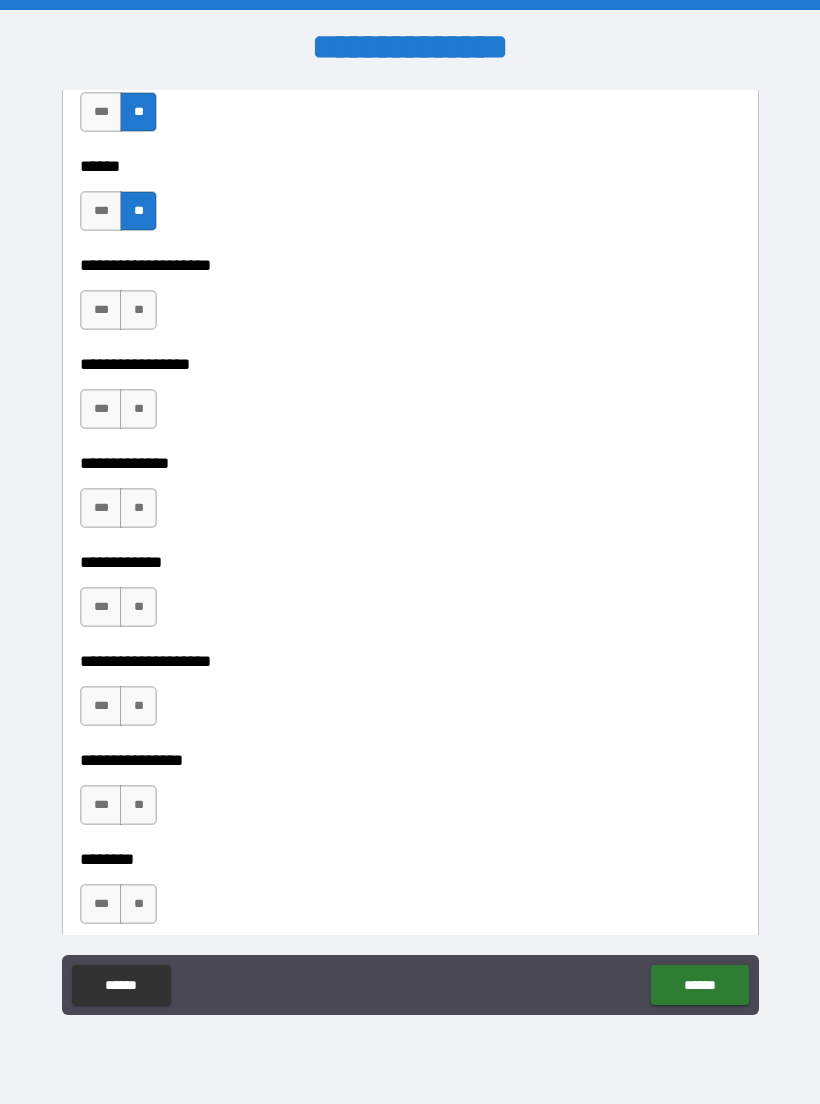 click on "**" at bounding box center [138, 310] 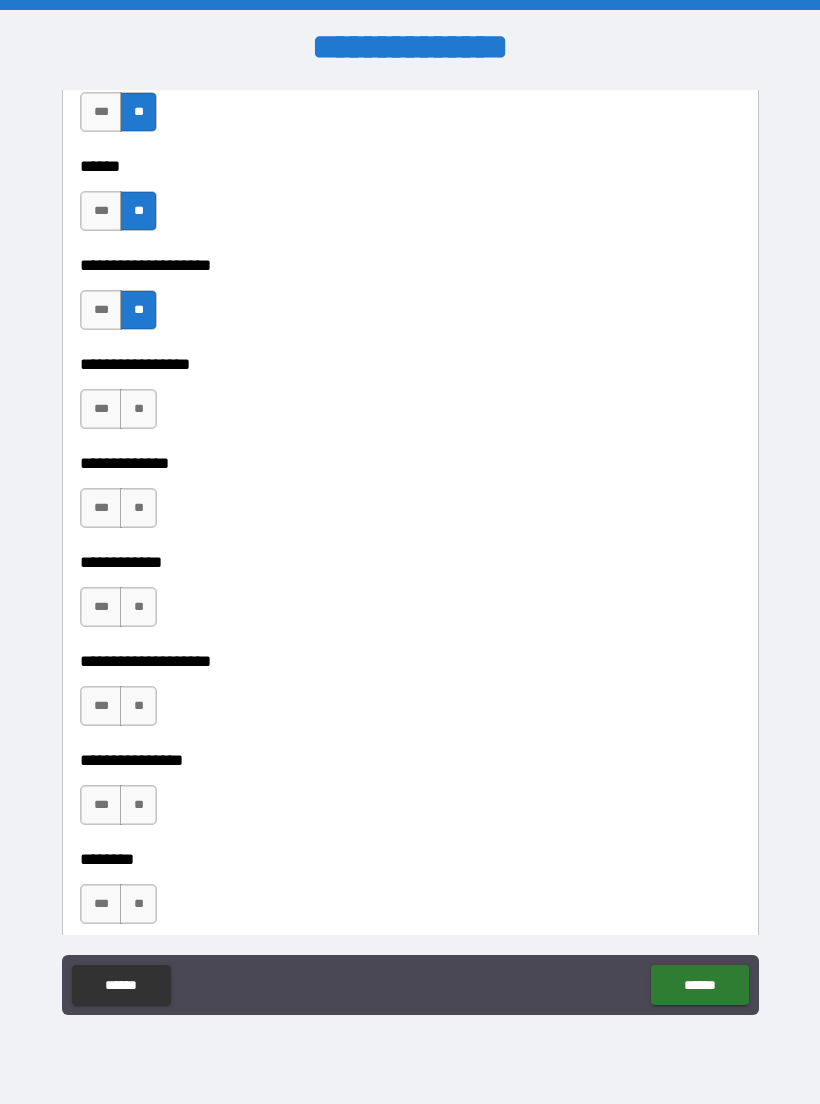 click on "**" at bounding box center [138, 409] 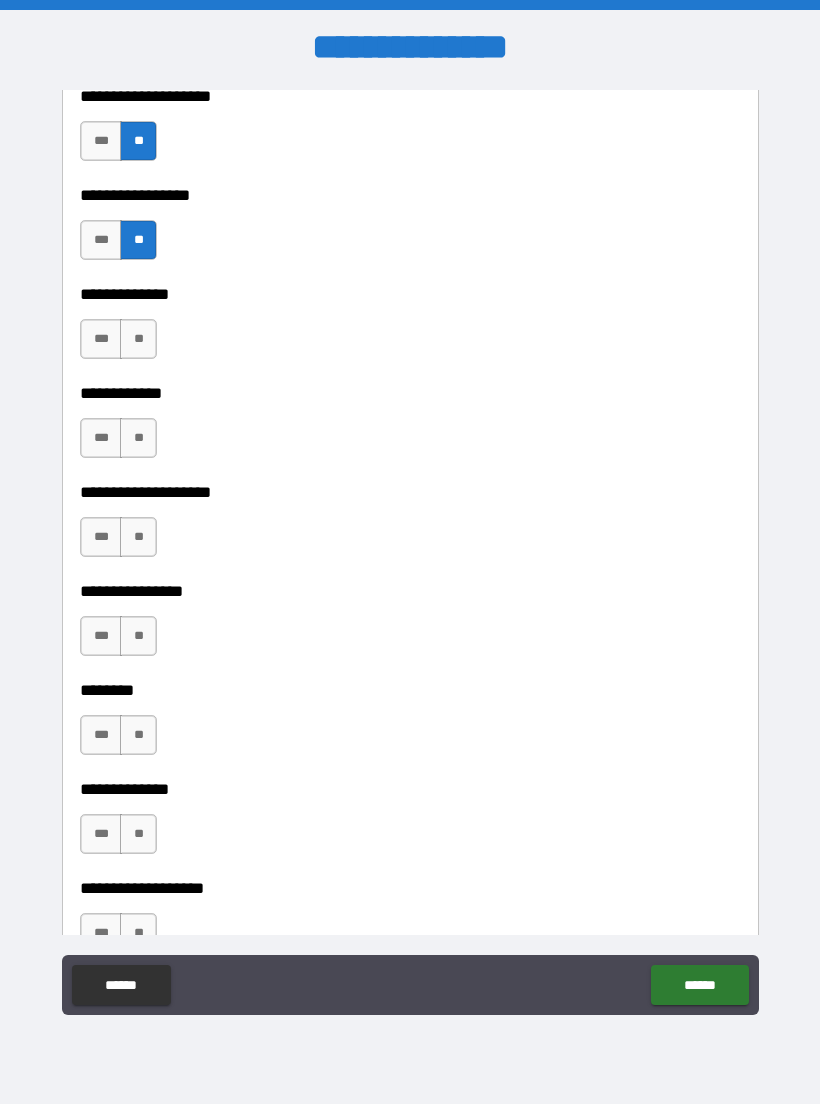 scroll, scrollTop: 6834, scrollLeft: 0, axis: vertical 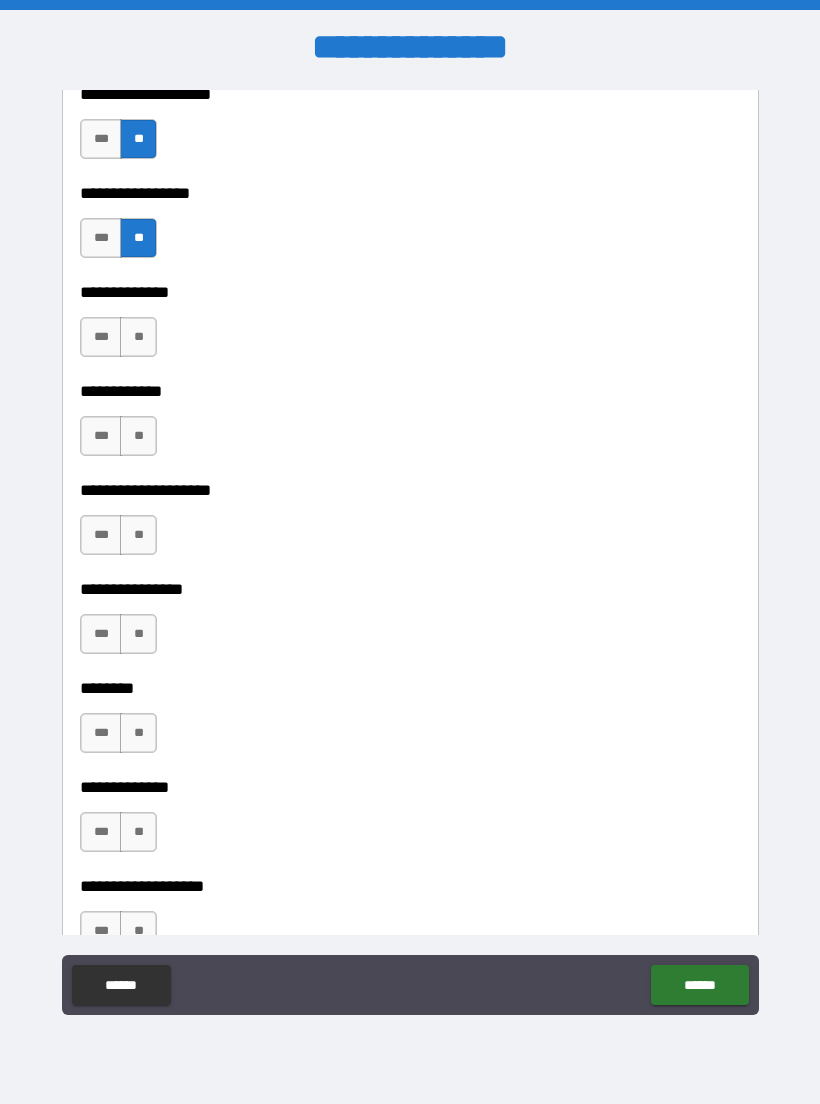 click on "**" at bounding box center [138, 337] 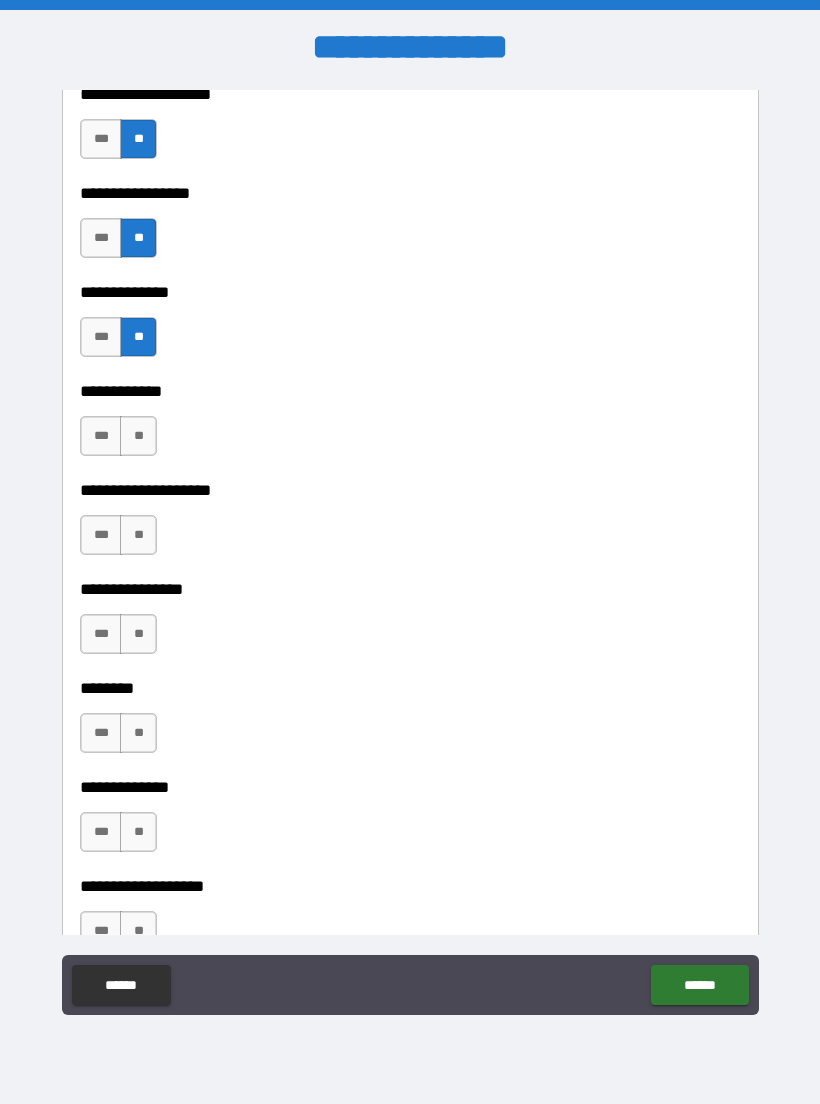 click on "**" at bounding box center [138, 436] 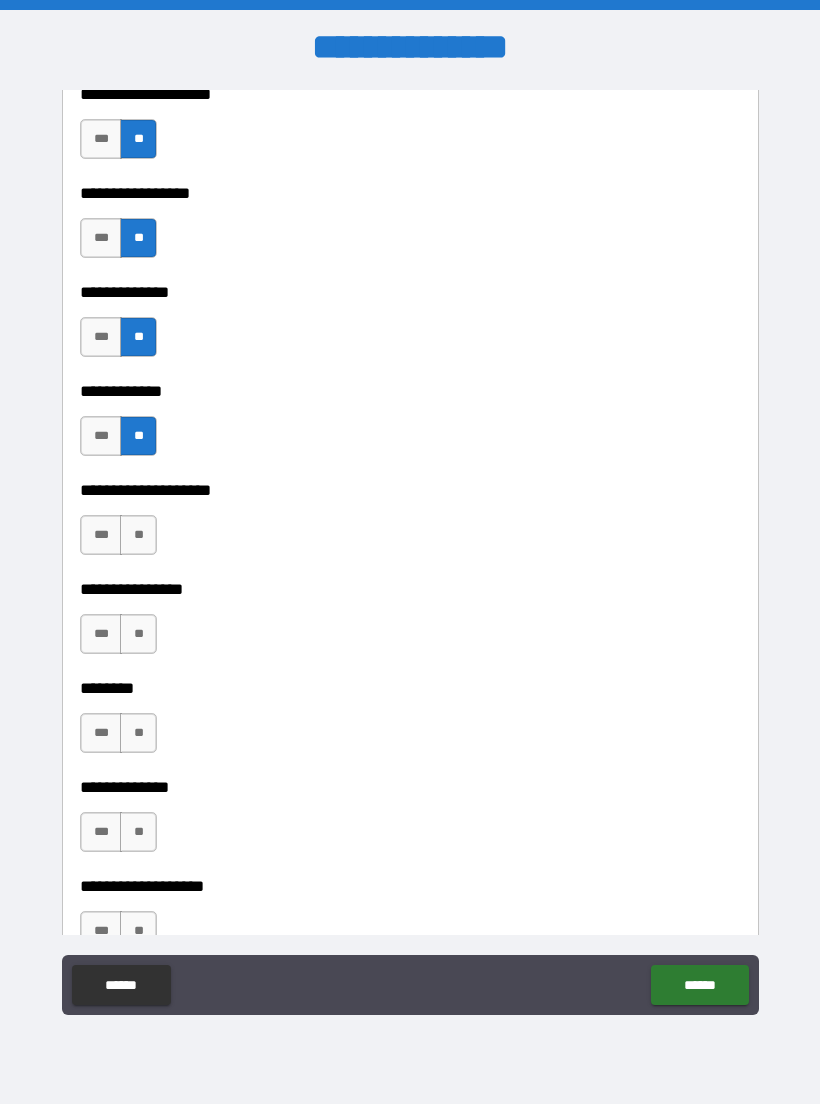 click on "**" at bounding box center (138, 535) 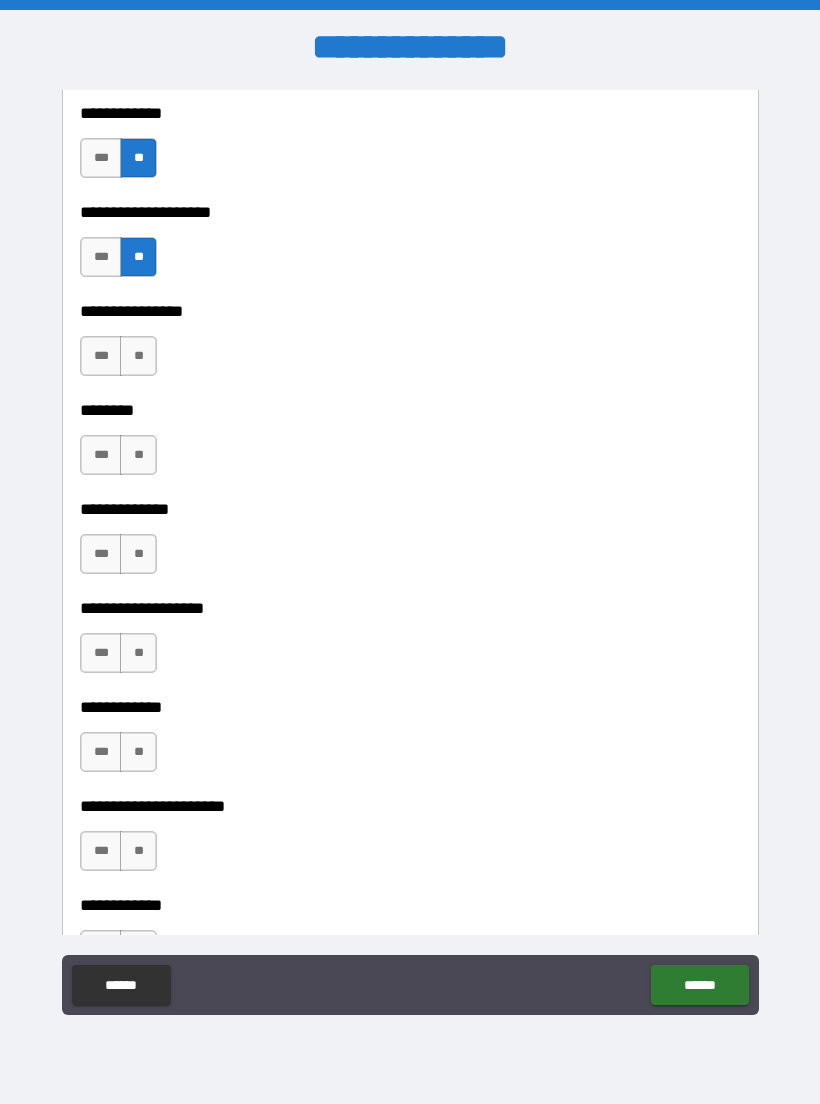 scroll, scrollTop: 7118, scrollLeft: 0, axis: vertical 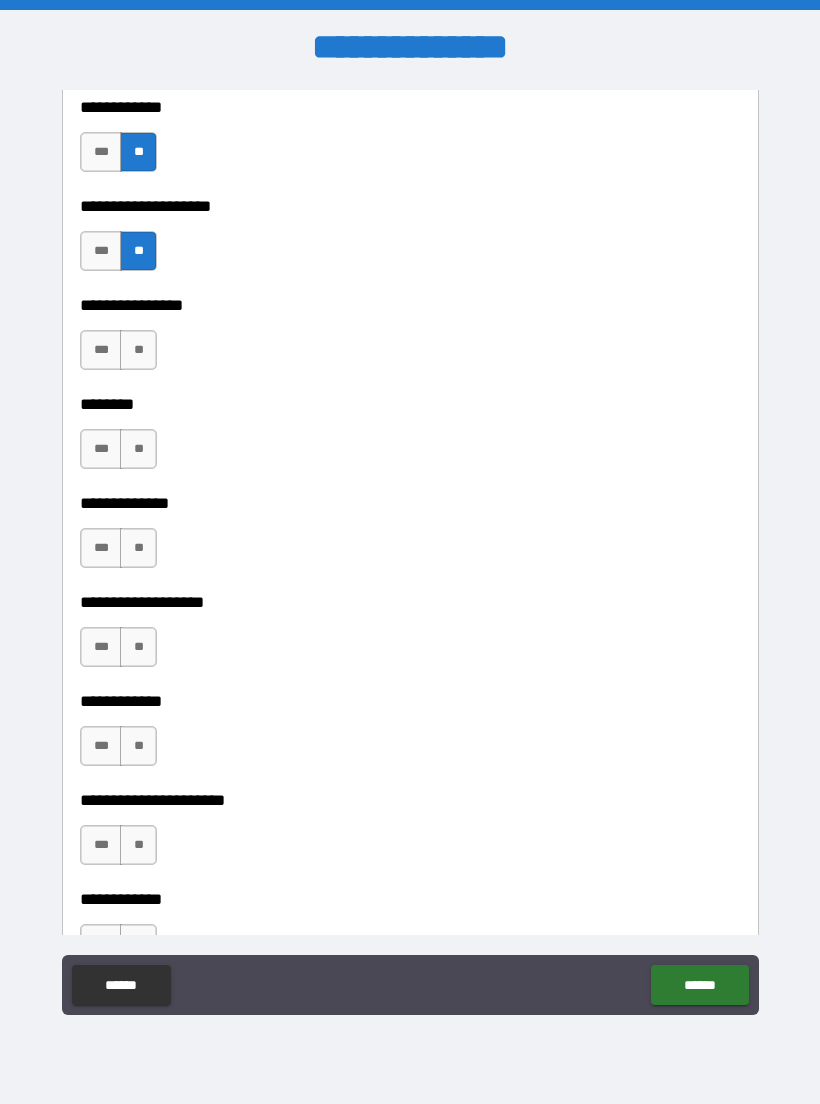click on "**" at bounding box center (138, 350) 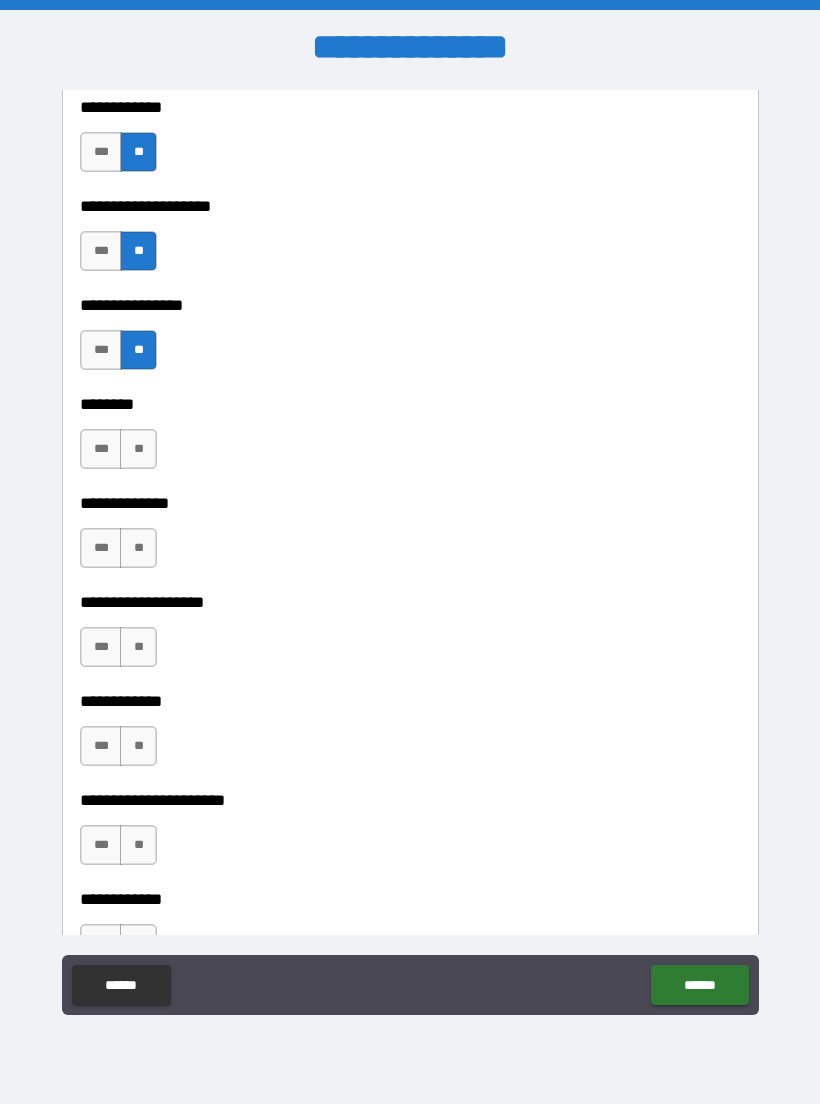 click on "**" at bounding box center (138, 449) 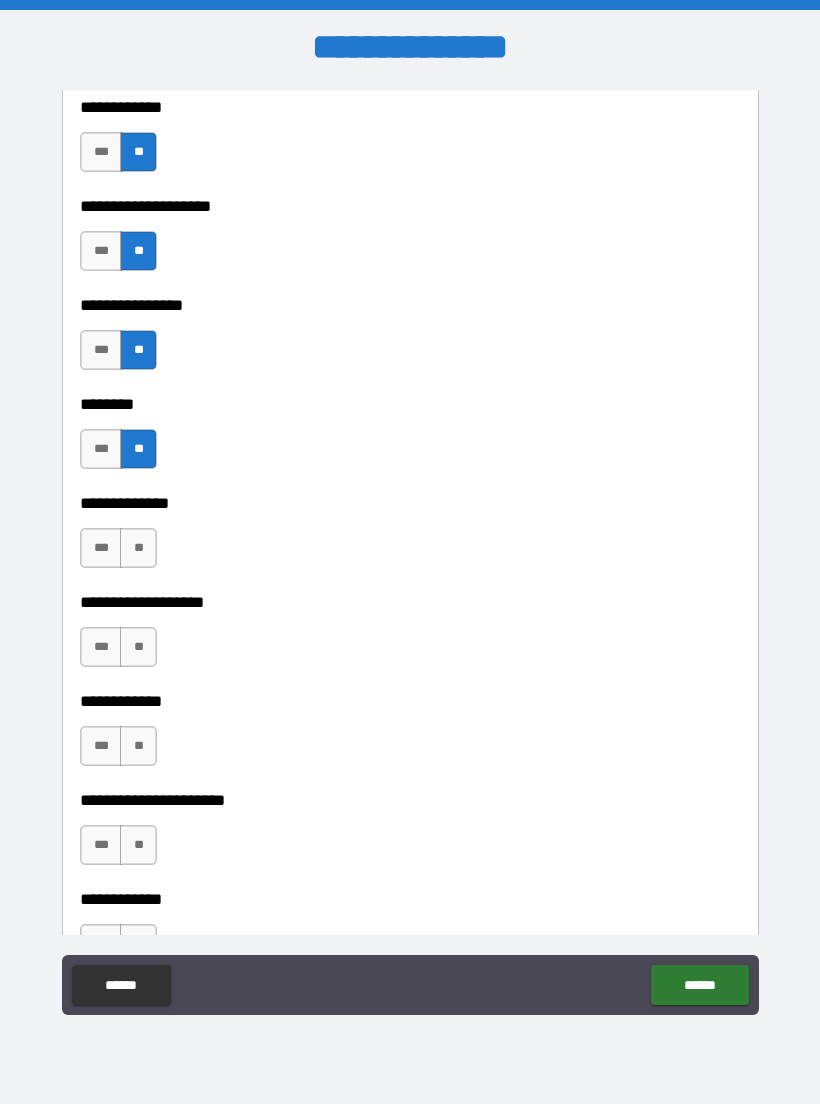 click on "**" at bounding box center (138, 548) 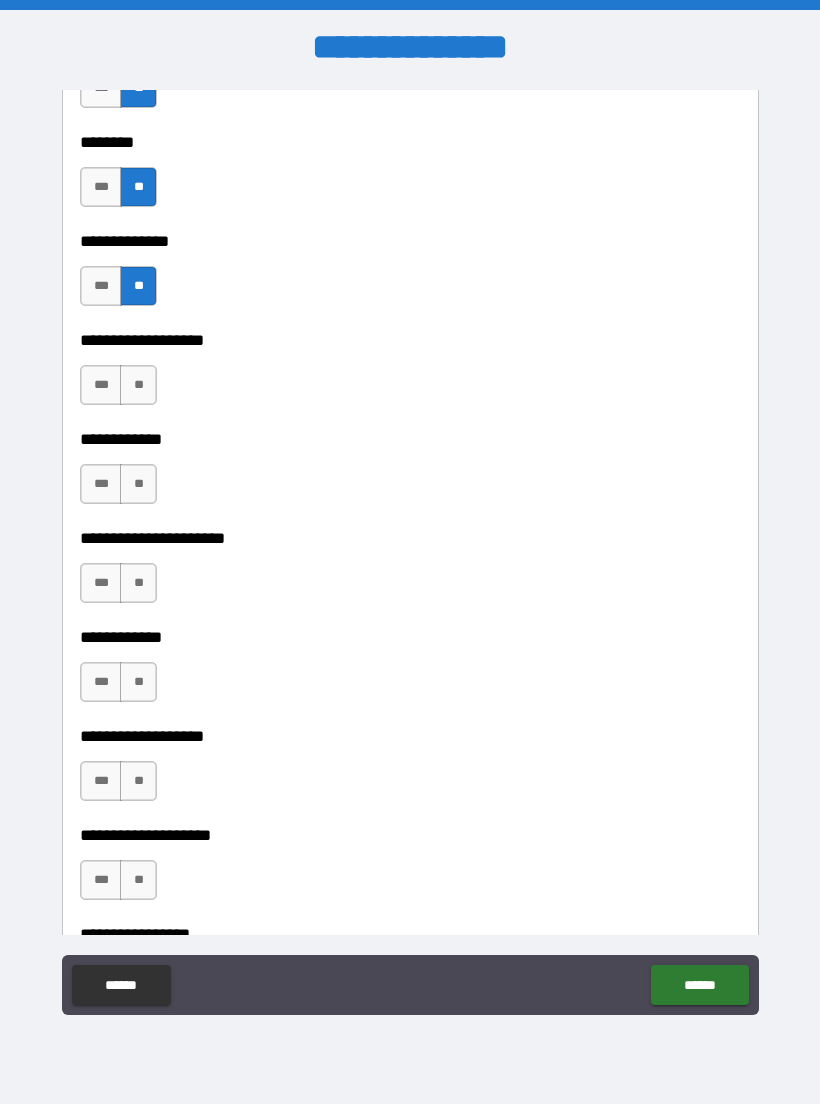 scroll, scrollTop: 7390, scrollLeft: 0, axis: vertical 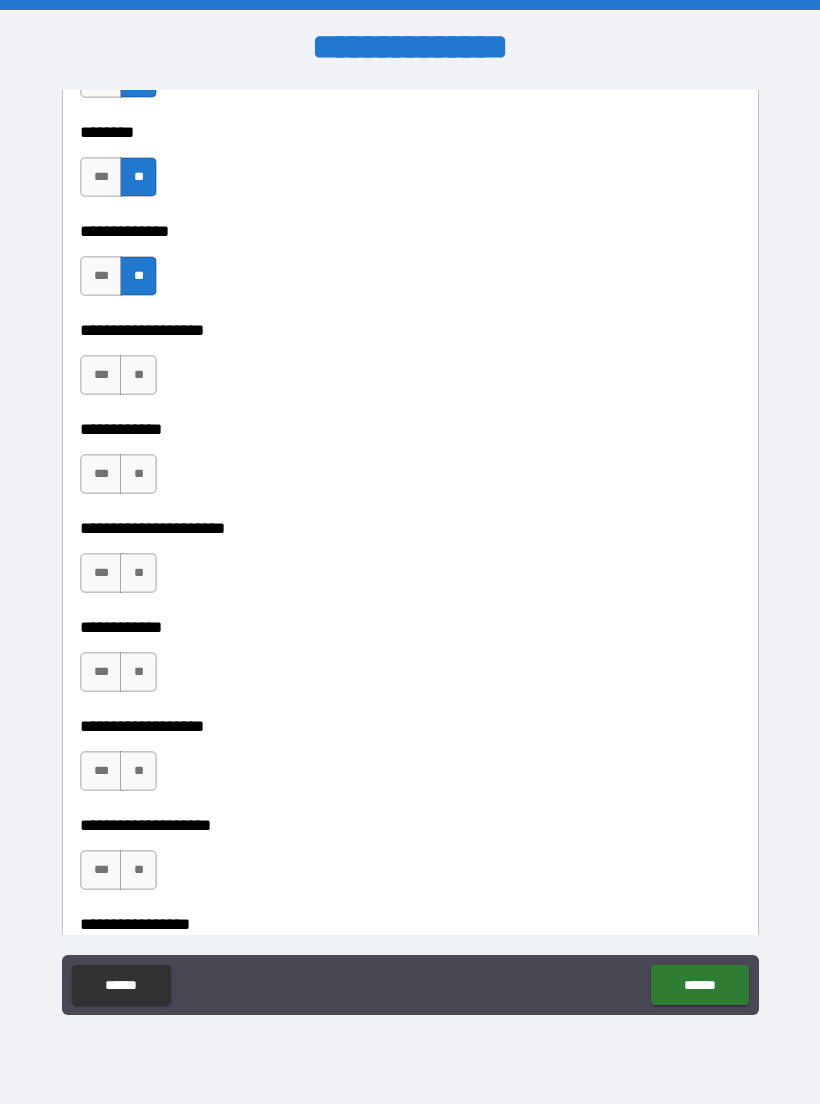 click on "**" at bounding box center (138, 375) 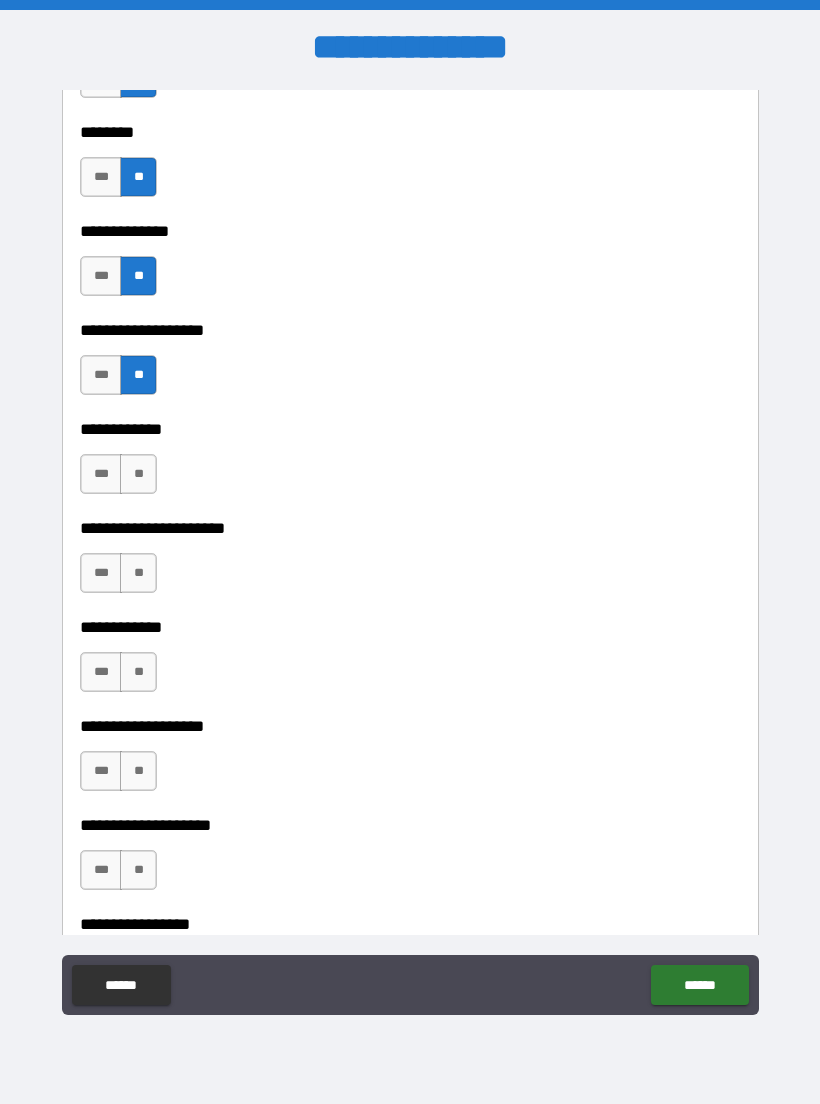 click on "**" at bounding box center [138, 474] 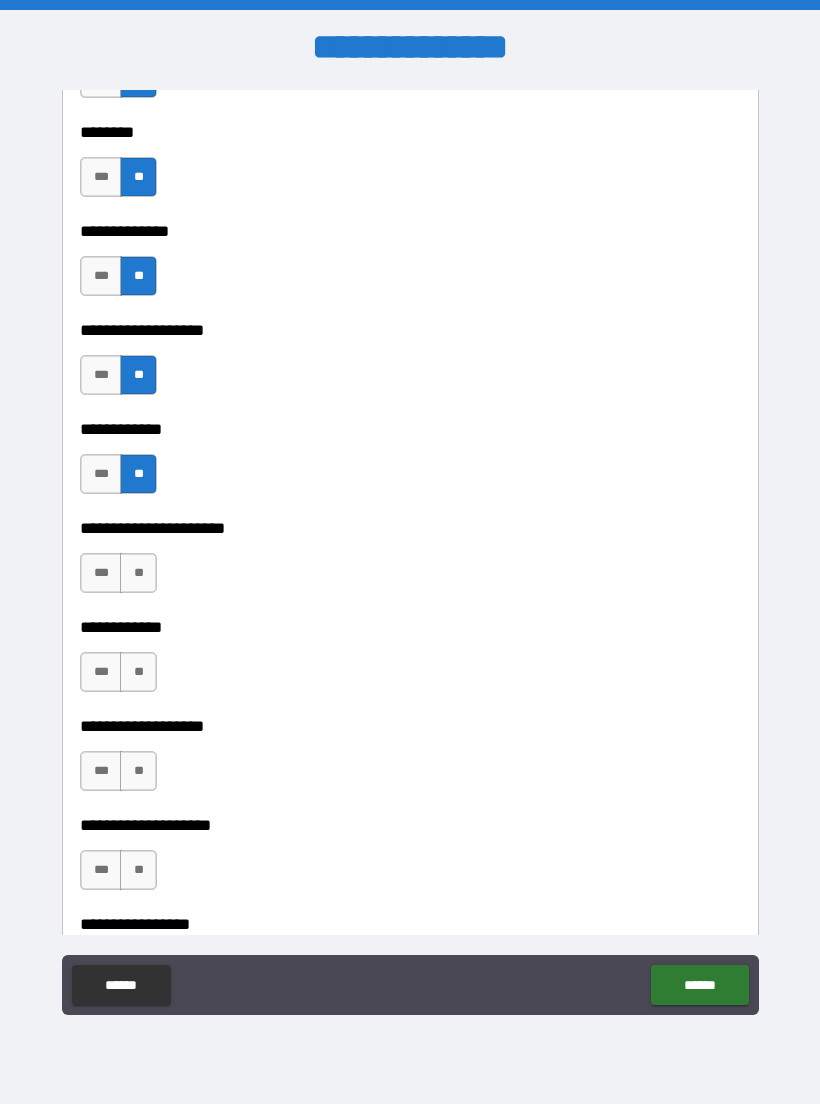 click on "**" at bounding box center [138, 573] 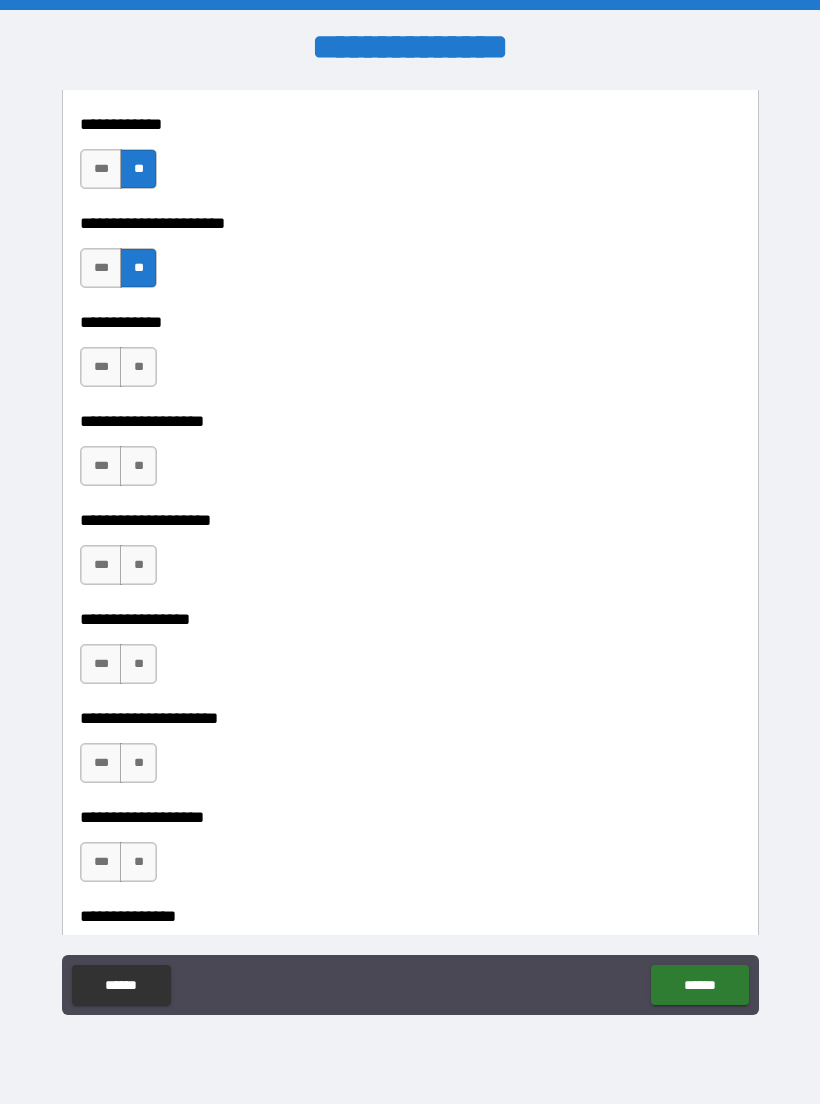 scroll, scrollTop: 7709, scrollLeft: 0, axis: vertical 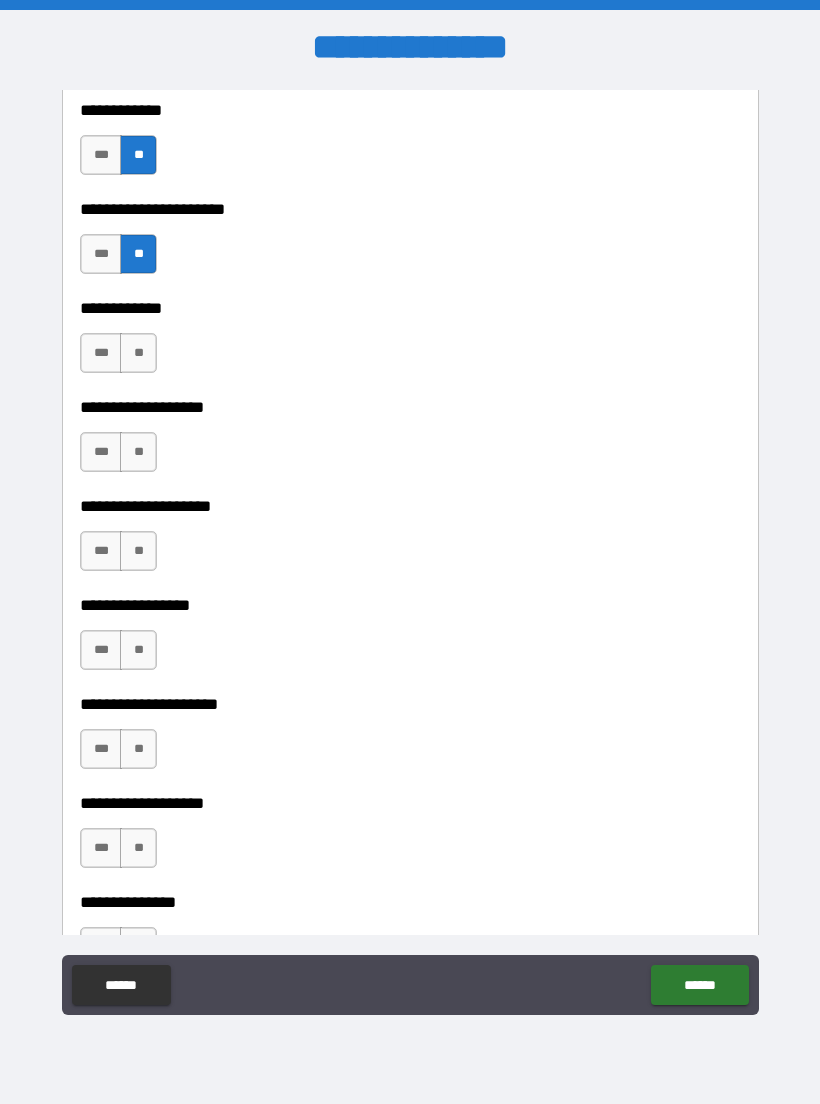click on "**" at bounding box center (138, 353) 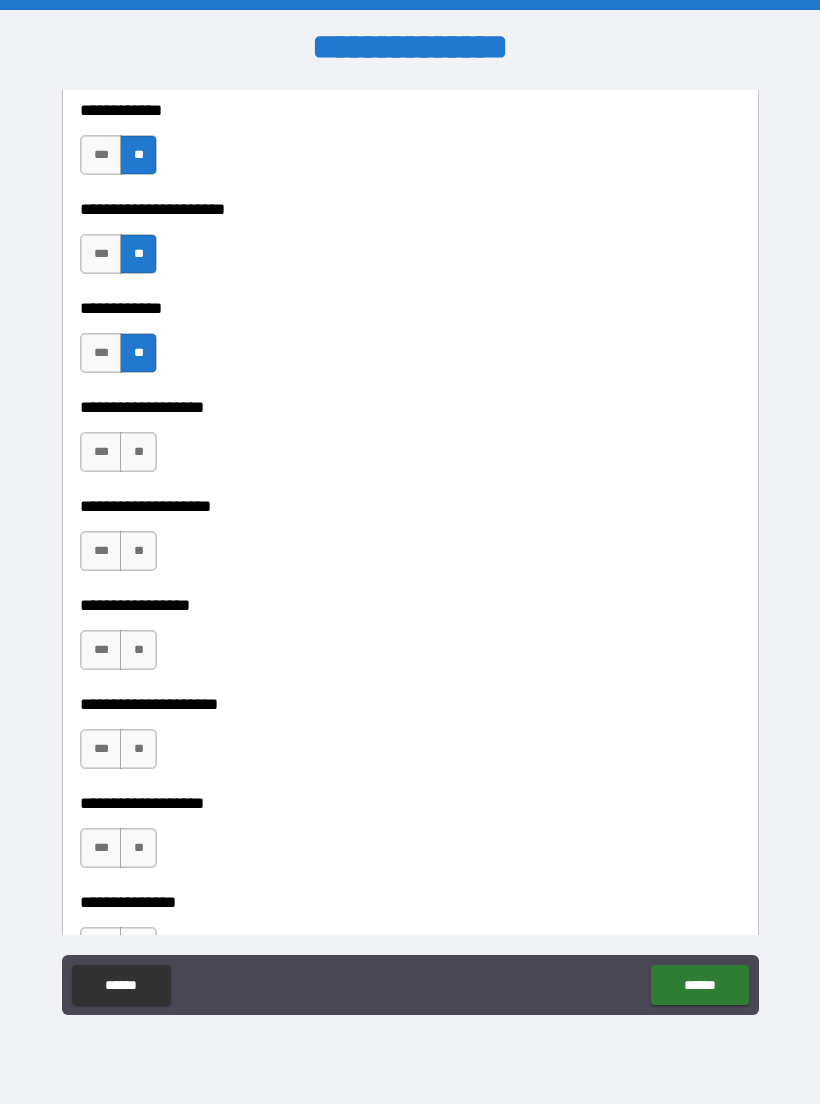 click on "**" at bounding box center [138, 452] 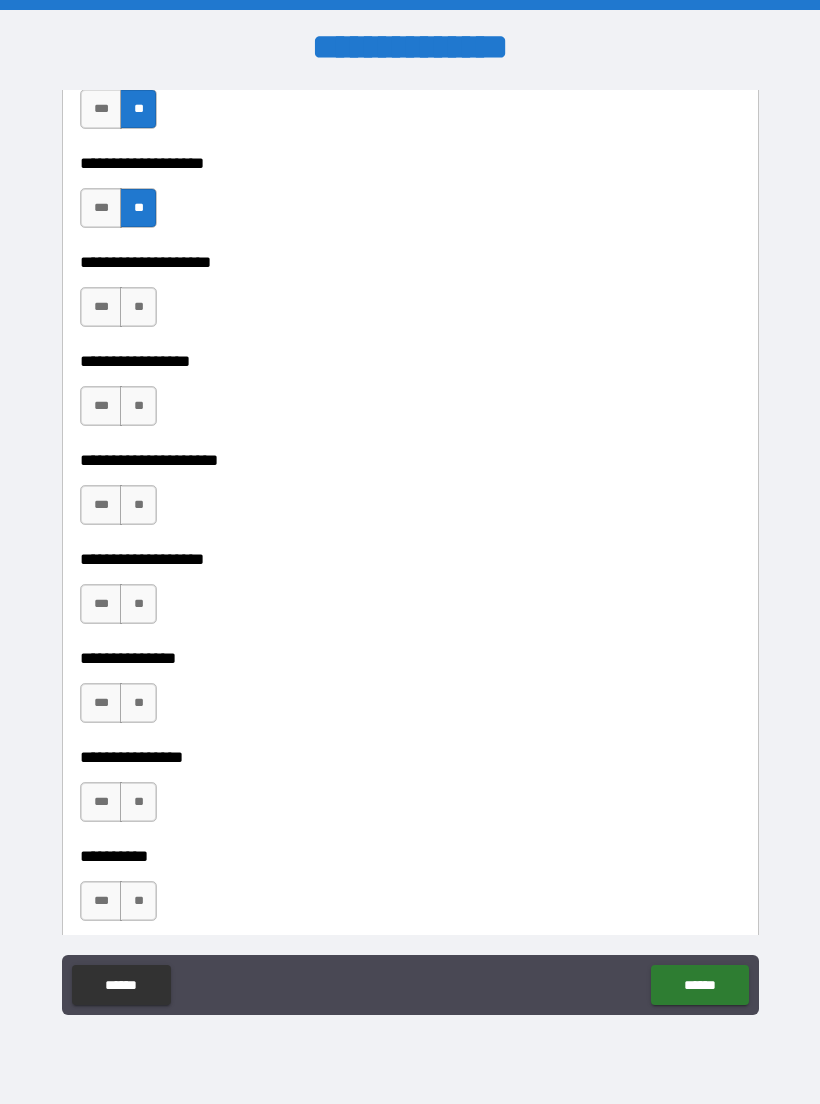 scroll, scrollTop: 7960, scrollLeft: 0, axis: vertical 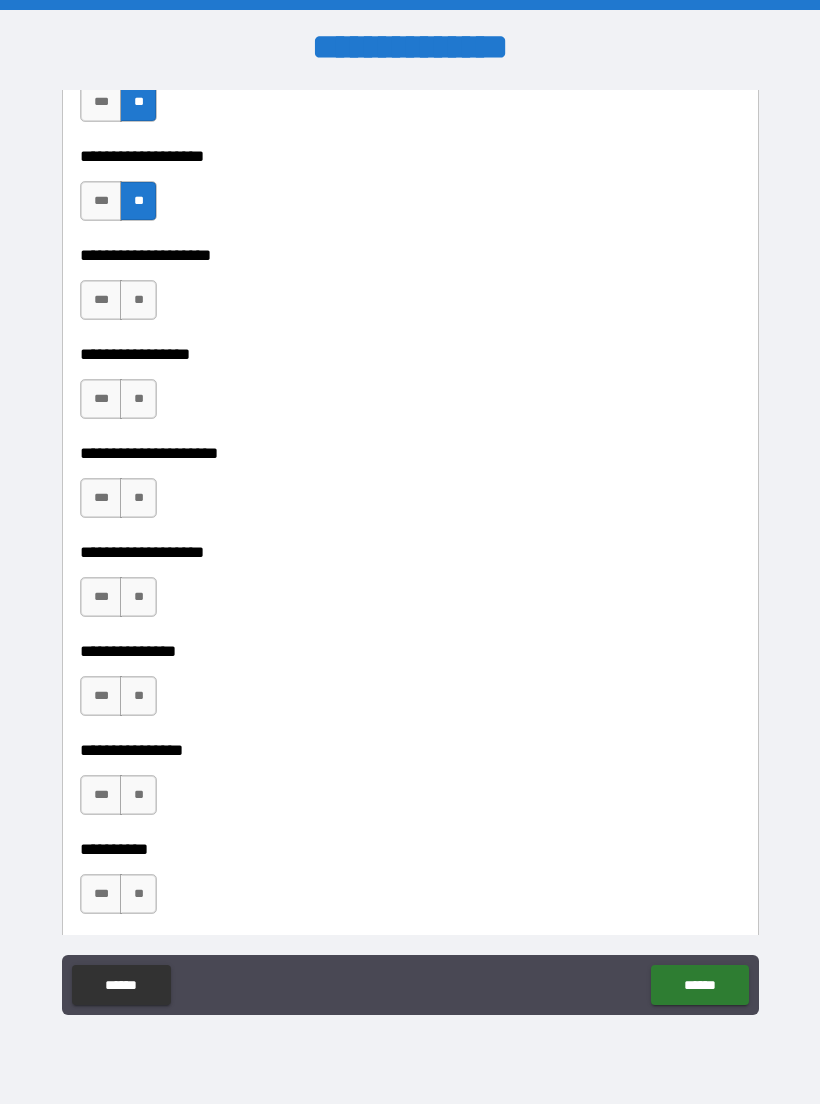 click on "**" at bounding box center (138, 300) 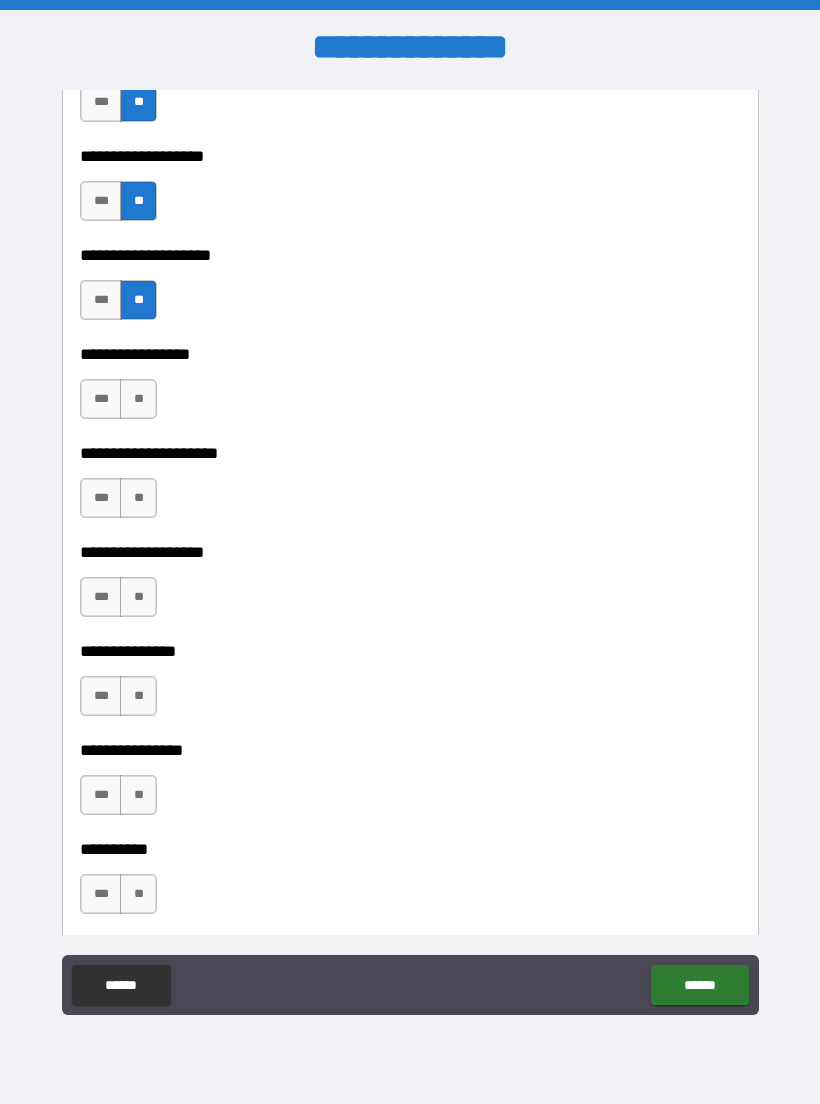 click on "**" at bounding box center (138, 399) 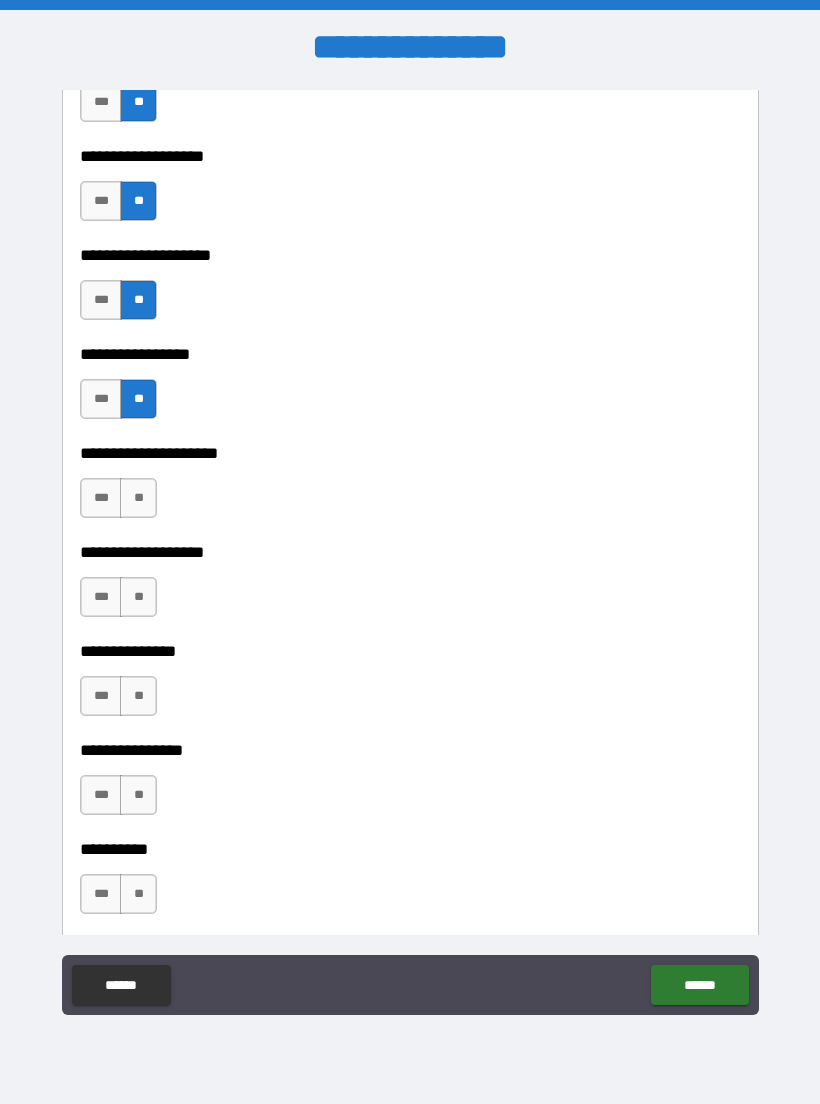 click on "**" at bounding box center (138, 498) 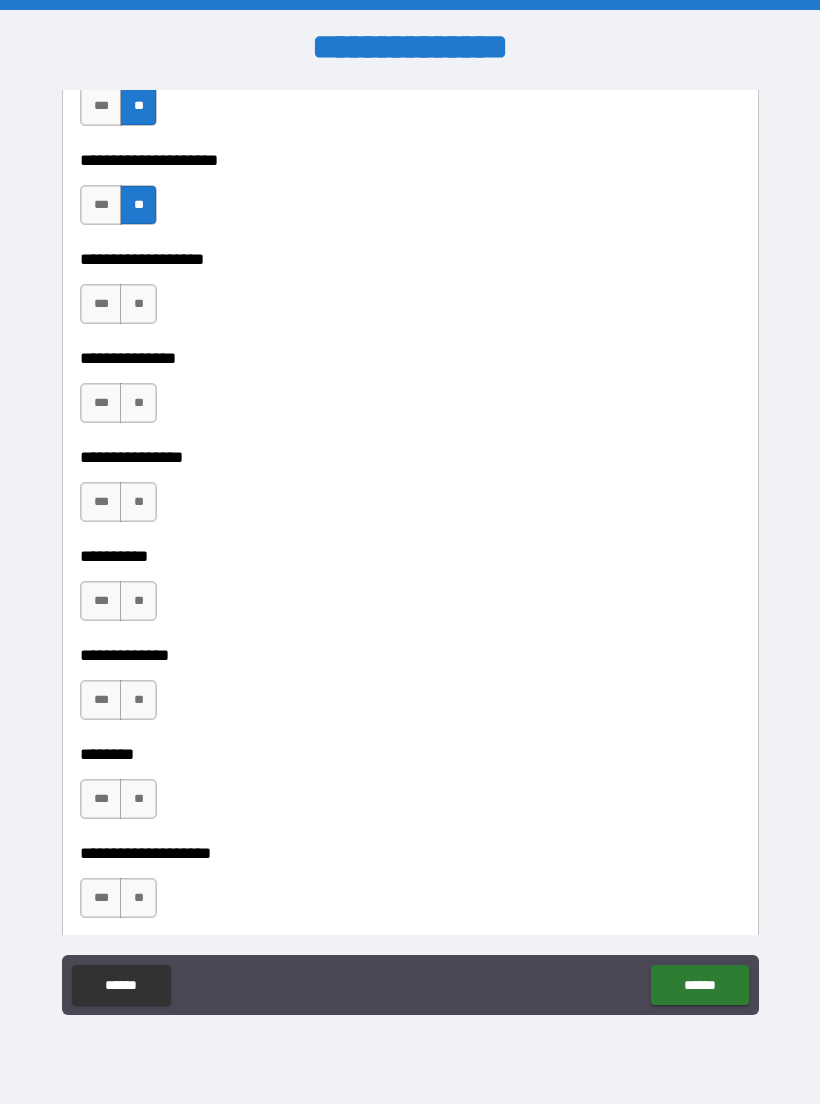scroll, scrollTop: 8255, scrollLeft: 0, axis: vertical 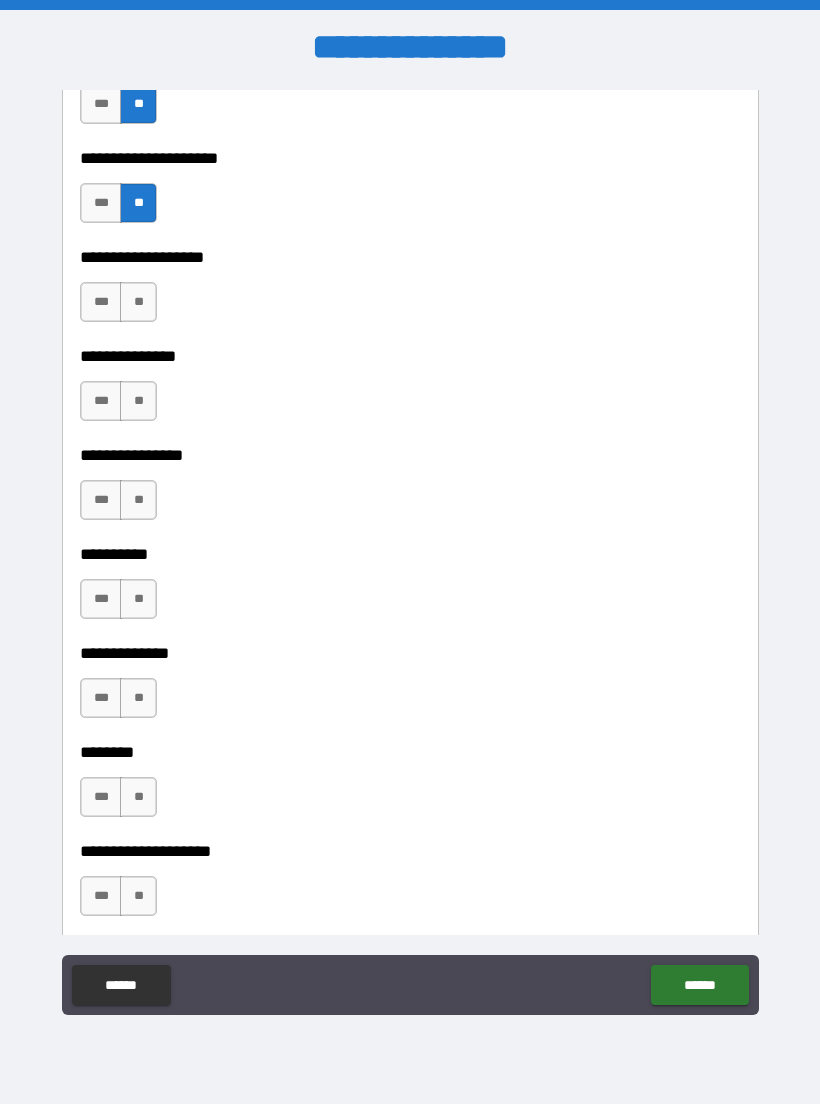 click on "**" at bounding box center [138, 401] 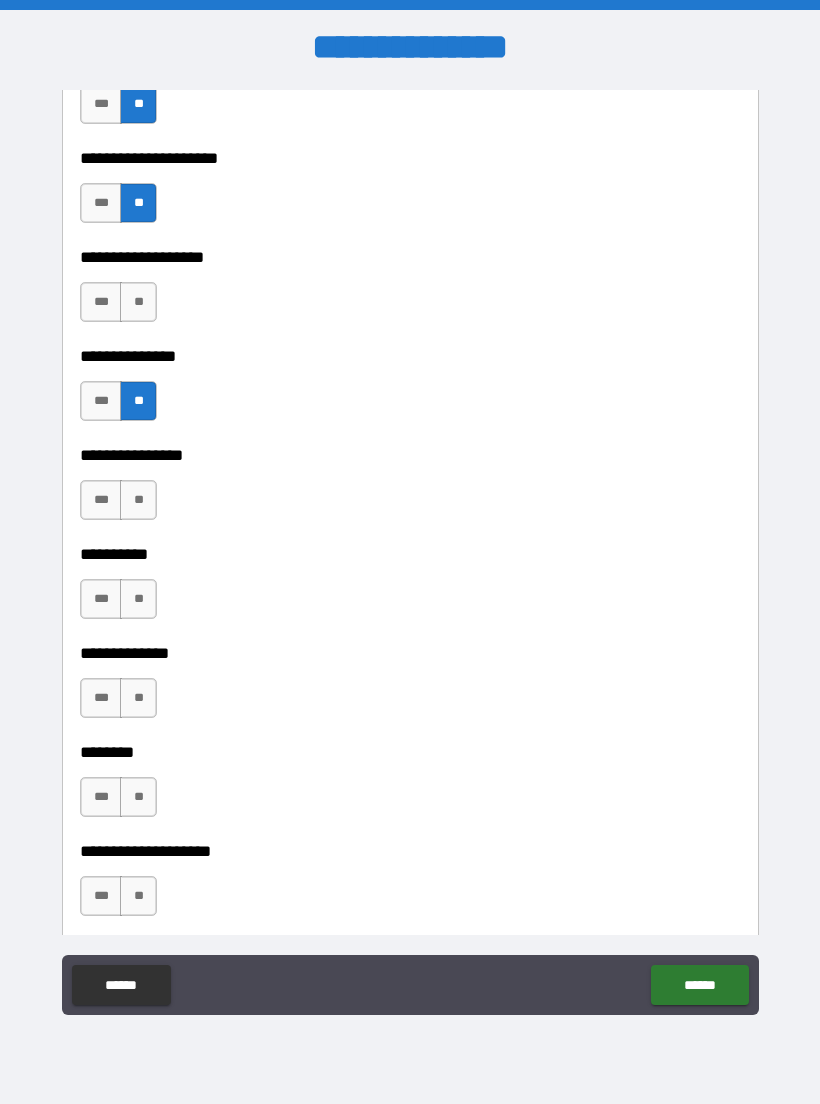 scroll, scrollTop: 8256, scrollLeft: 0, axis: vertical 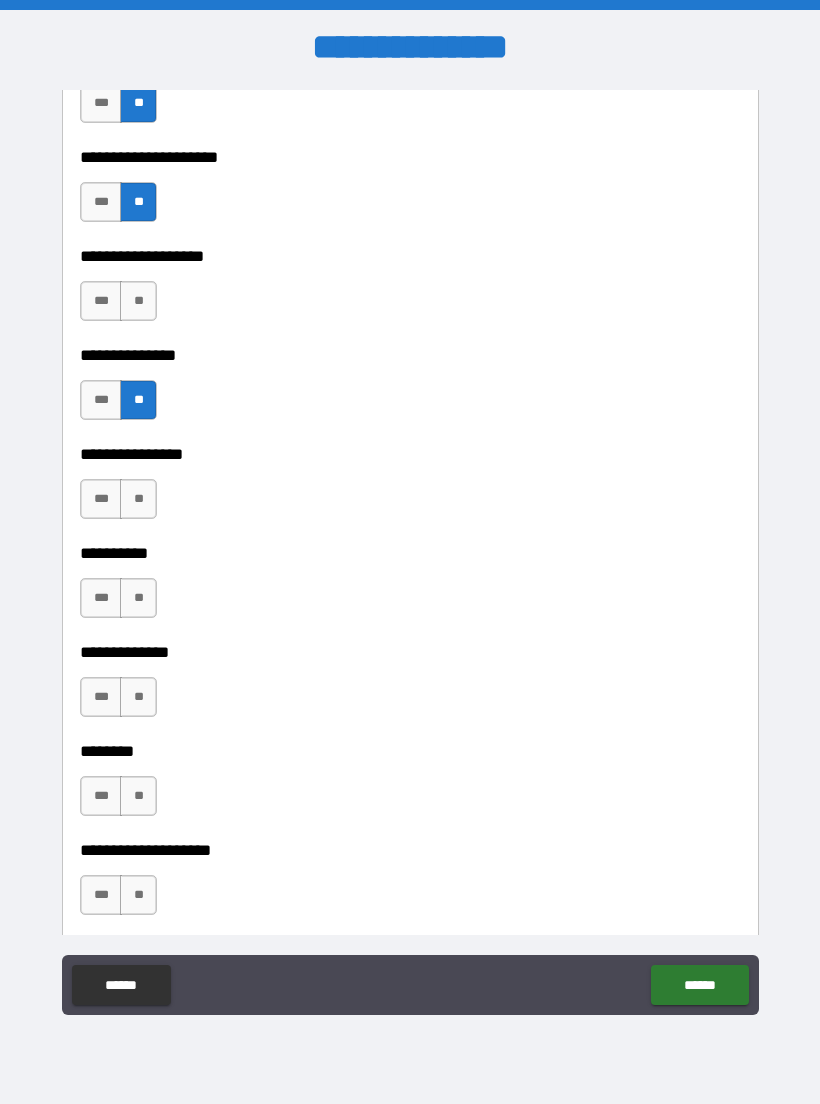 click on "**" at bounding box center [138, 598] 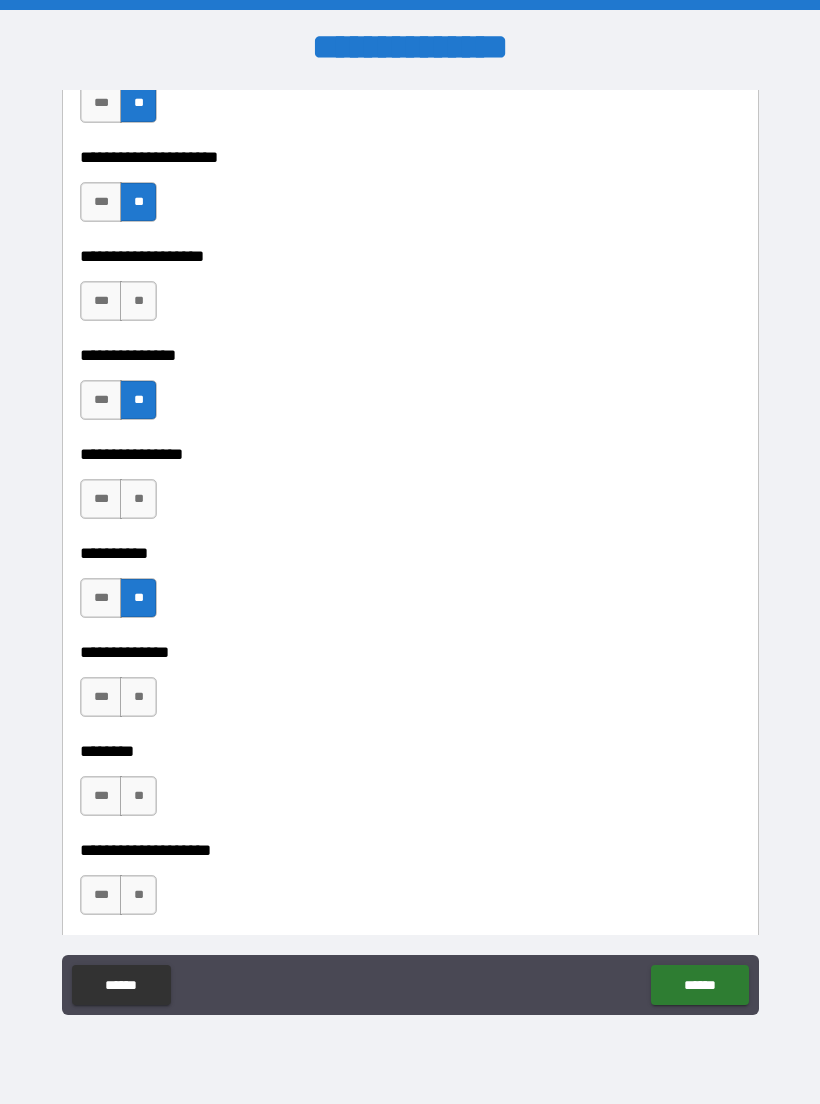 click on "**" at bounding box center [138, 697] 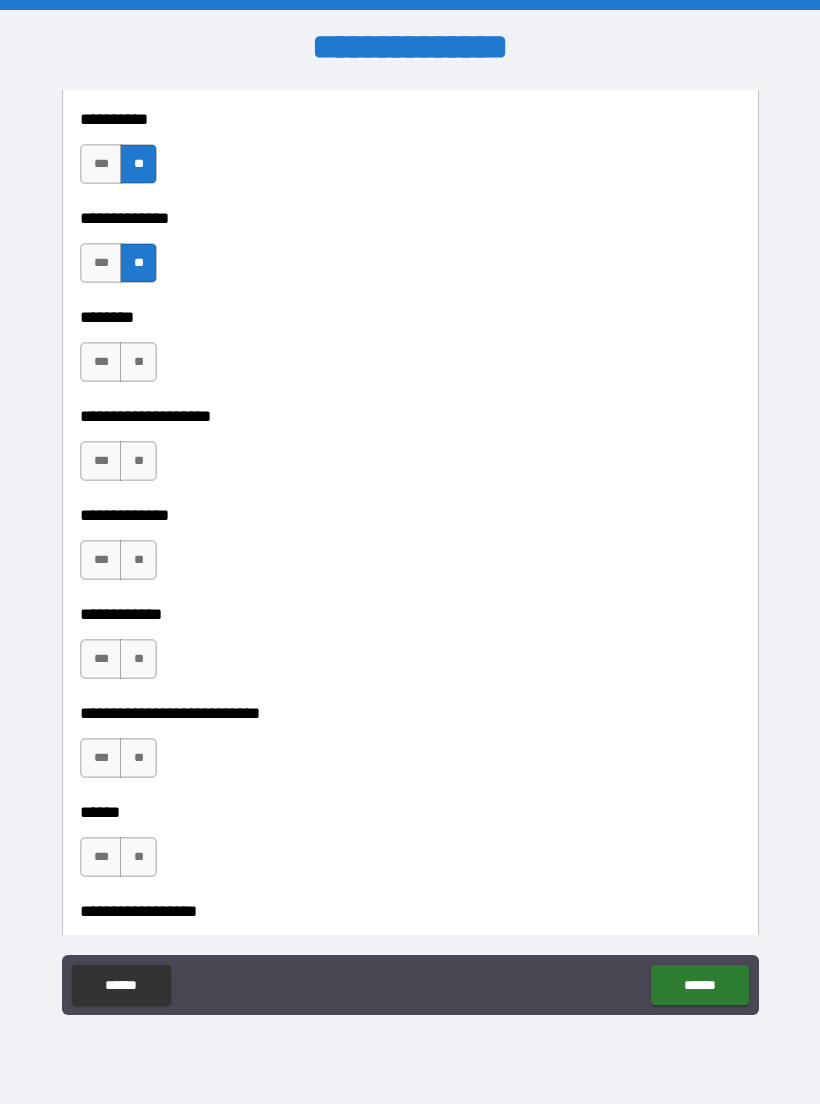 scroll, scrollTop: 8696, scrollLeft: 0, axis: vertical 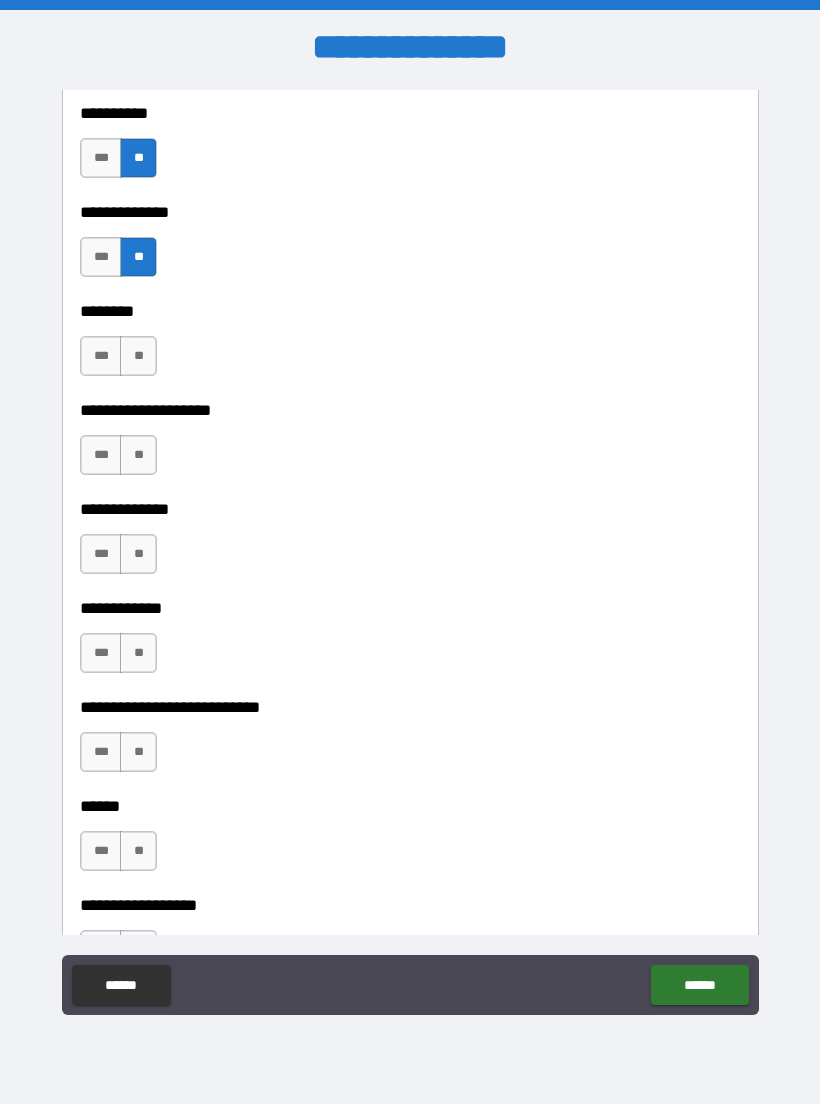click on "**" at bounding box center (138, 356) 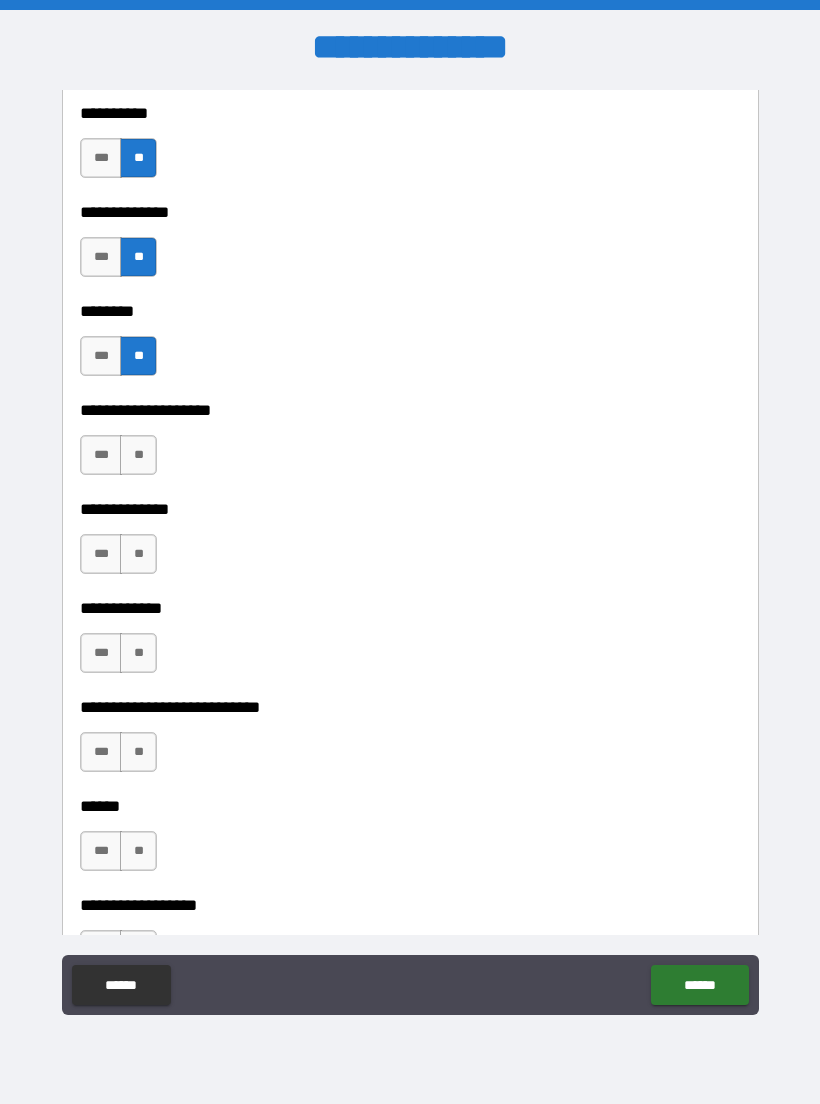 click on "**" at bounding box center (138, 455) 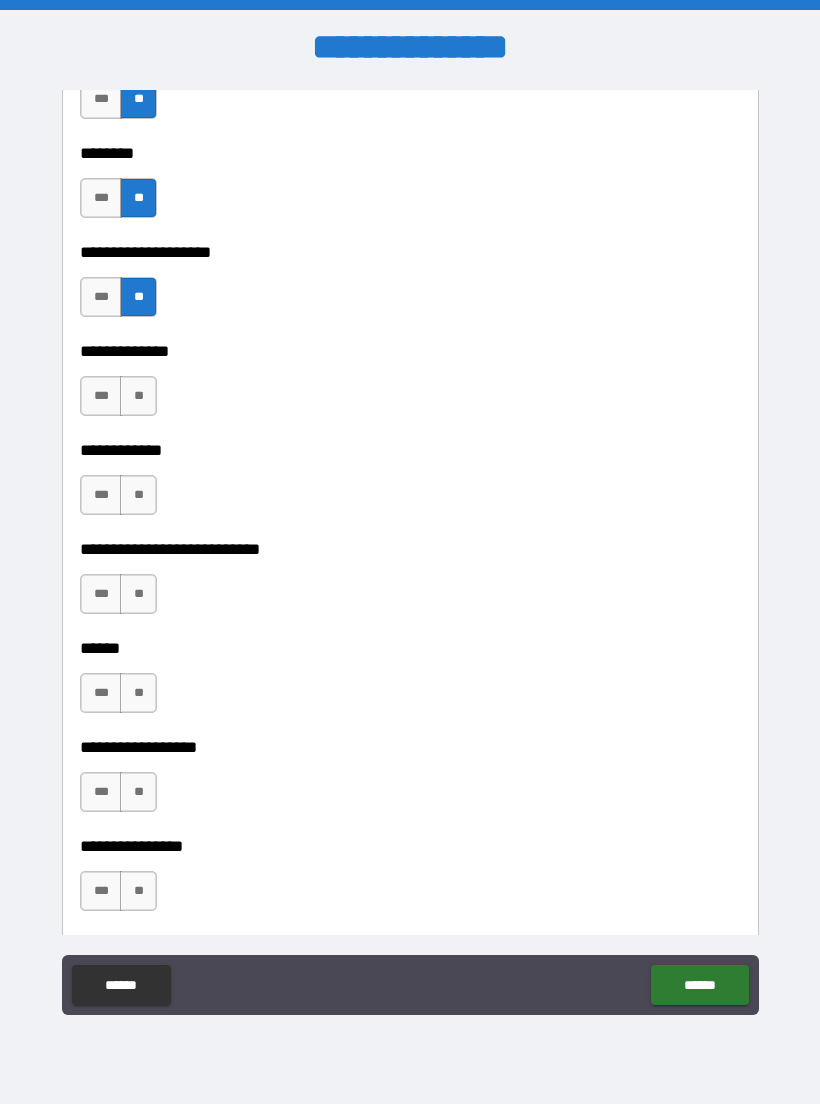 scroll, scrollTop: 8855, scrollLeft: 0, axis: vertical 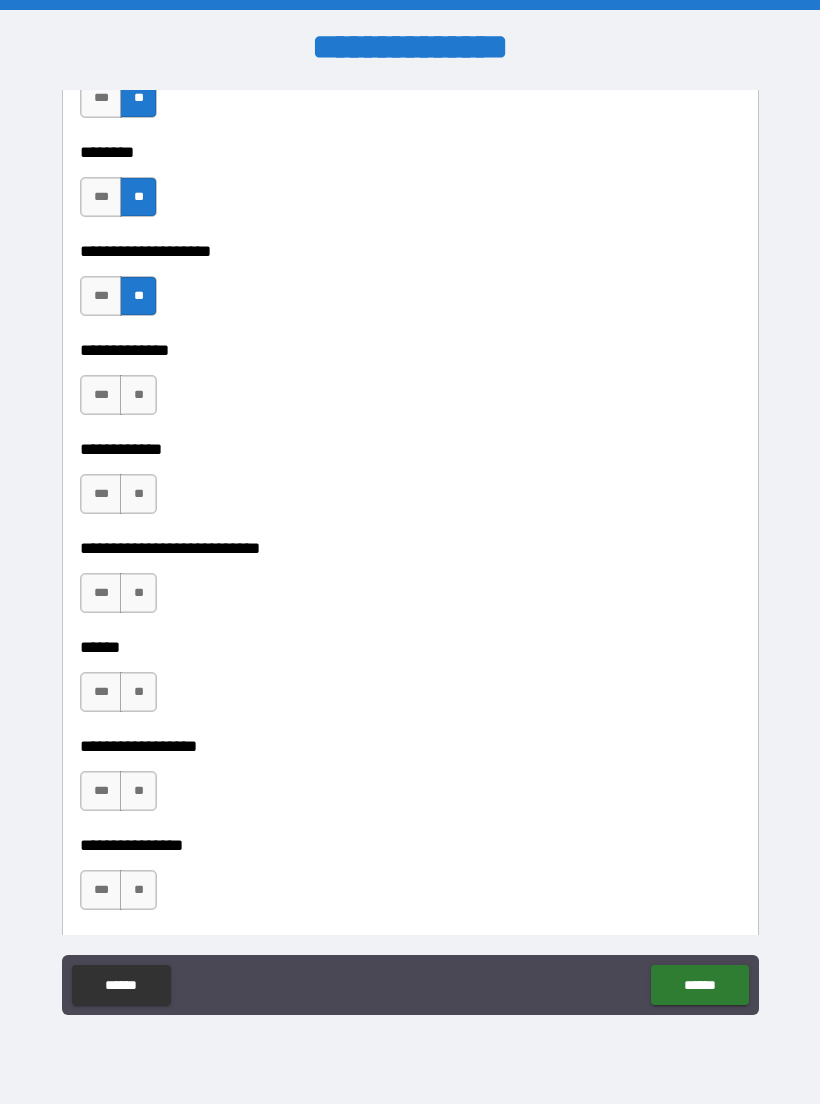 click on "***" at bounding box center [101, 395] 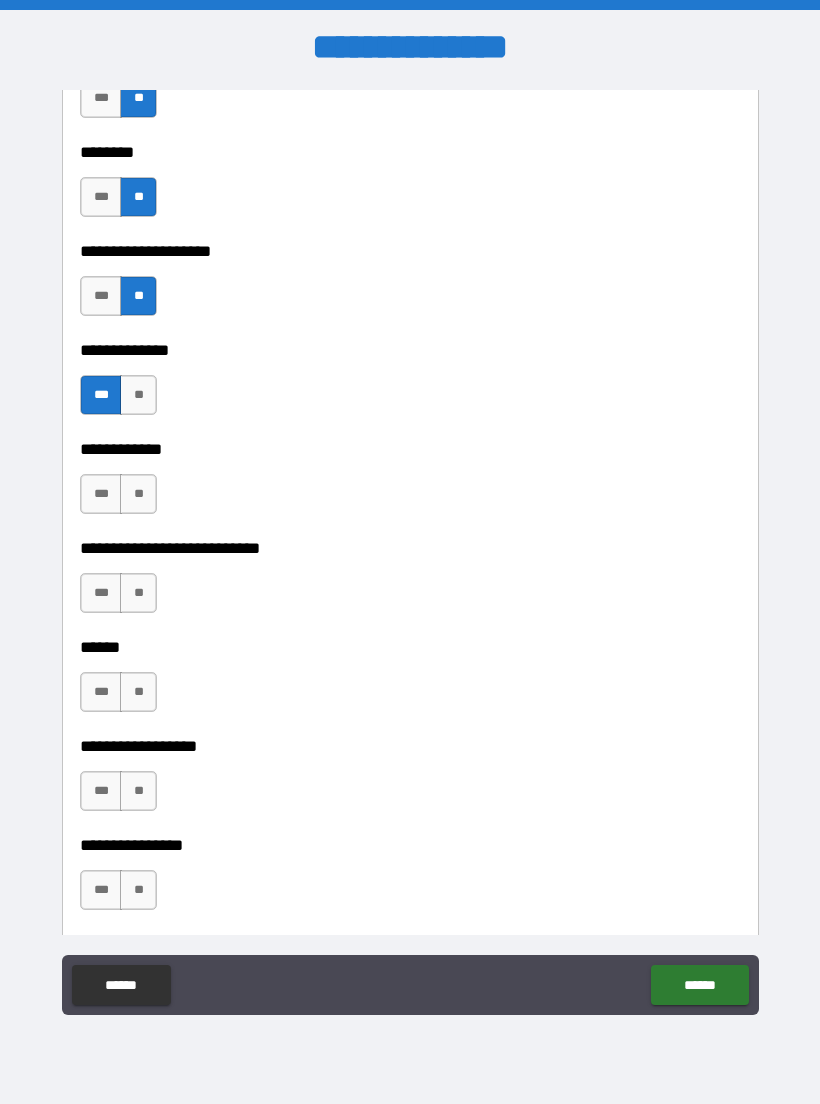 click on "**" at bounding box center (138, 494) 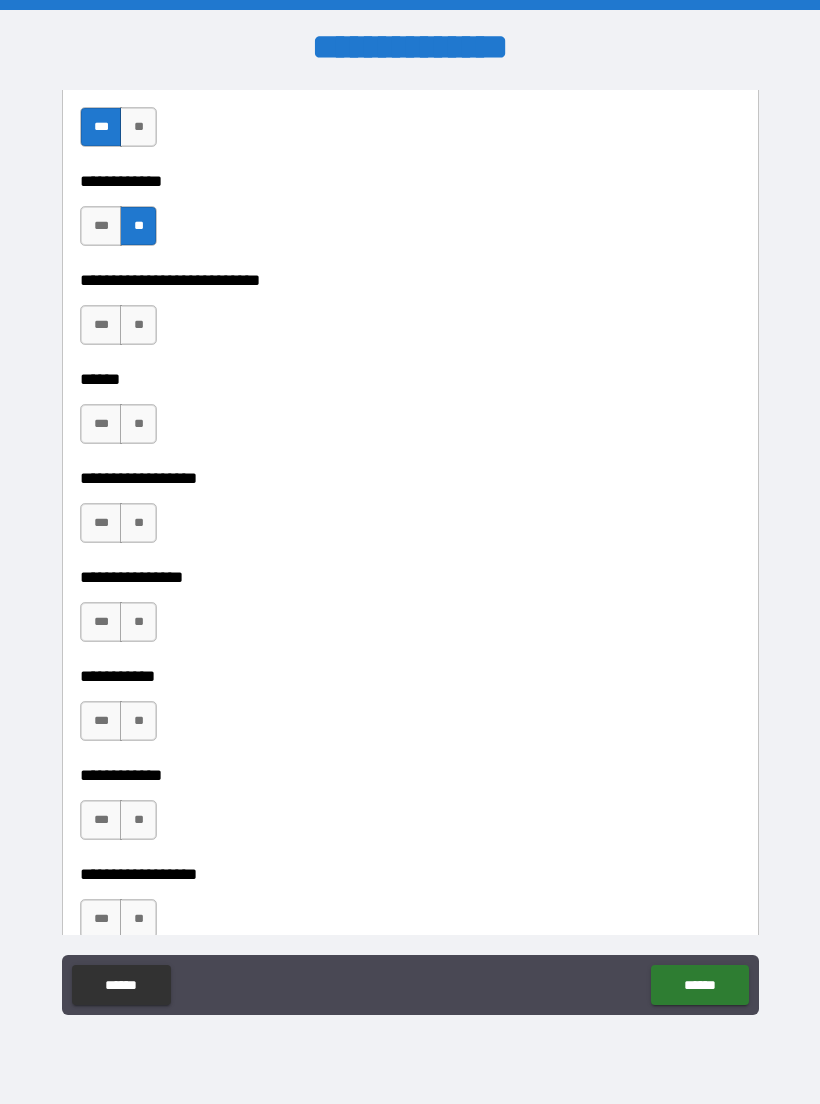 scroll, scrollTop: 9133, scrollLeft: 0, axis: vertical 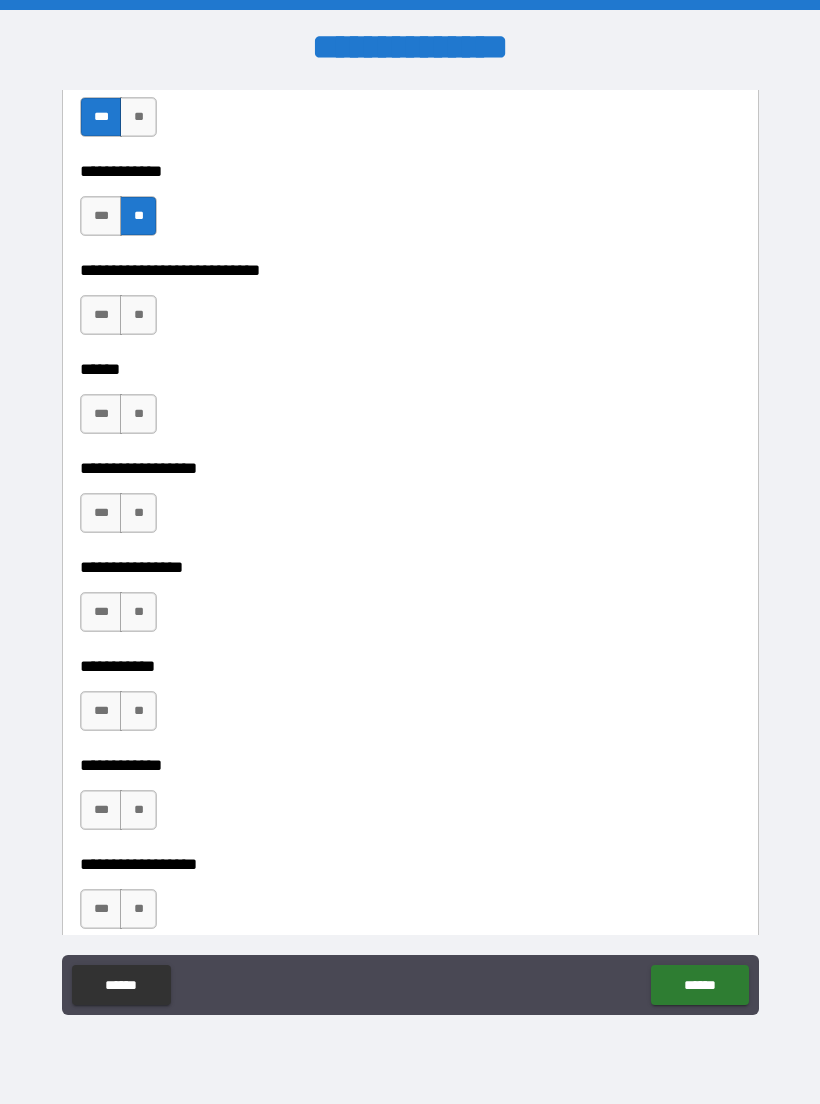 click on "**" at bounding box center (138, 315) 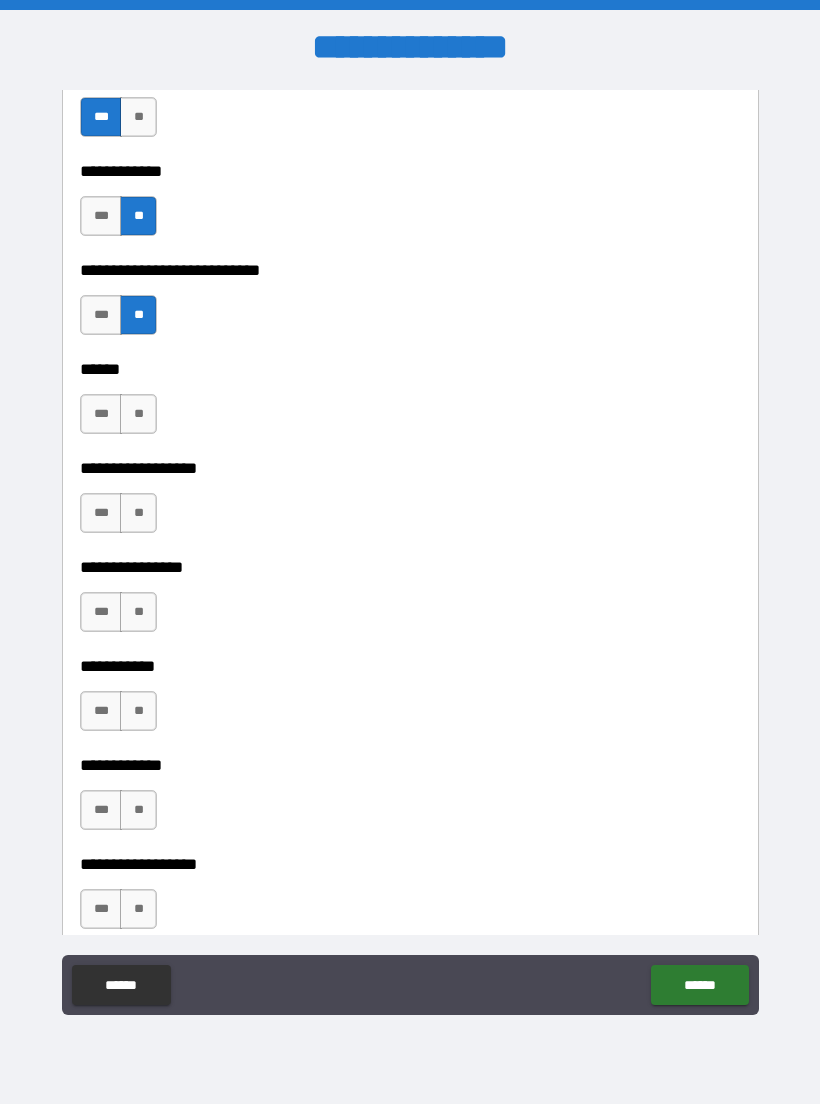 click on "**" at bounding box center [138, 414] 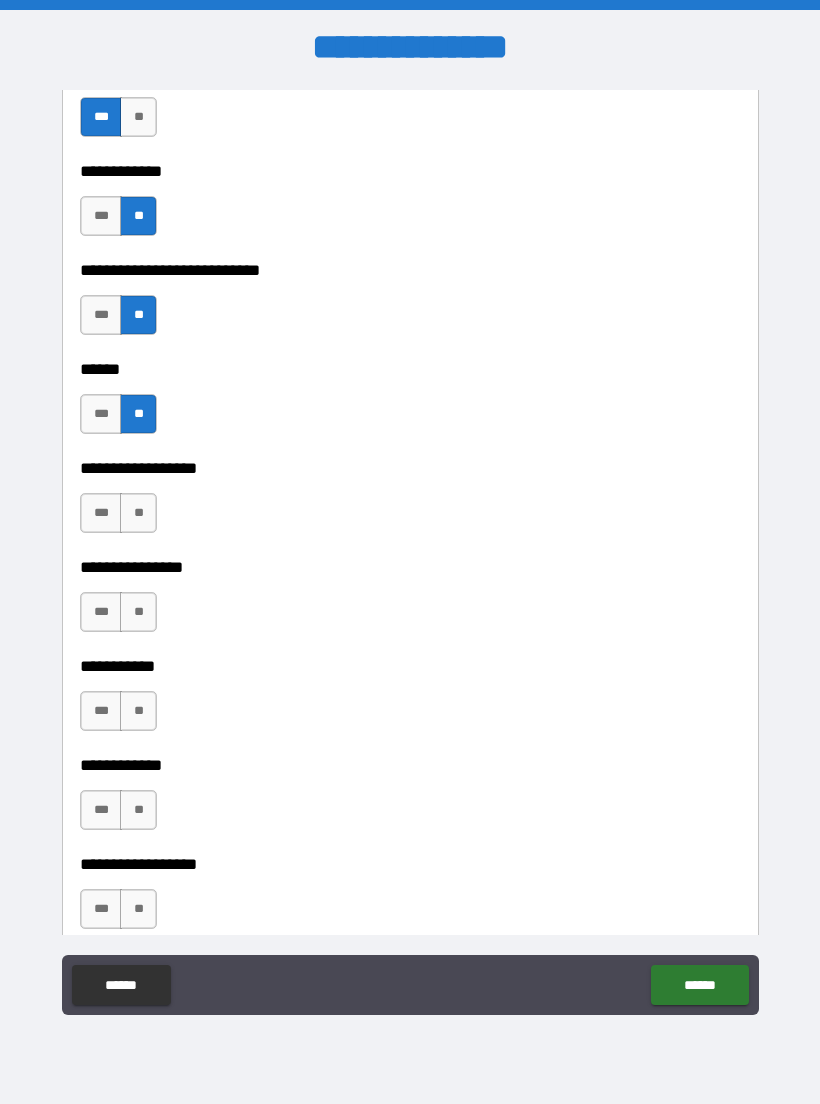 click on "**" at bounding box center [138, 513] 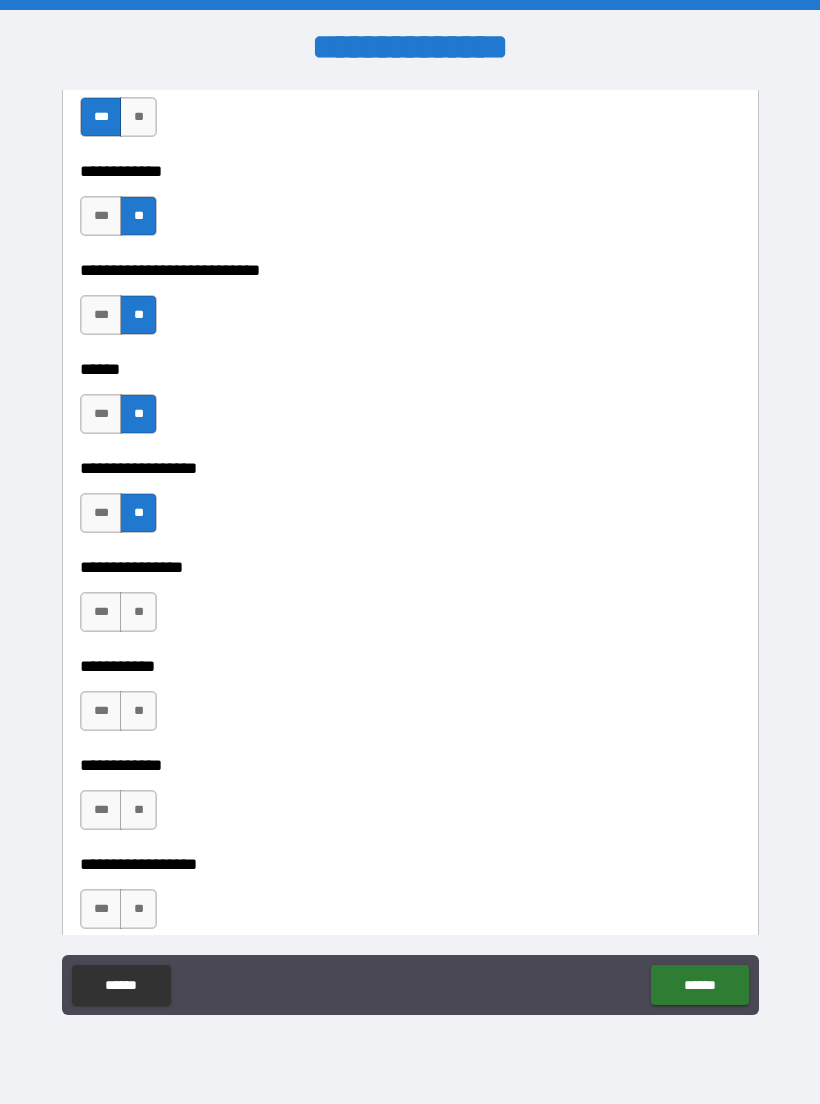 click on "**" at bounding box center [138, 612] 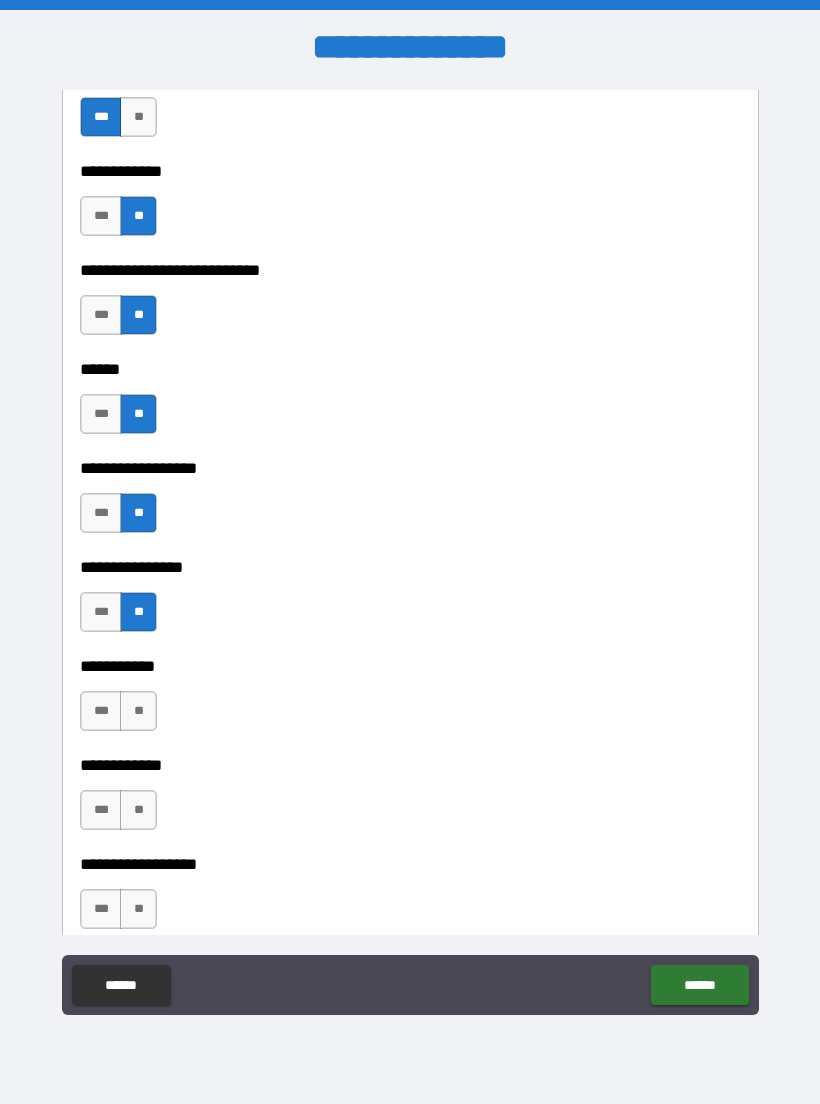 click on "**" at bounding box center (138, 711) 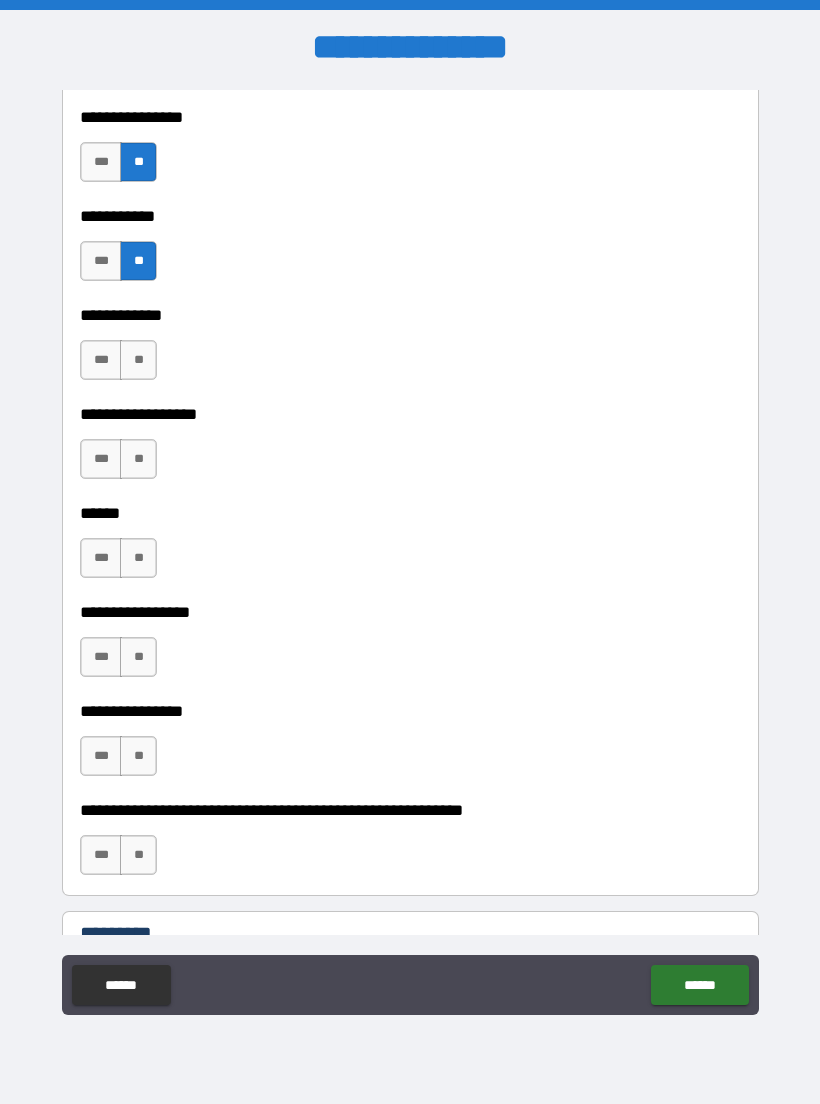 scroll, scrollTop: 9592, scrollLeft: 0, axis: vertical 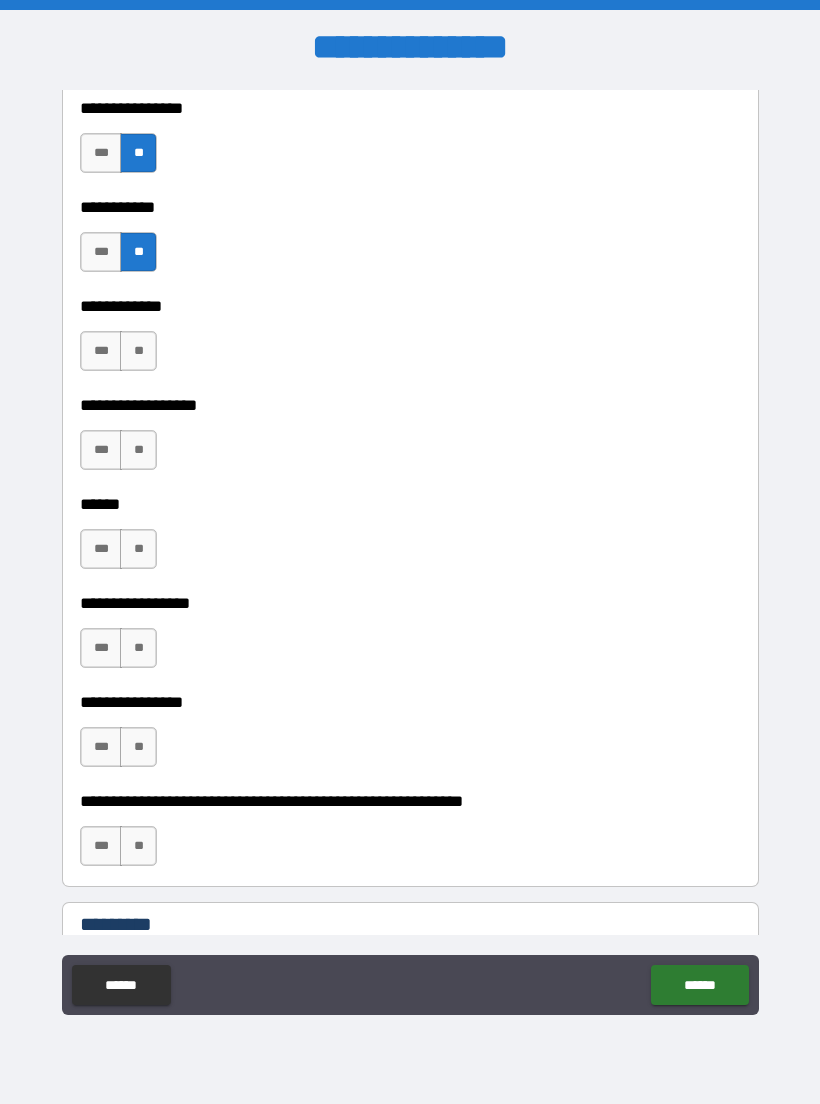 click on "**" at bounding box center [138, 351] 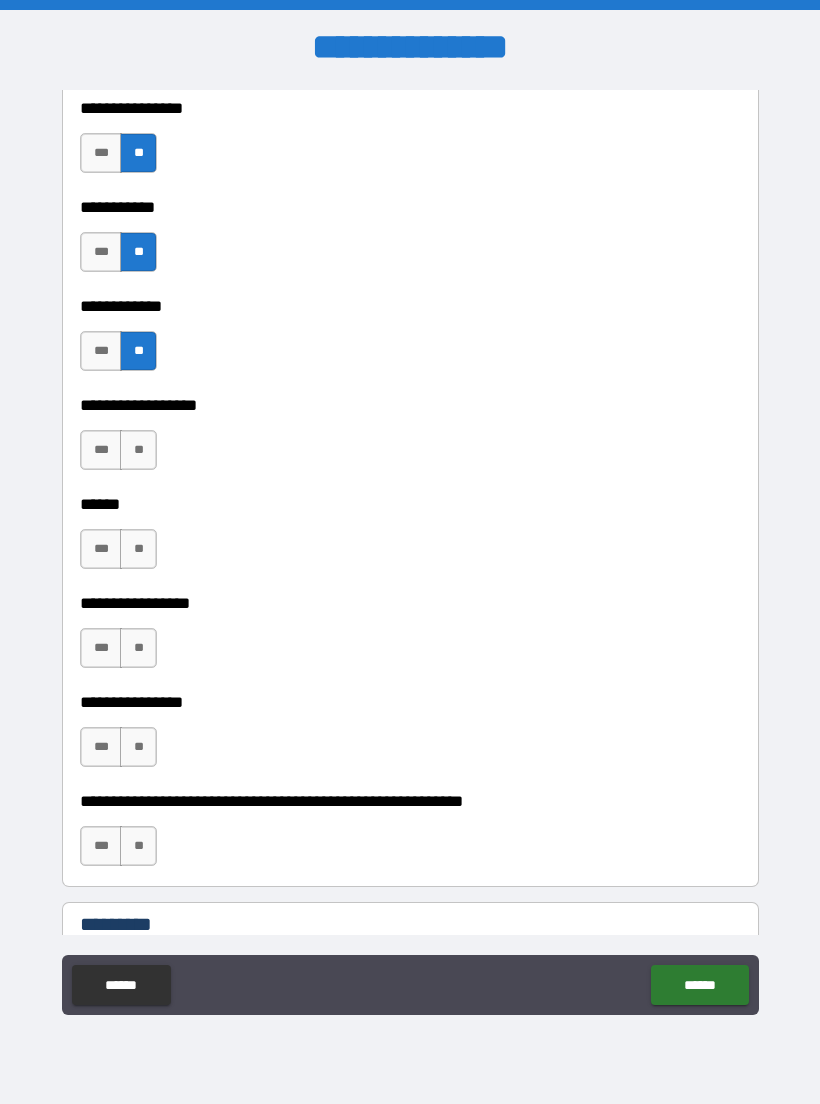 click on "**" at bounding box center (138, 450) 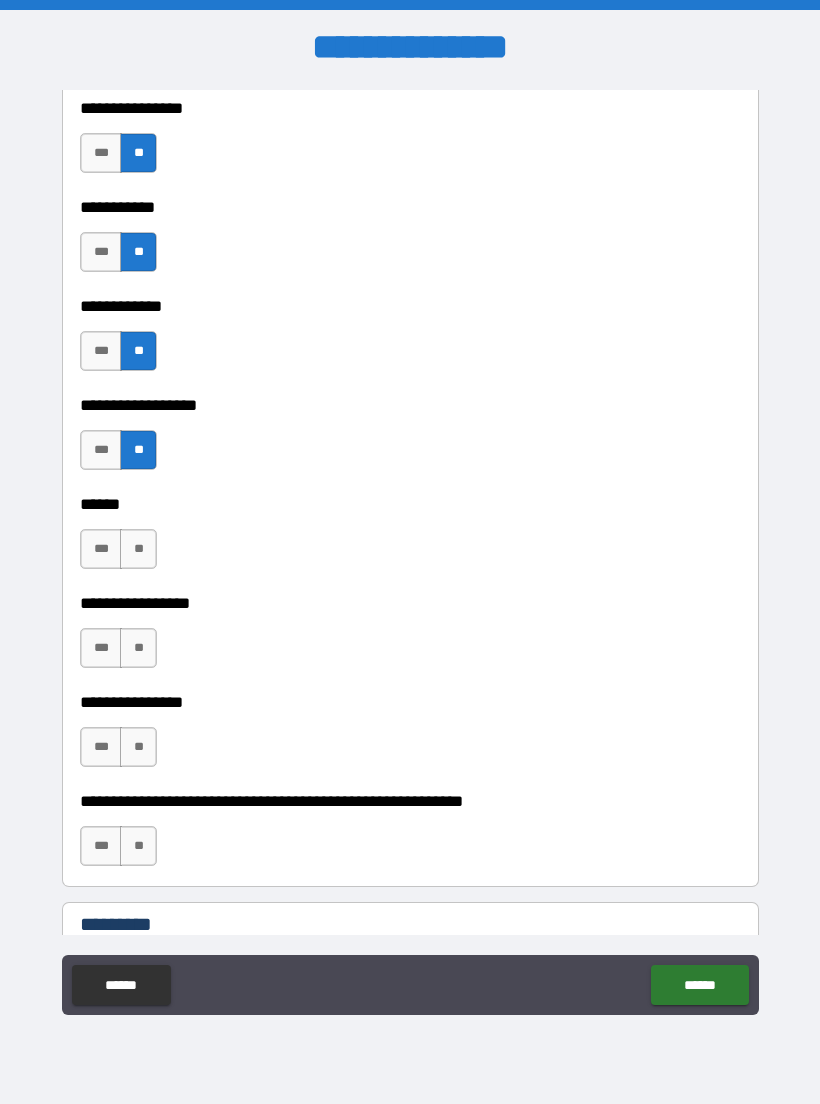 click on "**" at bounding box center (138, 549) 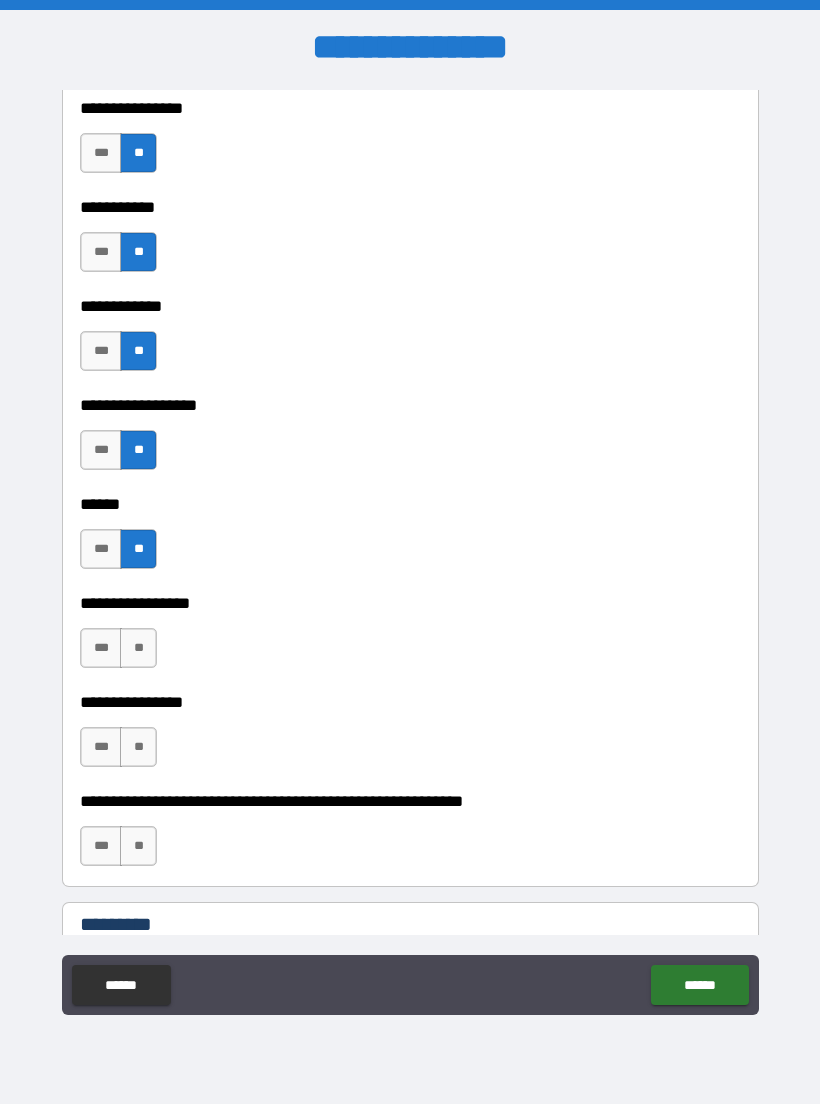 click on "**" at bounding box center [138, 648] 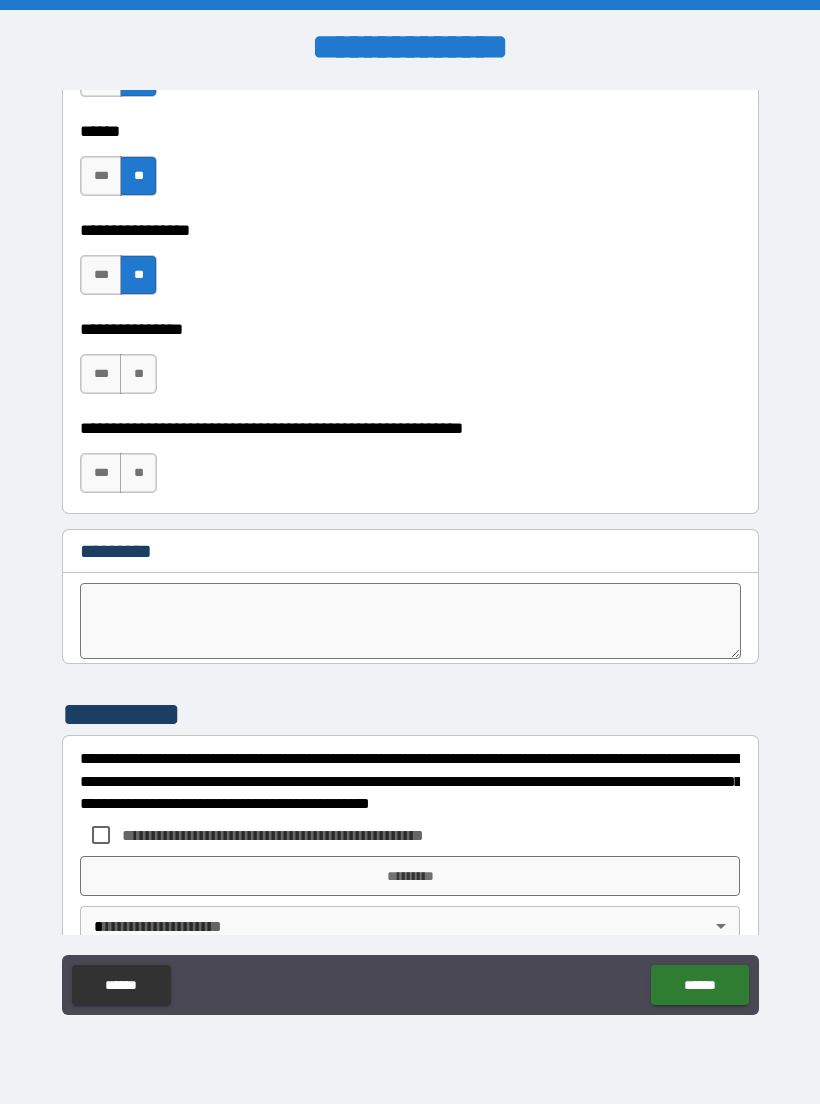 scroll, scrollTop: 9974, scrollLeft: 0, axis: vertical 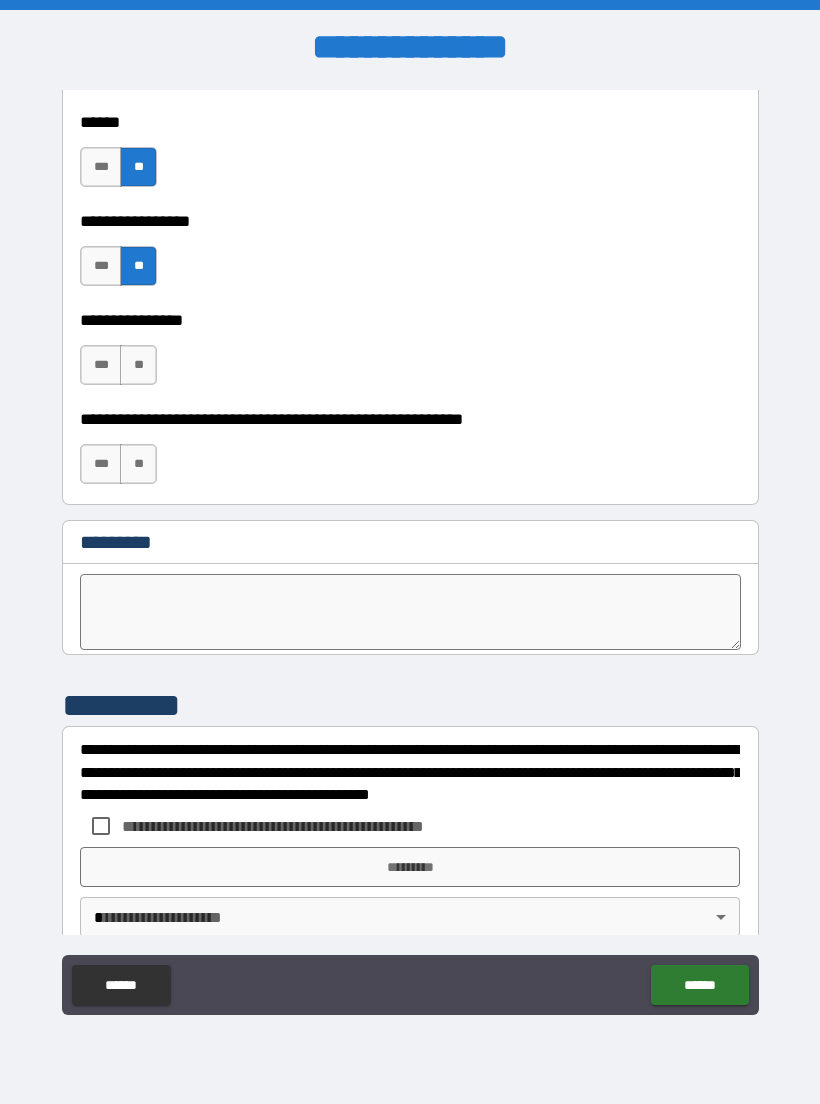 click on "**" at bounding box center [138, 365] 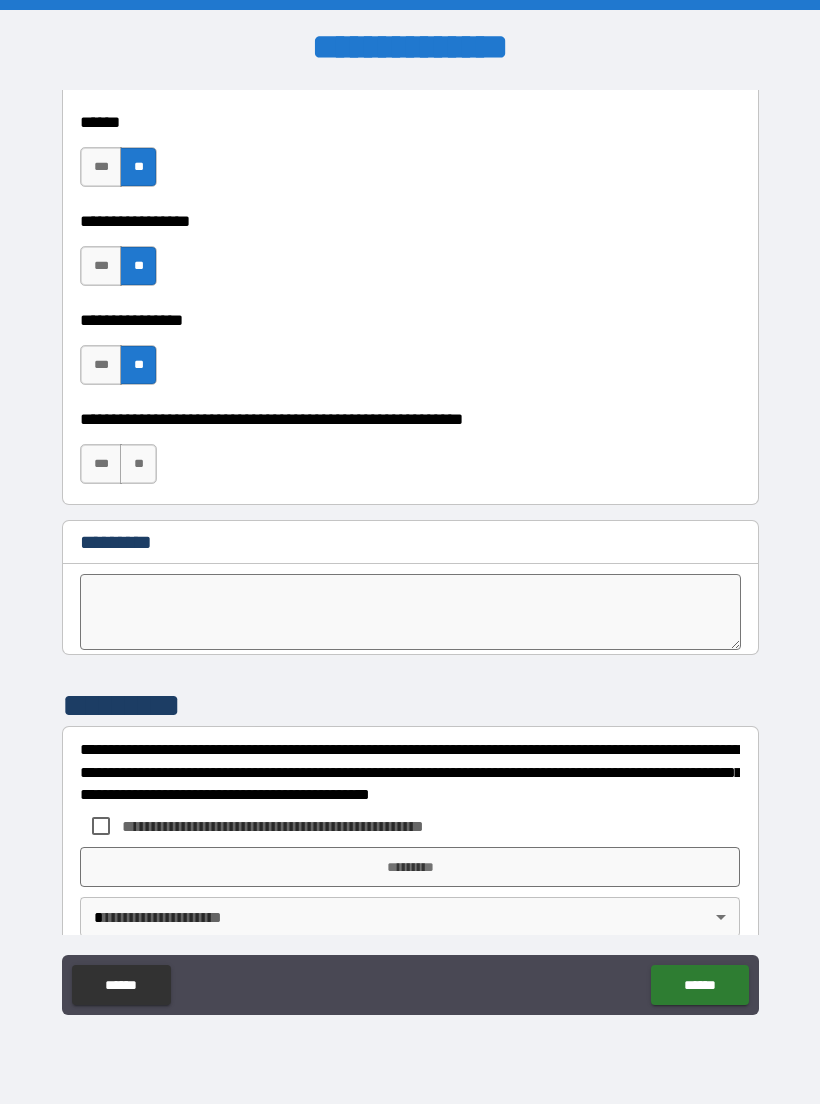 click on "**" at bounding box center [138, 464] 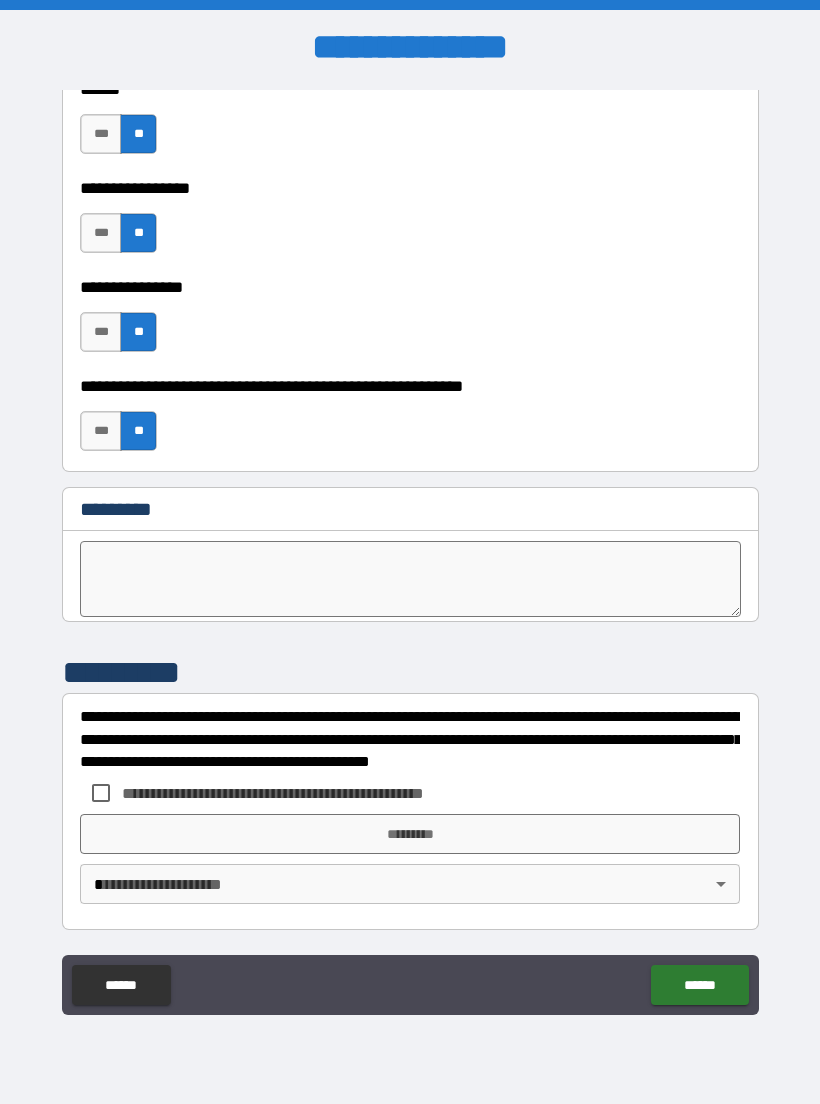 scroll, scrollTop: 10007, scrollLeft: 0, axis: vertical 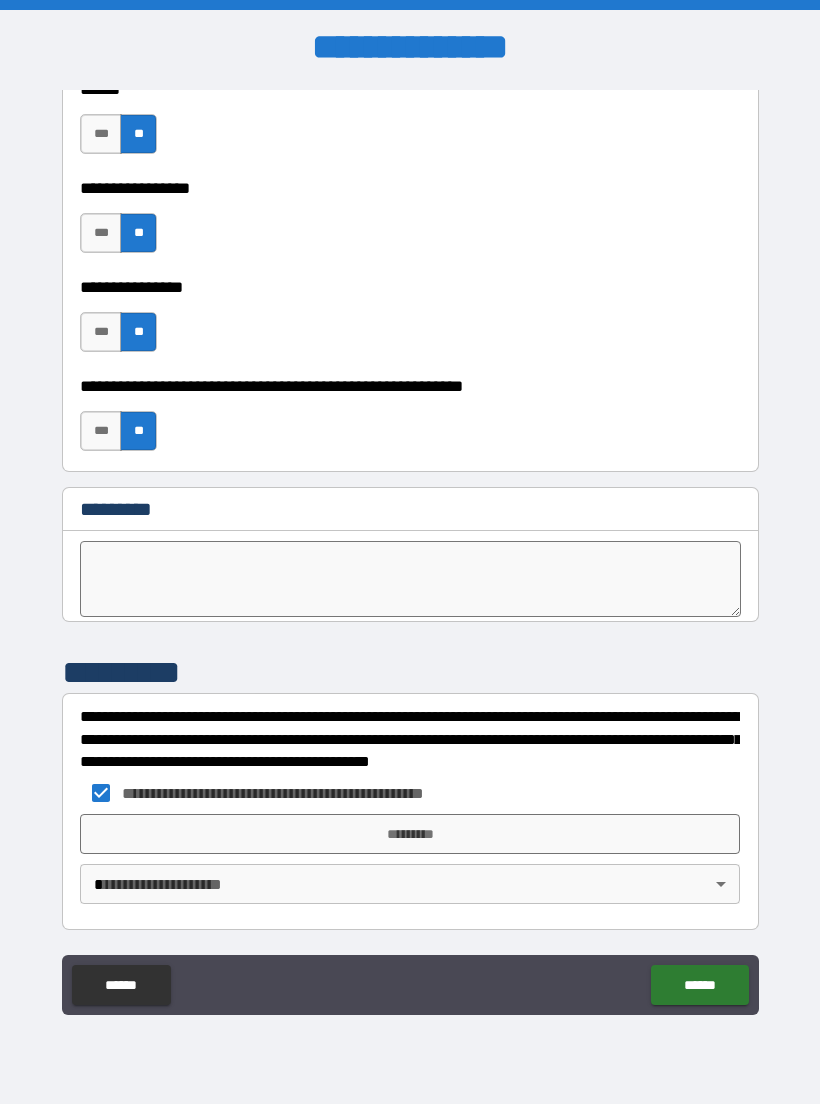 click on "**********" at bounding box center (410, 552) 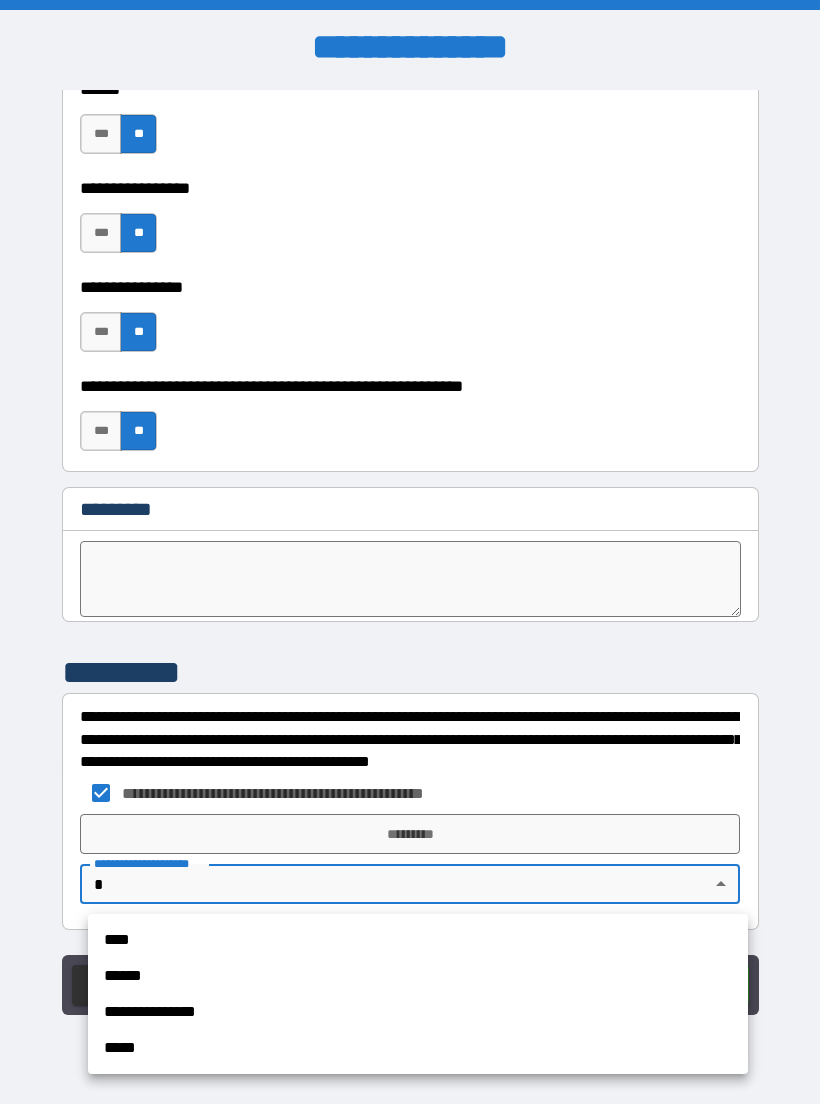 click on "****" at bounding box center (418, 940) 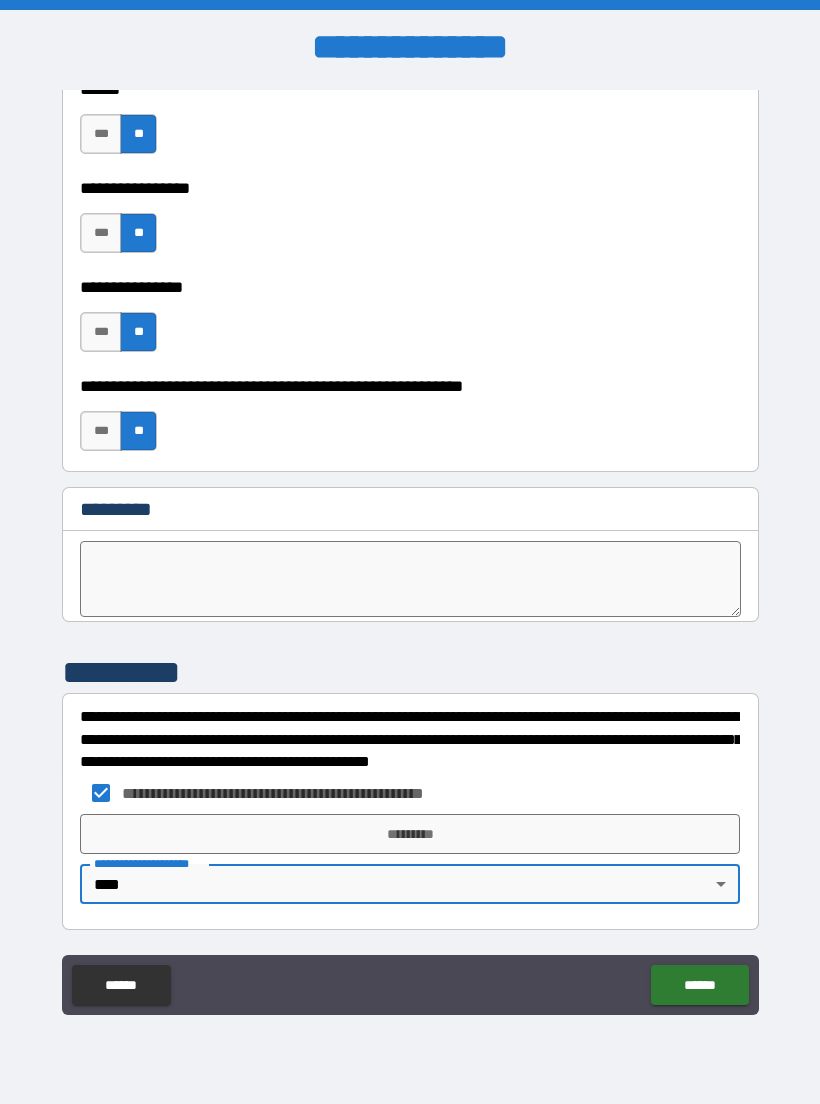 click on "*********" at bounding box center [410, 834] 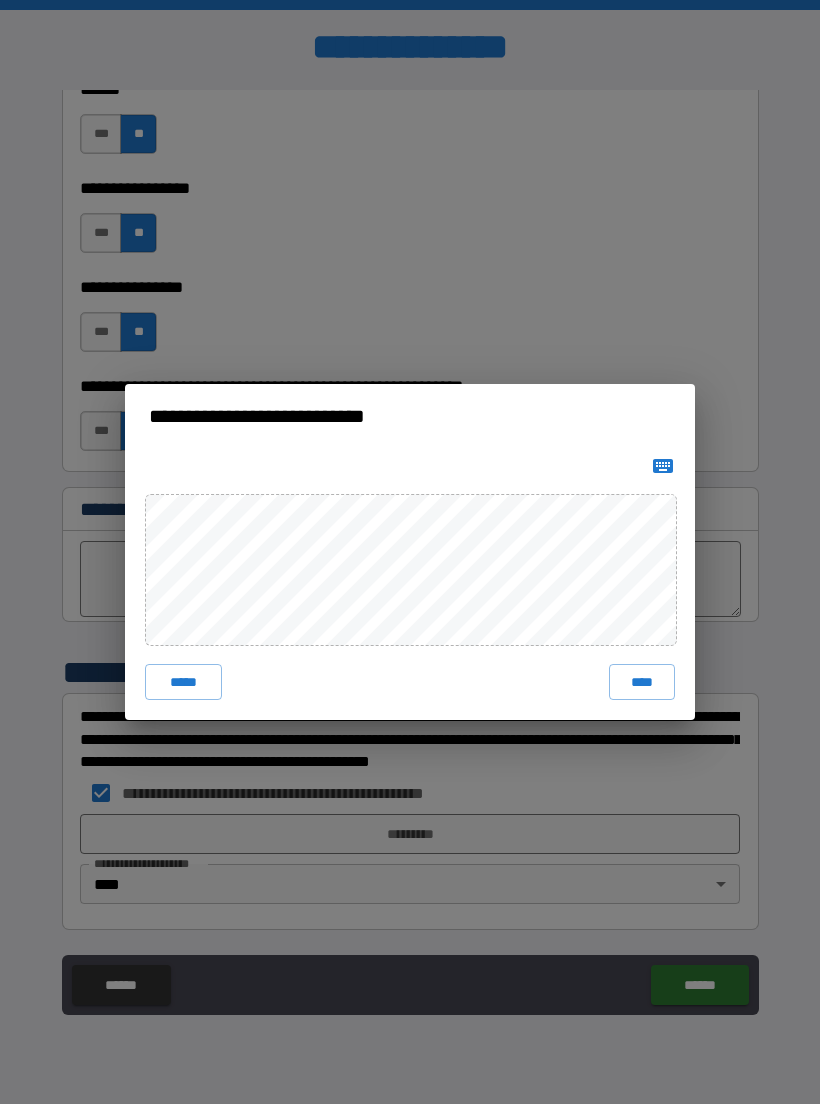 click on "****" at bounding box center [642, 682] 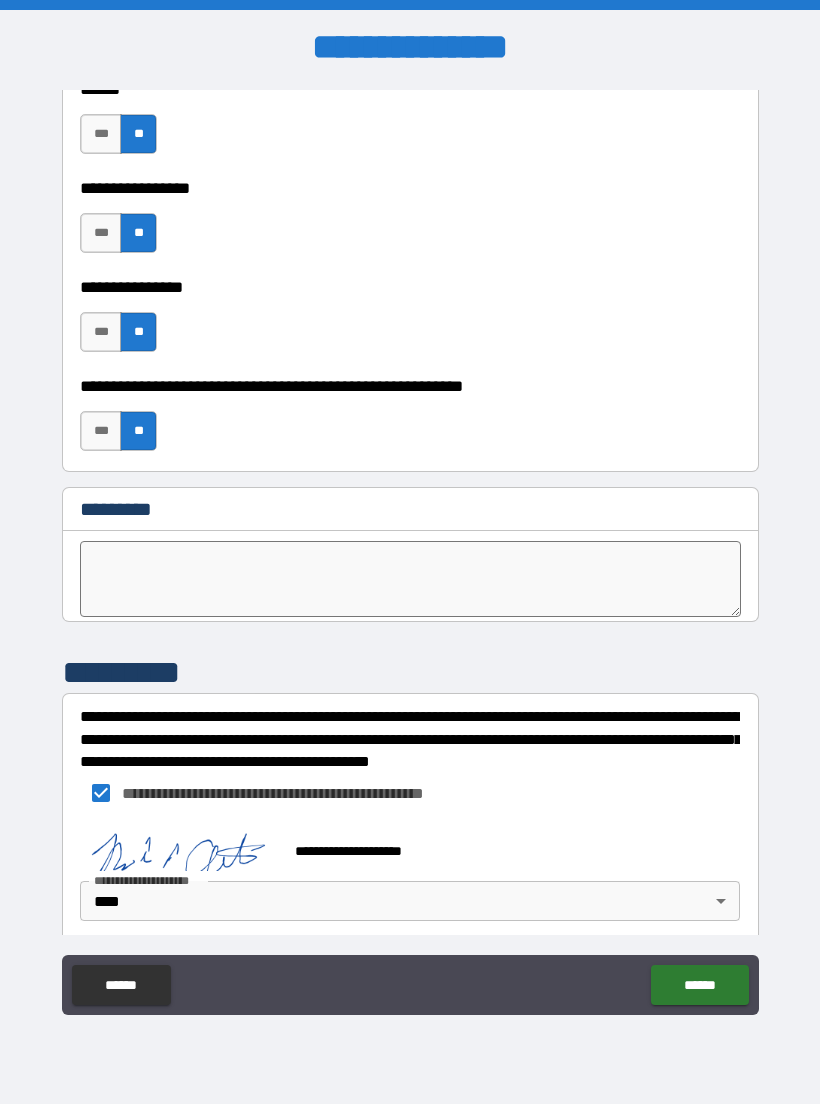 scroll, scrollTop: 9997, scrollLeft: 0, axis: vertical 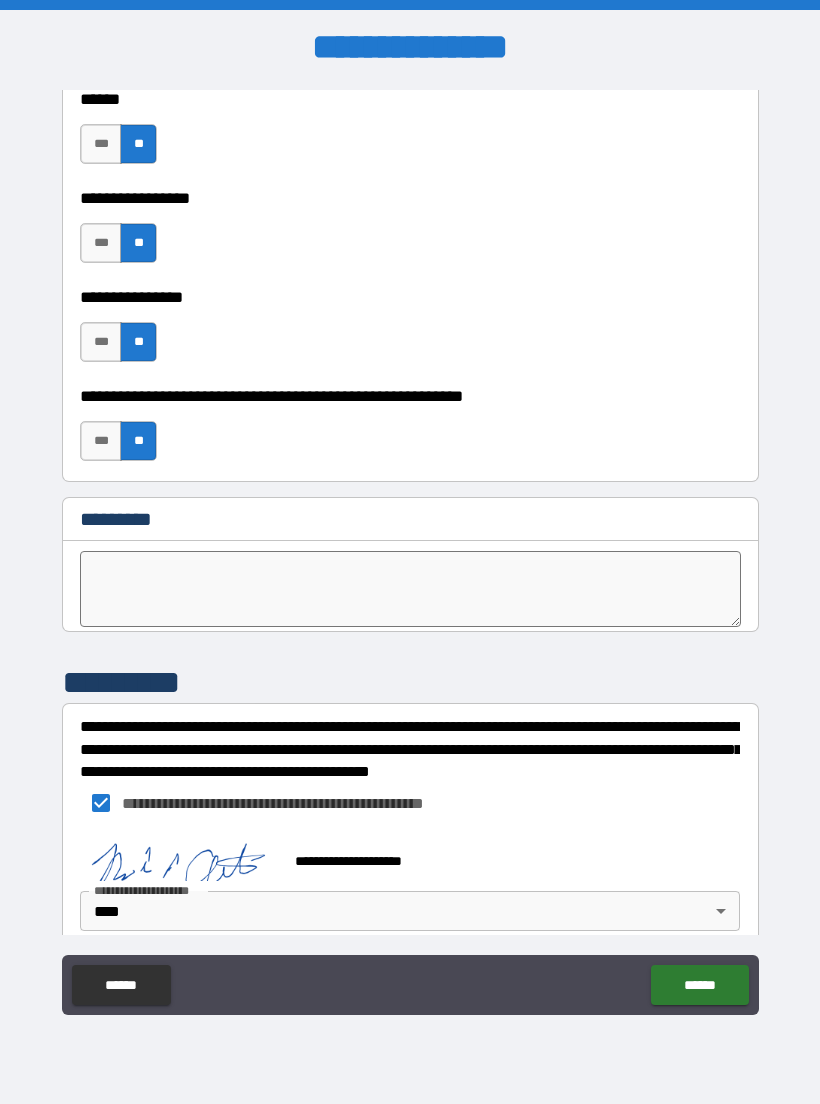 click on "******" at bounding box center [699, 985] 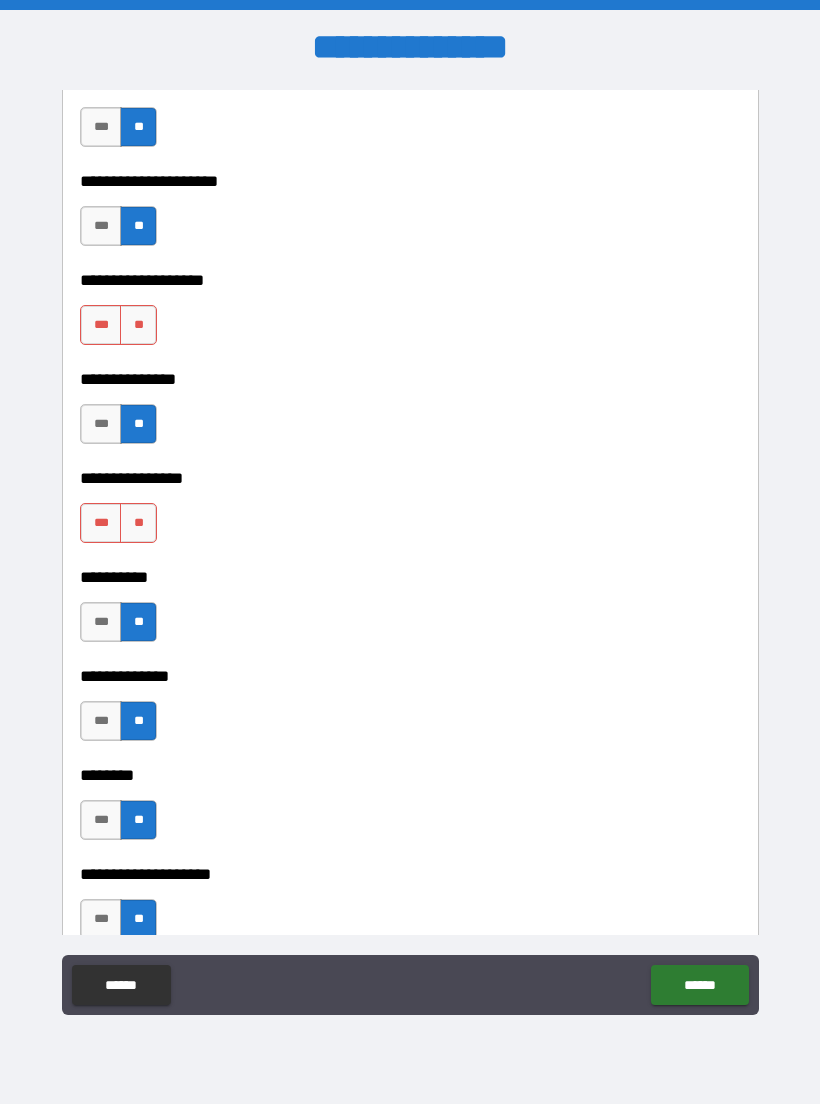 scroll, scrollTop: 8202, scrollLeft: 0, axis: vertical 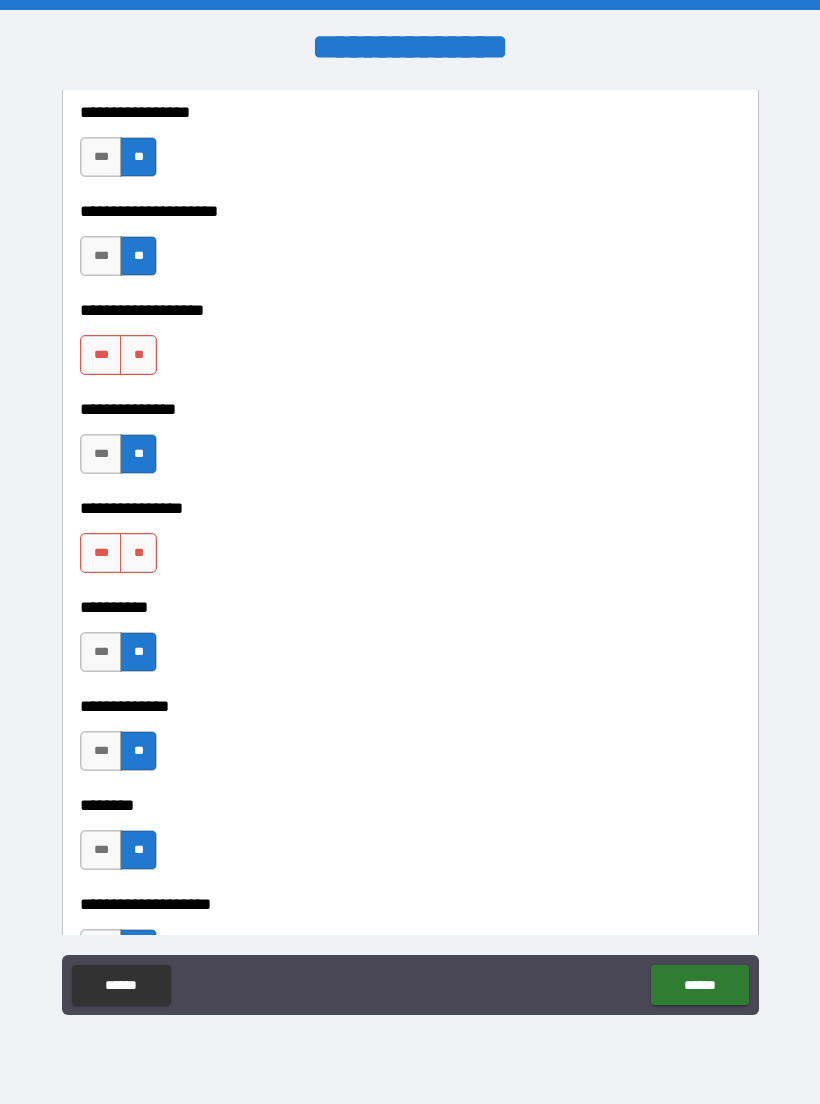 click on "**" at bounding box center [138, 553] 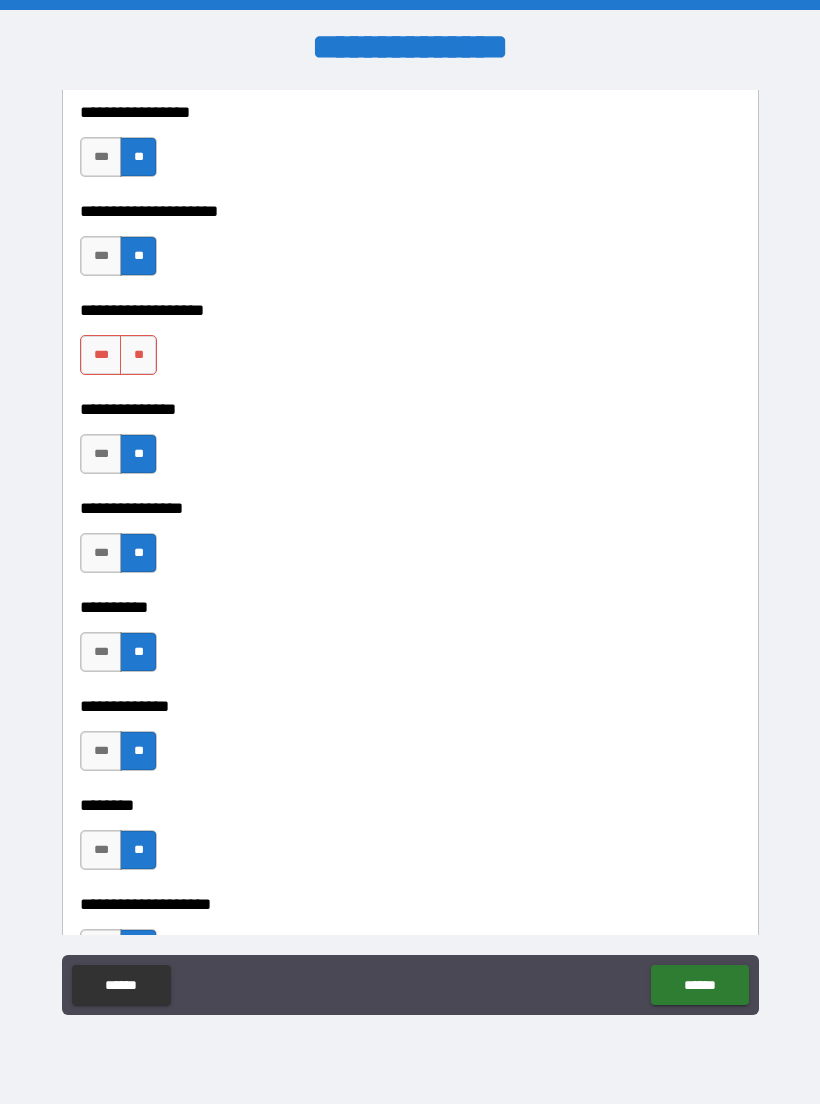 click on "**" at bounding box center [138, 355] 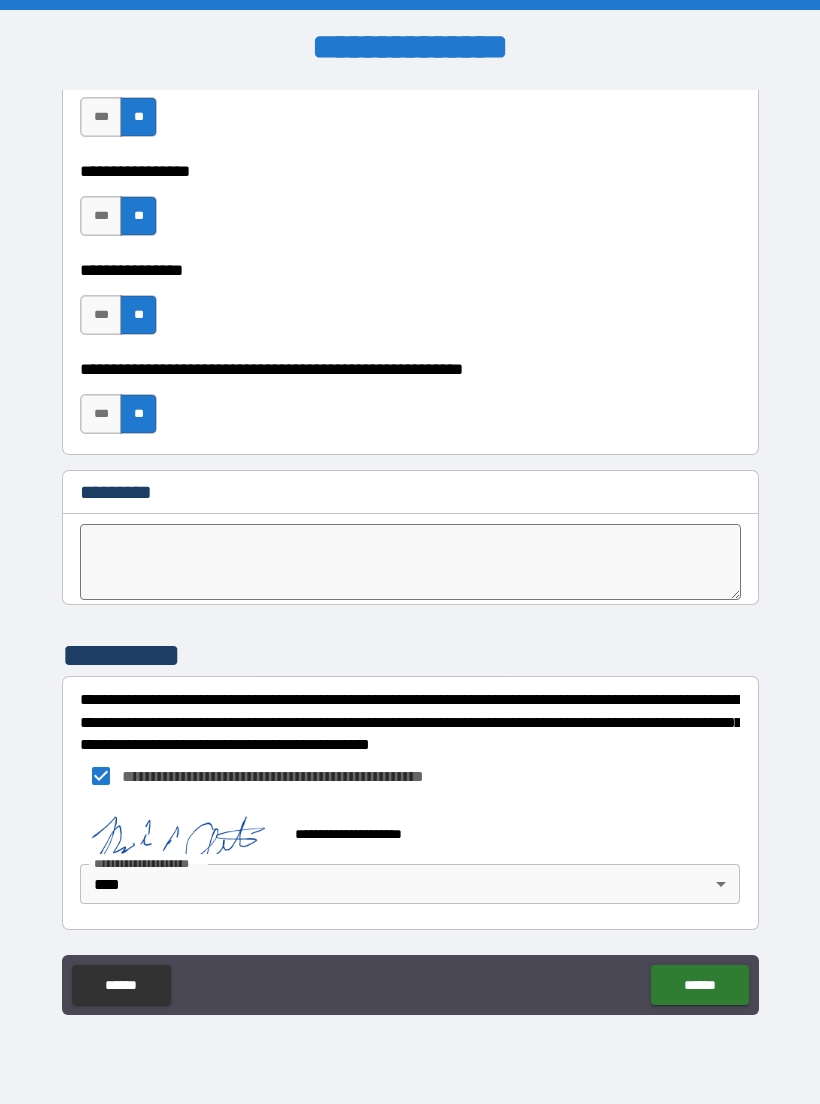 scroll, scrollTop: 10024, scrollLeft: 0, axis: vertical 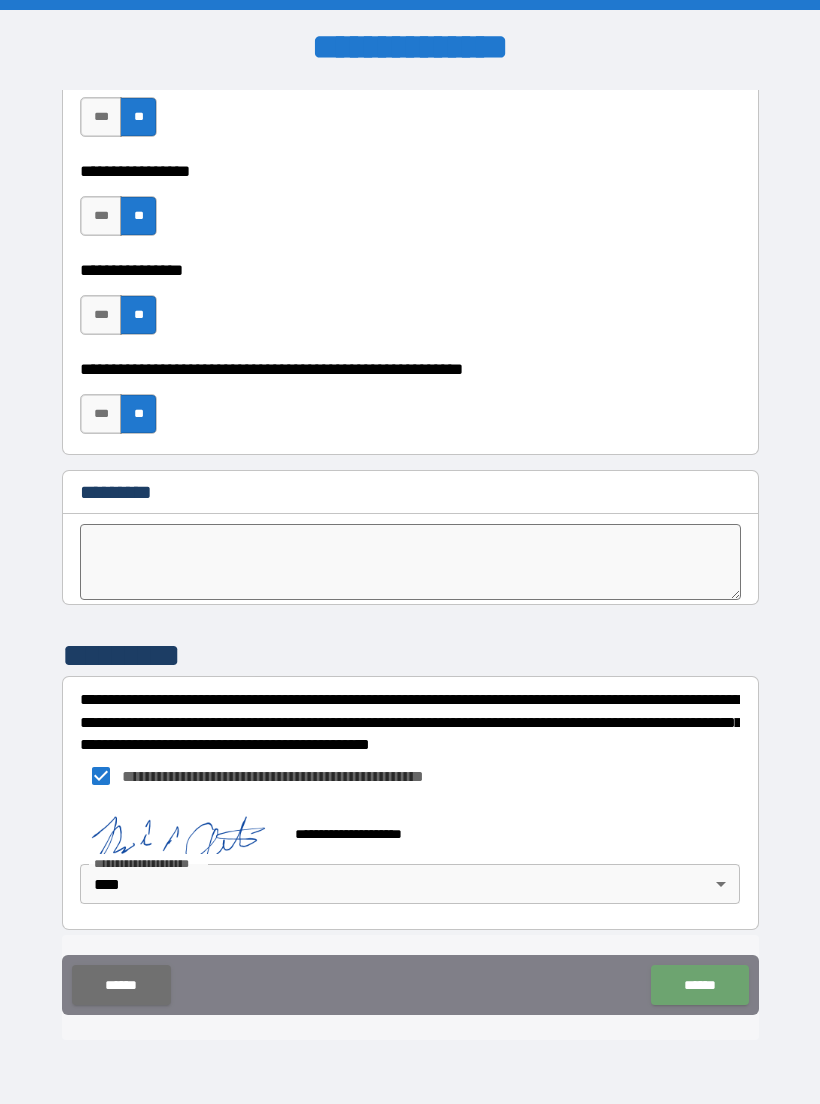 click on "******" at bounding box center (699, 985) 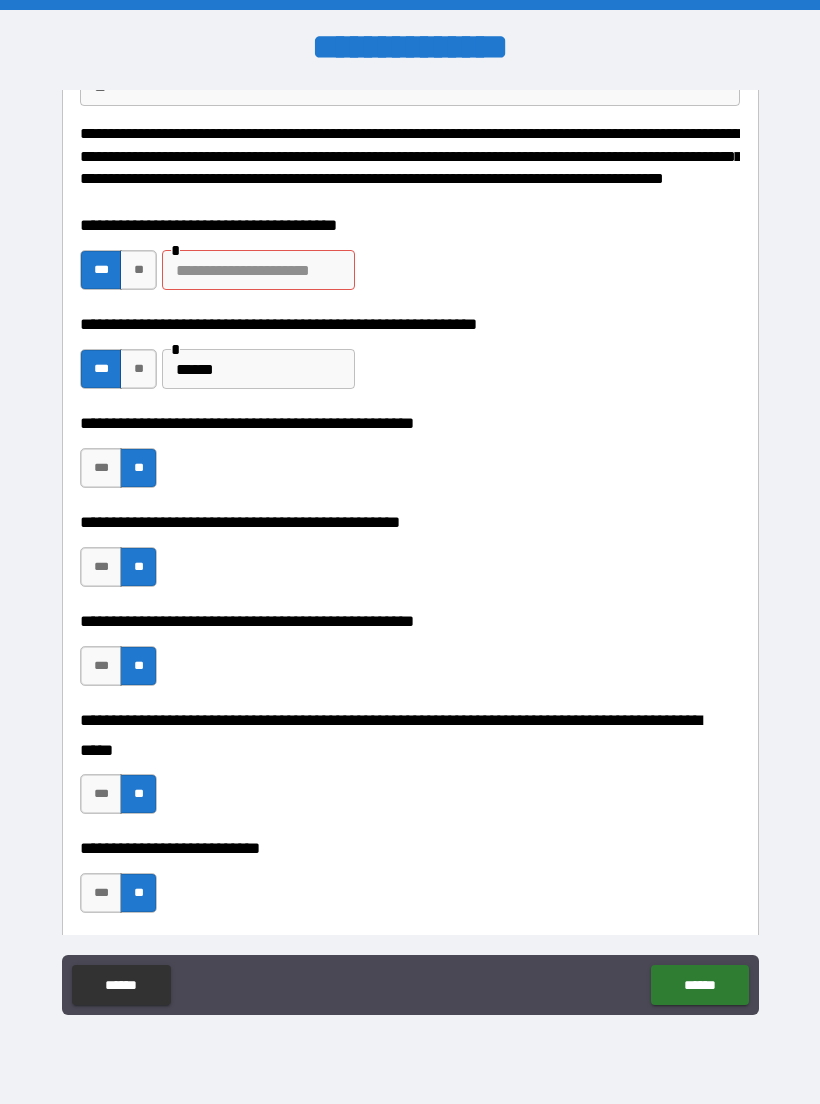 scroll, scrollTop: 179, scrollLeft: 0, axis: vertical 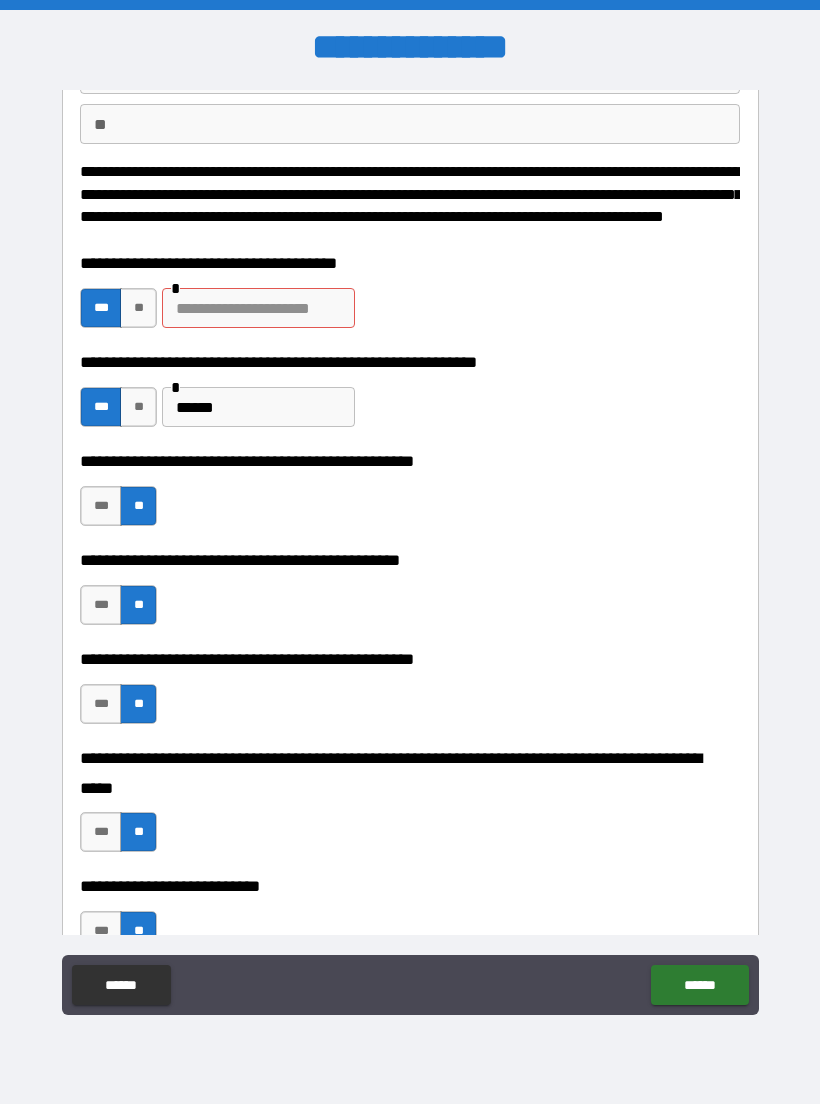 click on "**" at bounding box center [138, 308] 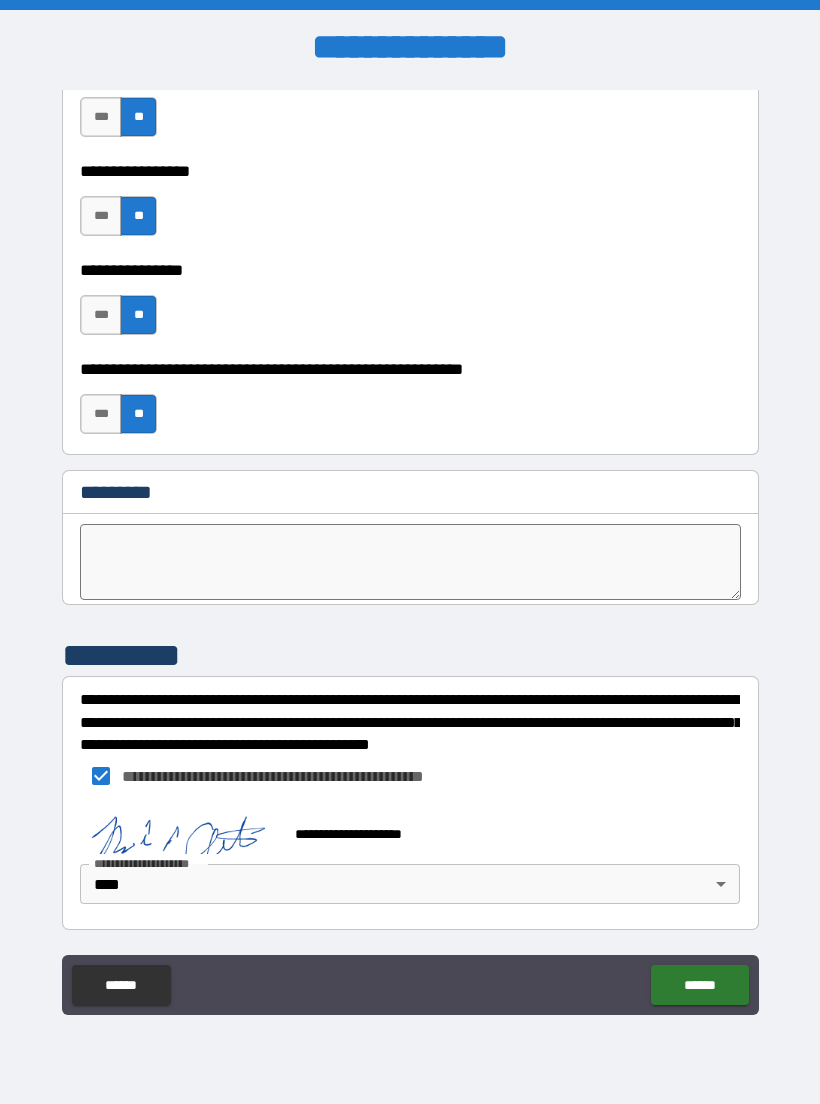 scroll, scrollTop: 10024, scrollLeft: 0, axis: vertical 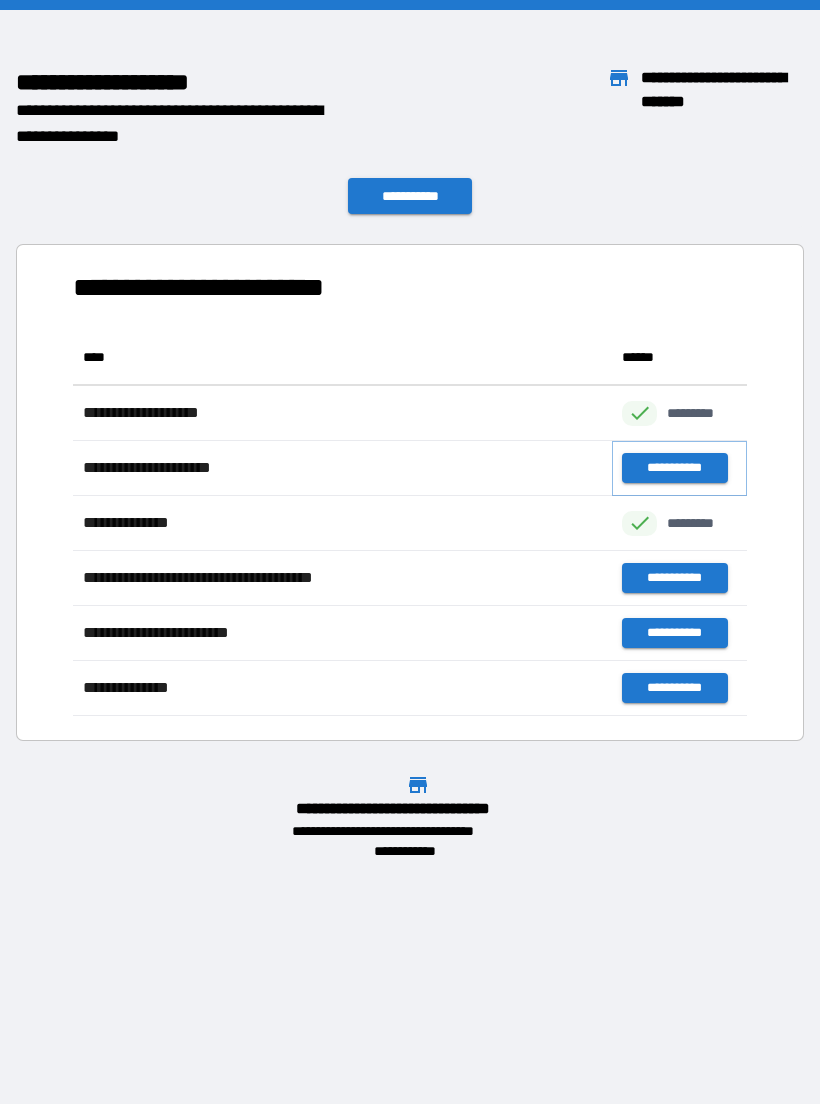 click on "**********" at bounding box center [674, 468] 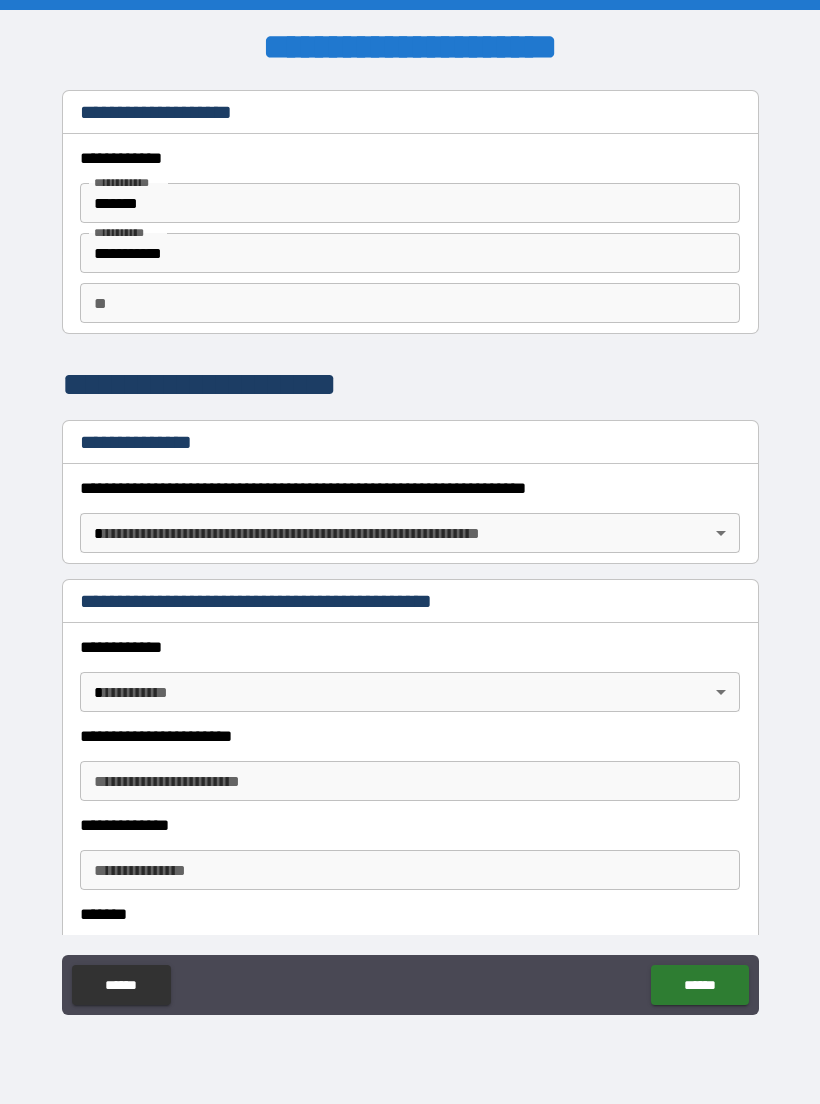 click on "**********" at bounding box center [410, 552] 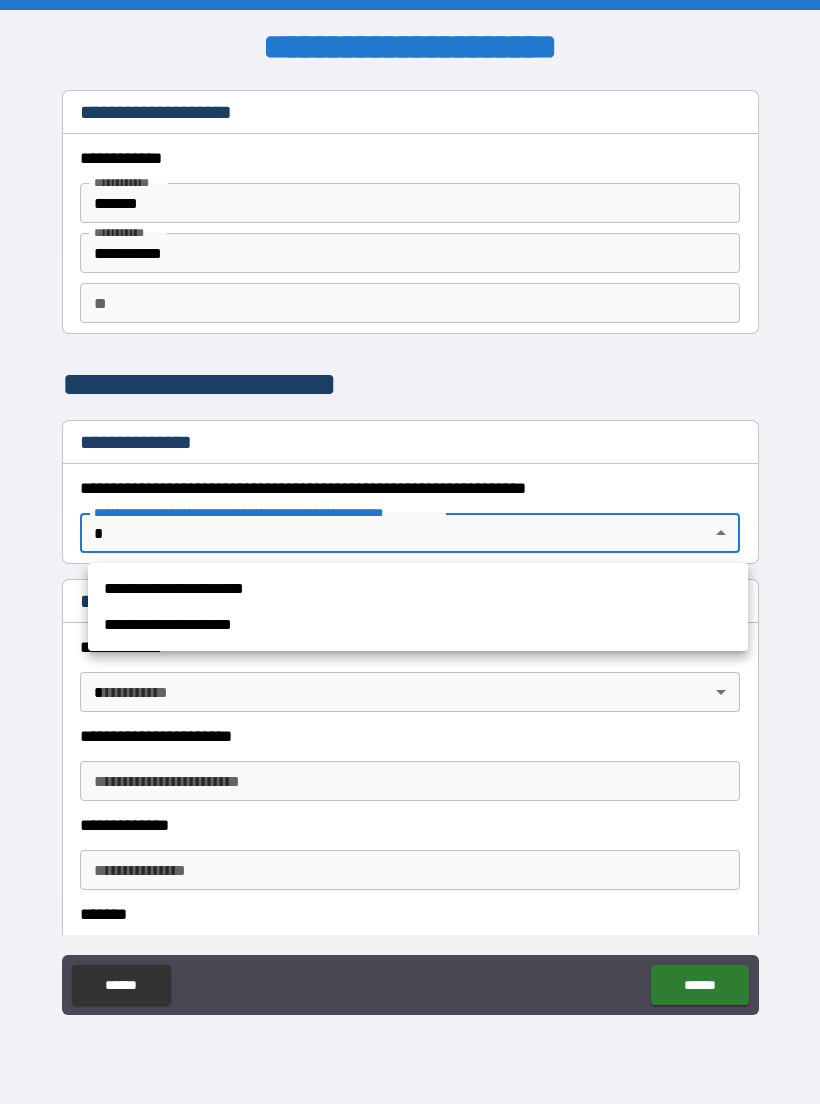 click on "**********" at bounding box center [418, 625] 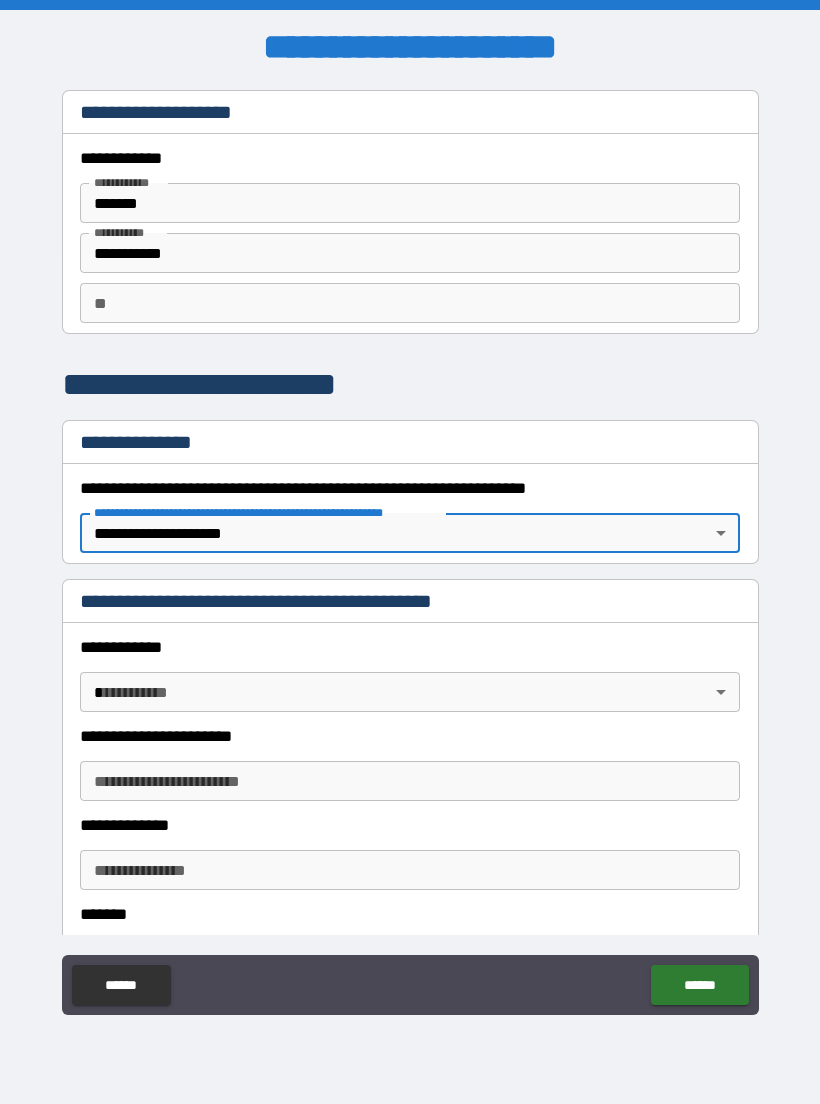 type on "*" 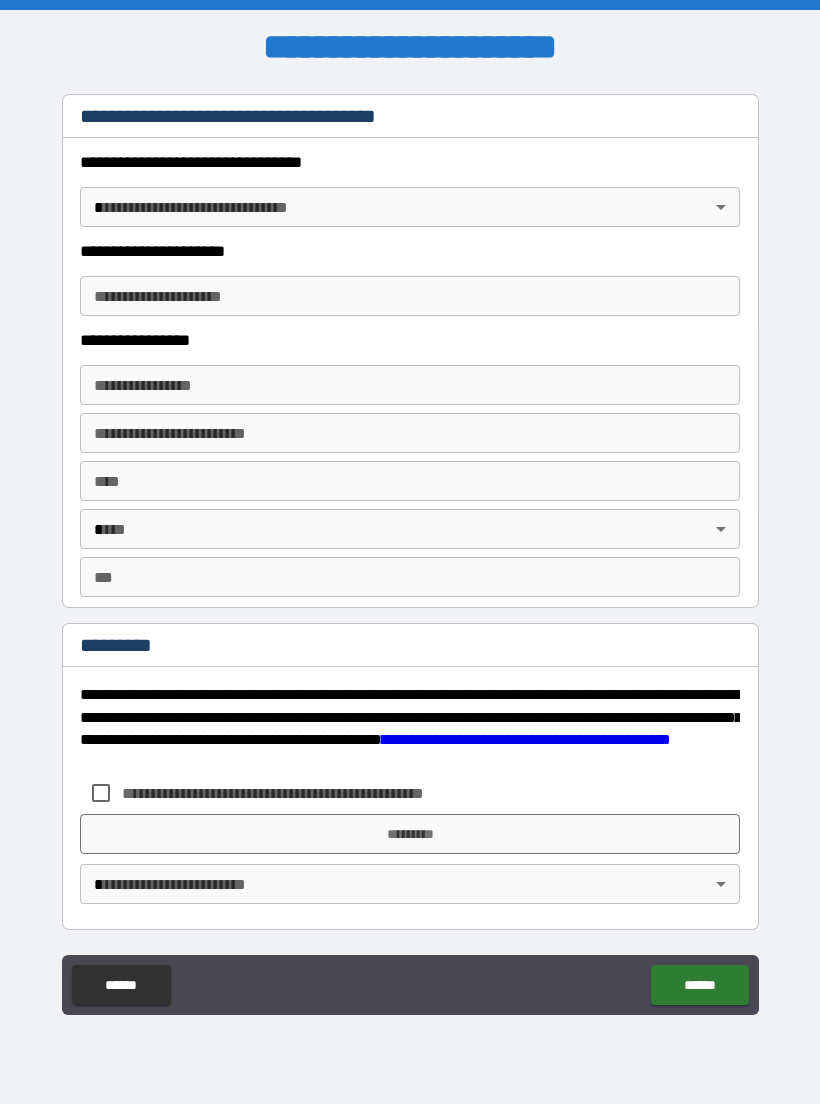 scroll, scrollTop: 3491, scrollLeft: 0, axis: vertical 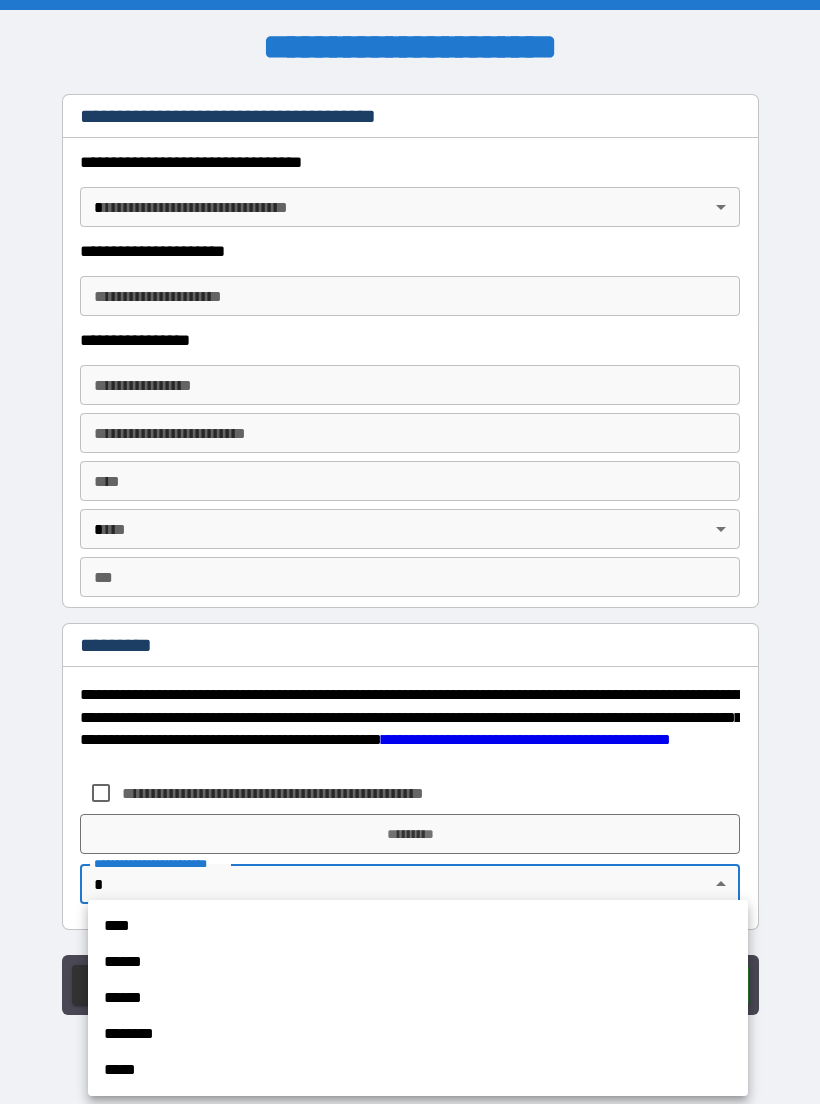 click on "****" at bounding box center [418, 926] 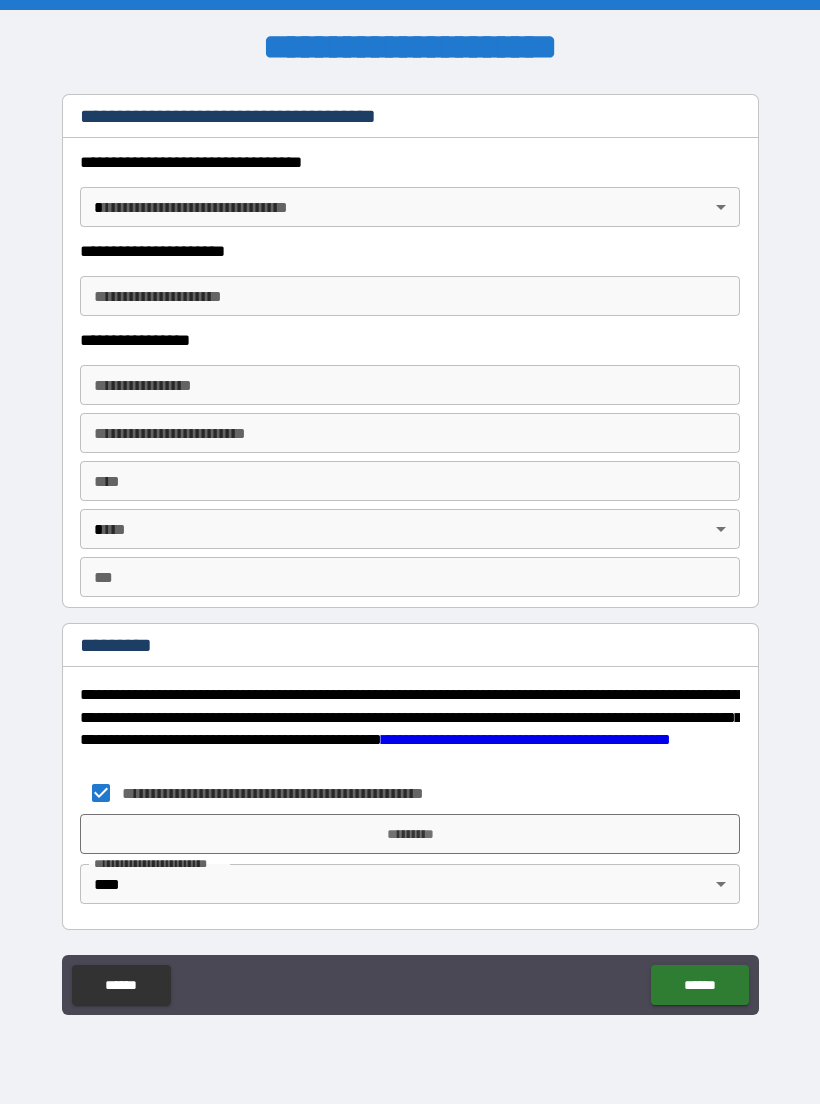 click on "*********" at bounding box center [410, 834] 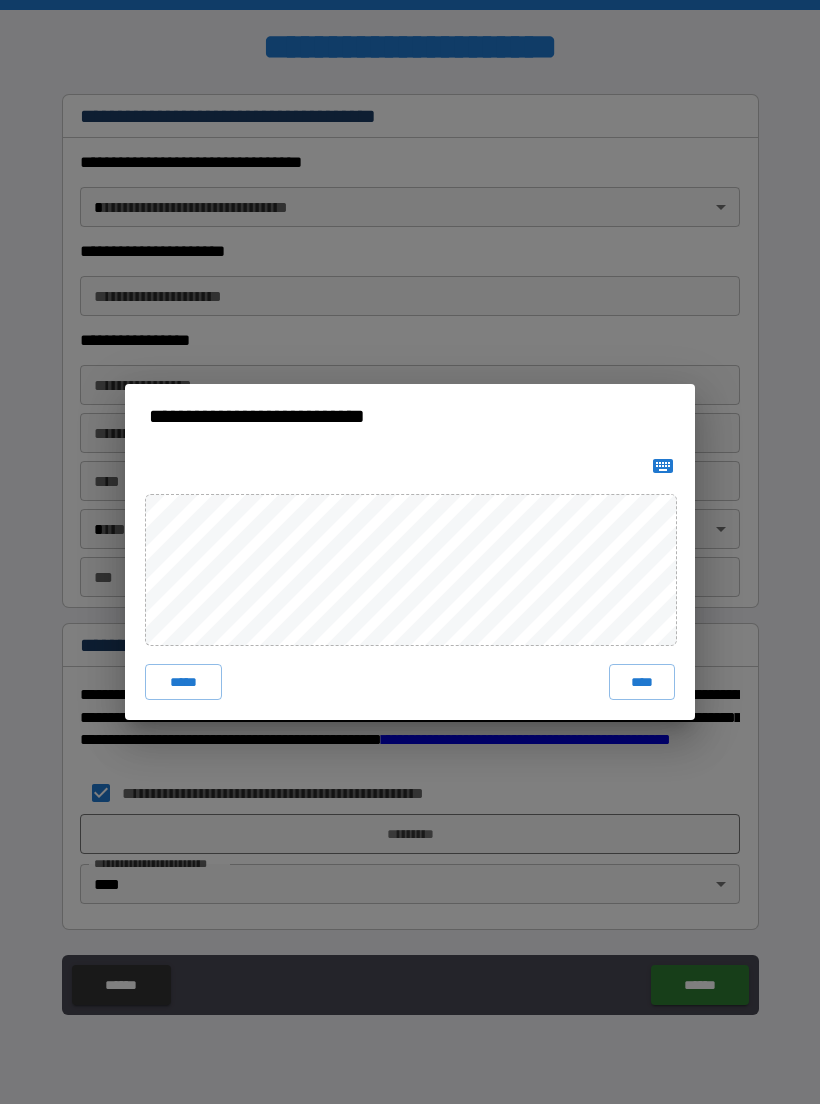 click on "****" at bounding box center (642, 682) 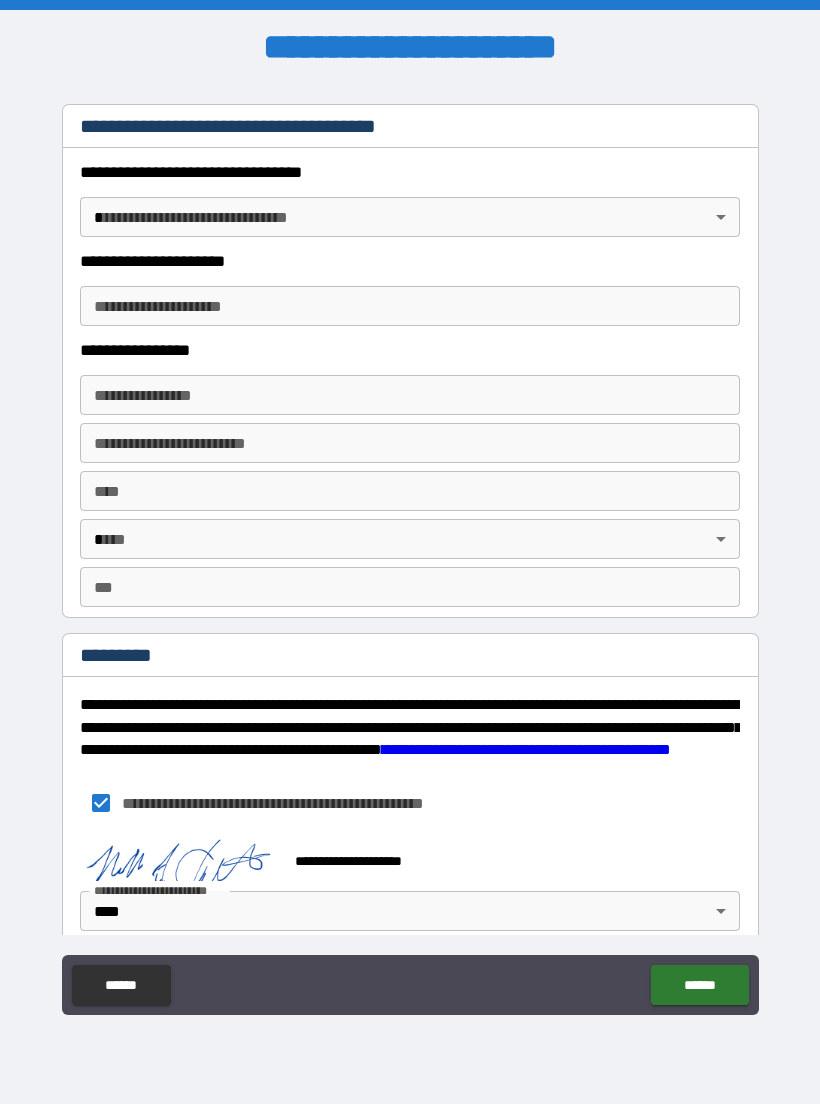 click on "******" at bounding box center [699, 985] 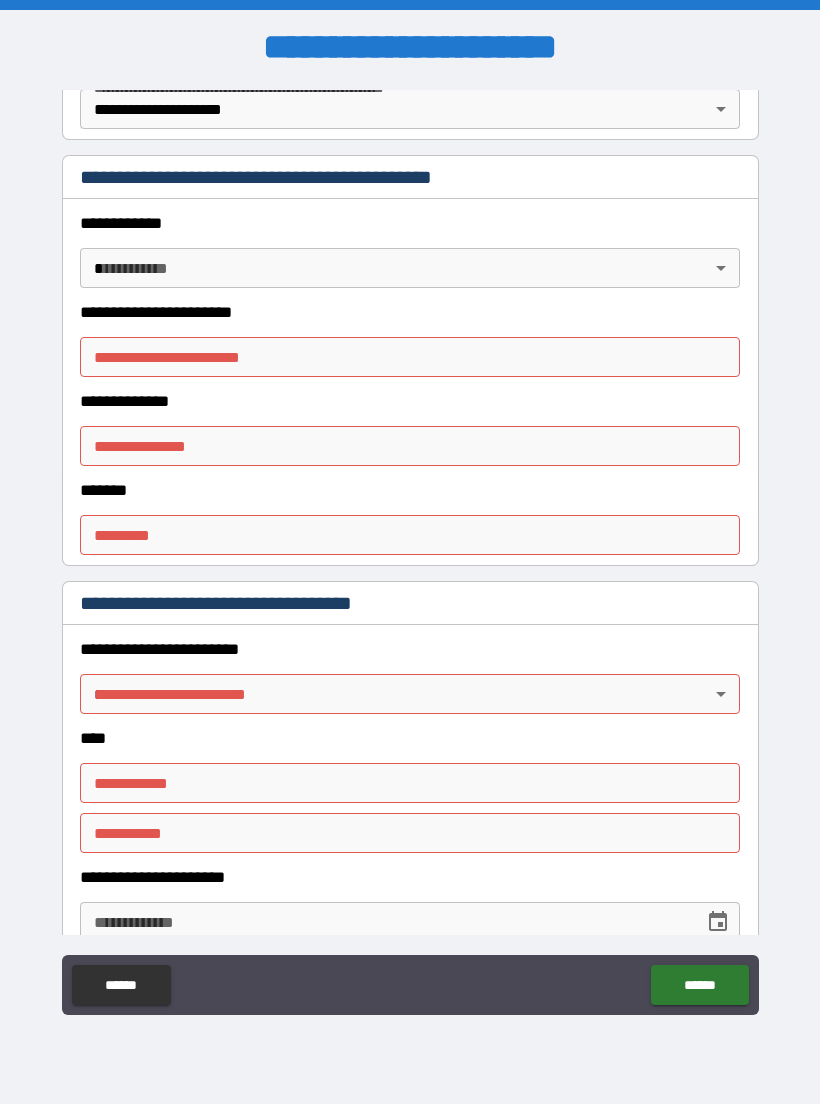 scroll, scrollTop: 425, scrollLeft: 0, axis: vertical 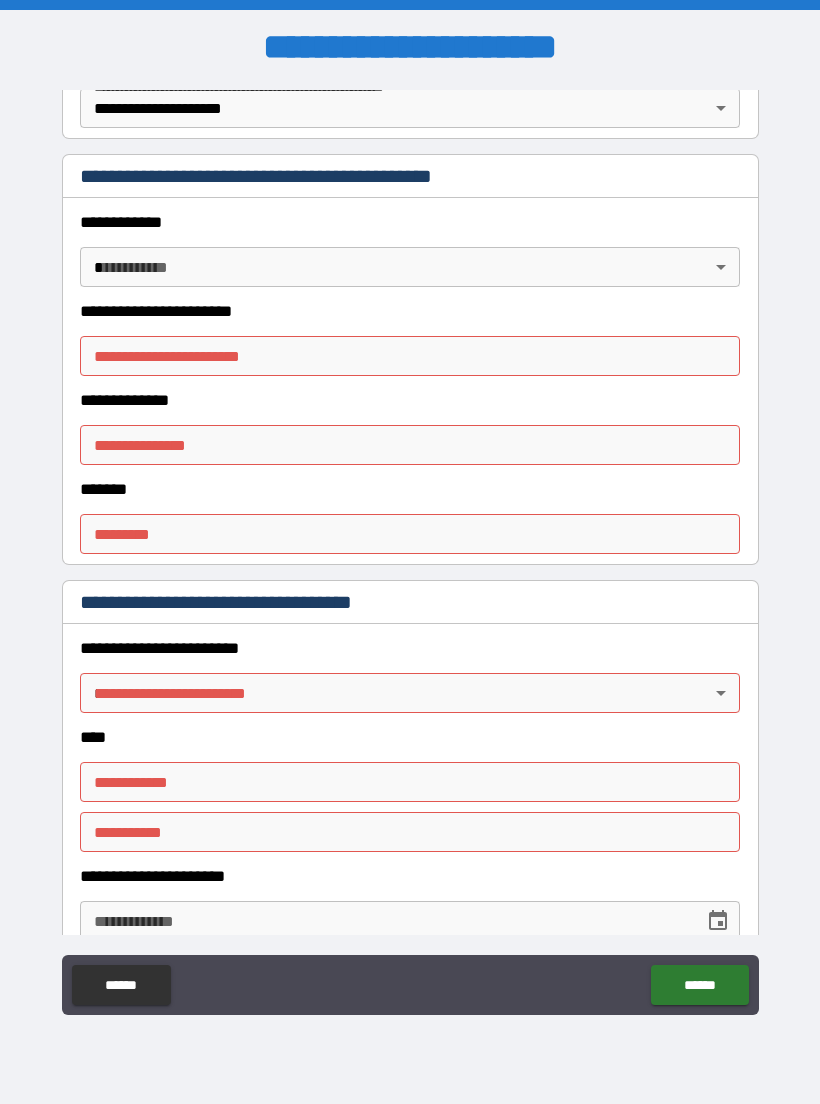 click on "**********" at bounding box center [410, 552] 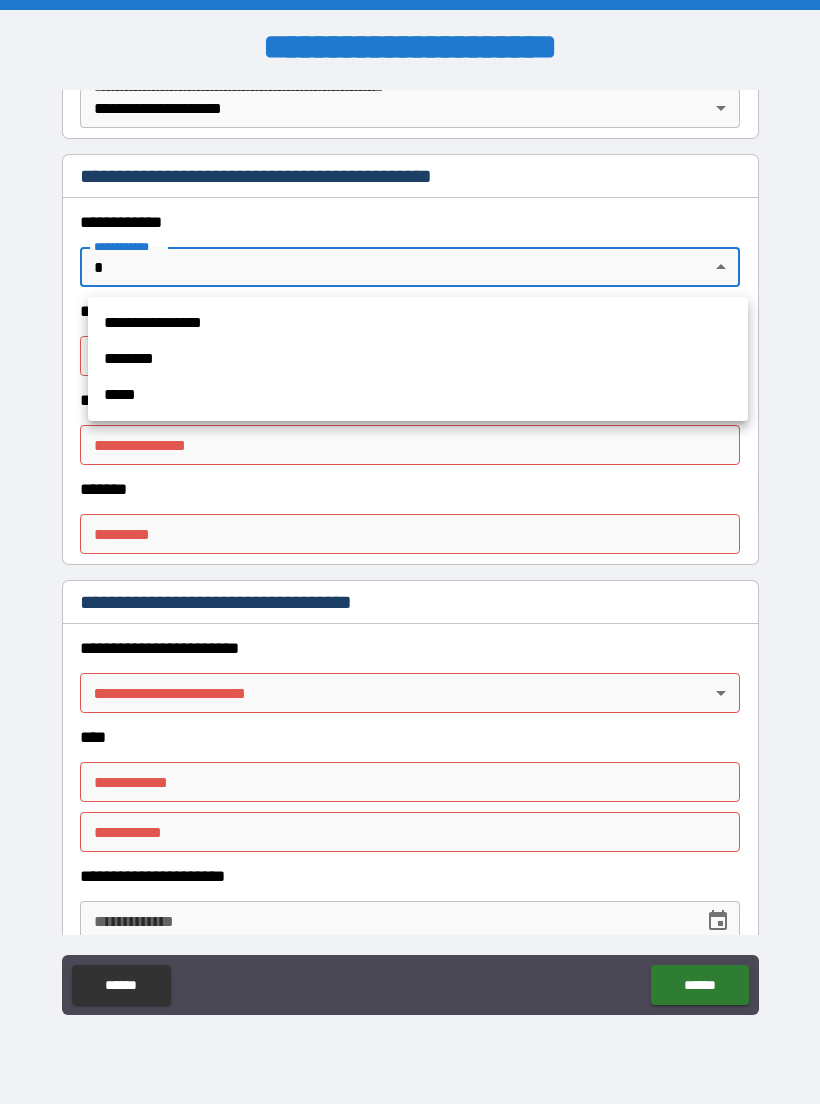 click on "*****" at bounding box center [418, 395] 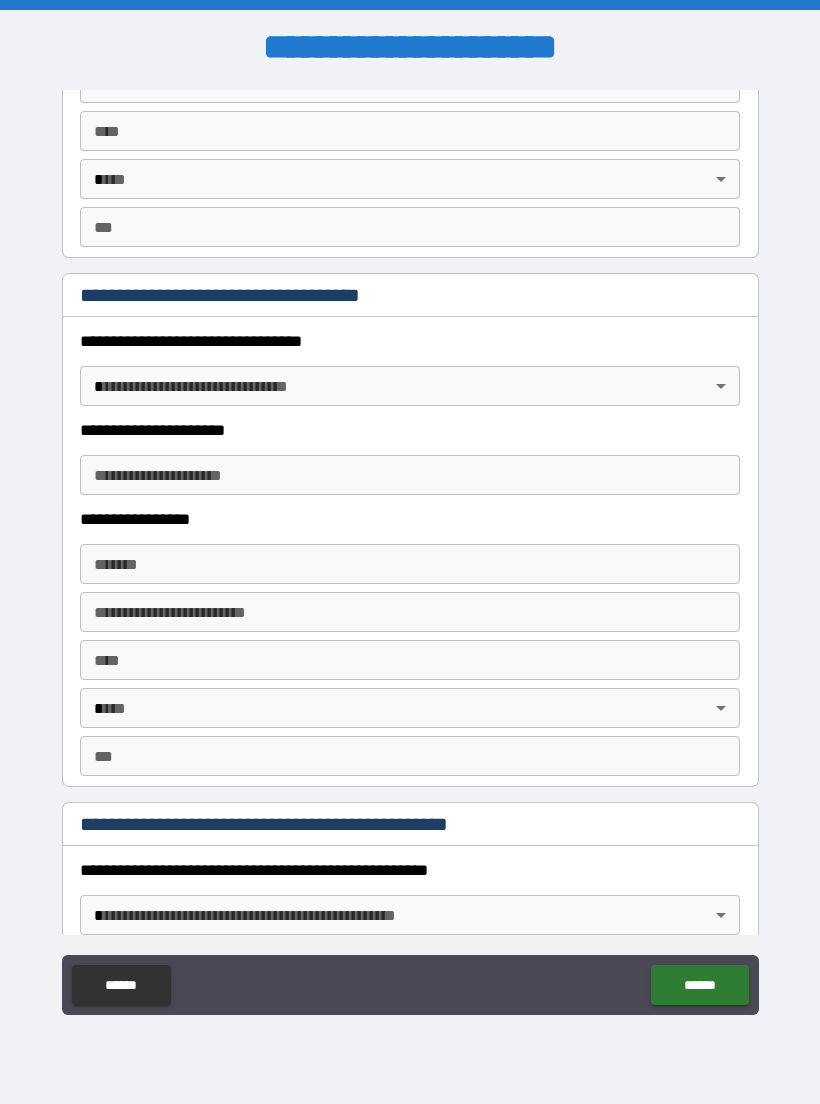 scroll, scrollTop: 1522, scrollLeft: 0, axis: vertical 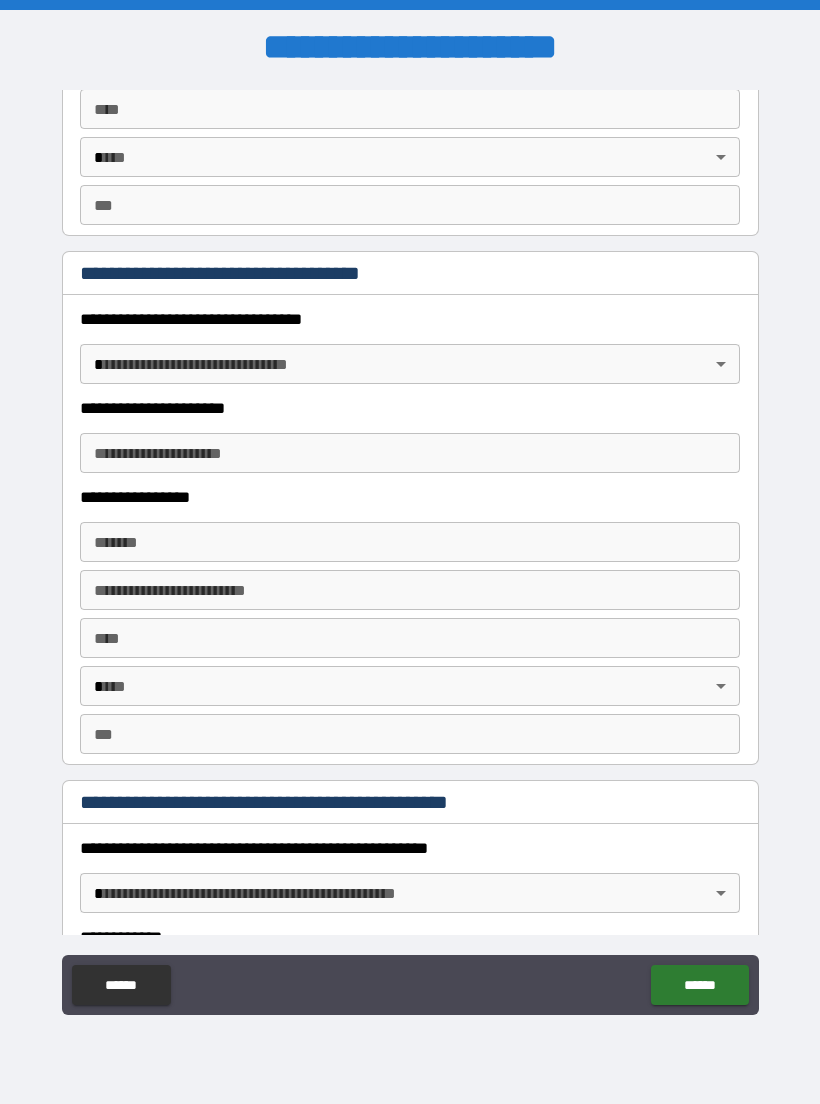 click on "**********" at bounding box center (410, 552) 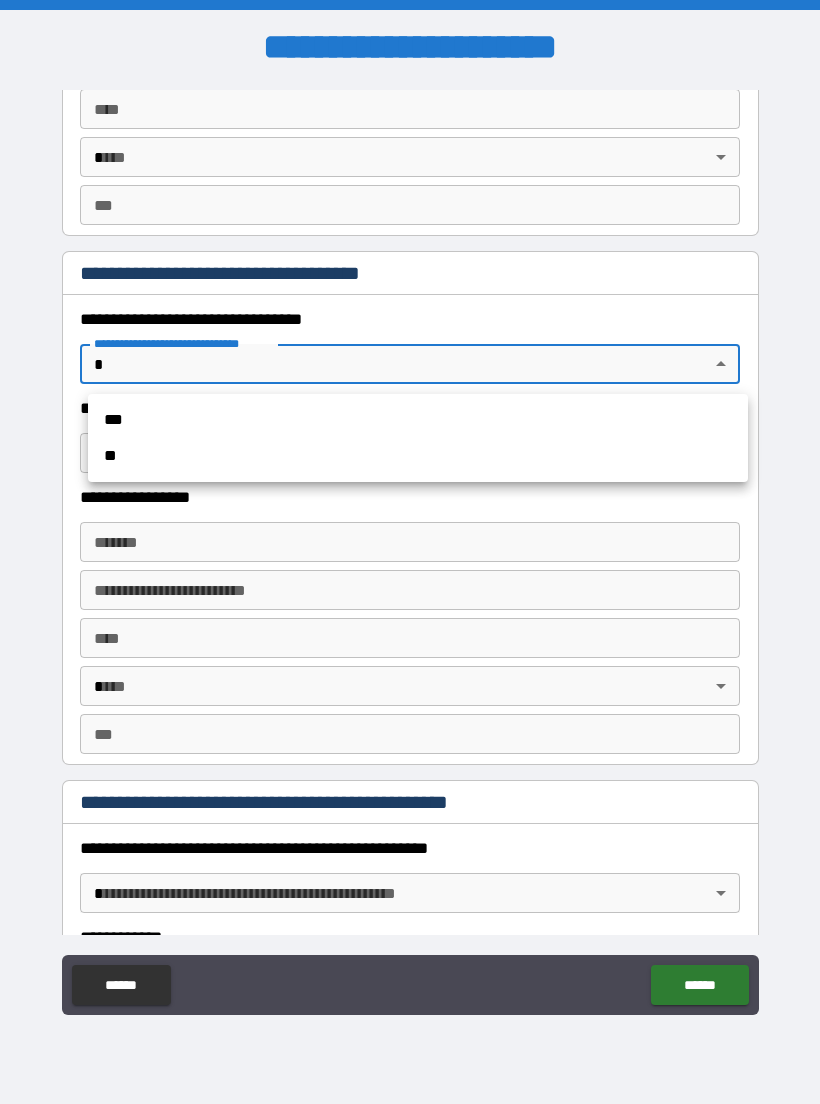 click on "**" at bounding box center (418, 456) 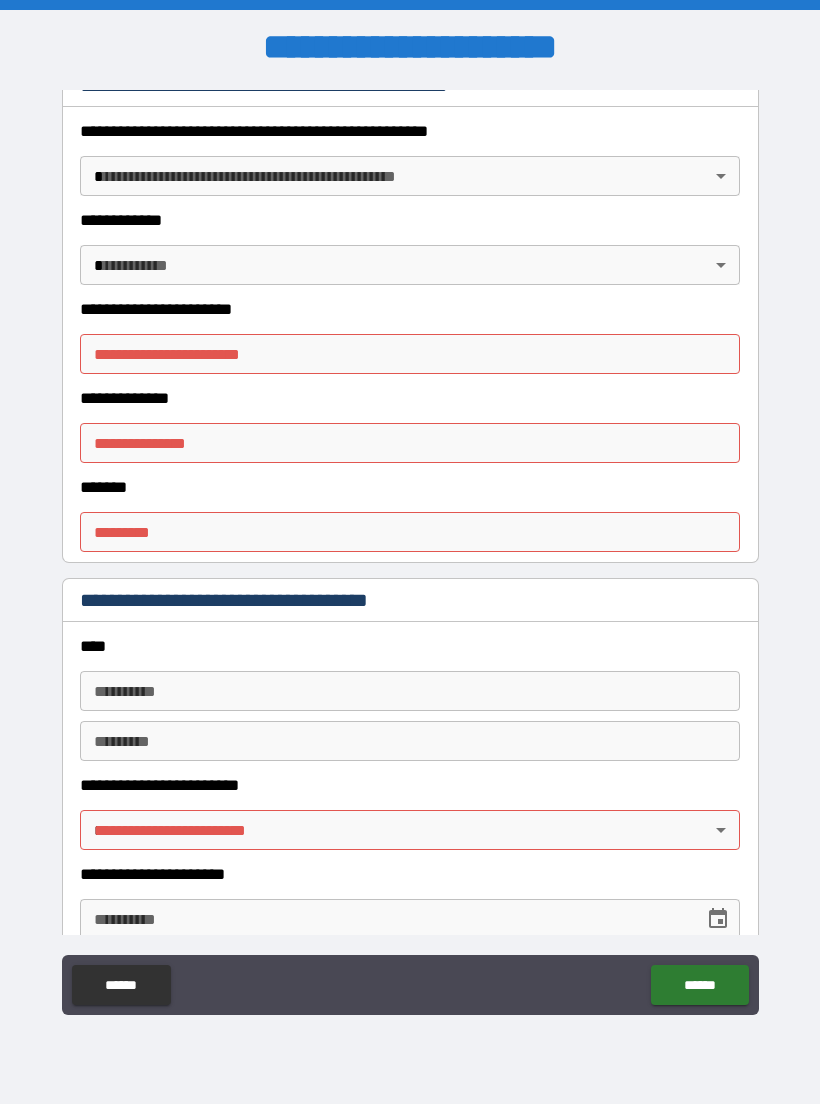 scroll, scrollTop: 2248, scrollLeft: 0, axis: vertical 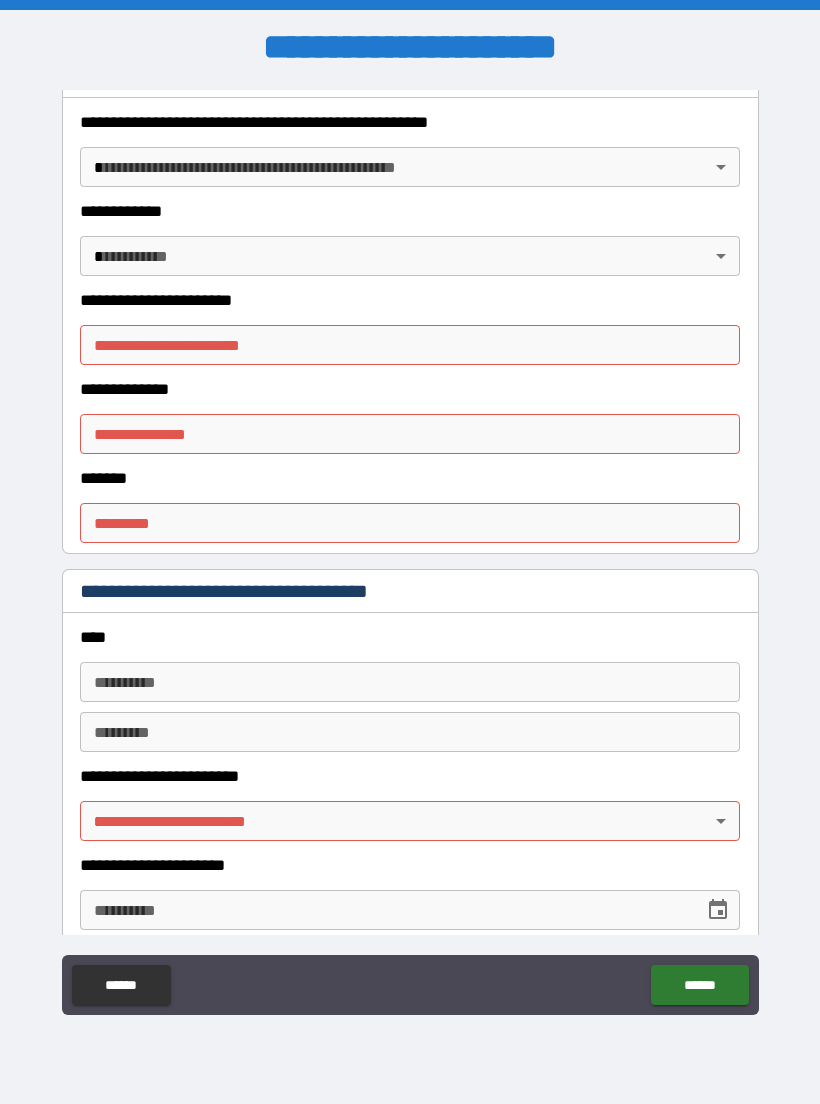 click on "**********" at bounding box center [410, 345] 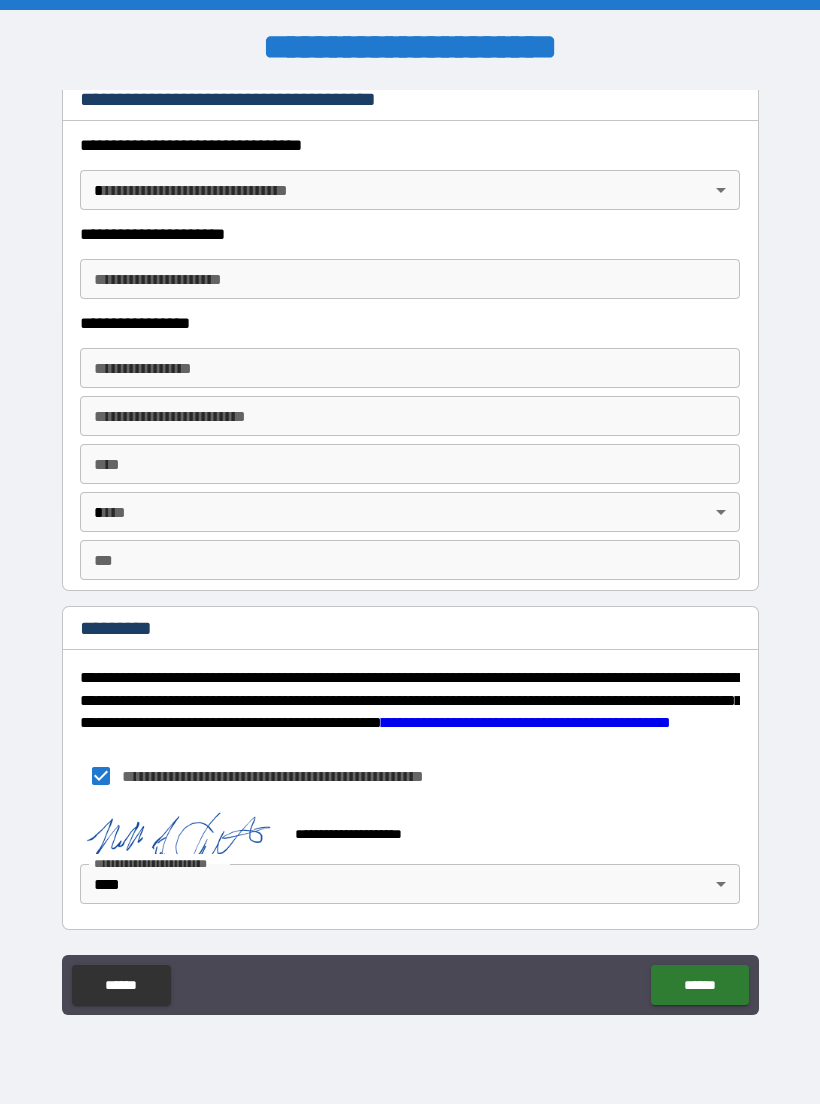 scroll, scrollTop: 3508, scrollLeft: 0, axis: vertical 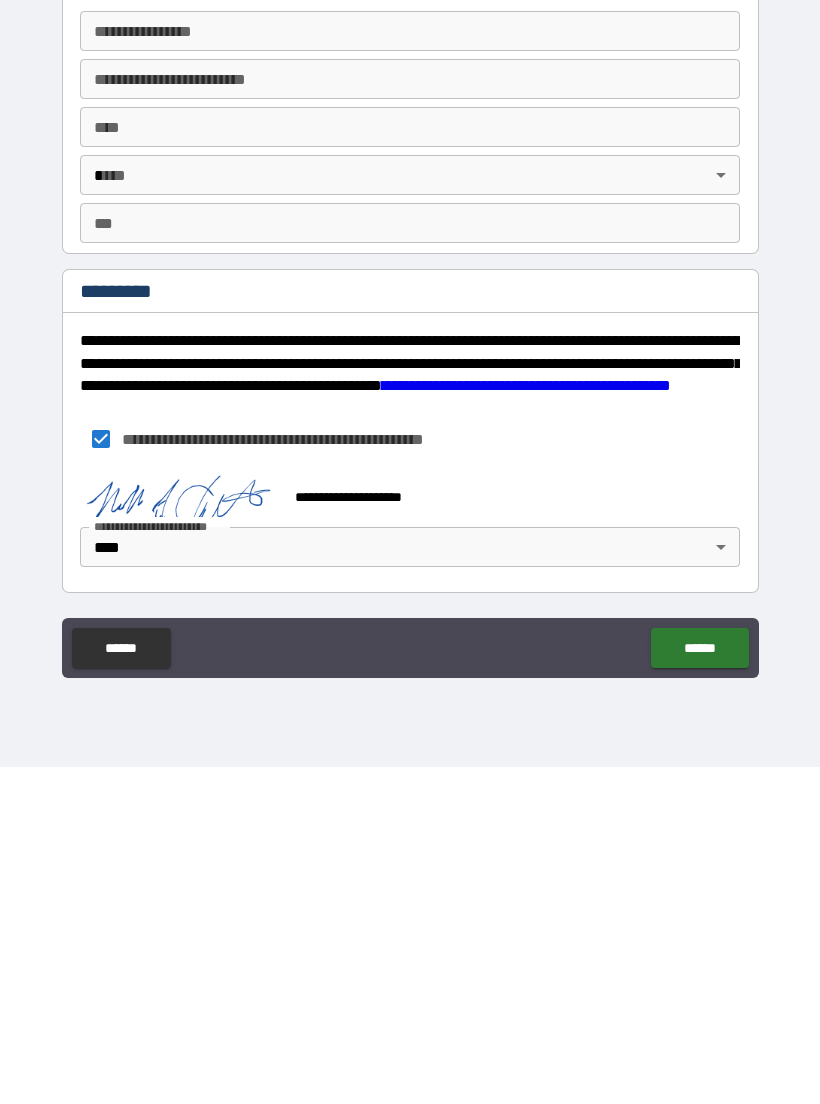 type on "****" 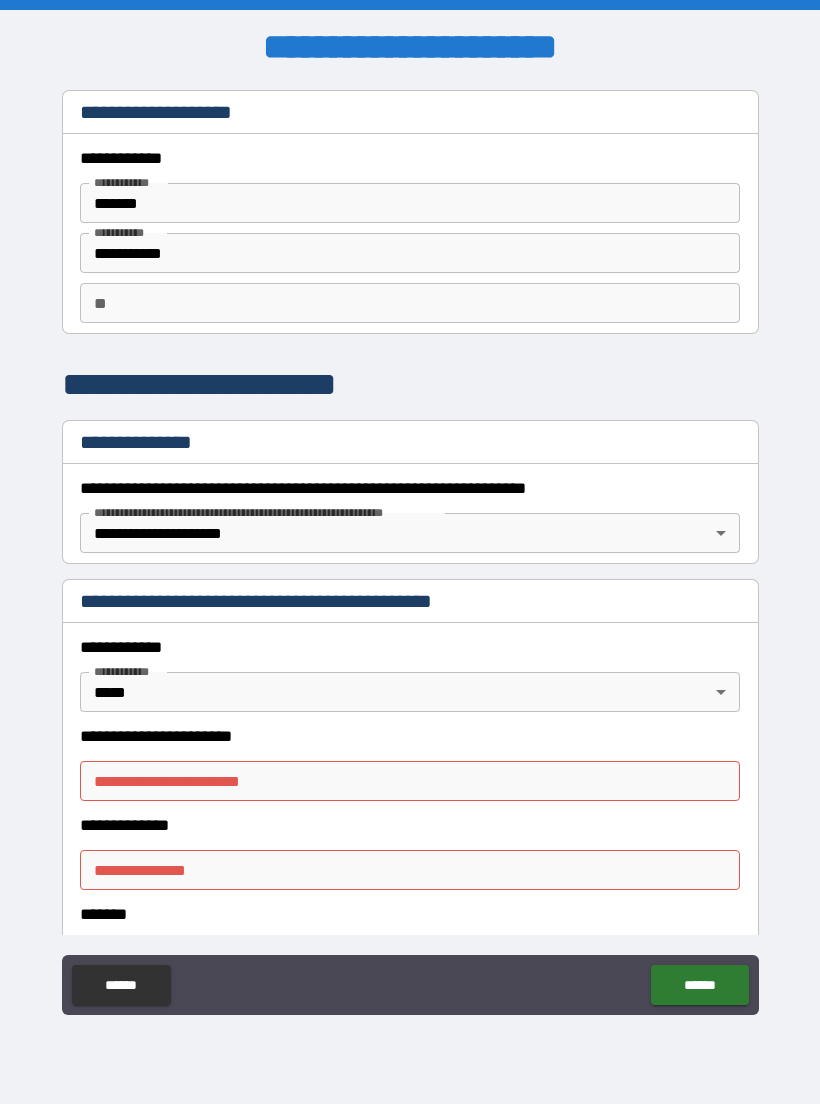 scroll, scrollTop: 0, scrollLeft: 0, axis: both 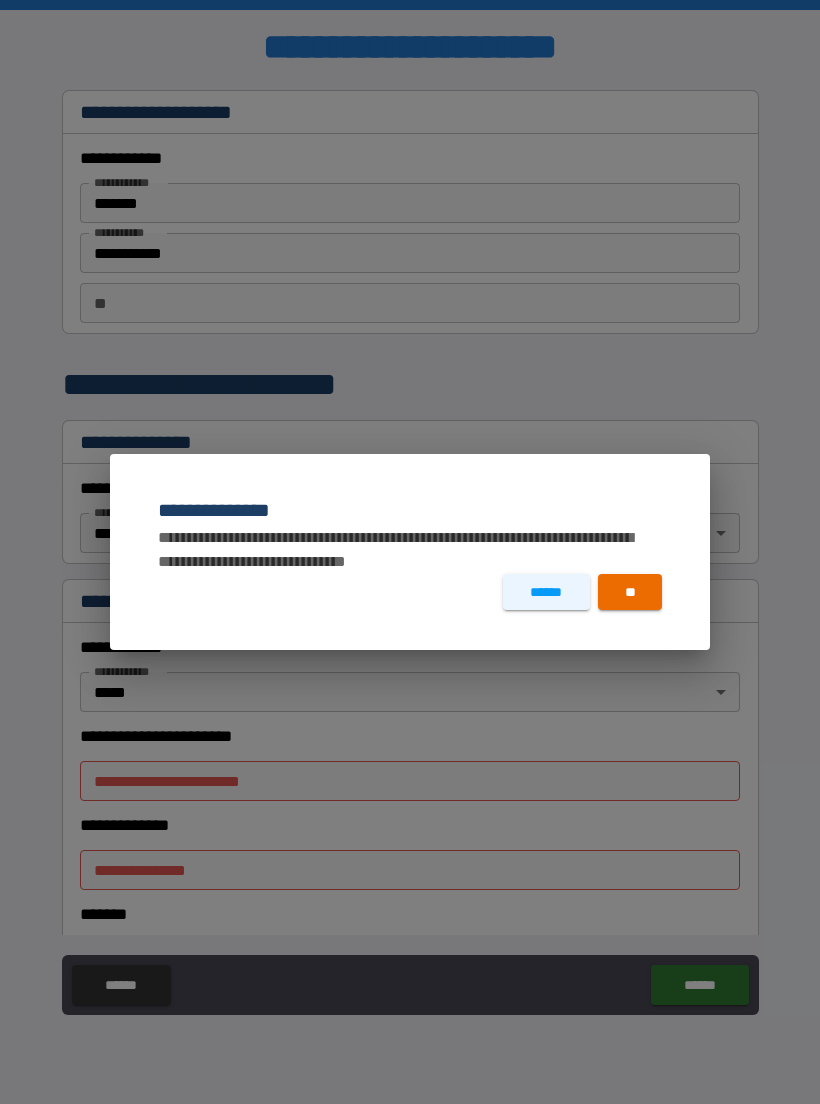 click on "**" at bounding box center [630, 592] 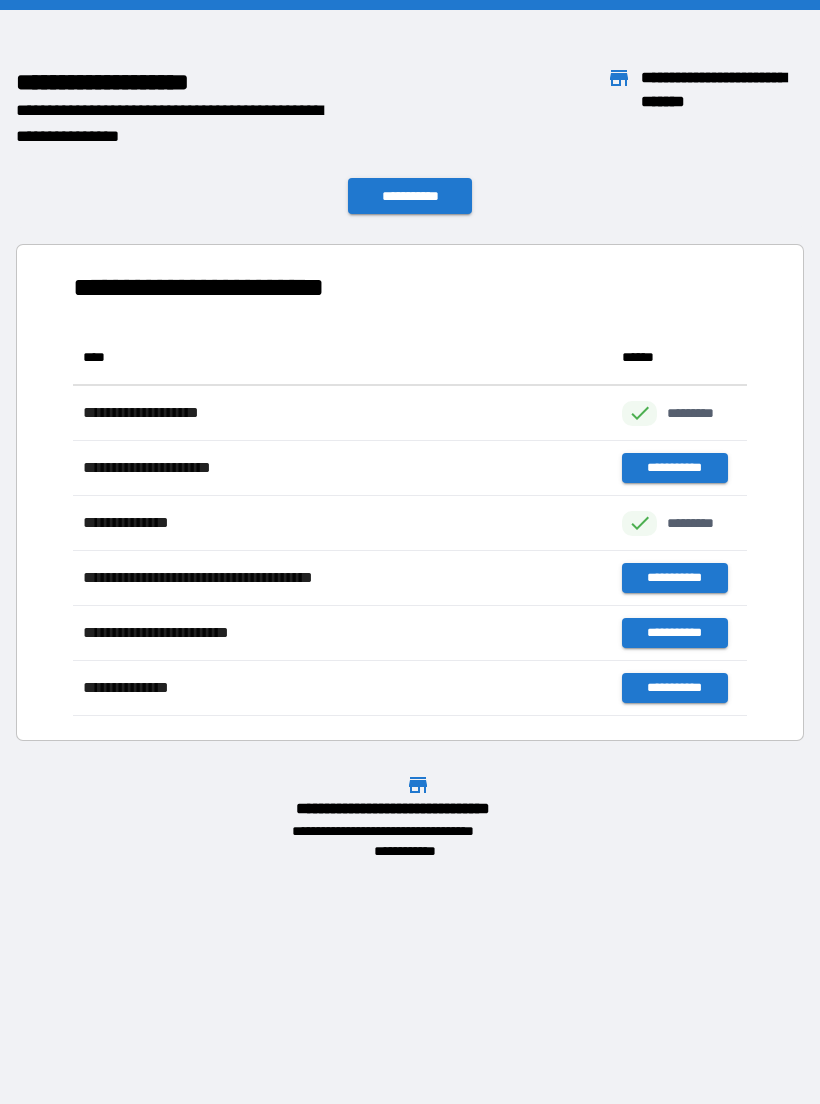 scroll, scrollTop: 1, scrollLeft: 1, axis: both 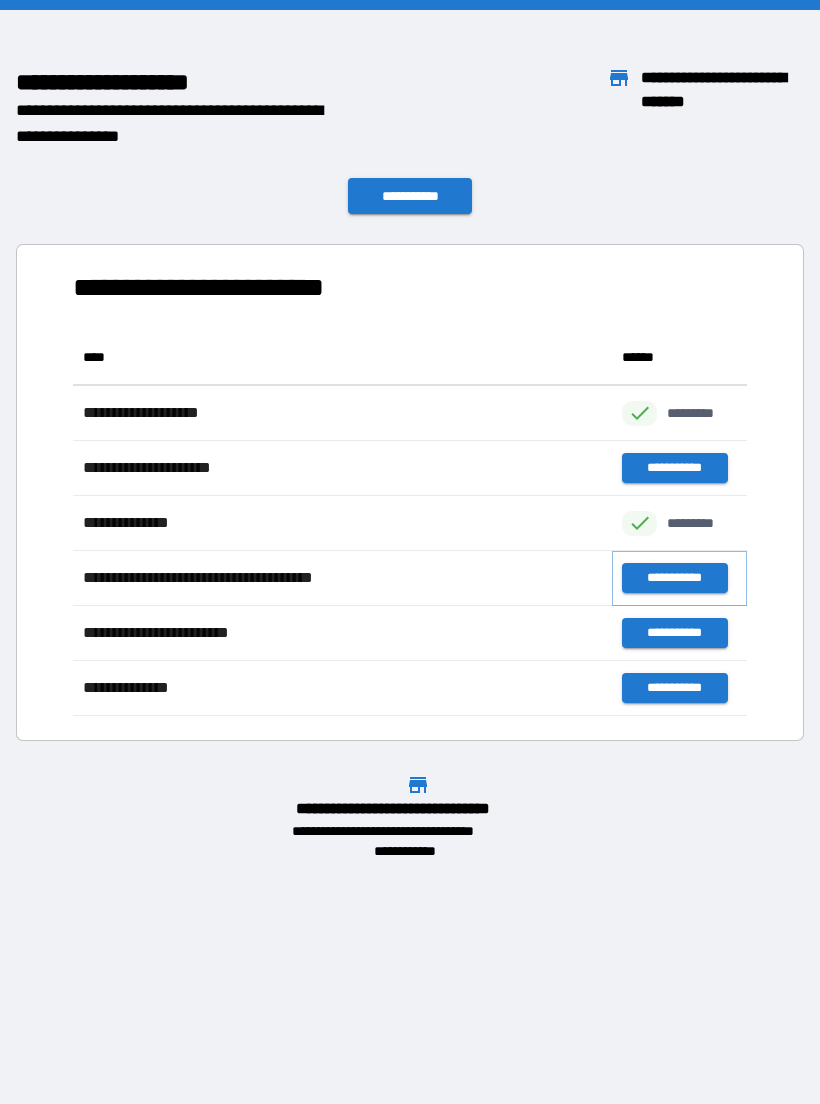 click on "**********" at bounding box center (674, 578) 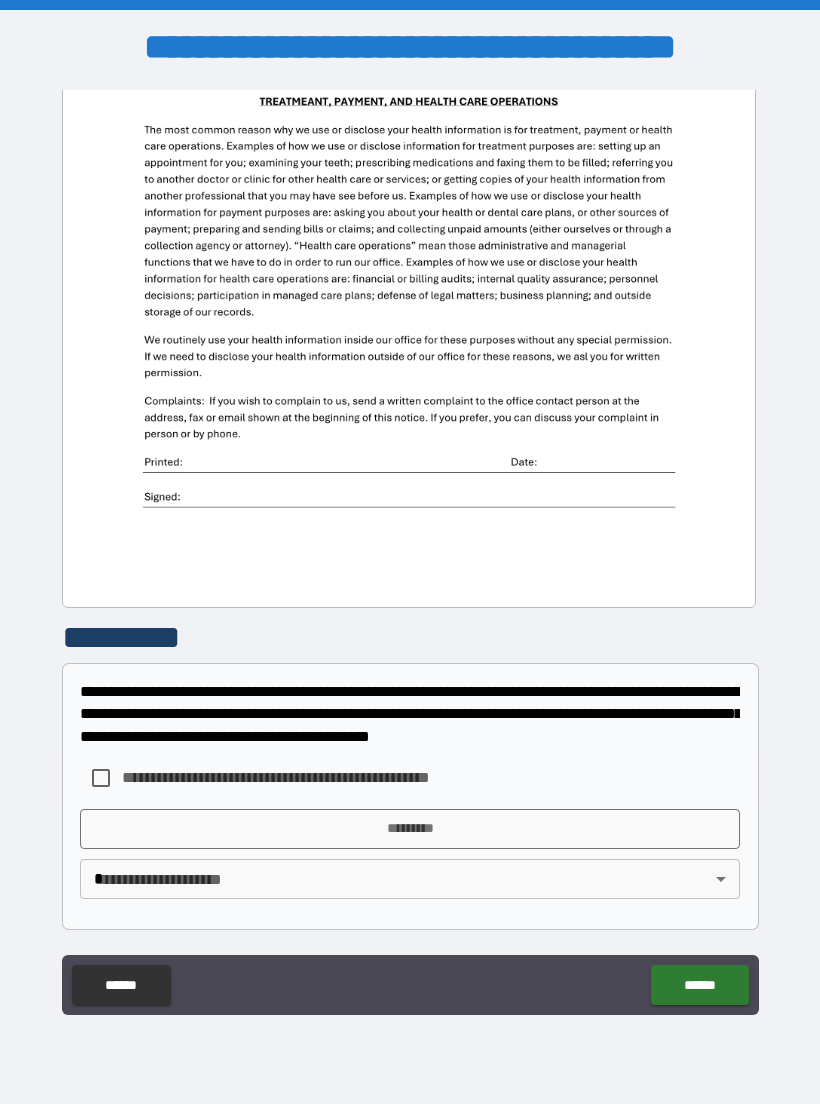 scroll, scrollTop: 410, scrollLeft: 0, axis: vertical 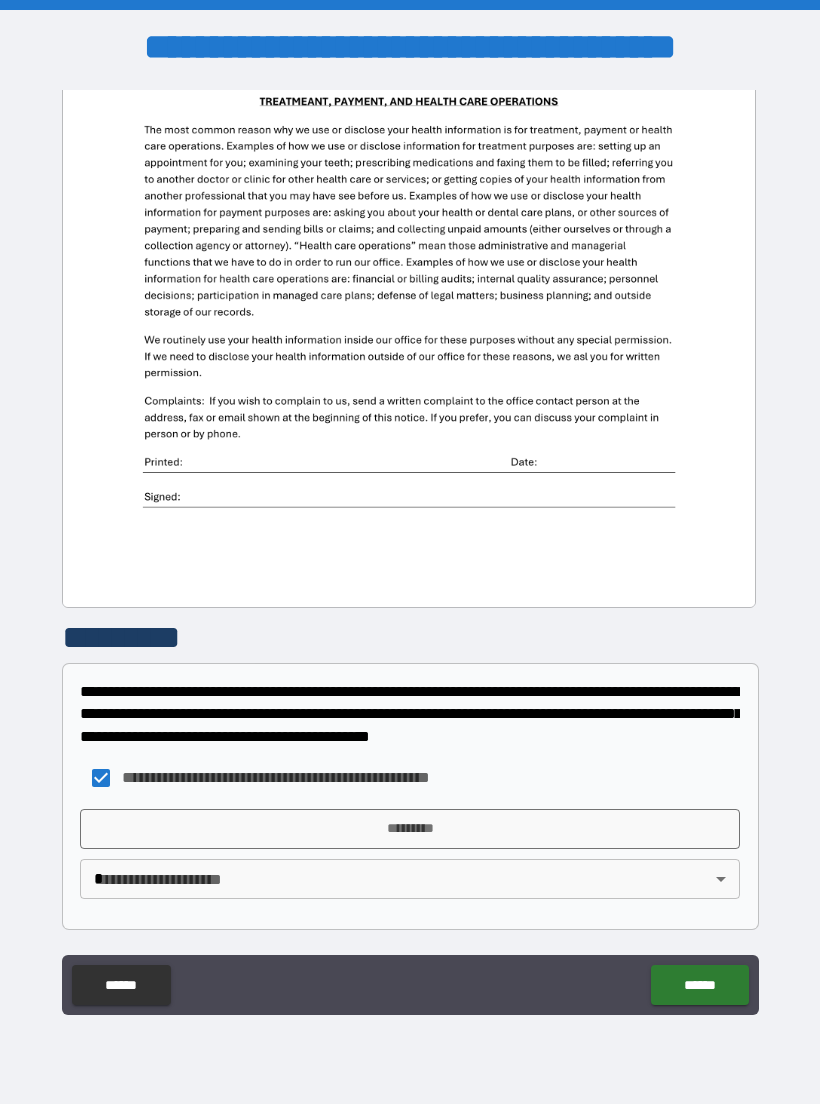 click on "*********" at bounding box center [410, 829] 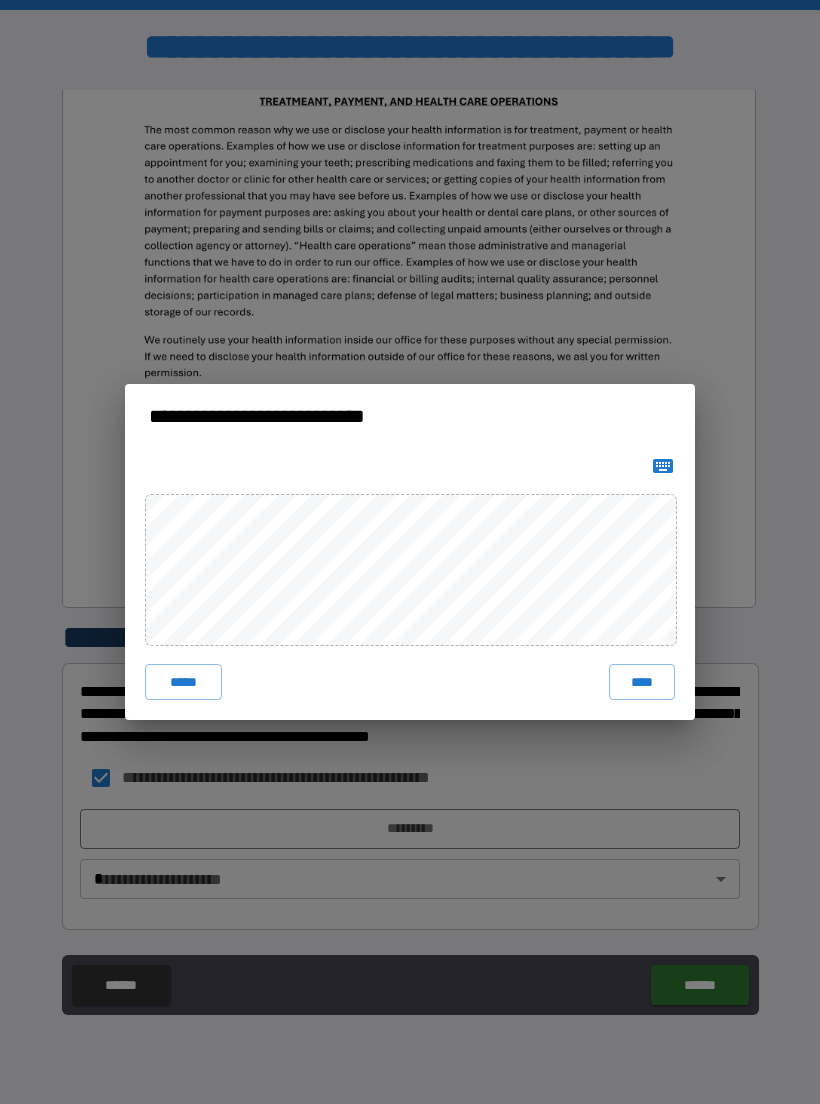 click on "****" at bounding box center [642, 682] 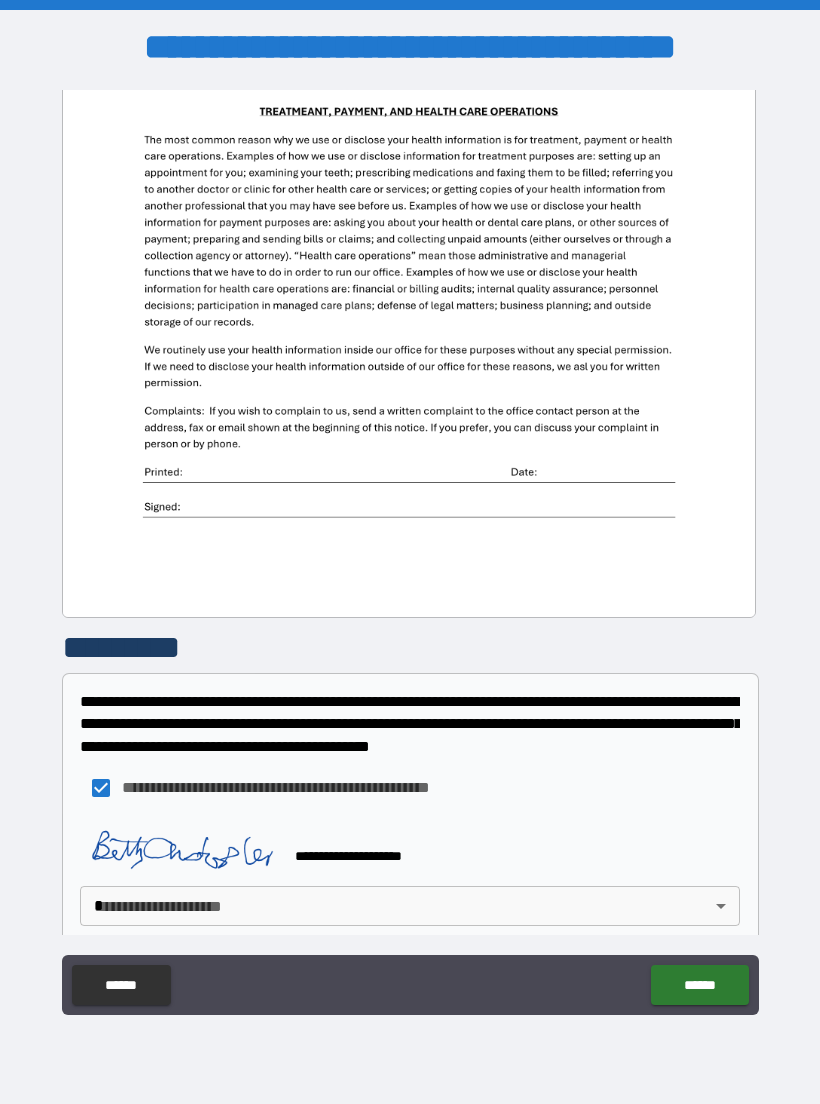 click on "******" at bounding box center [699, 985] 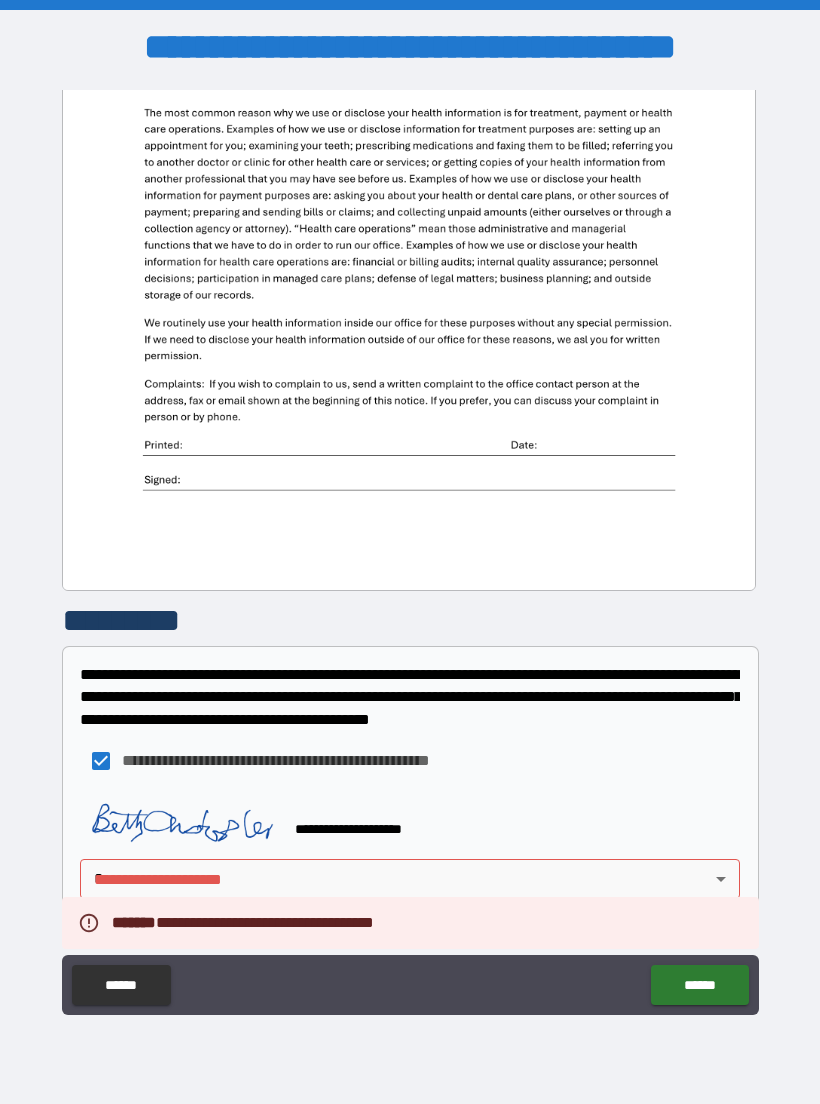 scroll, scrollTop: 427, scrollLeft: 0, axis: vertical 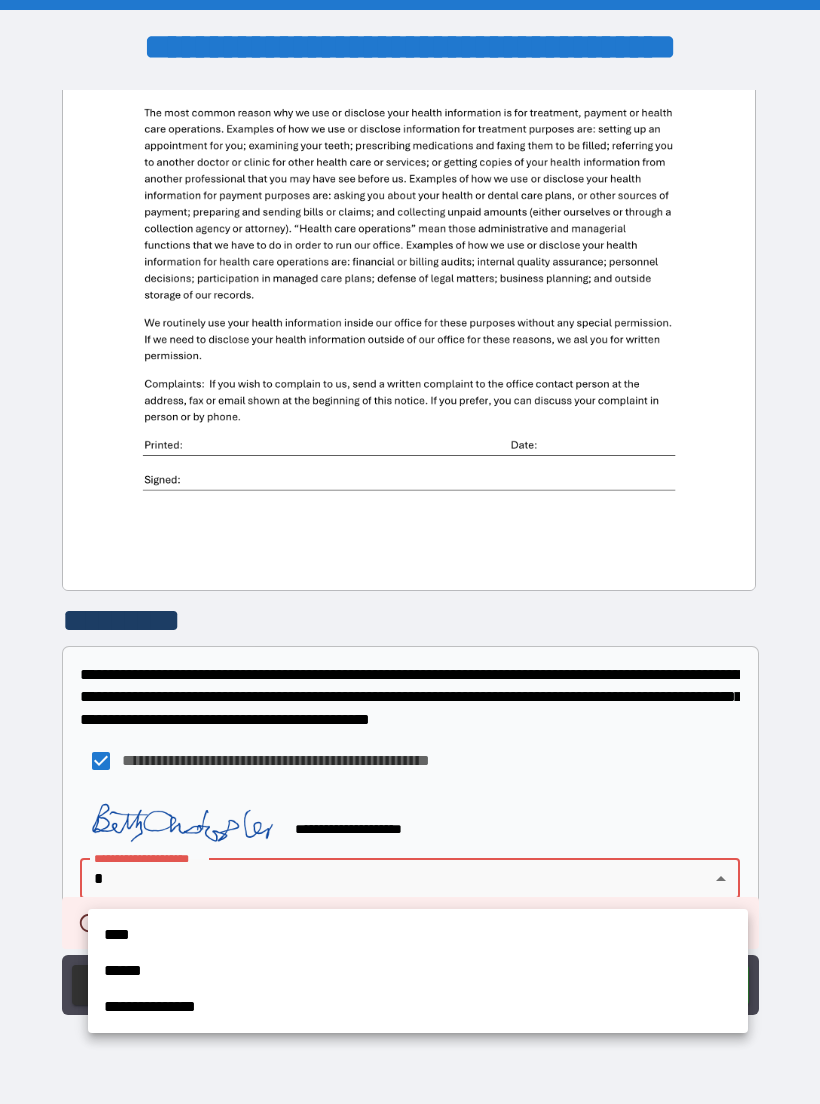 click on "****" at bounding box center (418, 935) 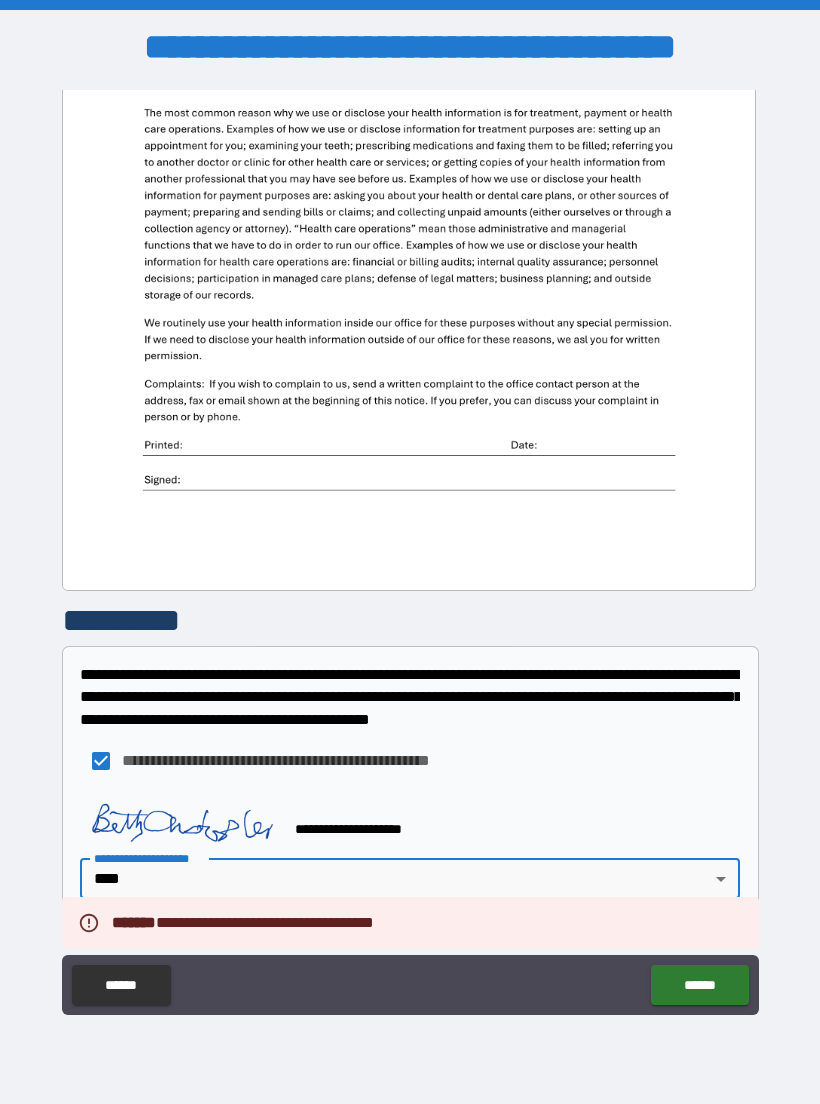 click on "******" at bounding box center (699, 985) 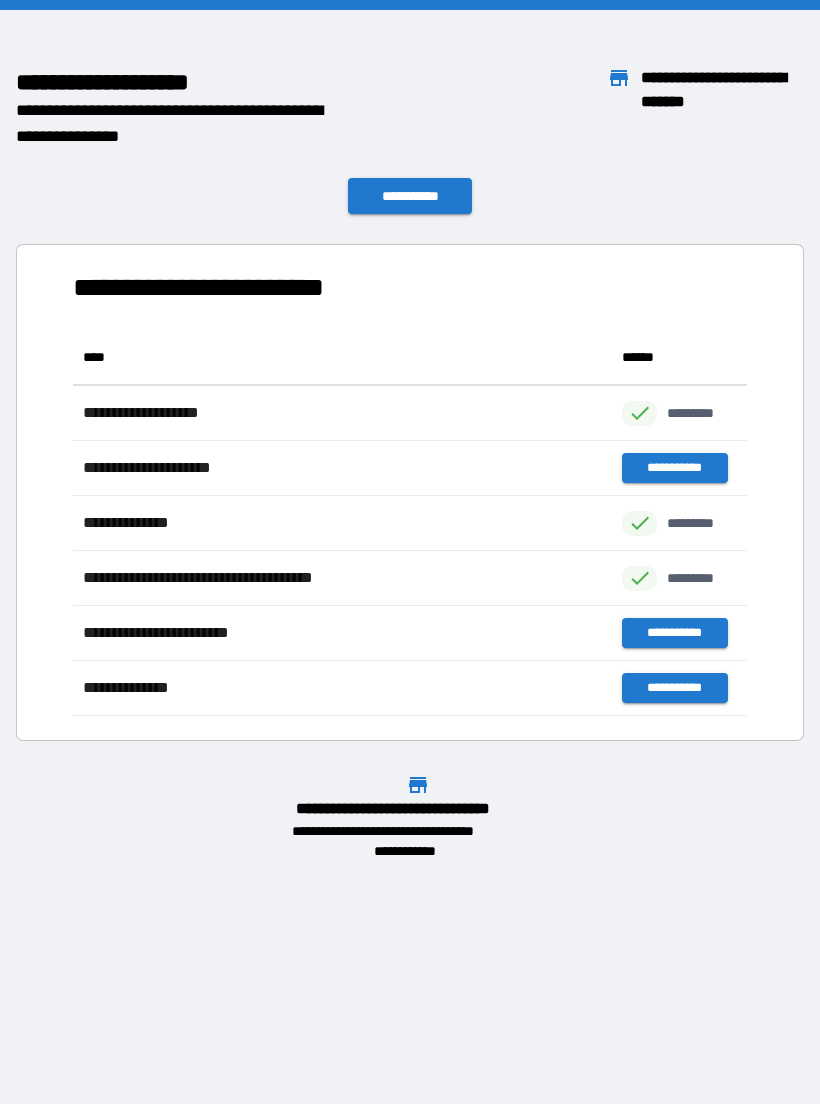 scroll, scrollTop: 1, scrollLeft: 1, axis: both 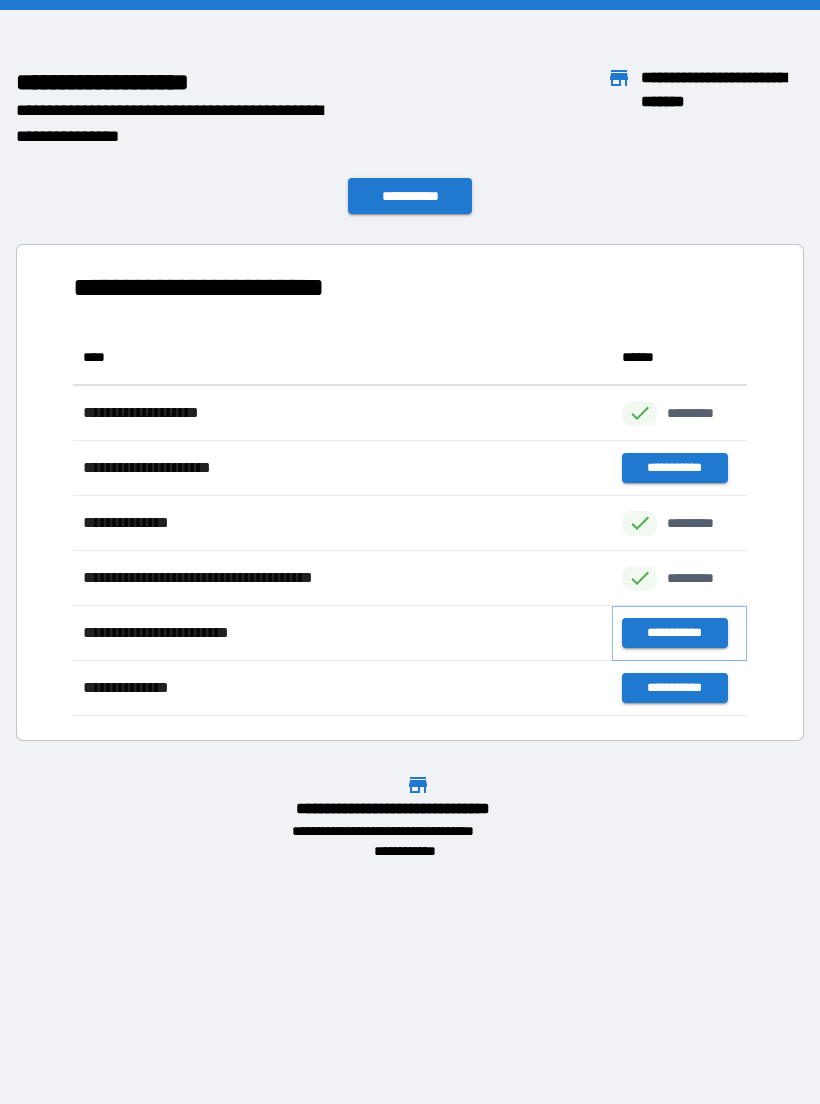 click on "**********" at bounding box center [674, 633] 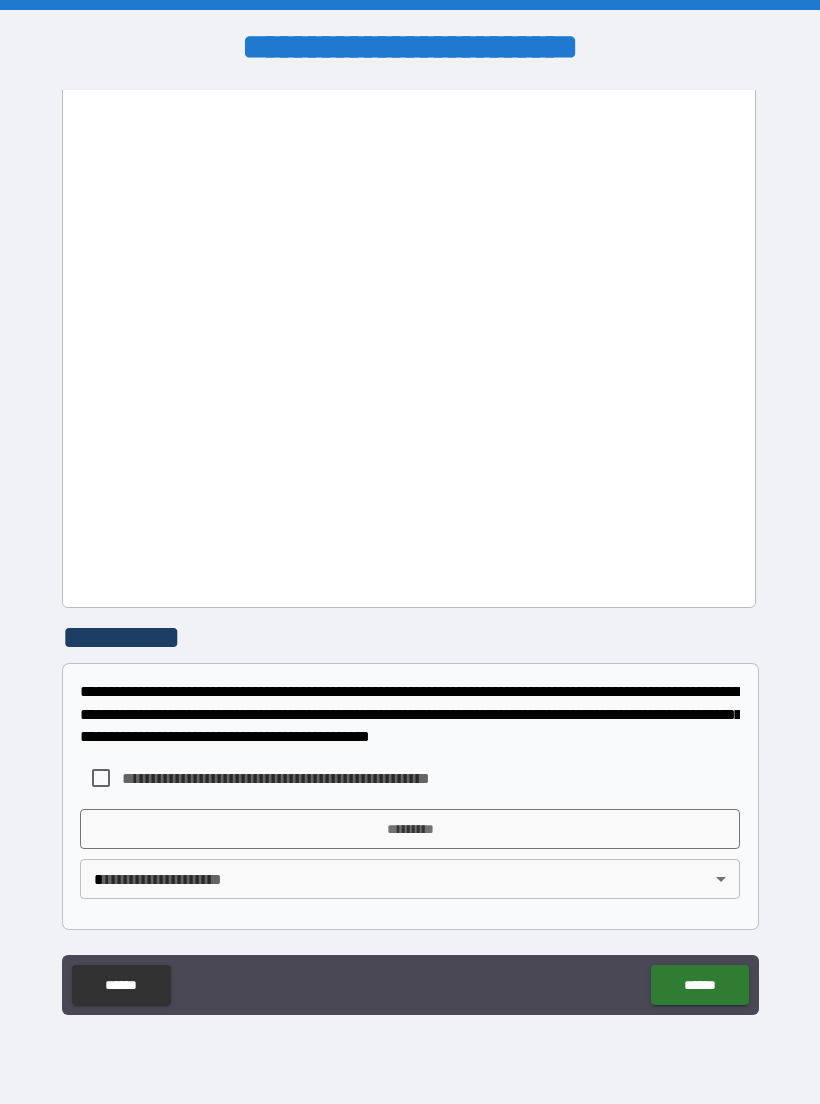 scroll, scrollTop: 1342, scrollLeft: 0, axis: vertical 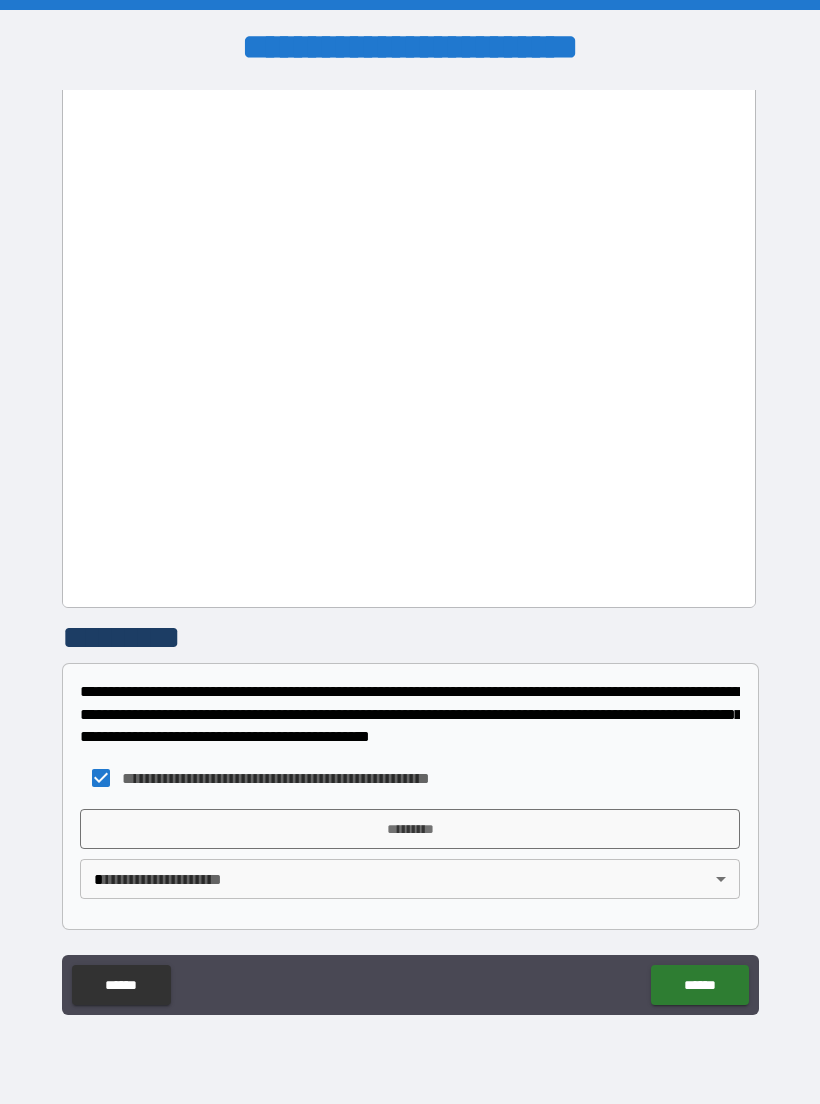 click on "*********" at bounding box center [410, 829] 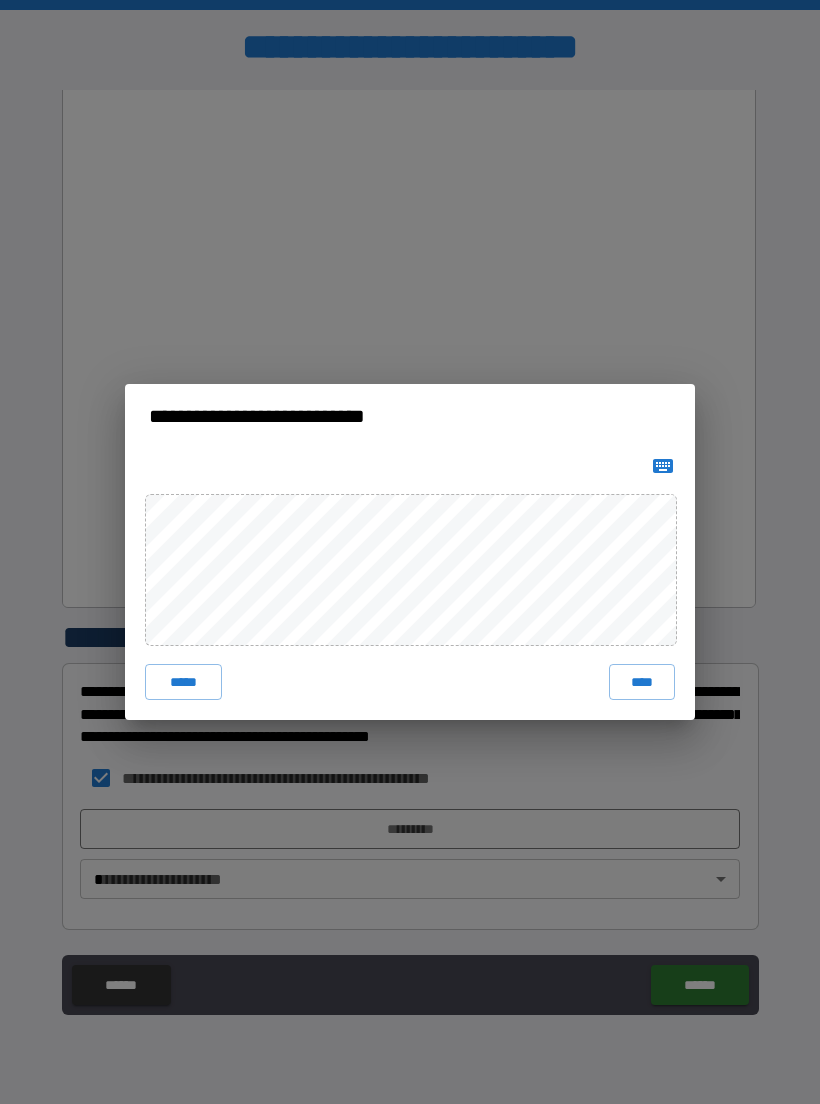 click on "****" at bounding box center (642, 682) 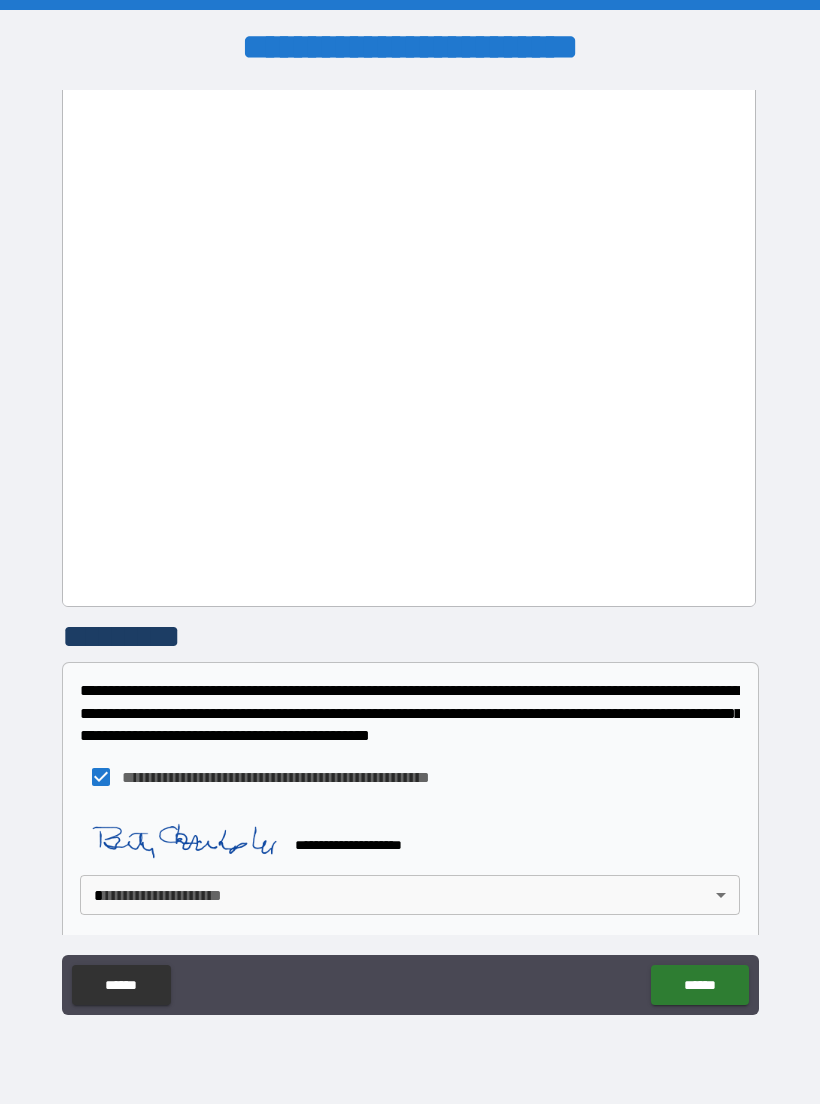 scroll, scrollTop: 1332, scrollLeft: 0, axis: vertical 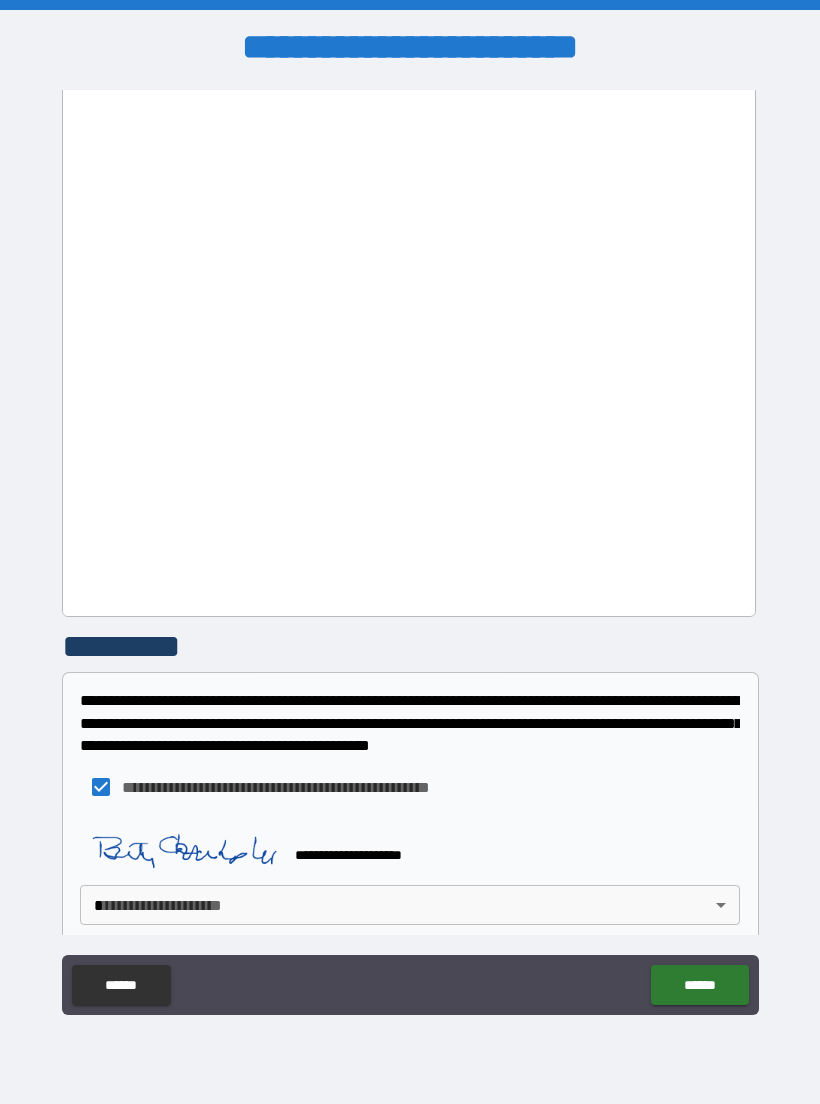 click on "******" at bounding box center [699, 985] 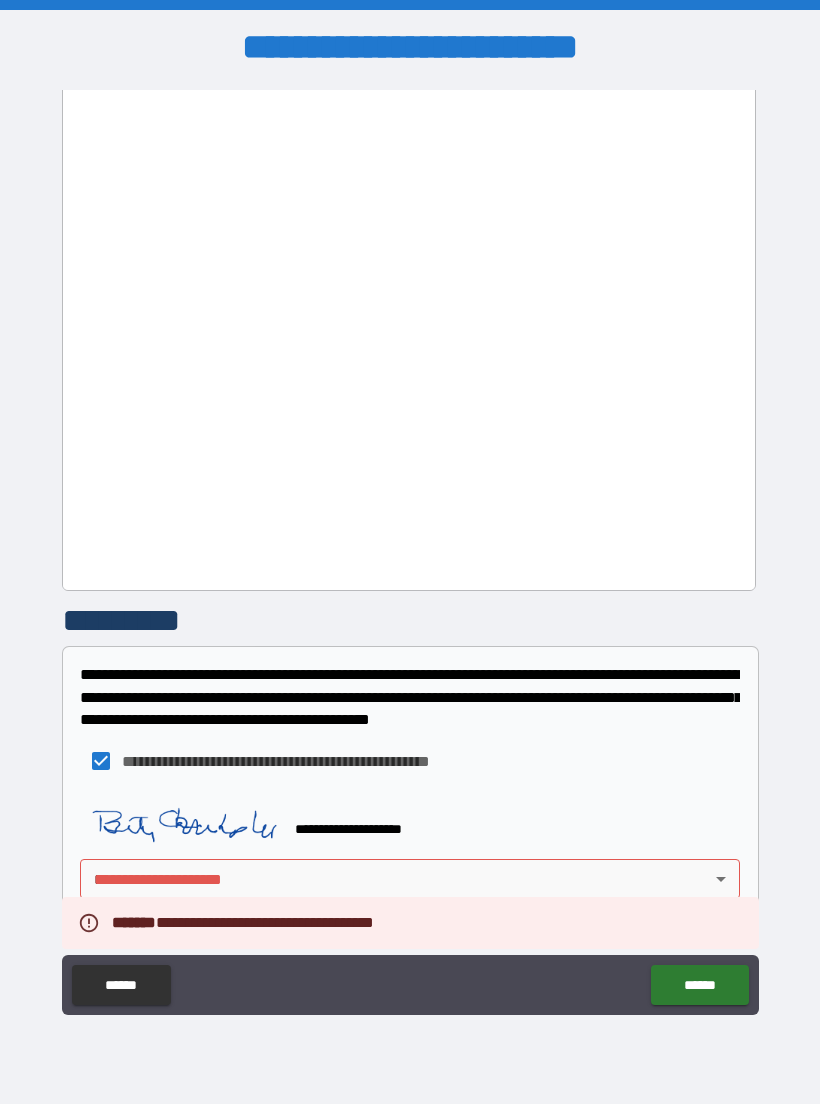 scroll, scrollTop: 1359, scrollLeft: 0, axis: vertical 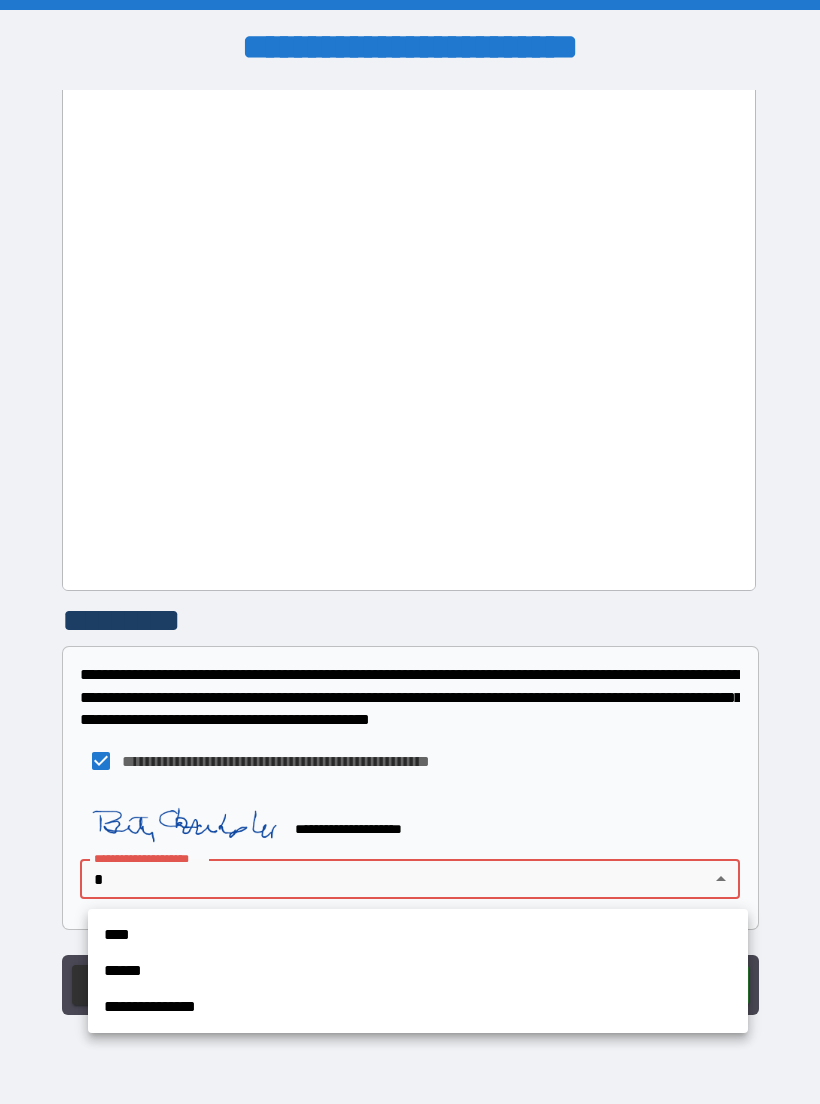 click on "****" at bounding box center [418, 935] 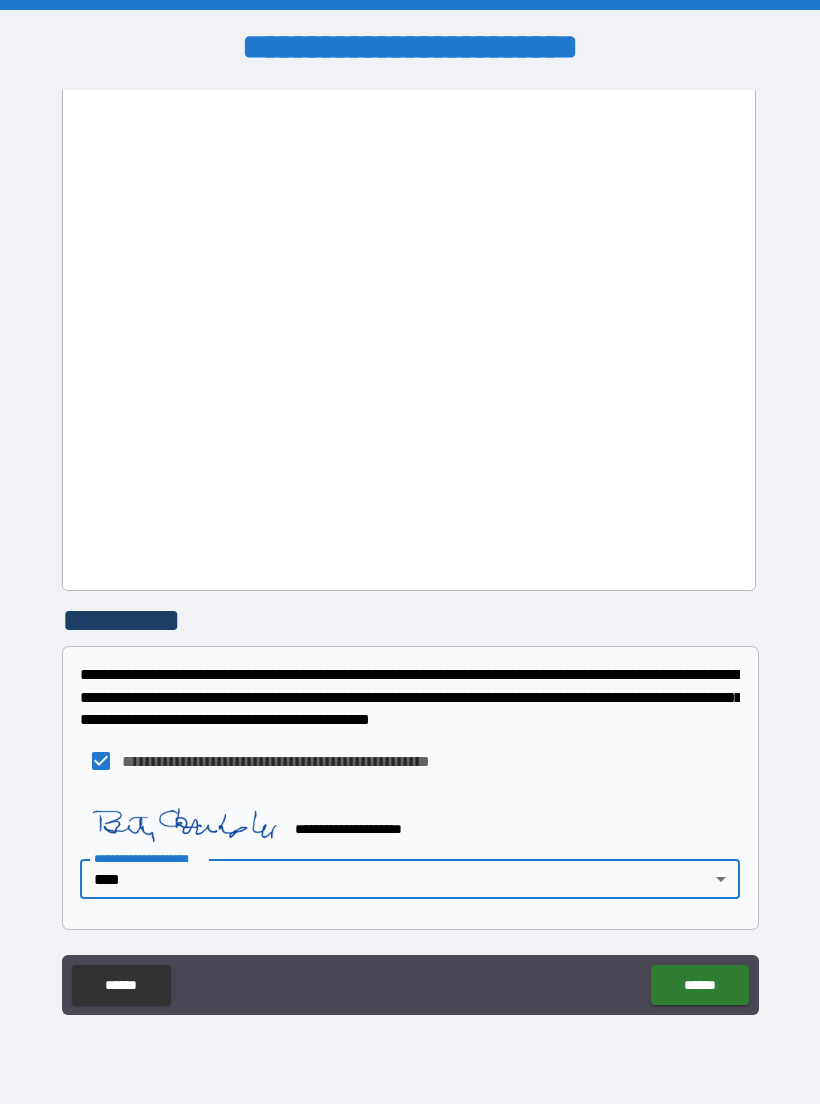 click on "******" at bounding box center [699, 985] 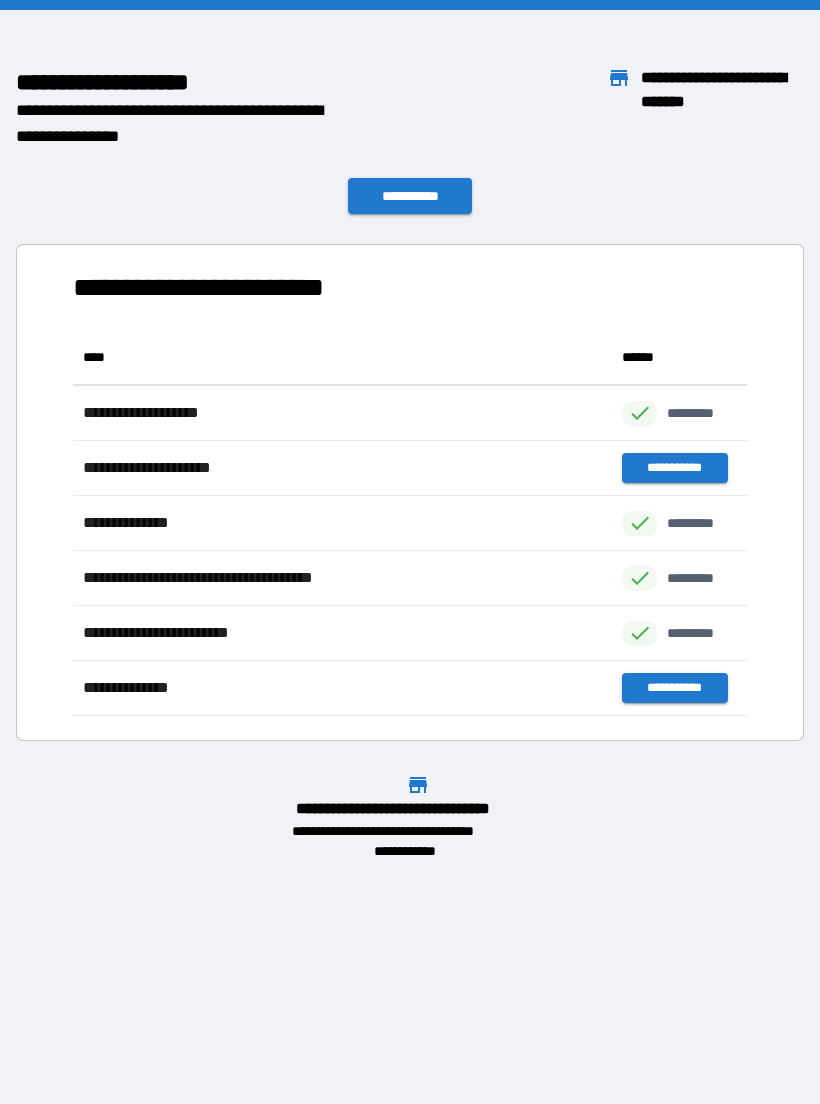 scroll, scrollTop: 386, scrollLeft: 674, axis: both 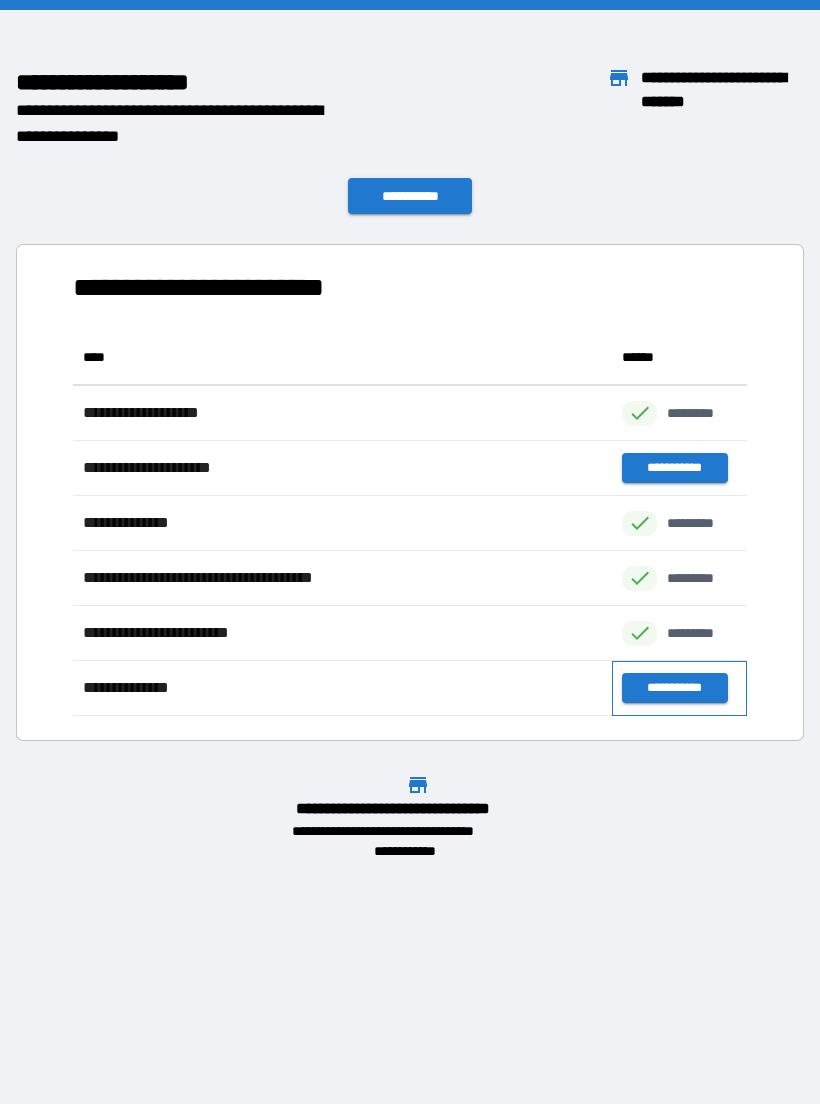 click on "**********" at bounding box center [679, 688] 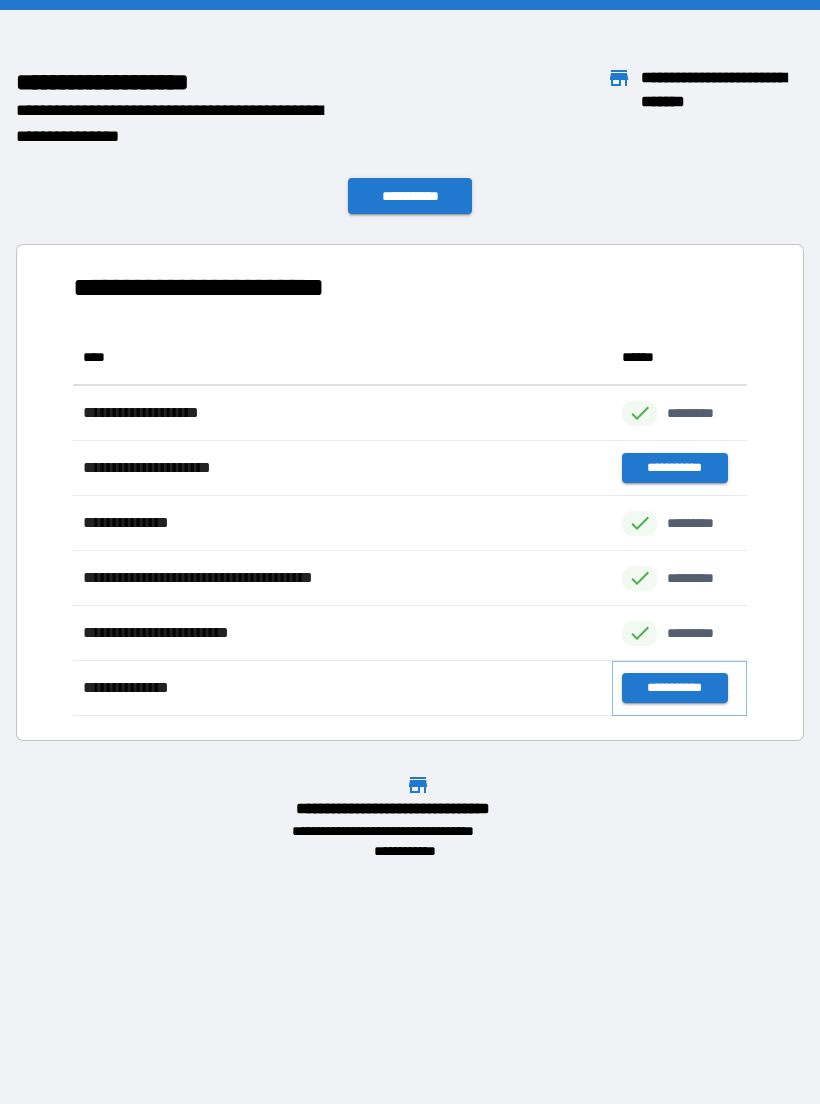 click on "**********" at bounding box center [674, 688] 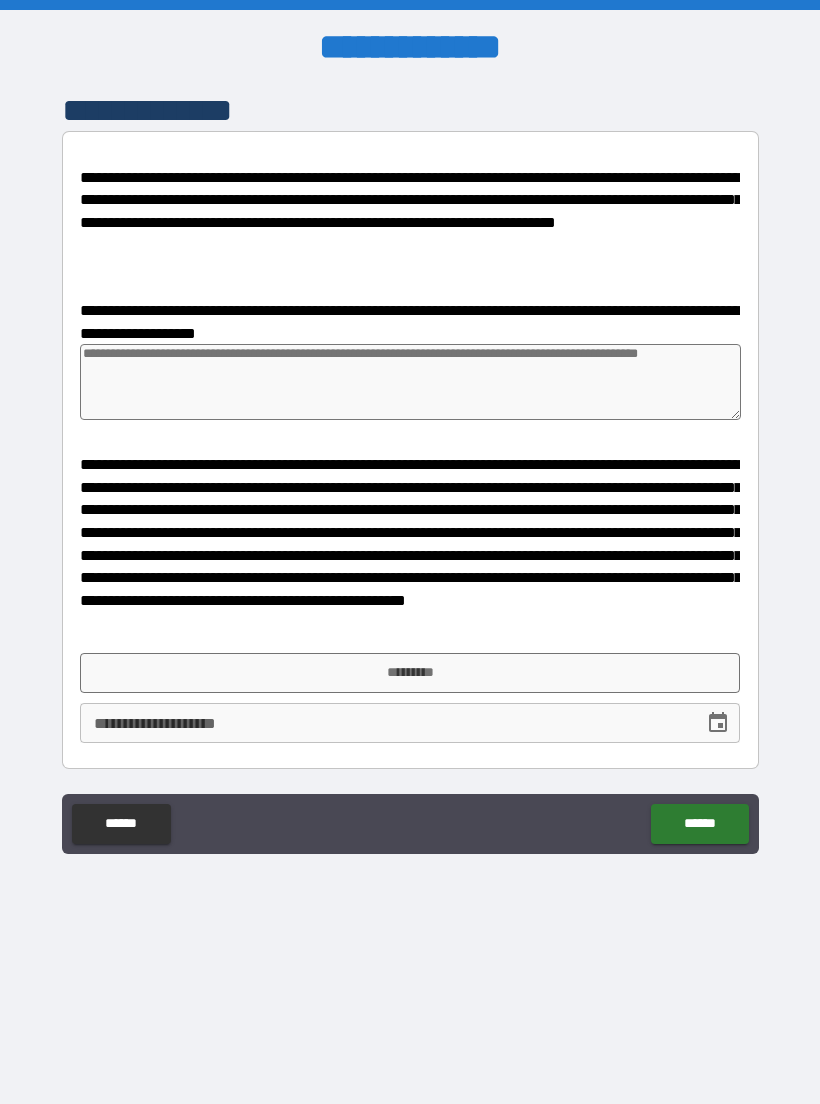 click on "*********" at bounding box center (410, 673) 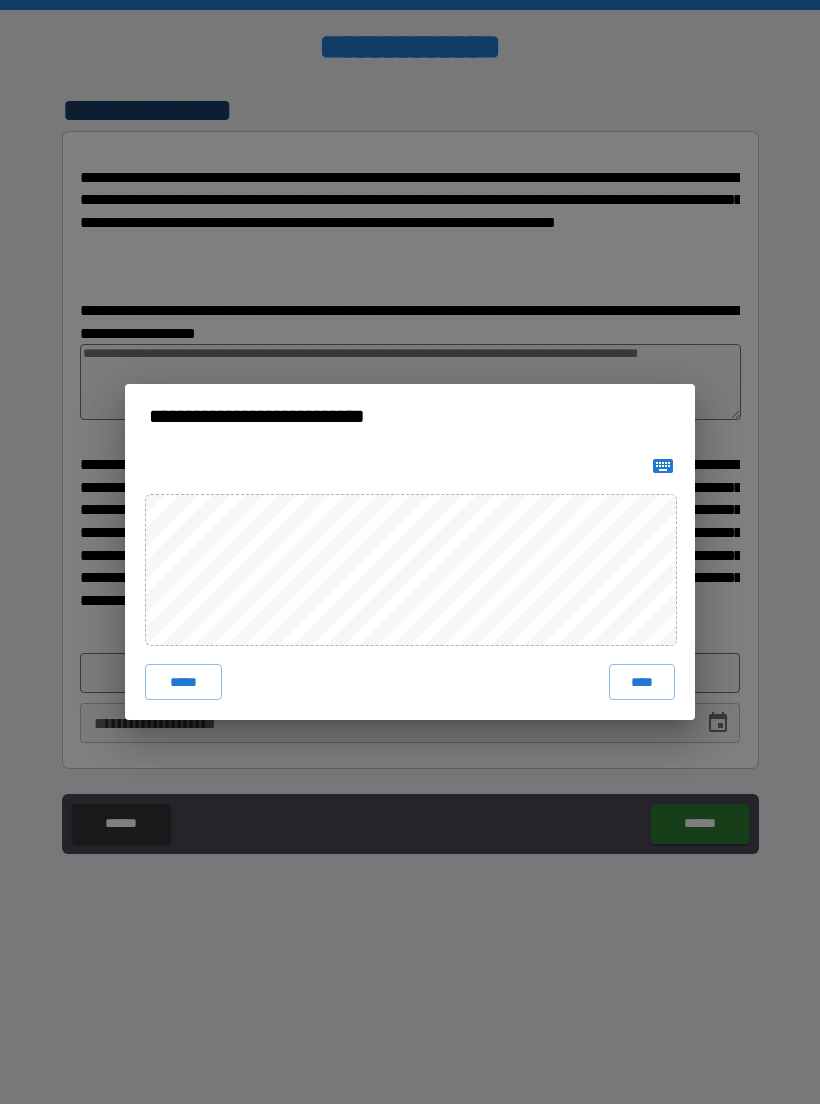 click on "*****" at bounding box center [183, 682] 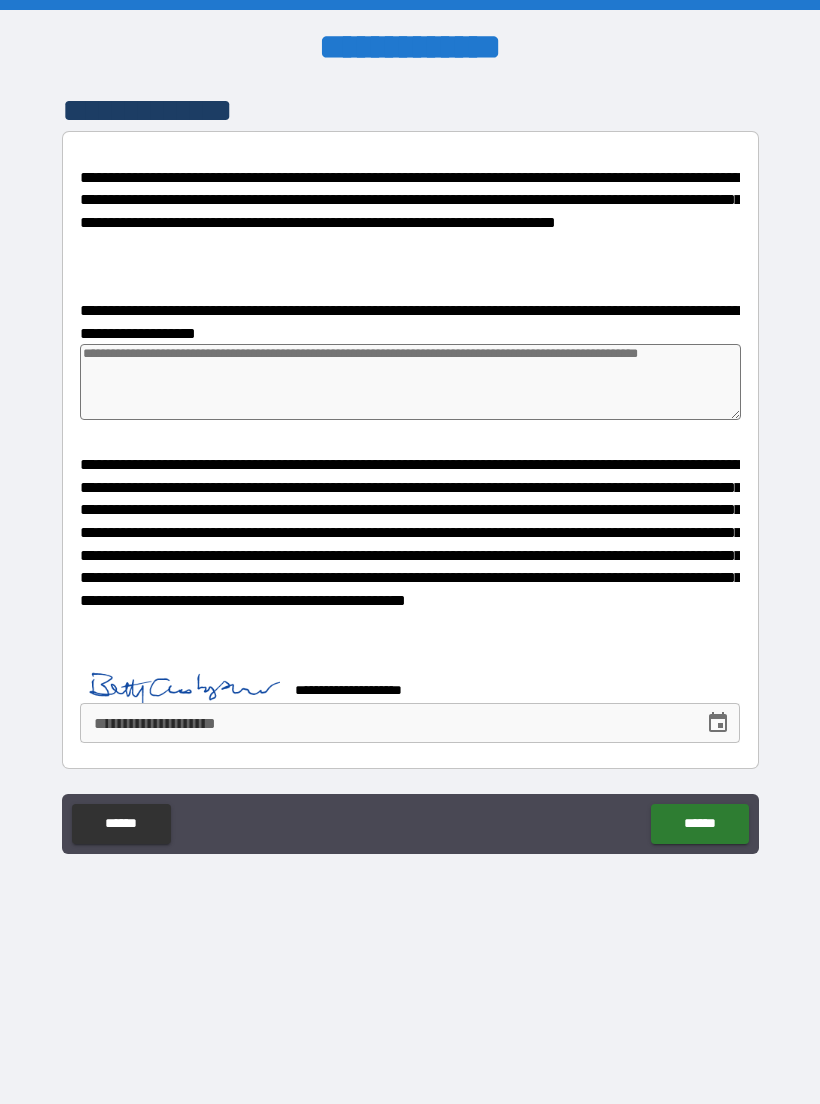 type on "*" 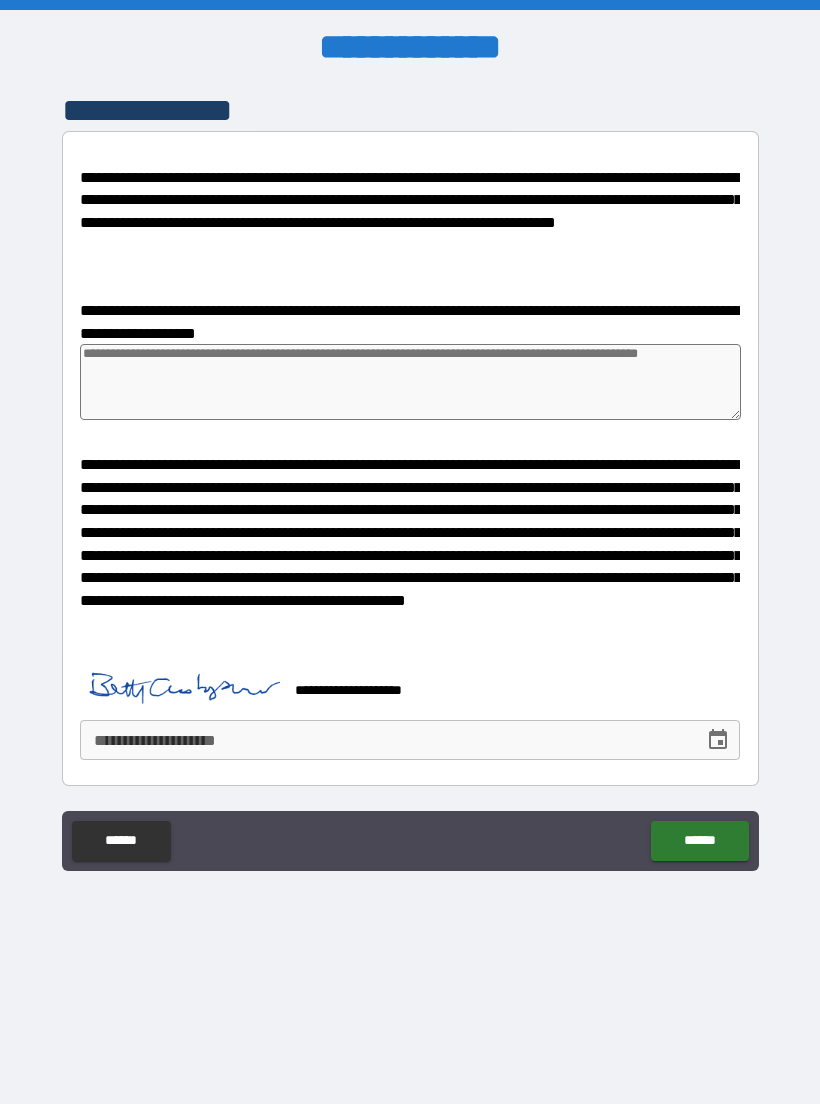 click at bounding box center (180, 681) 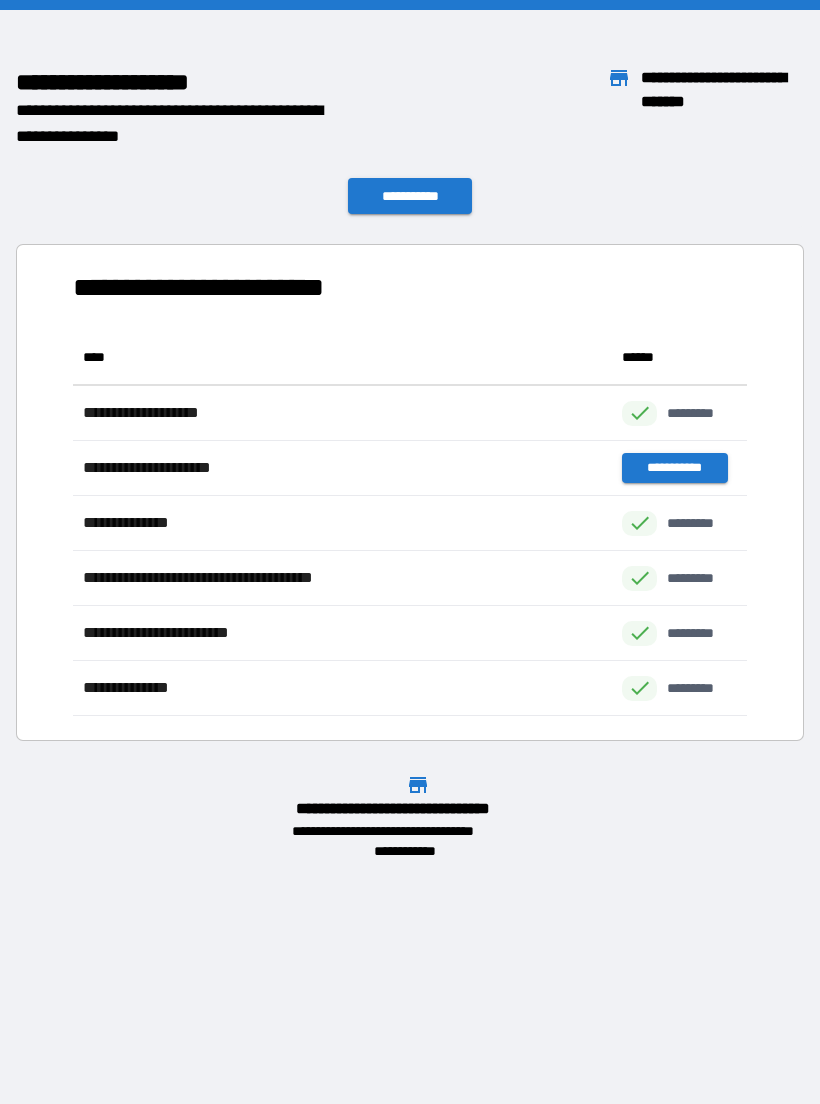 scroll, scrollTop: 1, scrollLeft: 1, axis: both 